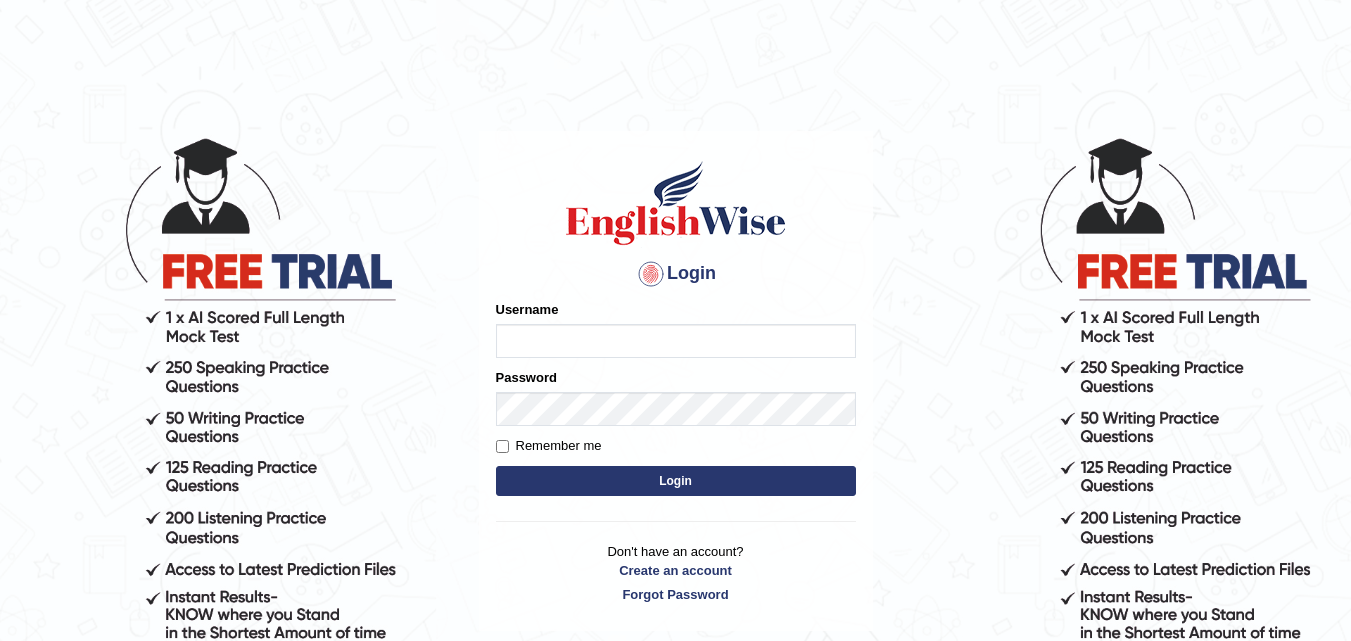 scroll, scrollTop: 0, scrollLeft: 0, axis: both 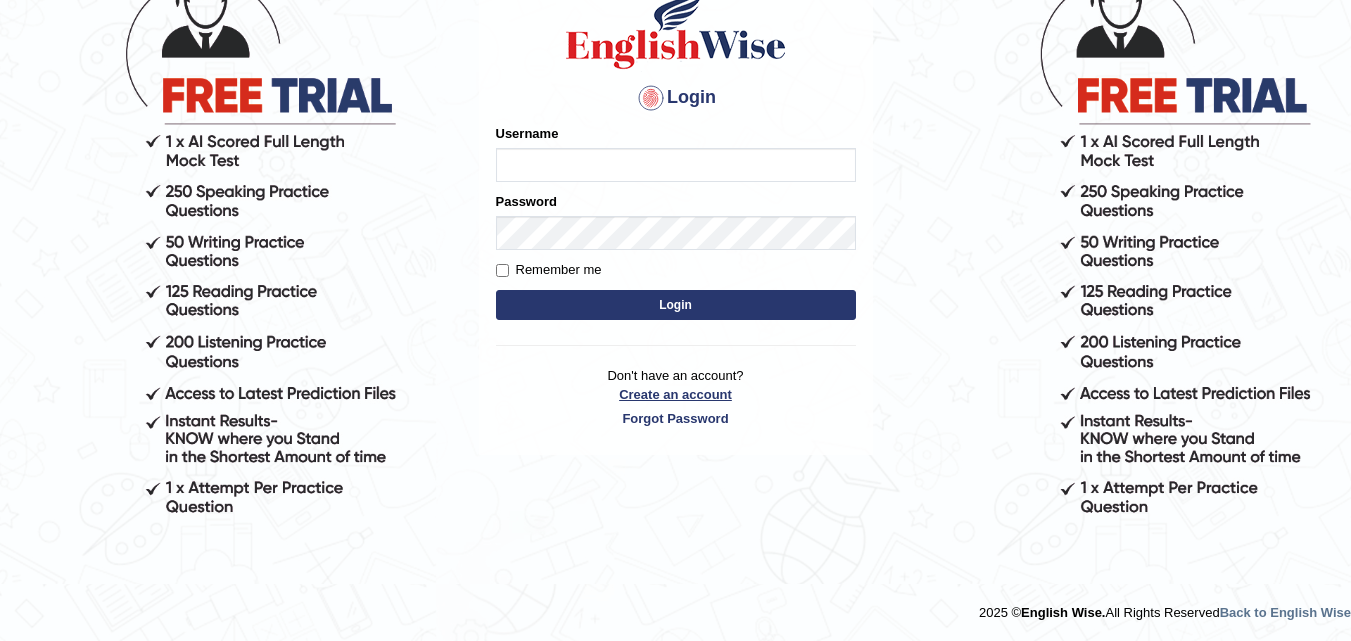 click on "Create an account" at bounding box center (676, 394) 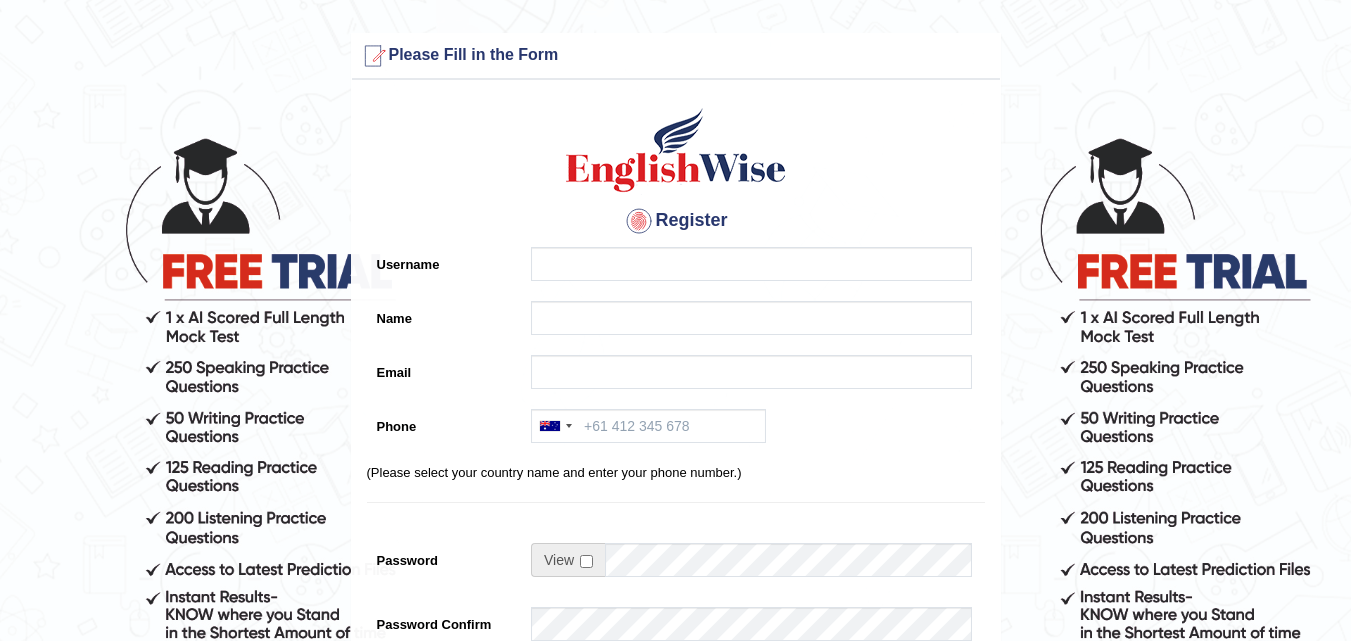 scroll, scrollTop: 0, scrollLeft: 0, axis: both 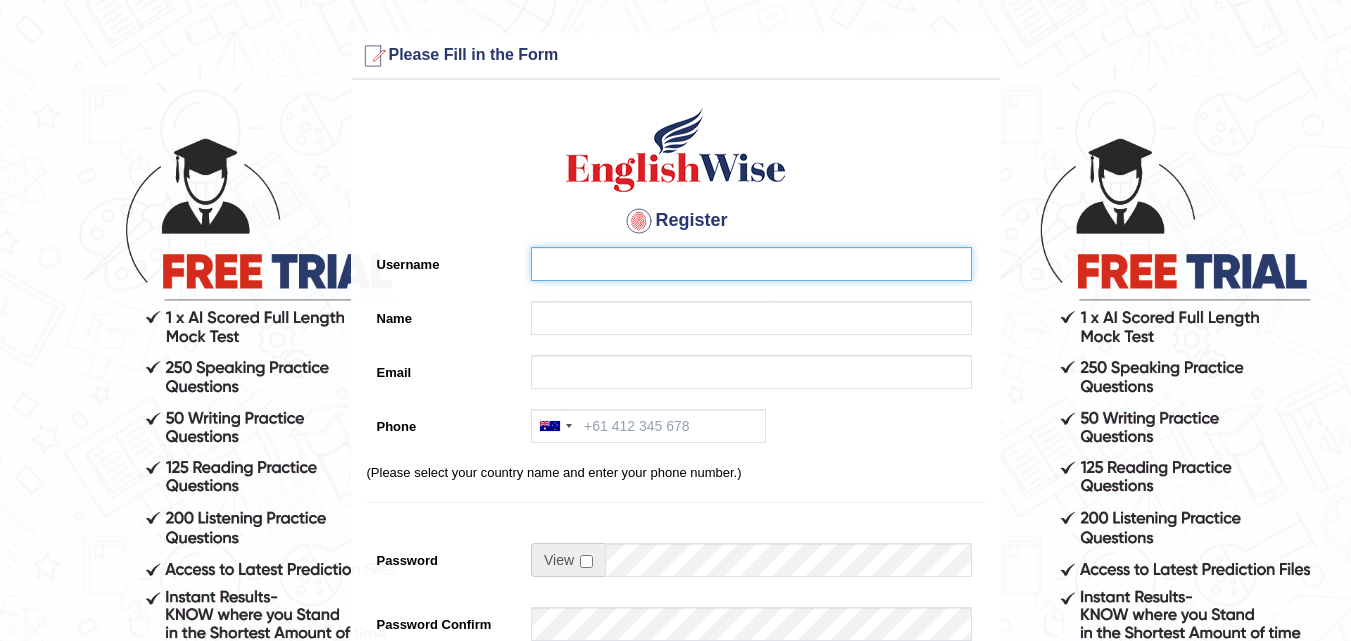 click on "Username" at bounding box center [751, 264] 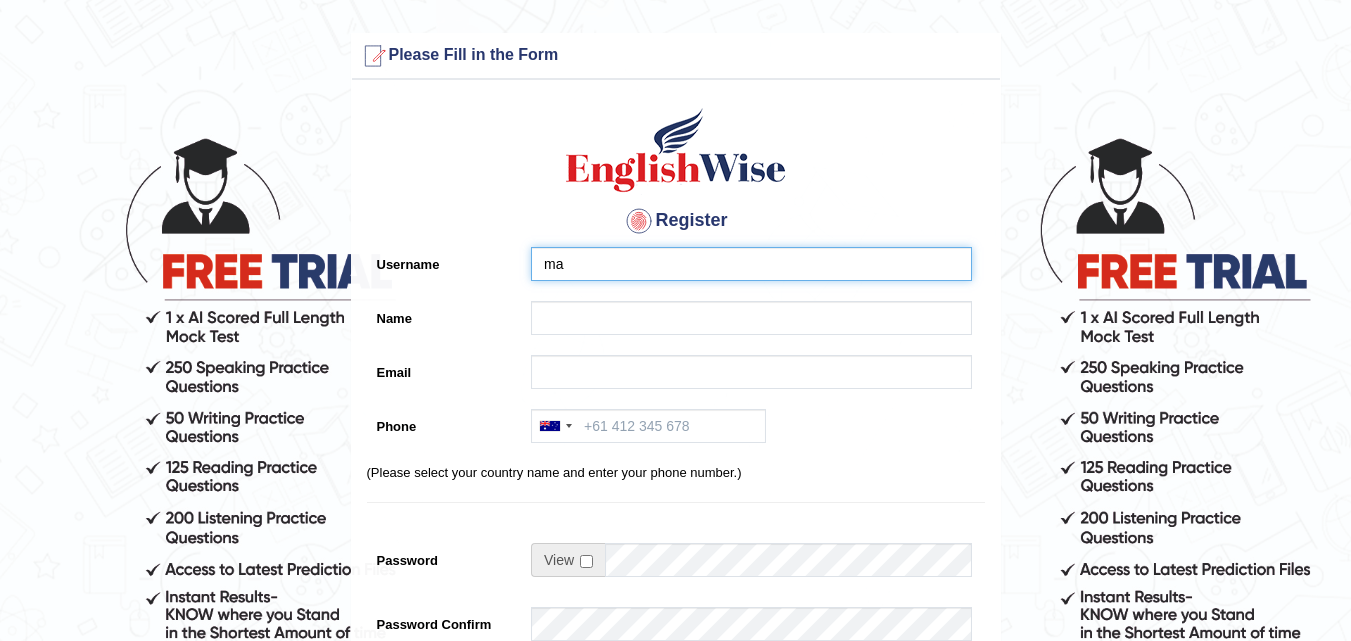 type on "m" 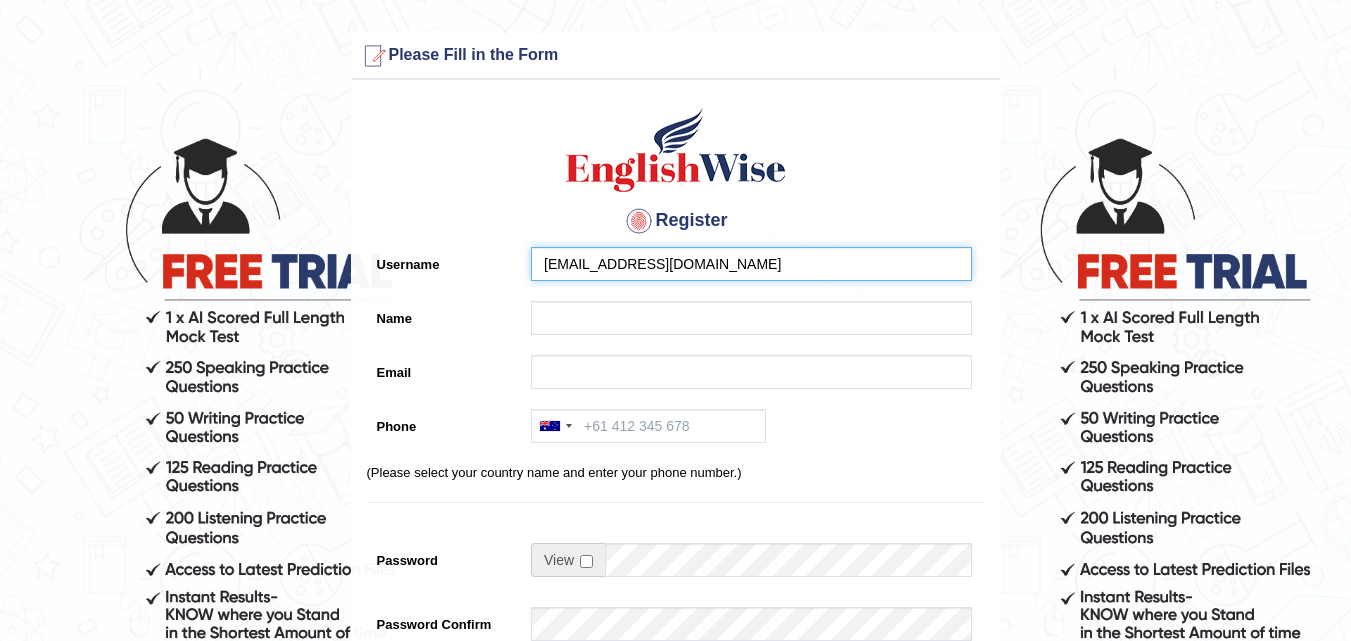 type on "[EMAIL_ADDRESS][DOMAIN_NAME]" 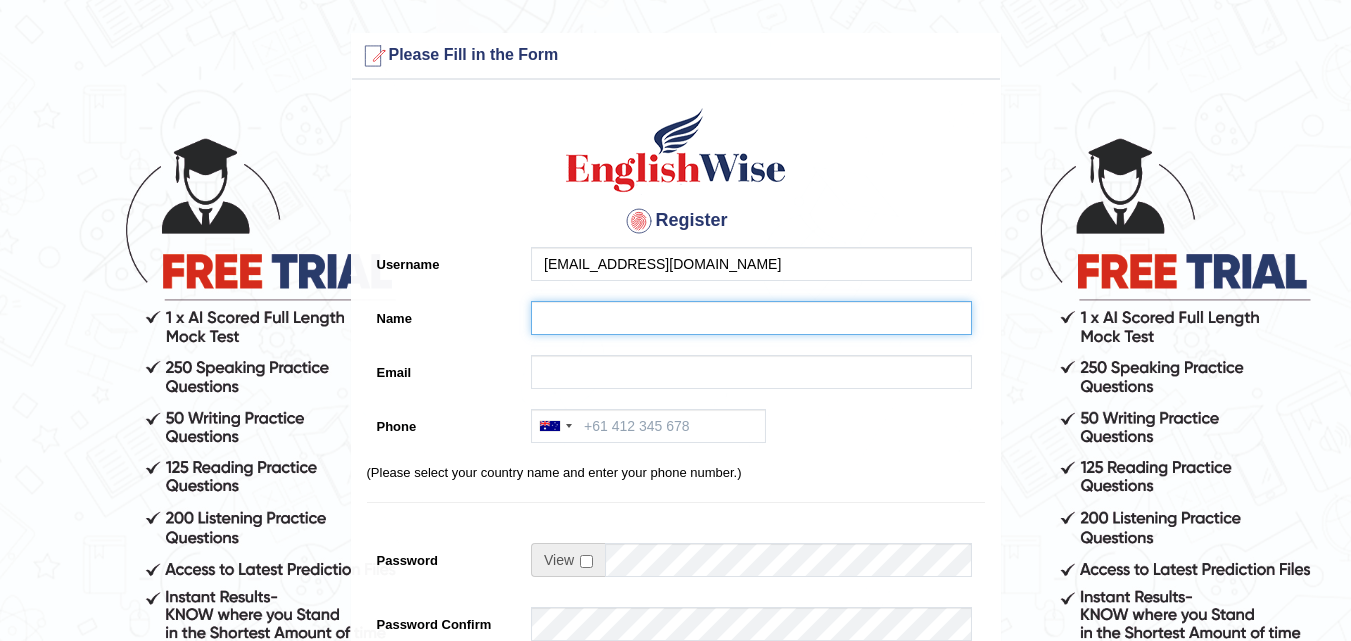 click on "Name" at bounding box center [751, 318] 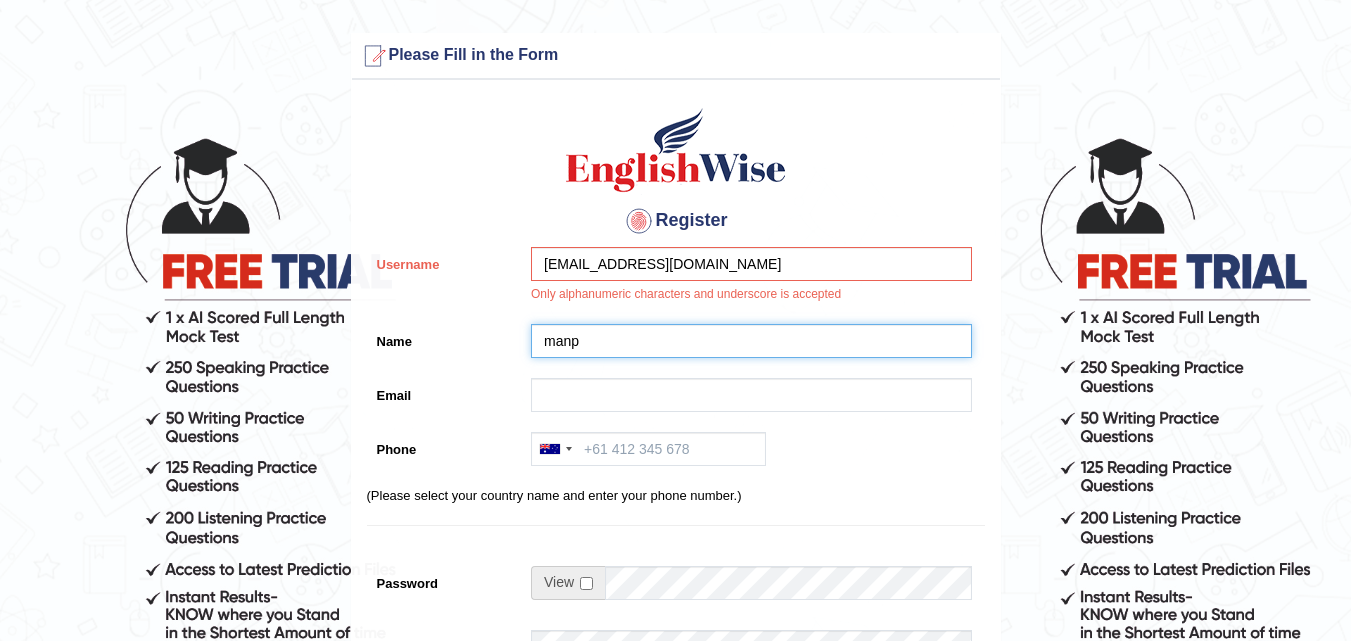 type on "manp" 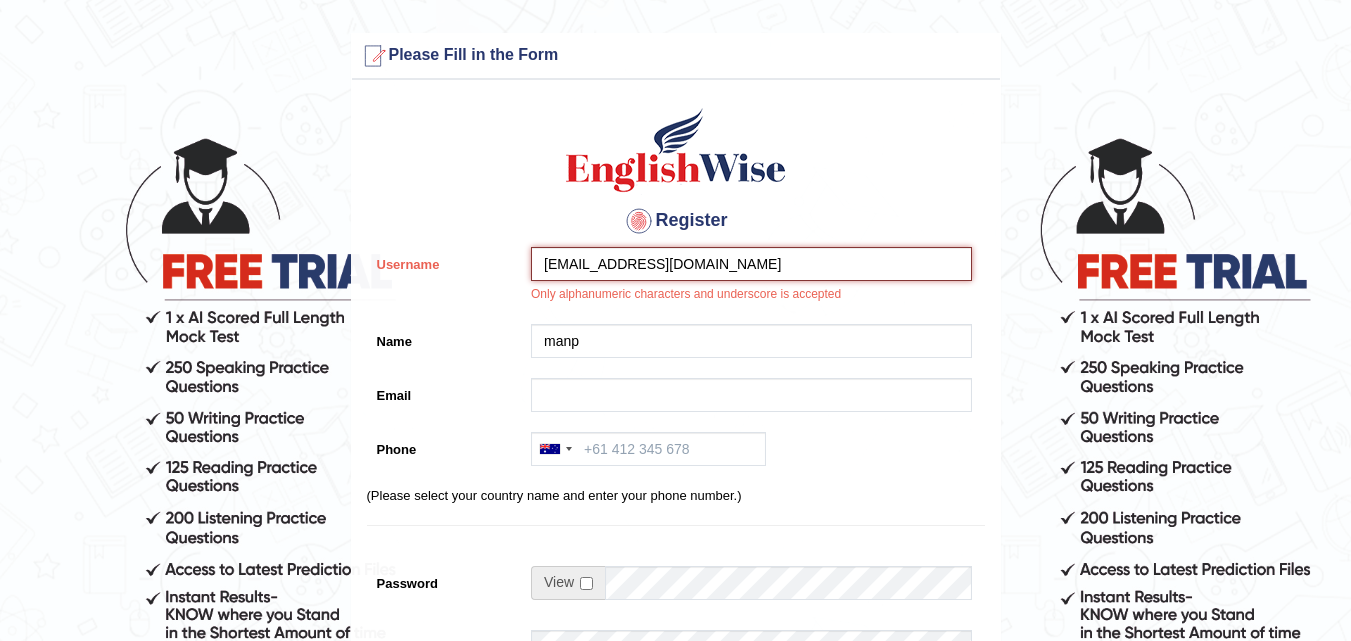drag, startPoint x: 755, startPoint y: 255, endPoint x: 446, endPoint y: 282, distance: 310.17737 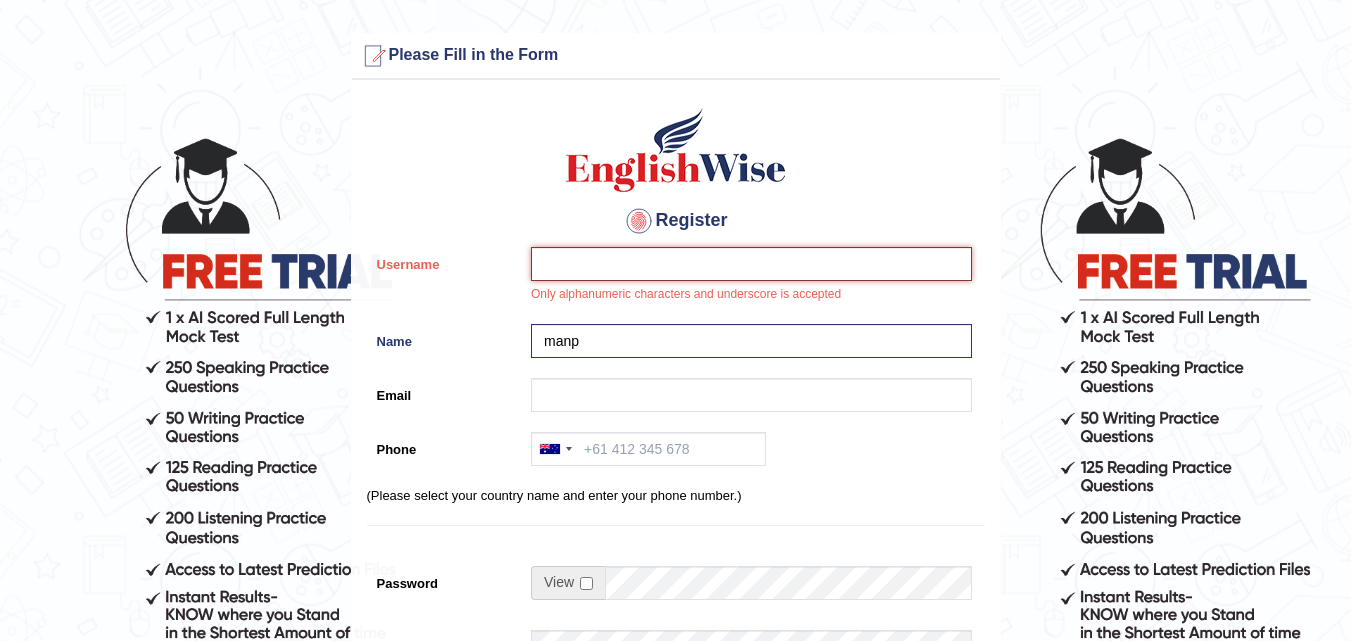 type 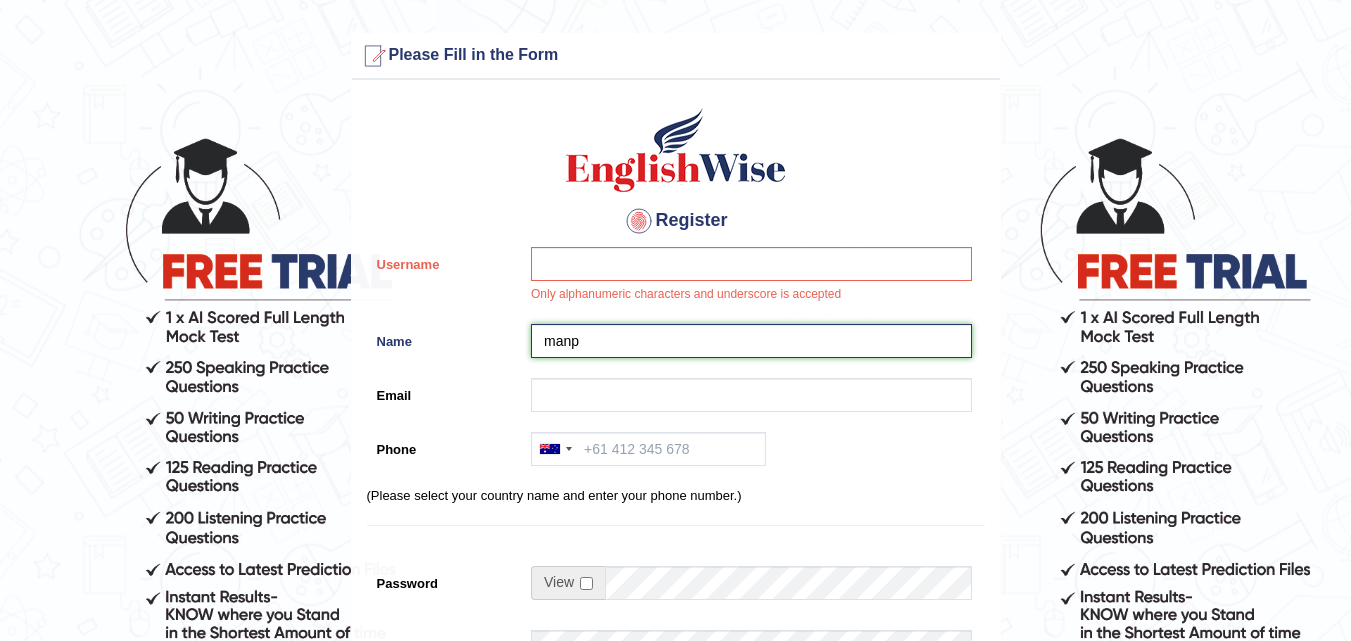 click on "manp" at bounding box center (751, 341) 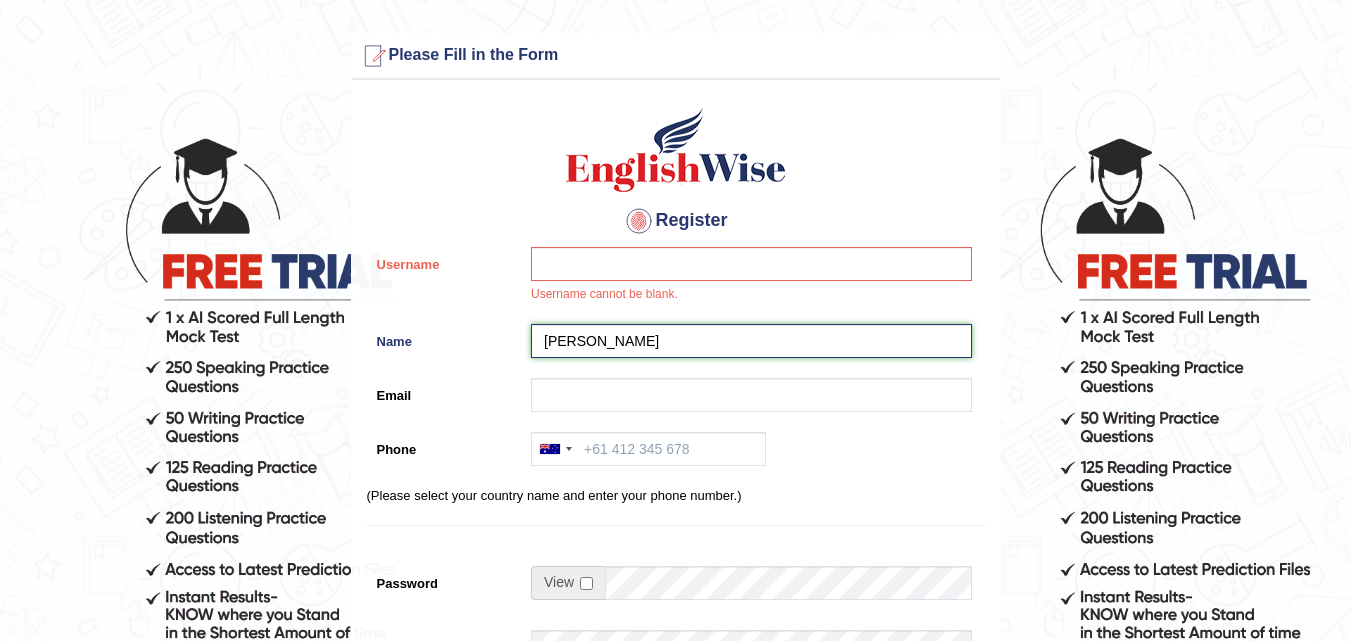 type on "[PERSON_NAME]" 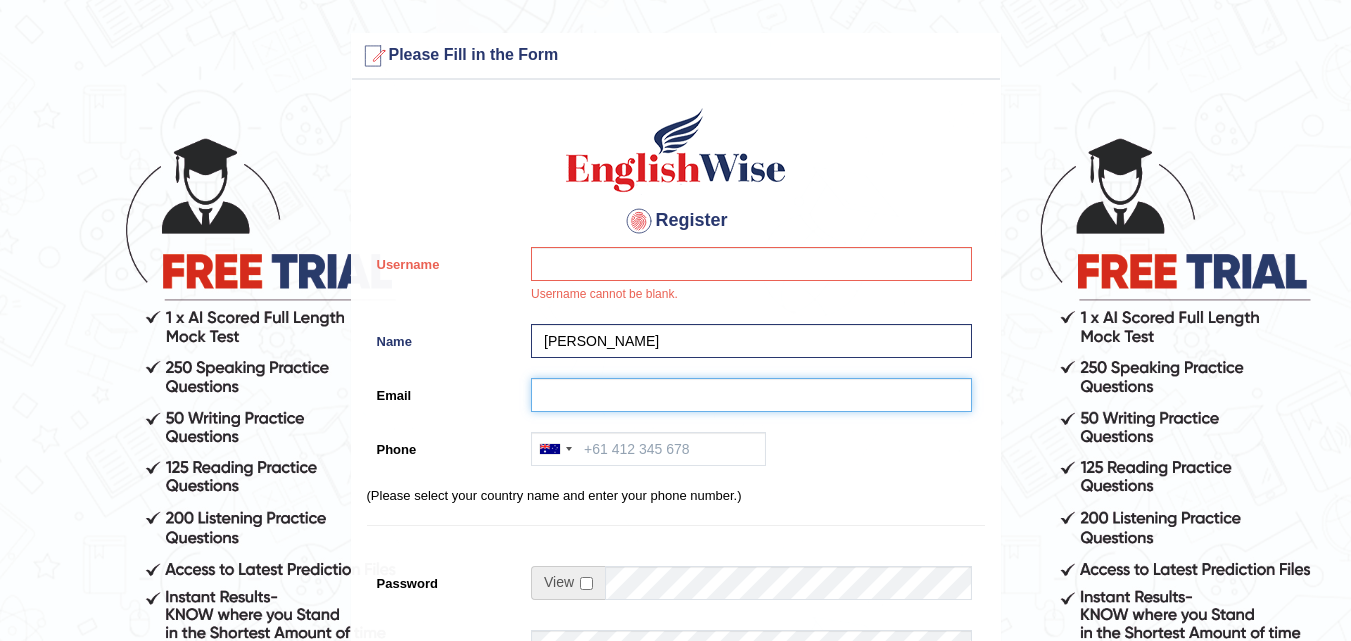 click on "Email" at bounding box center (751, 395) 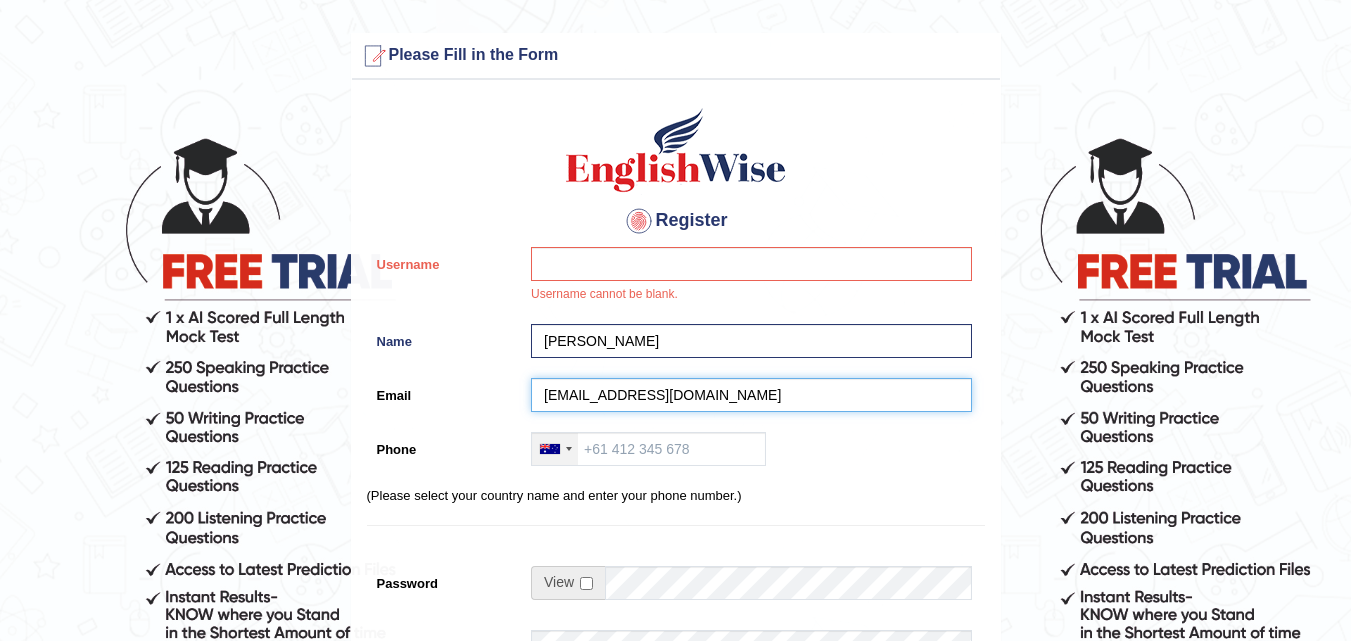 type on "[EMAIL_ADDRESS][DOMAIN_NAME]" 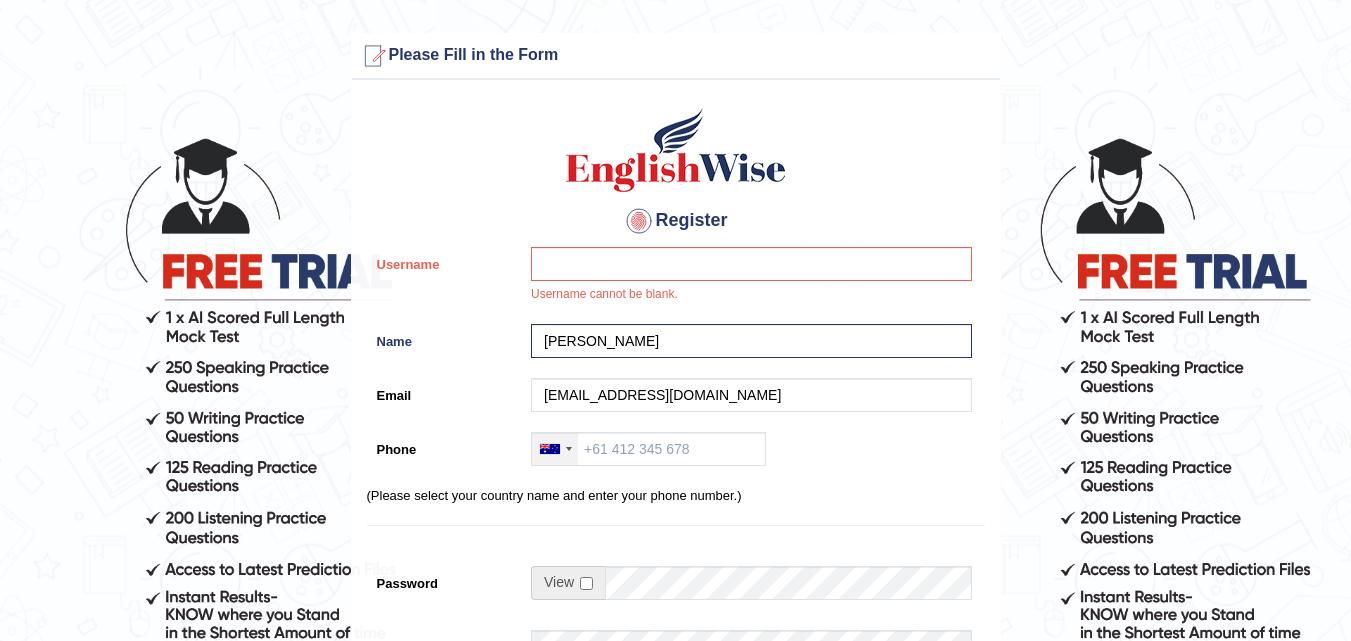 click at bounding box center (555, 449) 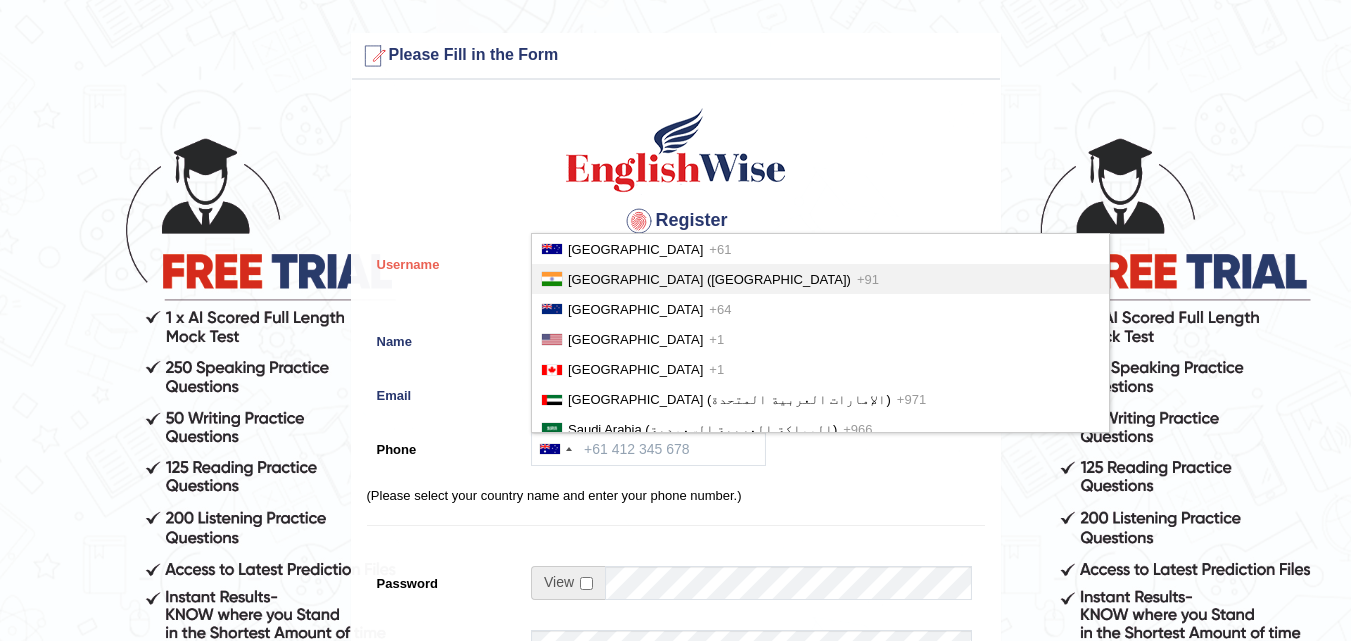 drag, startPoint x: 595, startPoint y: 280, endPoint x: 616, endPoint y: 410, distance: 131.68523 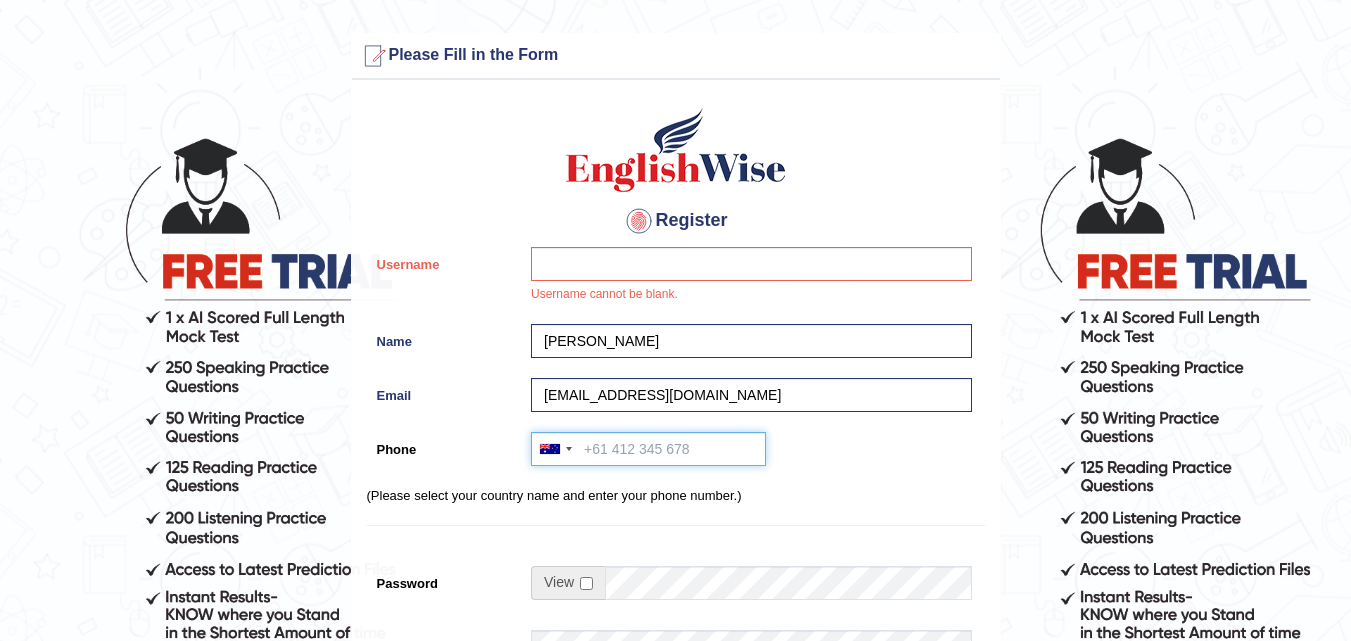 click on "Phone" at bounding box center (648, 449) 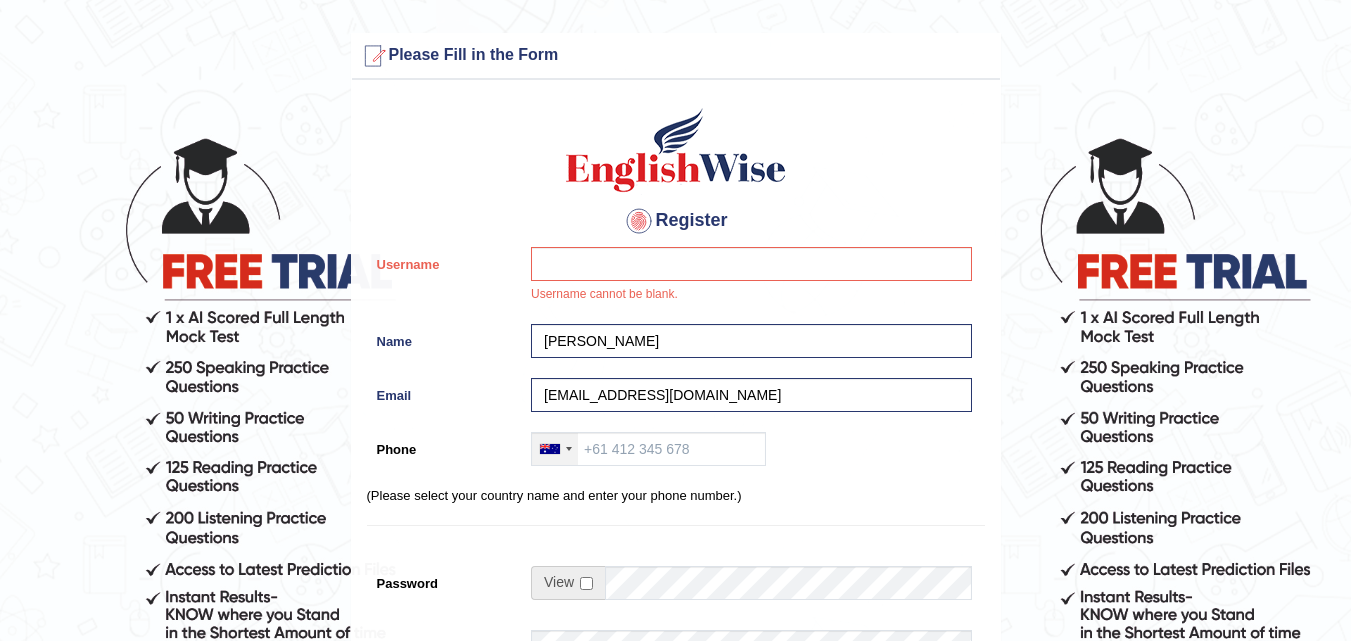 click at bounding box center [550, 449] 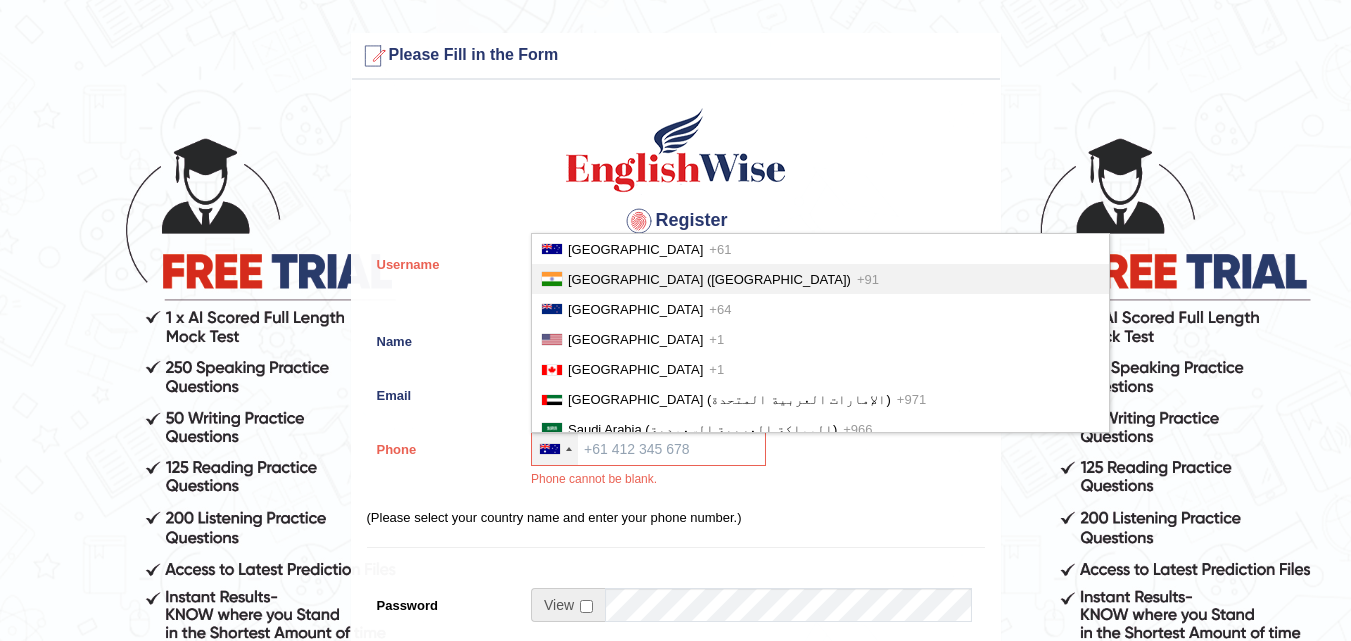 click on "India (भारत)" at bounding box center (709, 279) 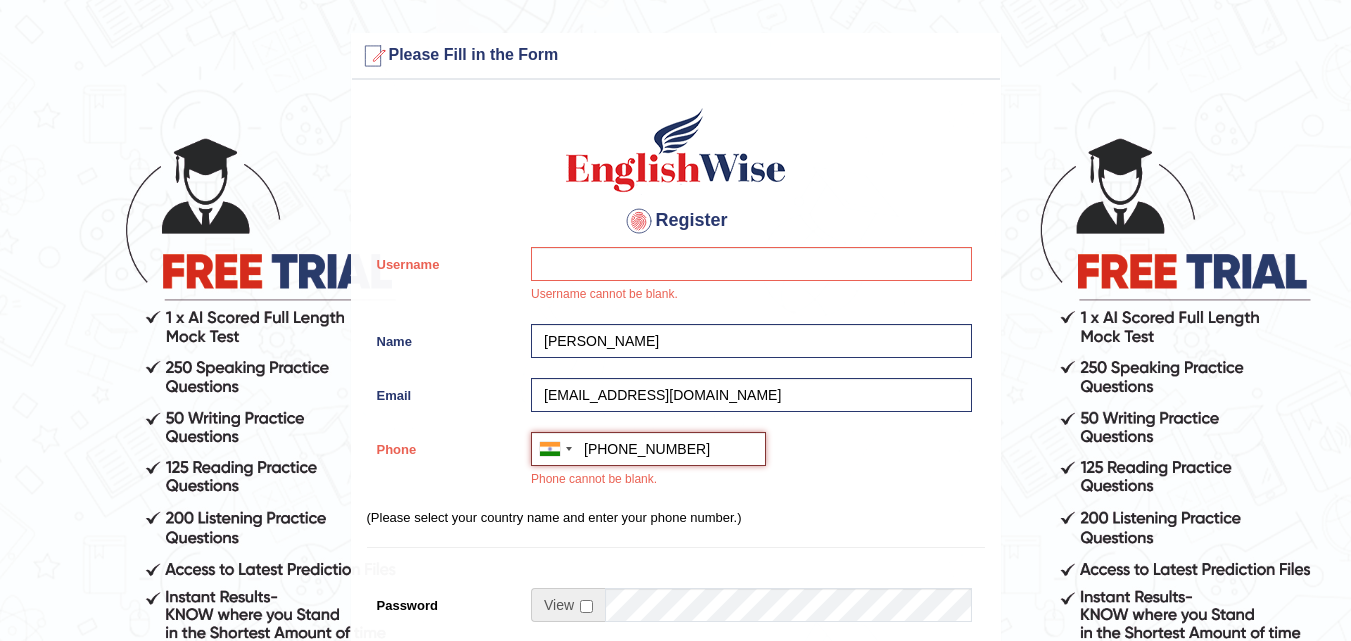 type on "+916283749622" 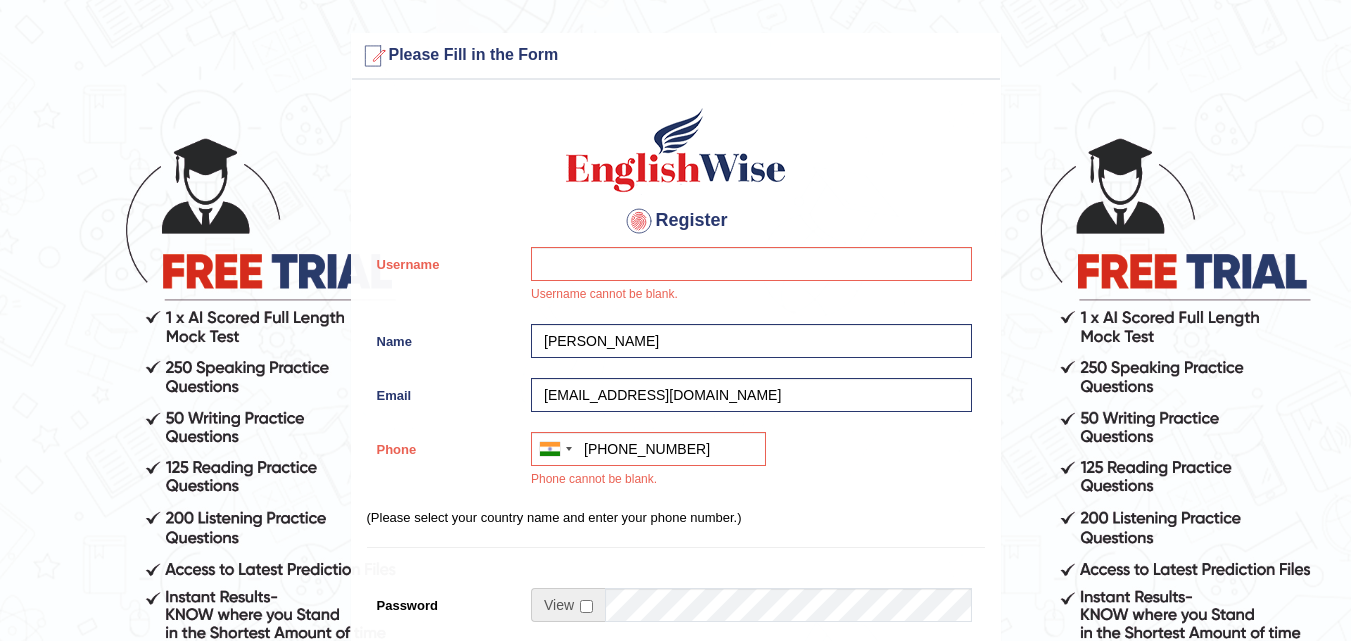 drag, startPoint x: 881, startPoint y: 186, endPoint x: 895, endPoint y: 268, distance: 83.18654 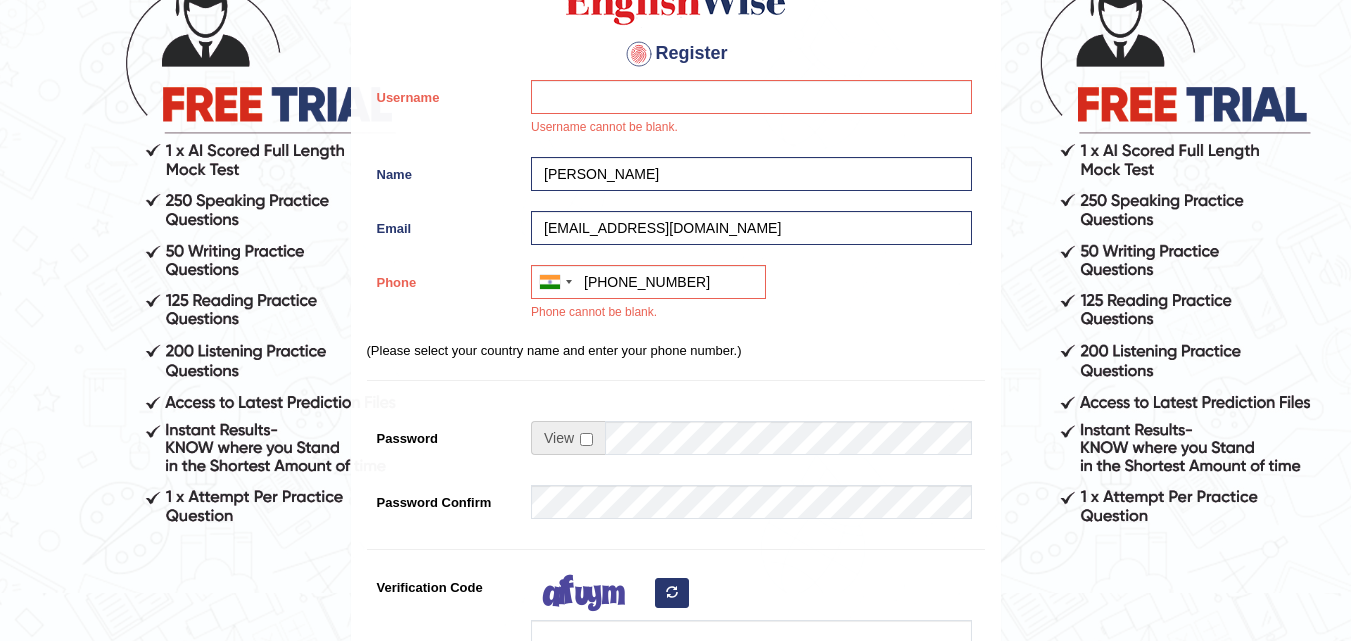 scroll, scrollTop: 404, scrollLeft: 0, axis: vertical 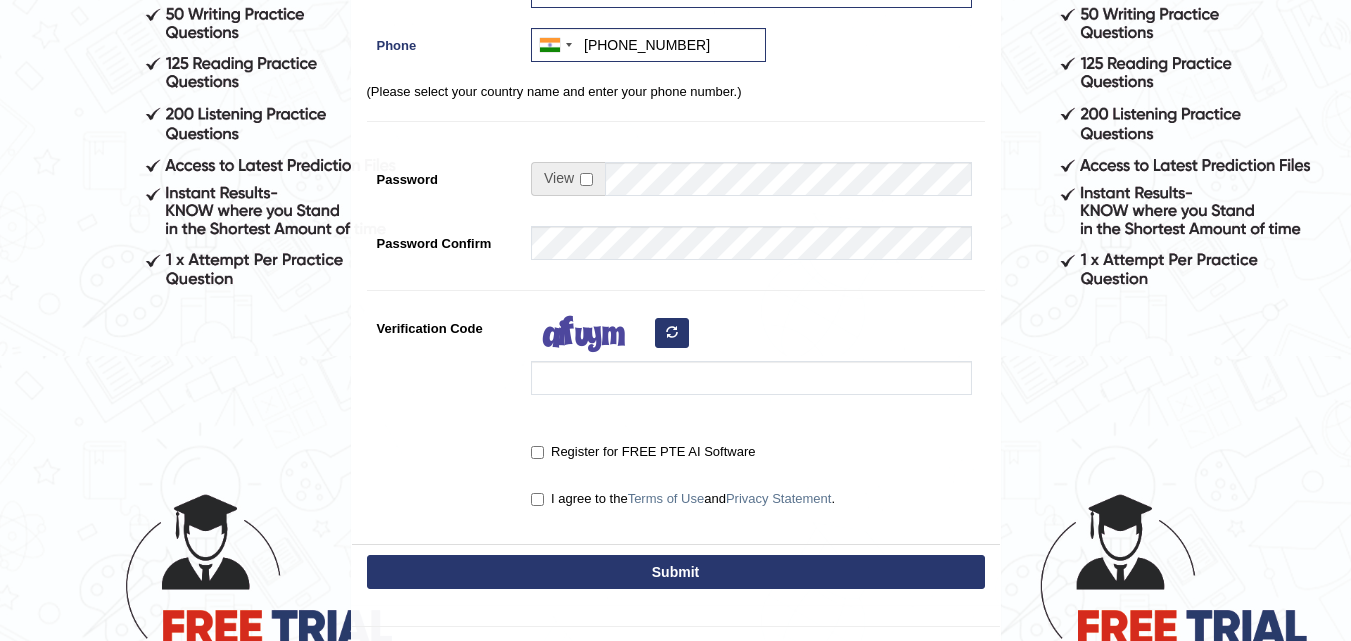click on "Register
Username
Username cannot be blank.
Name
manpreet kaur
Email
vickysidhu003@gmail.com
Phone
Australia +61 India (भारत) +91 New Zealand +64 United States +1 Canada +1 United Arab Emirates (‫الإمارات العربية المتحدة‬‎) +971 Saudi Arabia (‫المملكة العربية السعودية‬‎) +966 Bahrain (‫البحرين‬‎) +973 Afghanistan (‫افغانستان‬‎) +93 Albania (Shqipëri) +355 Algeria (‫الجزائر‬‎) +213 American Samoa +1 Andorra +376 Angola +244 Anguilla +1 Antigua and Barbuda +1 Argentina +54 Armenia (Հայաստան) +374 Aruba +297 Australia +61 Austria (Österreich) +43 Azerbaijan (Azərbaycan) +994 Bahamas +1 Bahrain (‫البحرين‬‎) +973 Bangladesh (বাংলাদেশ) +880 Barbados +1 Belarus (Беларусь) +375 Belgium (België) +32 Belize +501 Benin (Bénin) +229 Bermuda +1 Bhutan (འབྲུག) +975 Bolivia +591 +387 Botswana +267 Brazil (Brasil) +55" at bounding box center (676, 115) 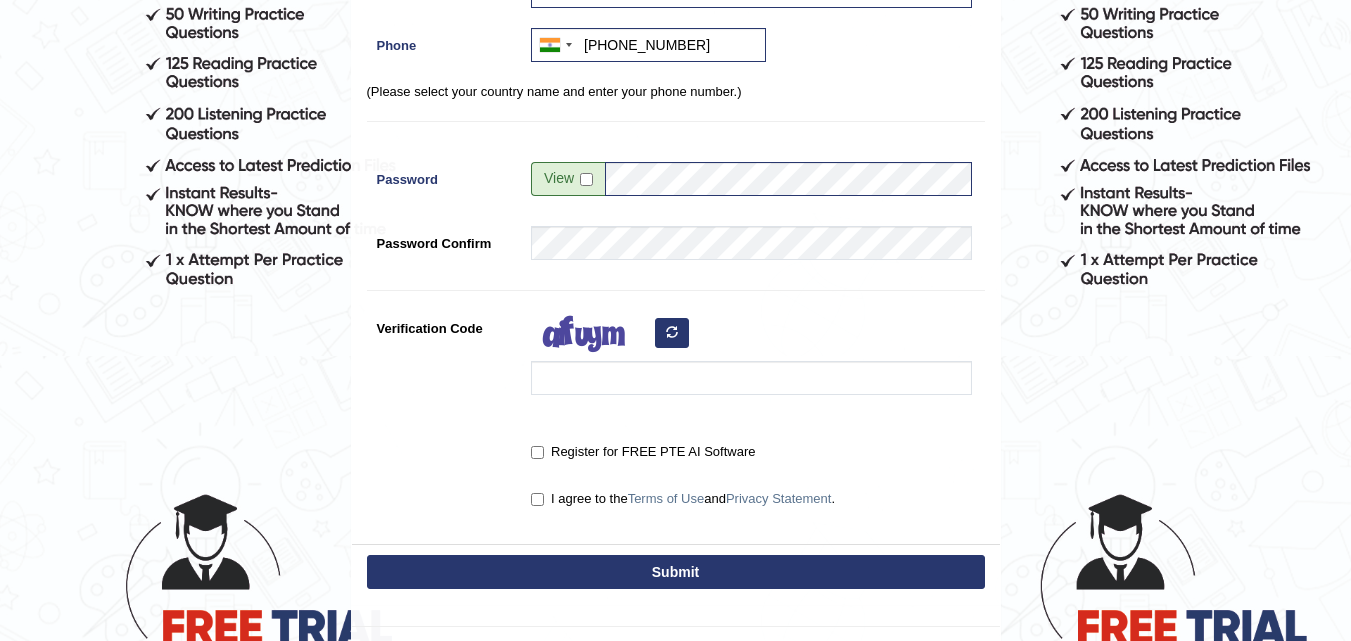 drag, startPoint x: 593, startPoint y: 312, endPoint x: 594, endPoint y: 263, distance: 49.010204 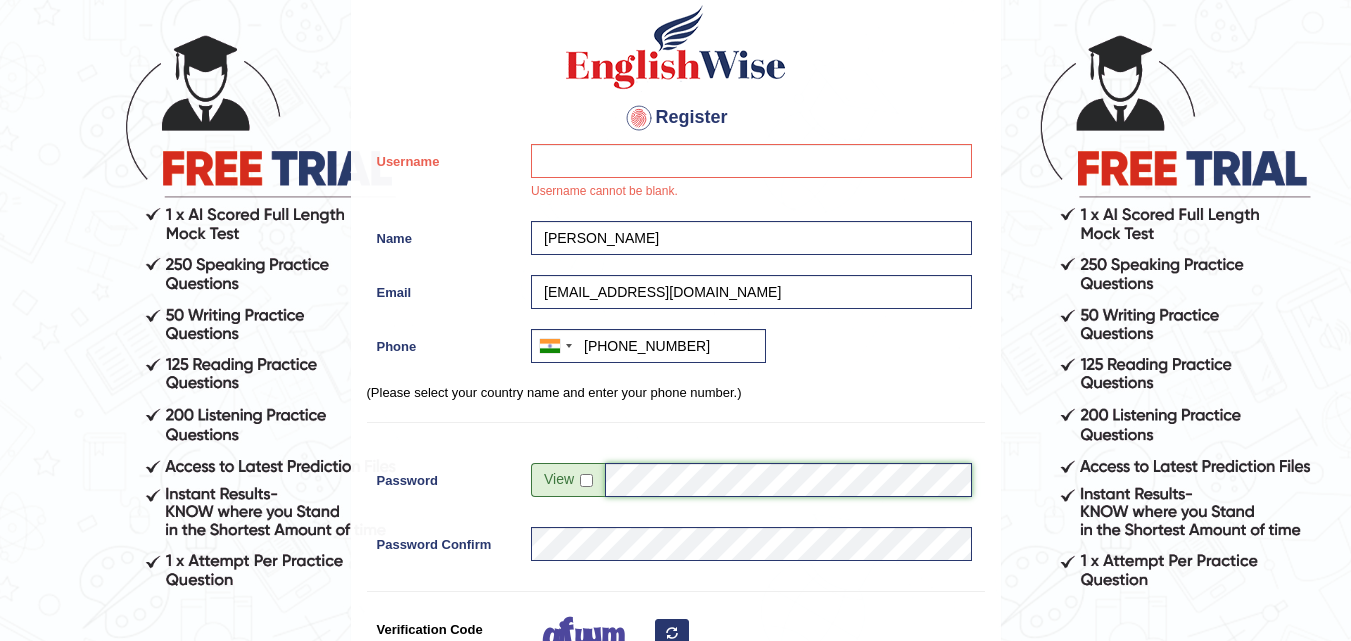 scroll, scrollTop: 89, scrollLeft: 0, axis: vertical 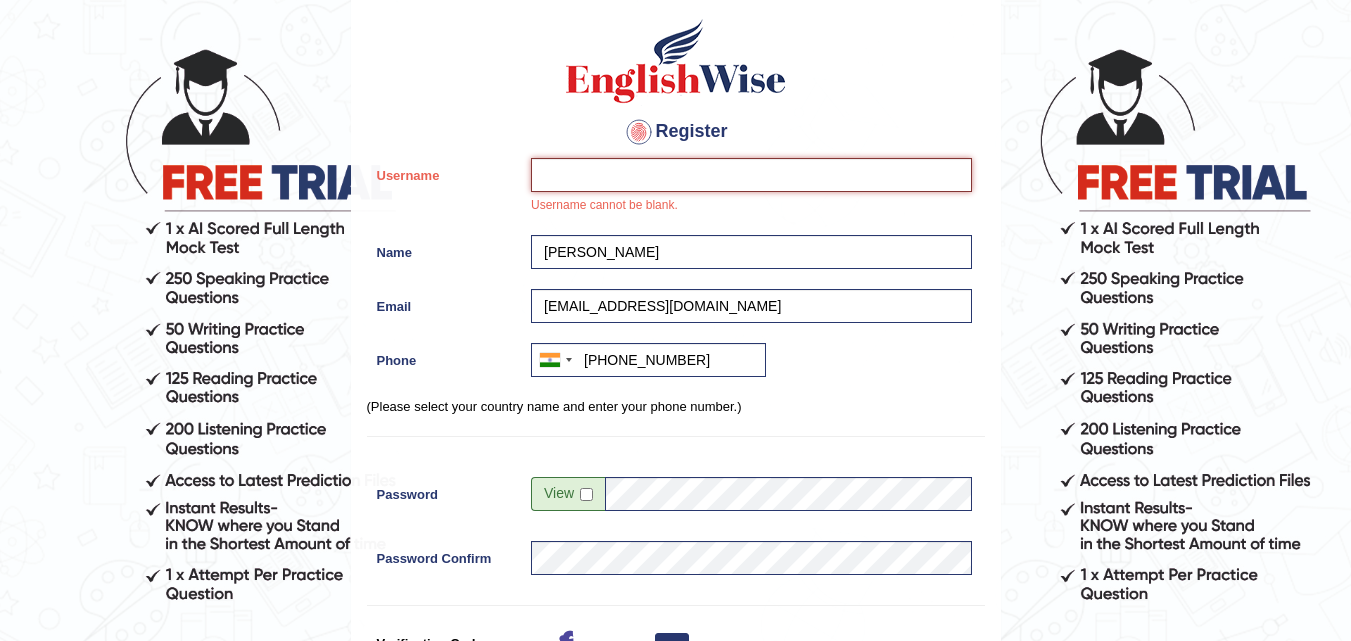click on "Username" at bounding box center (751, 175) 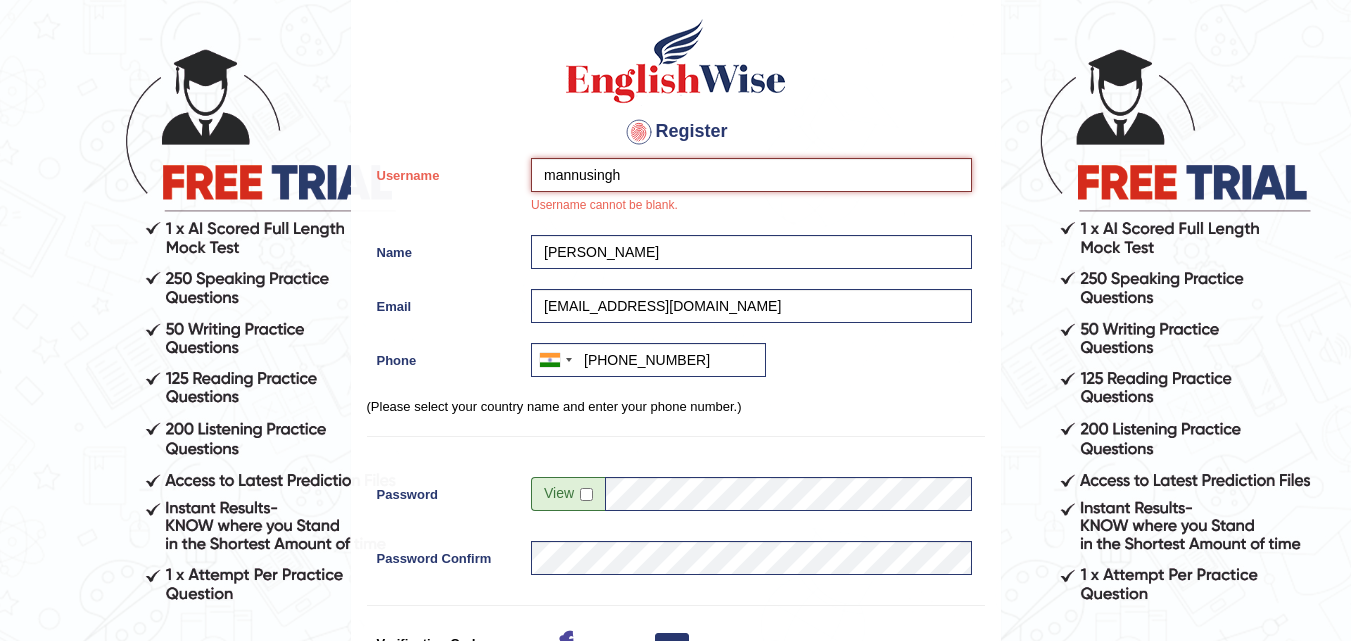 type on "mannusingh" 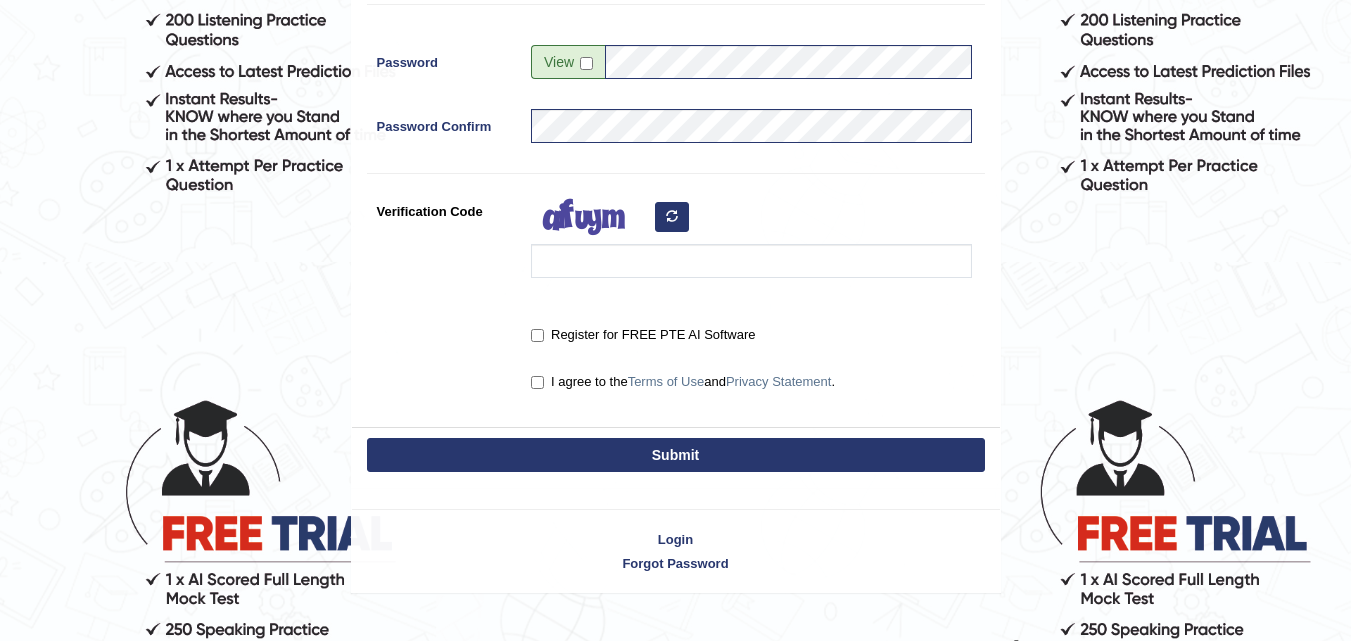 scroll, scrollTop: 509, scrollLeft: 0, axis: vertical 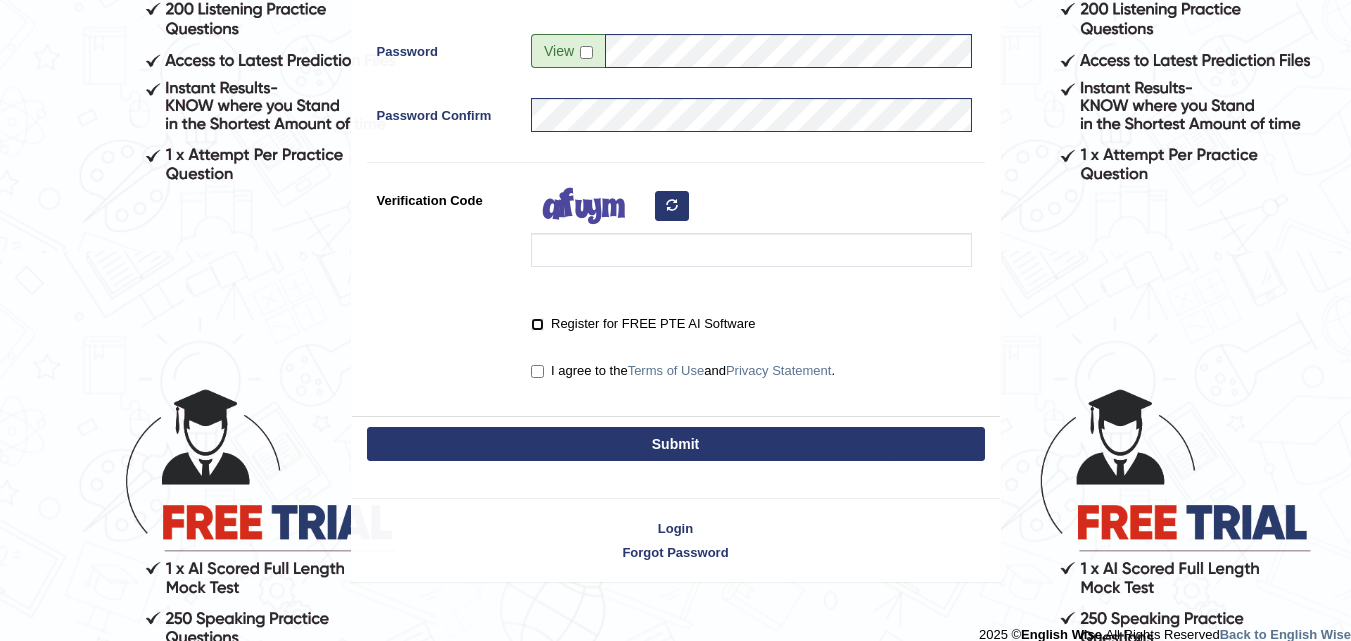 click on "Register for FREE PTE AI Software" at bounding box center [537, 324] 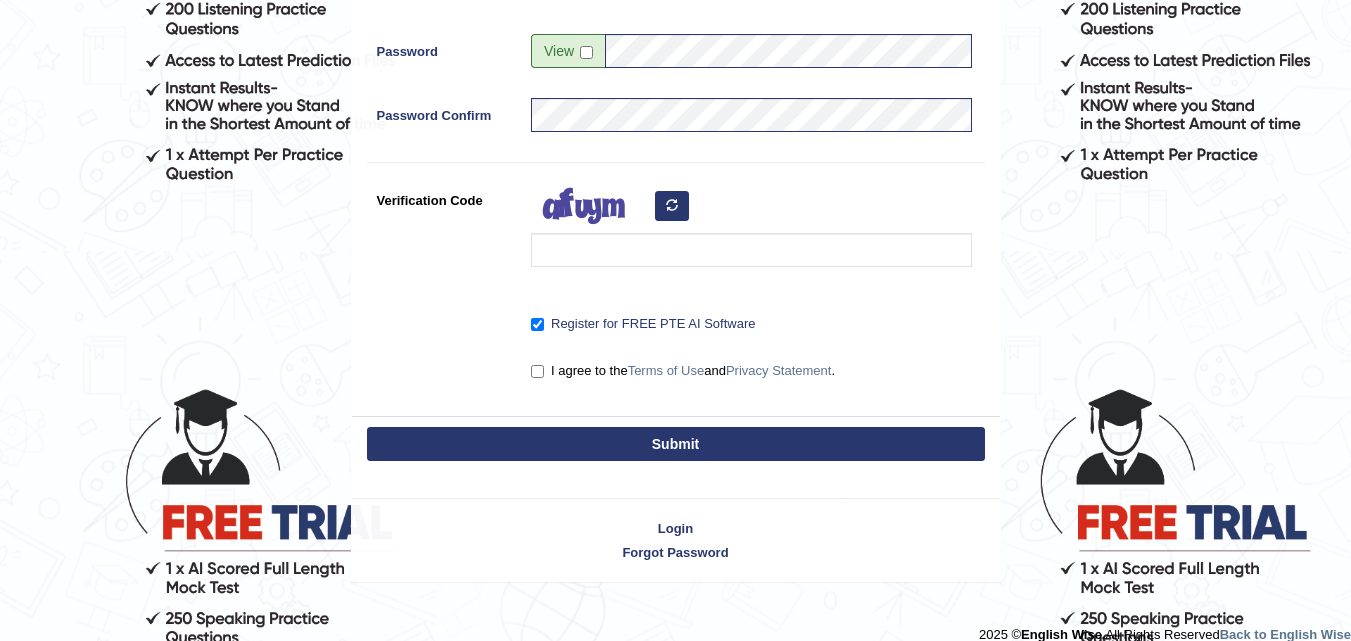 click on "Submit" at bounding box center [676, 444] 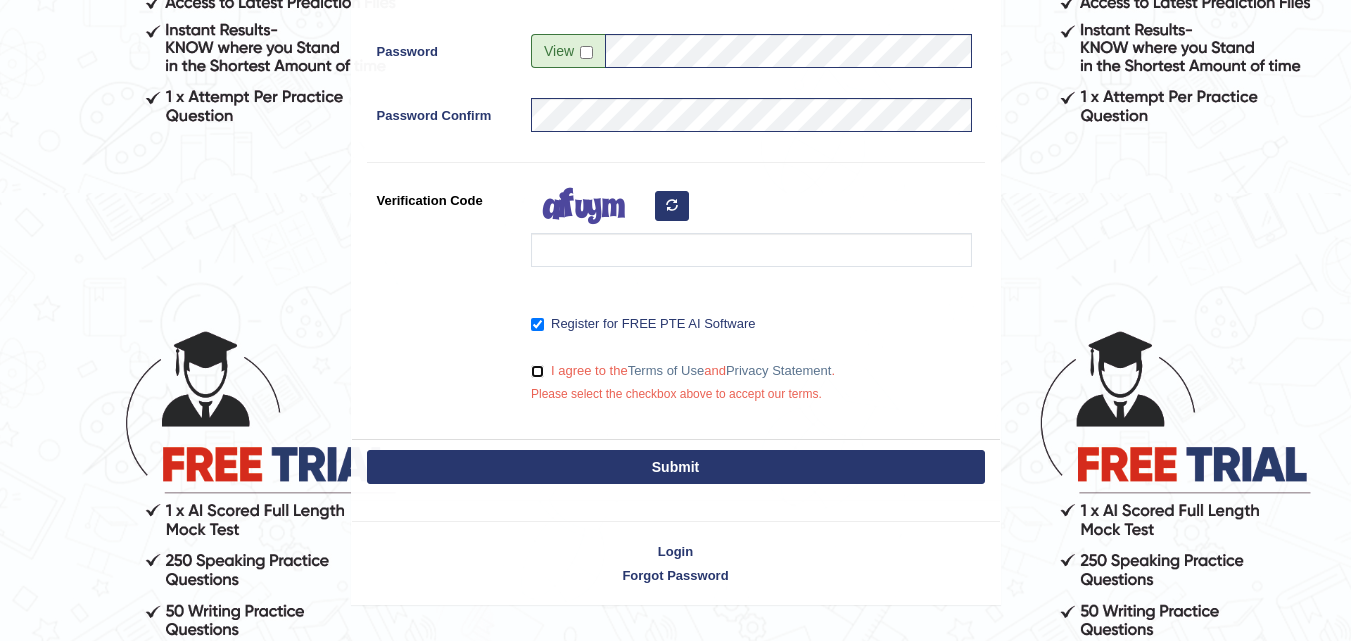 drag, startPoint x: 534, startPoint y: 368, endPoint x: 579, endPoint y: 463, distance: 105.11898 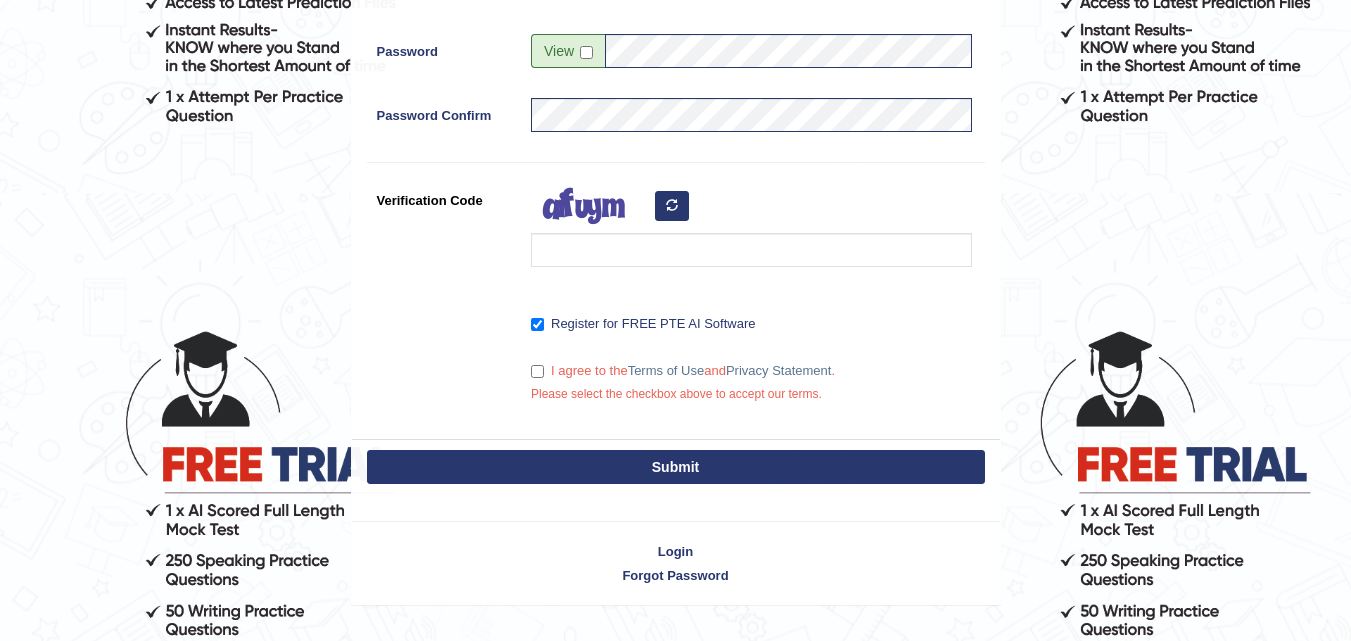 click on "I agree to the  Terms of Use  and  Privacy Statement ." at bounding box center [683, 371] 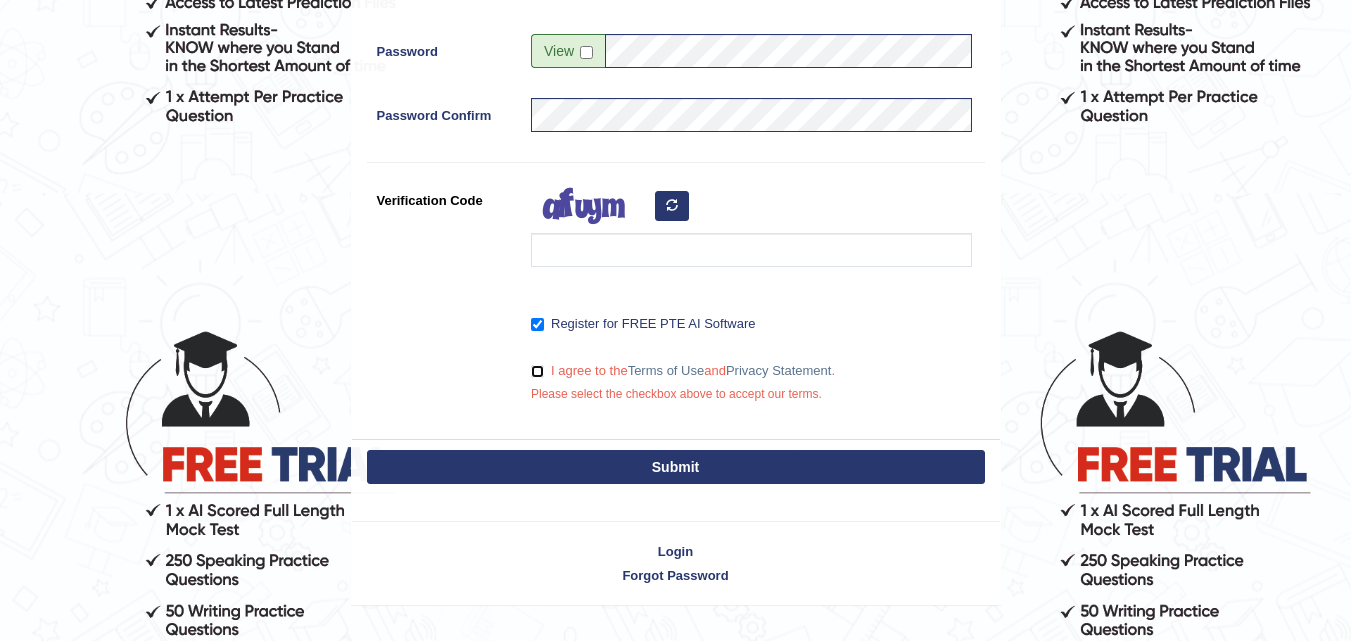click on "I agree to the  Terms of Use  and  Privacy Statement ." at bounding box center (537, 371) 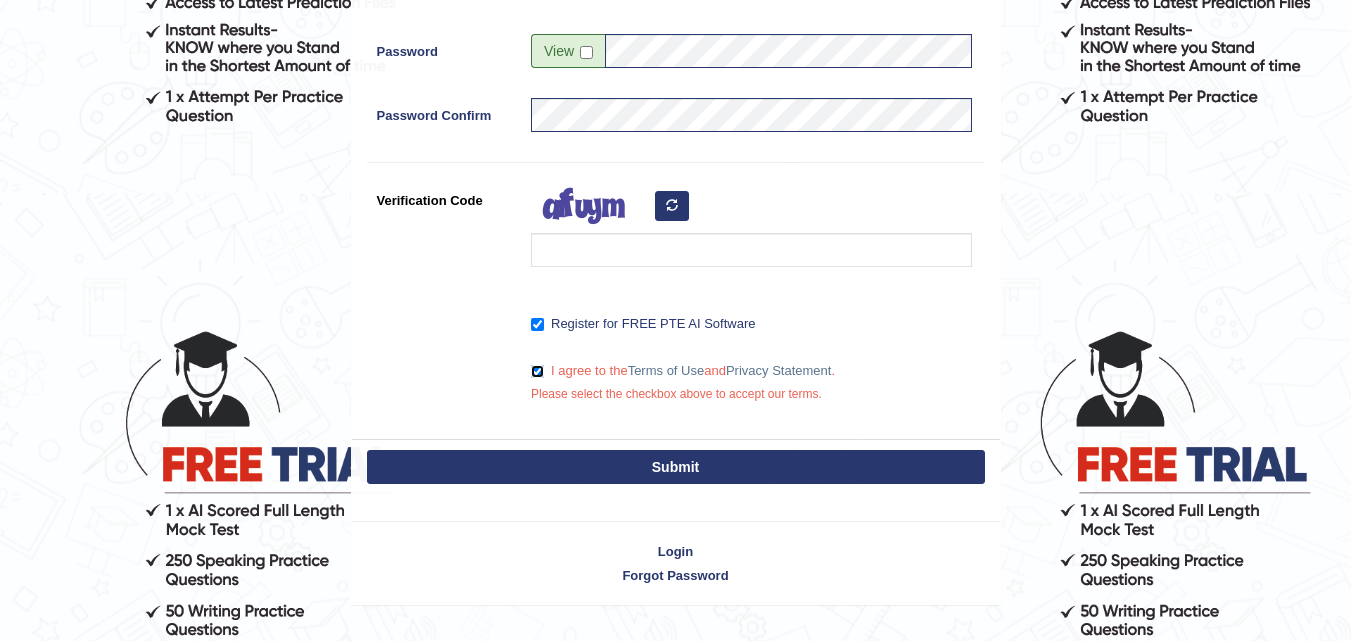 click on "I agree to the  Terms of Use  and  Privacy Statement ." at bounding box center (537, 371) 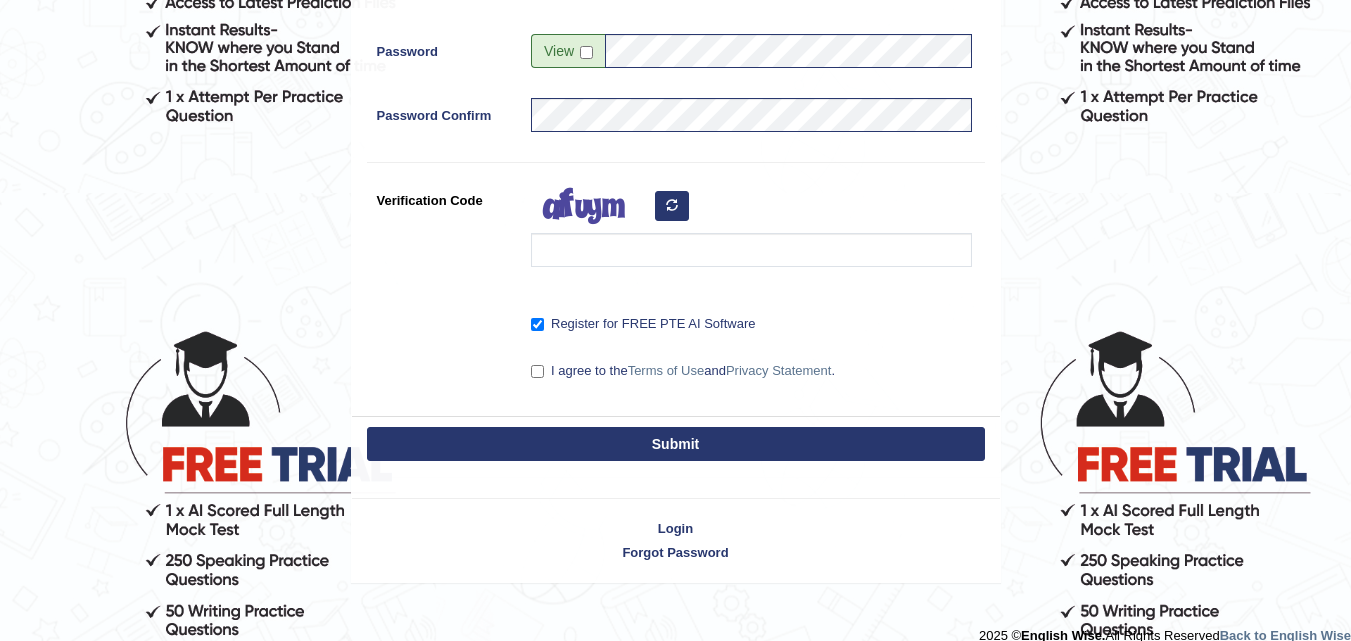 click on "I agree to the  Terms of Use  and  Privacy Statement ." at bounding box center (683, 371) 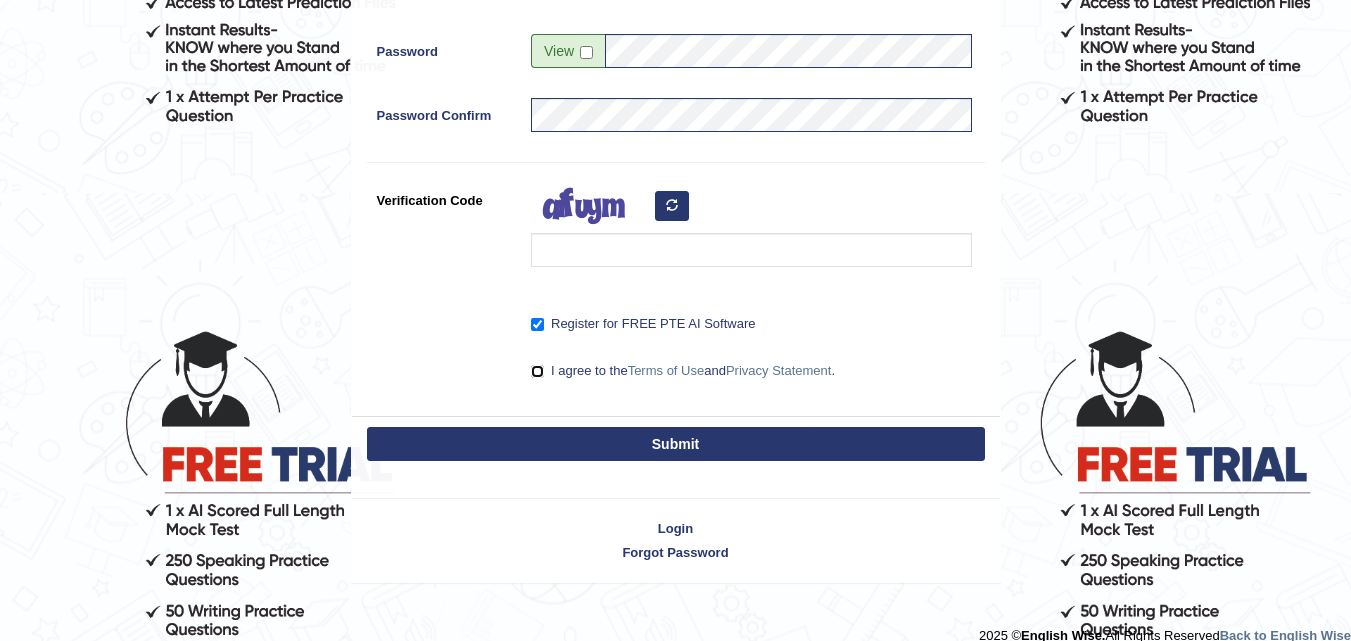 checkbox on "true" 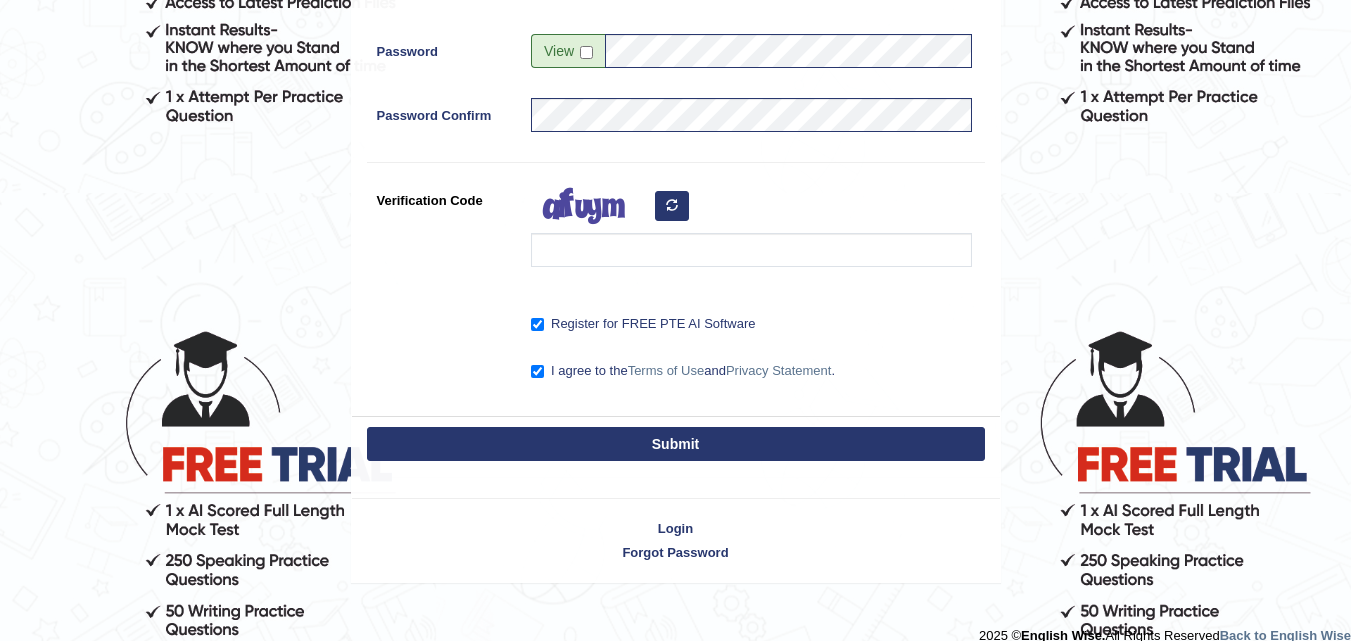 click on "Submit" at bounding box center (676, 446) 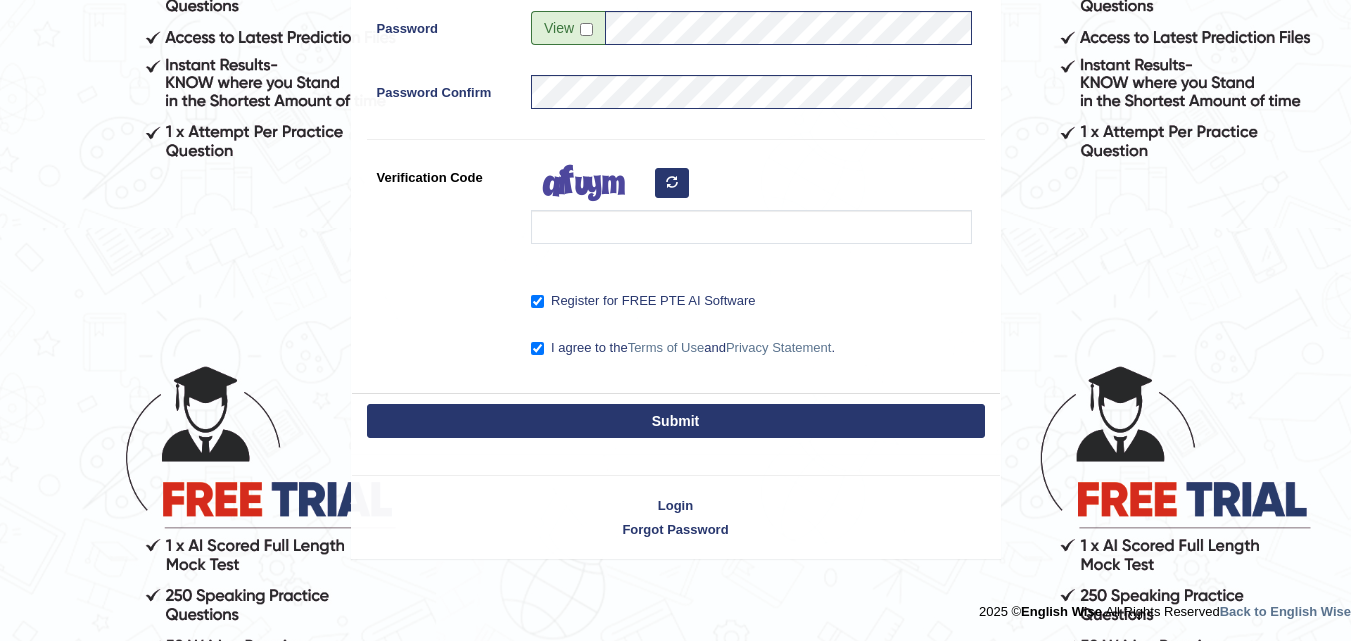 scroll, scrollTop: 509, scrollLeft: 0, axis: vertical 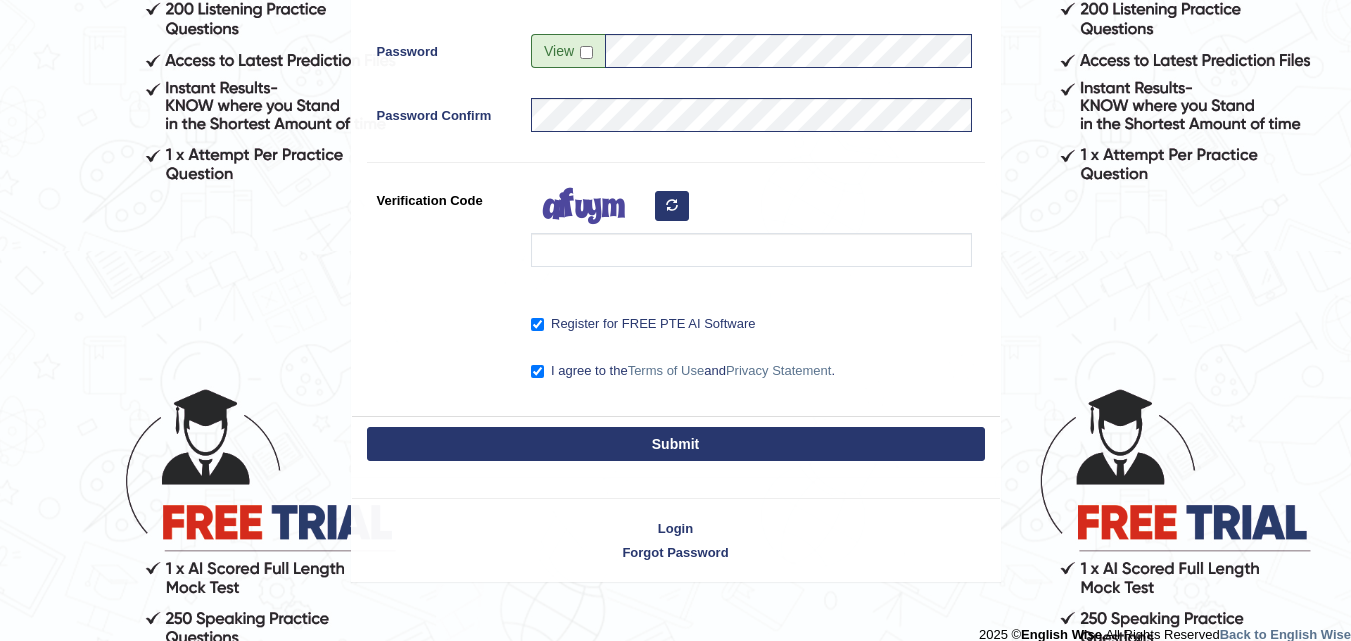 click on "Submit" at bounding box center [676, 444] 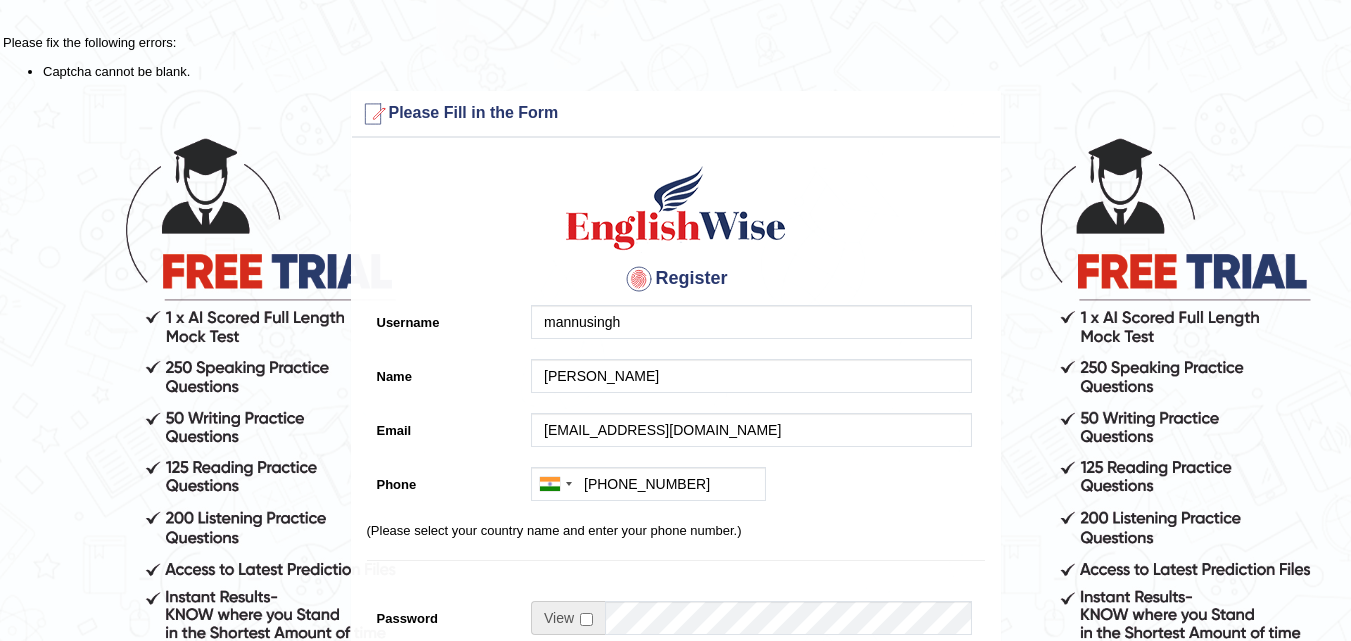 scroll, scrollTop: 0, scrollLeft: 0, axis: both 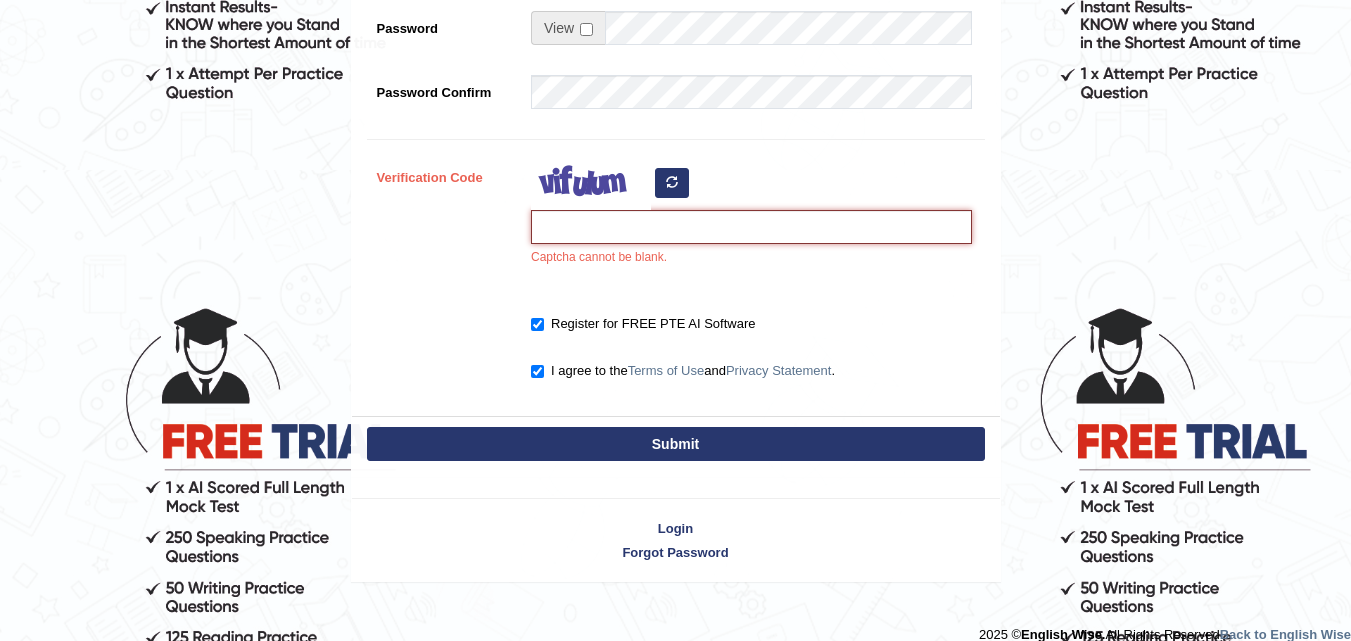 click on "Verification Code" at bounding box center (751, 227) 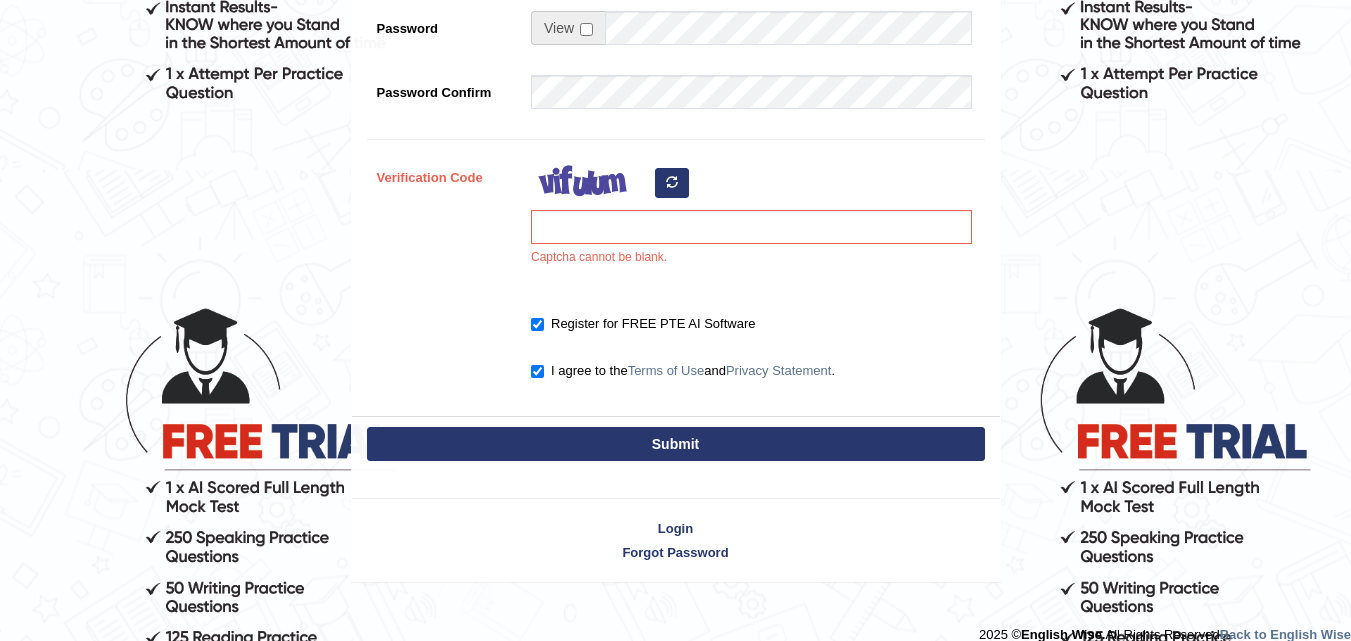 click on "Submit" at bounding box center [676, 444] 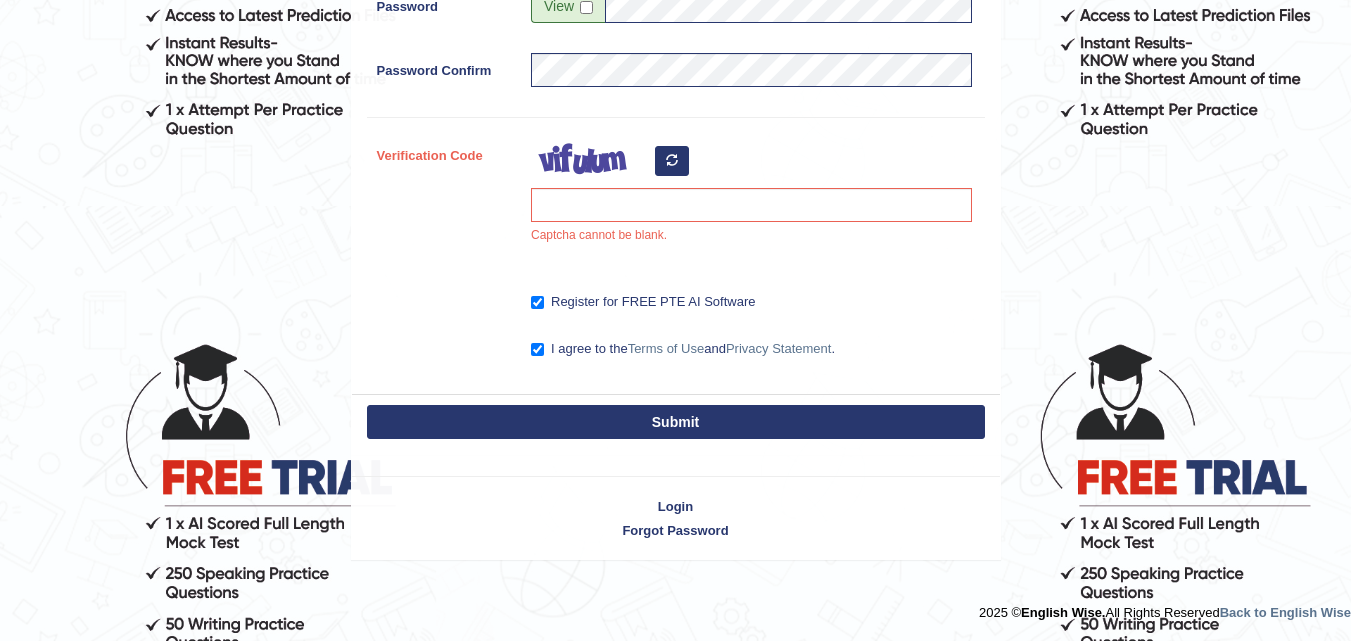scroll, scrollTop: 532, scrollLeft: 0, axis: vertical 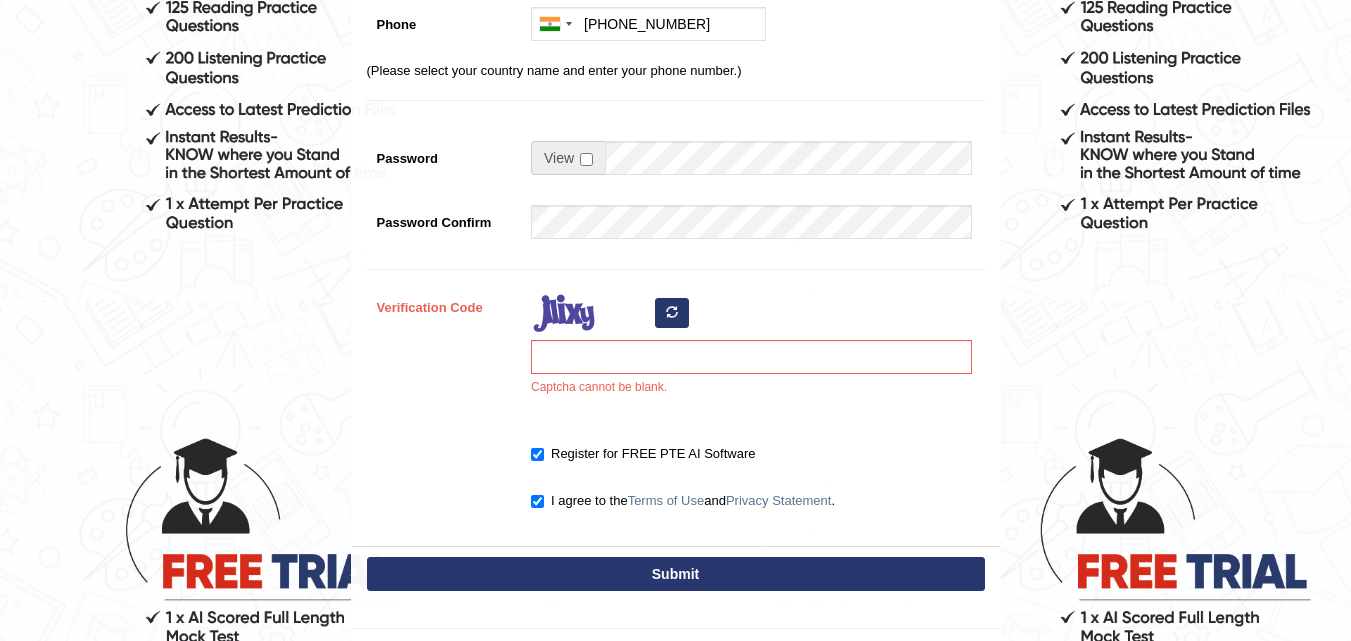 click at bounding box center (672, 312) 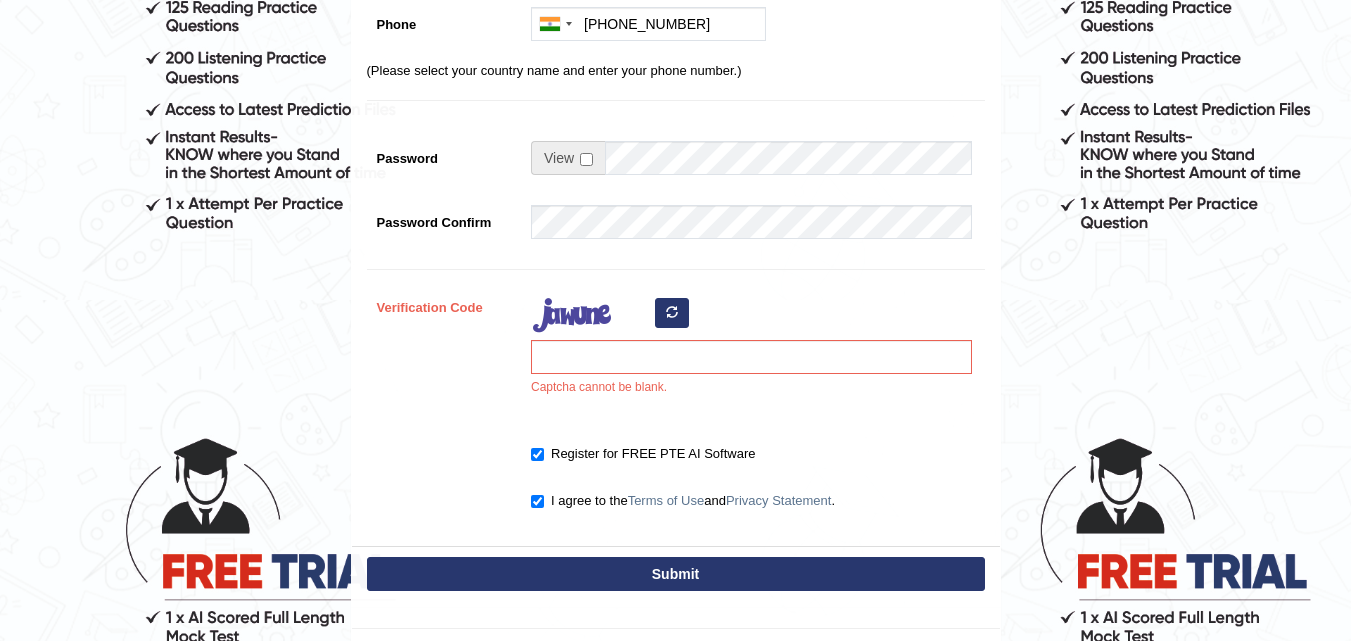 click at bounding box center [672, 312] 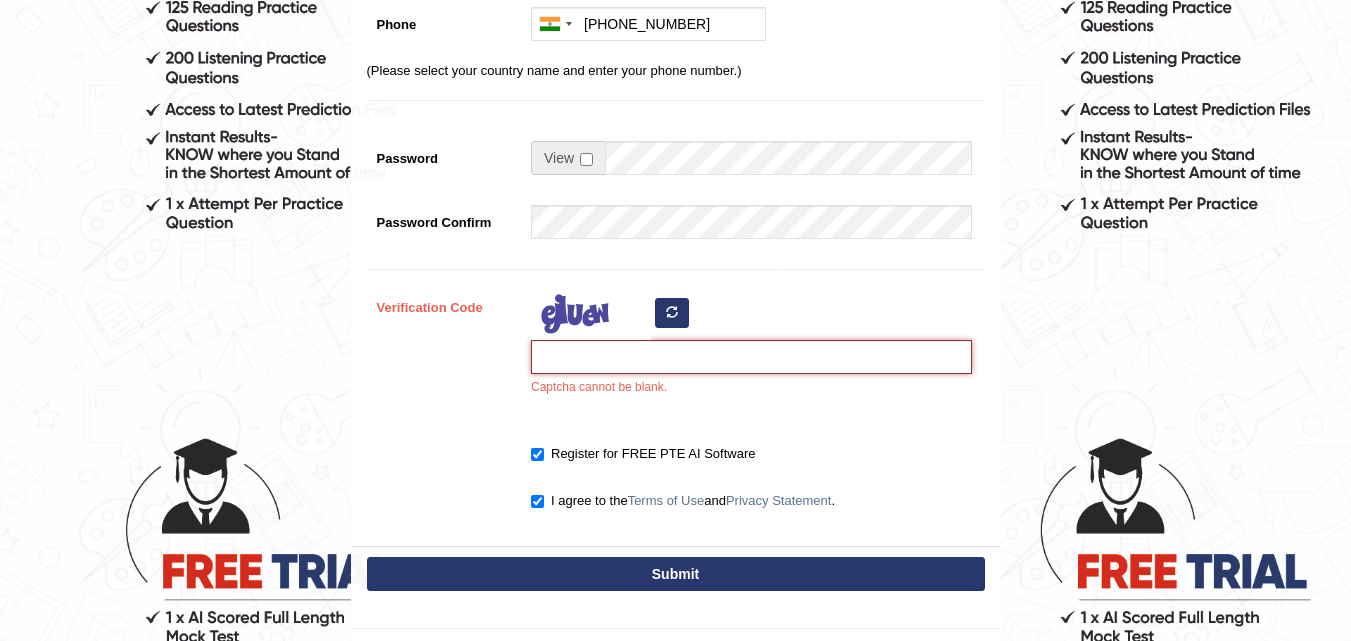 click on "Verification Code" at bounding box center [751, 357] 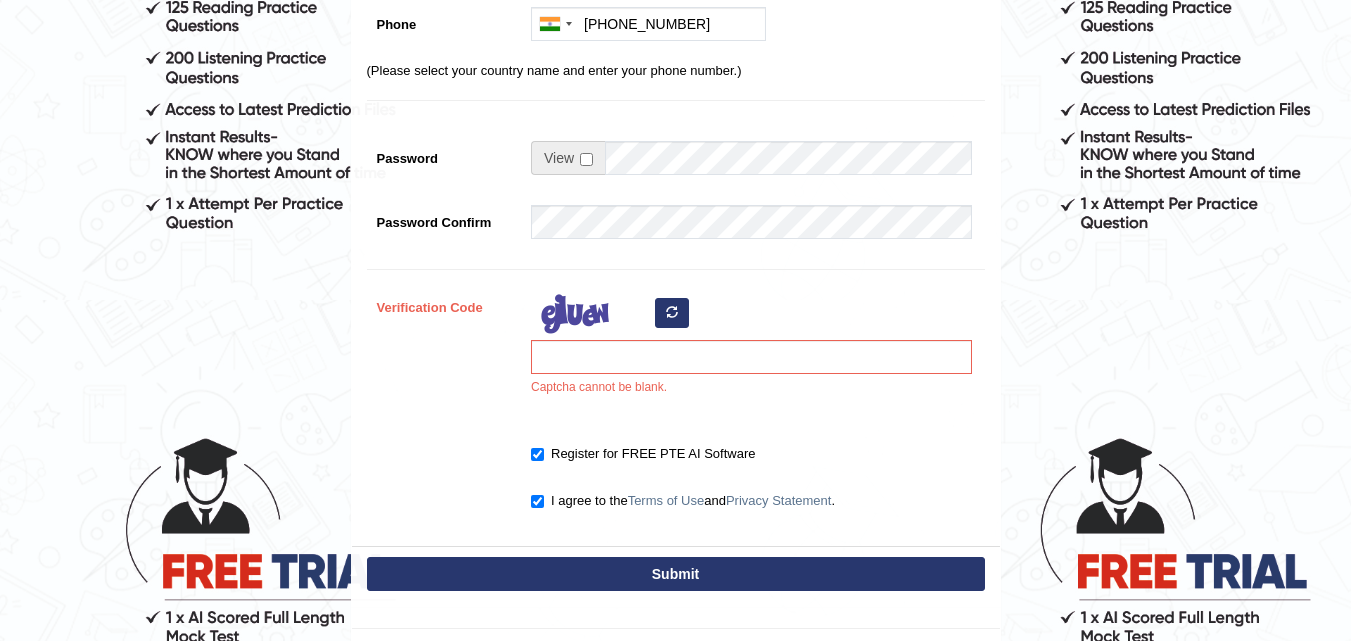click at bounding box center (672, 313) 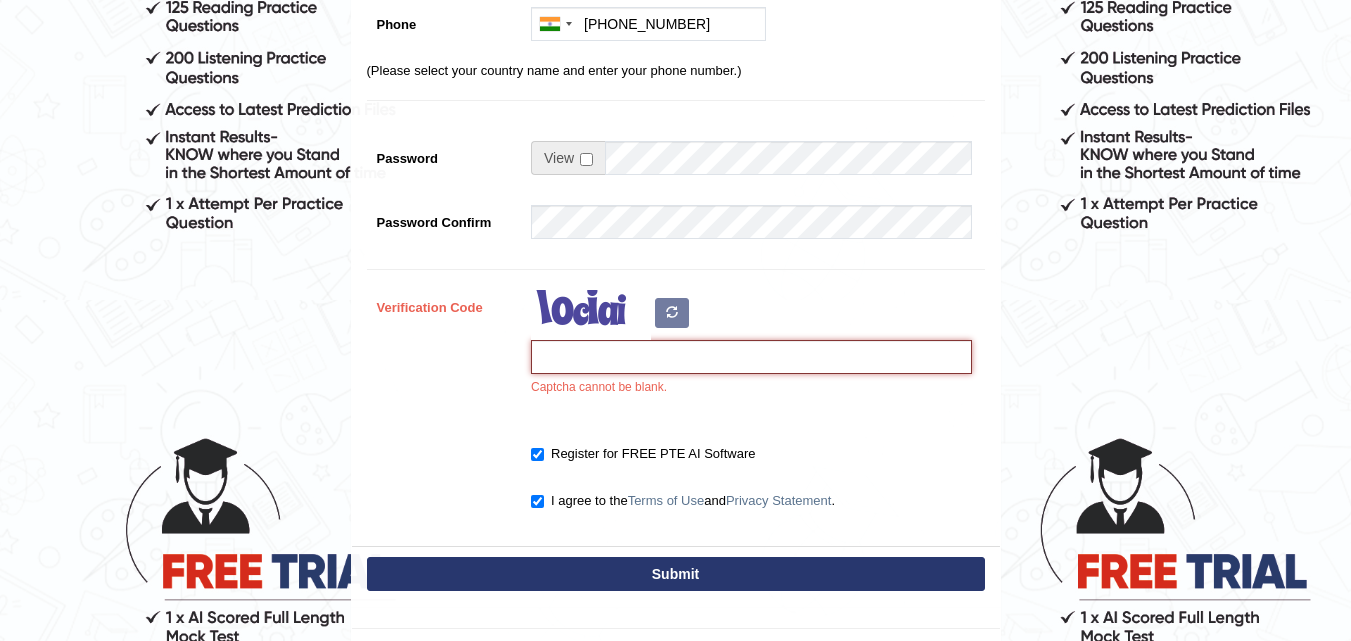 click on "Verification Code" at bounding box center [751, 357] 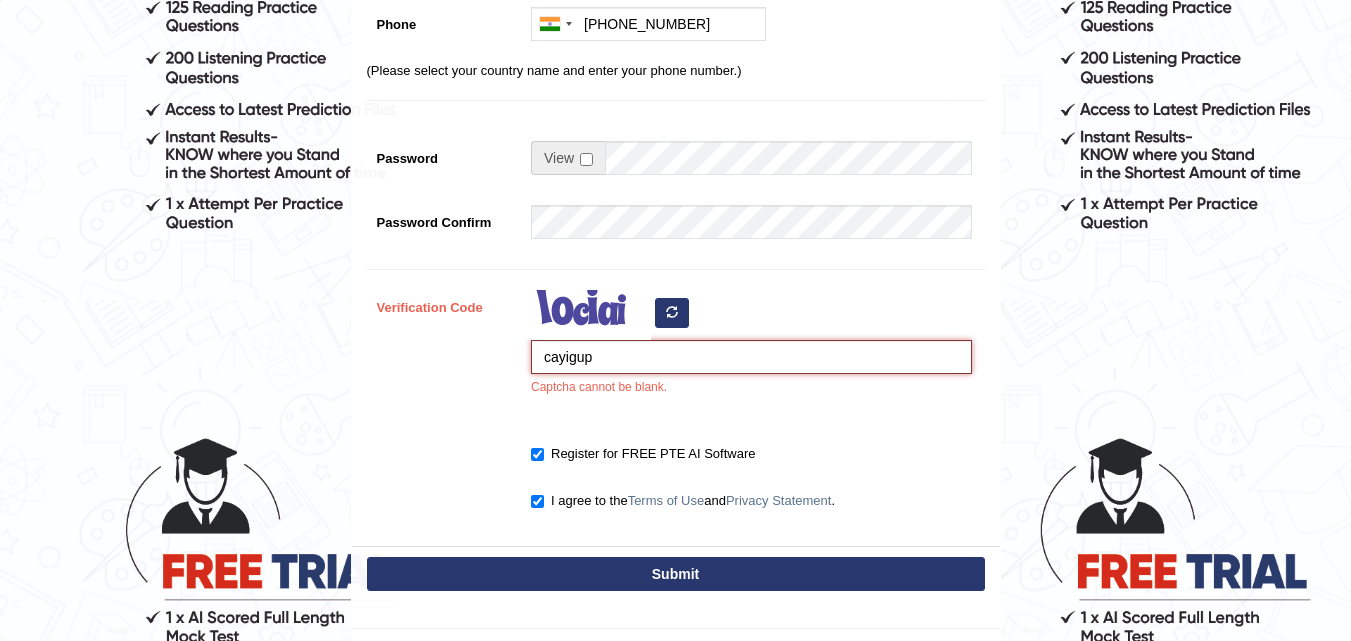 type on "cayigup" 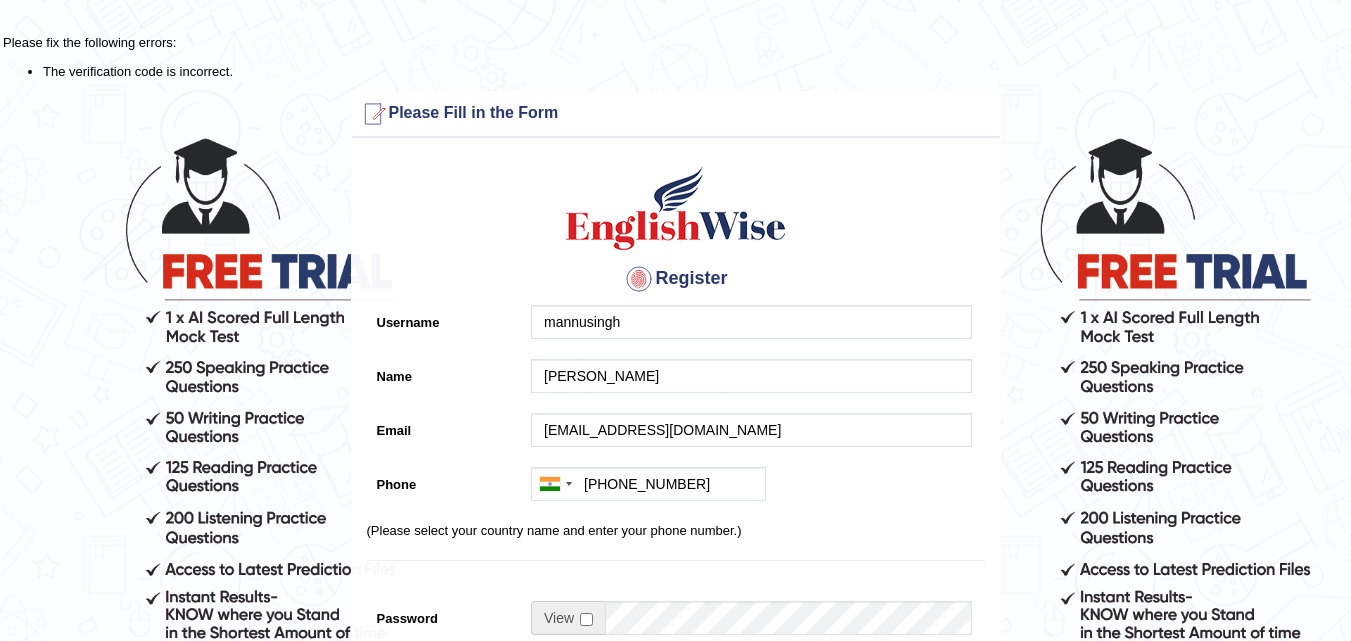 scroll, scrollTop: 0, scrollLeft: 0, axis: both 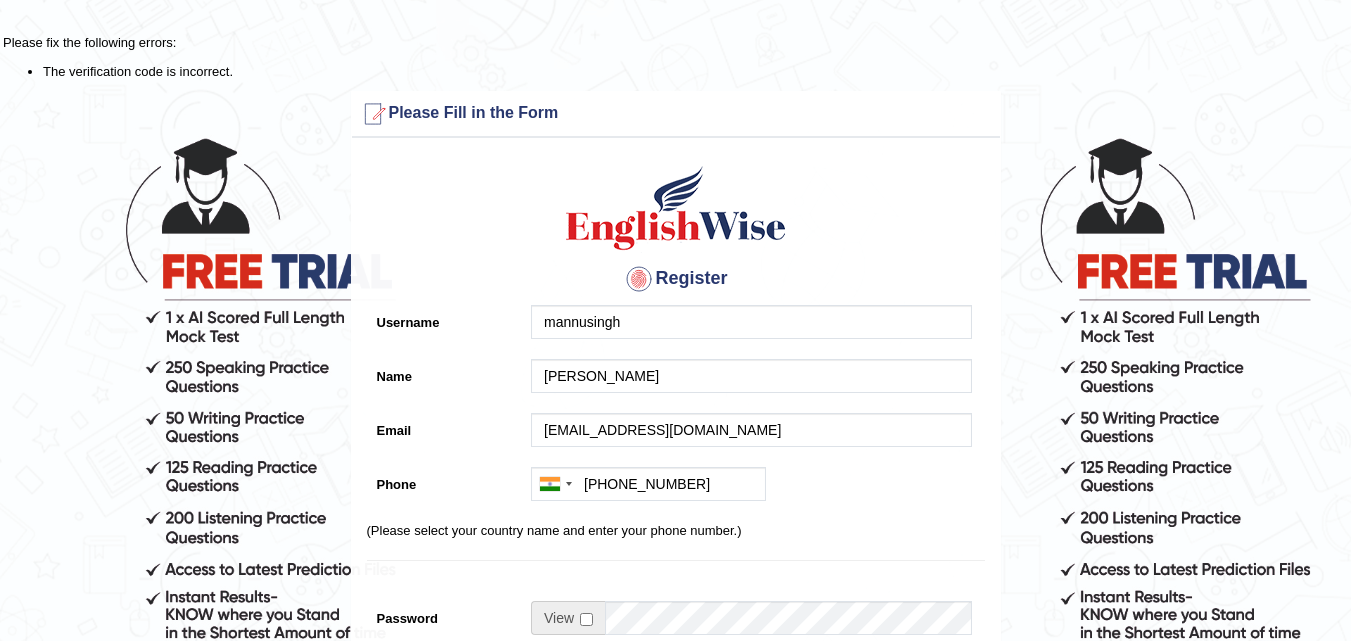 drag, startPoint x: 811, startPoint y: 287, endPoint x: 838, endPoint y: 366, distance: 83.48653 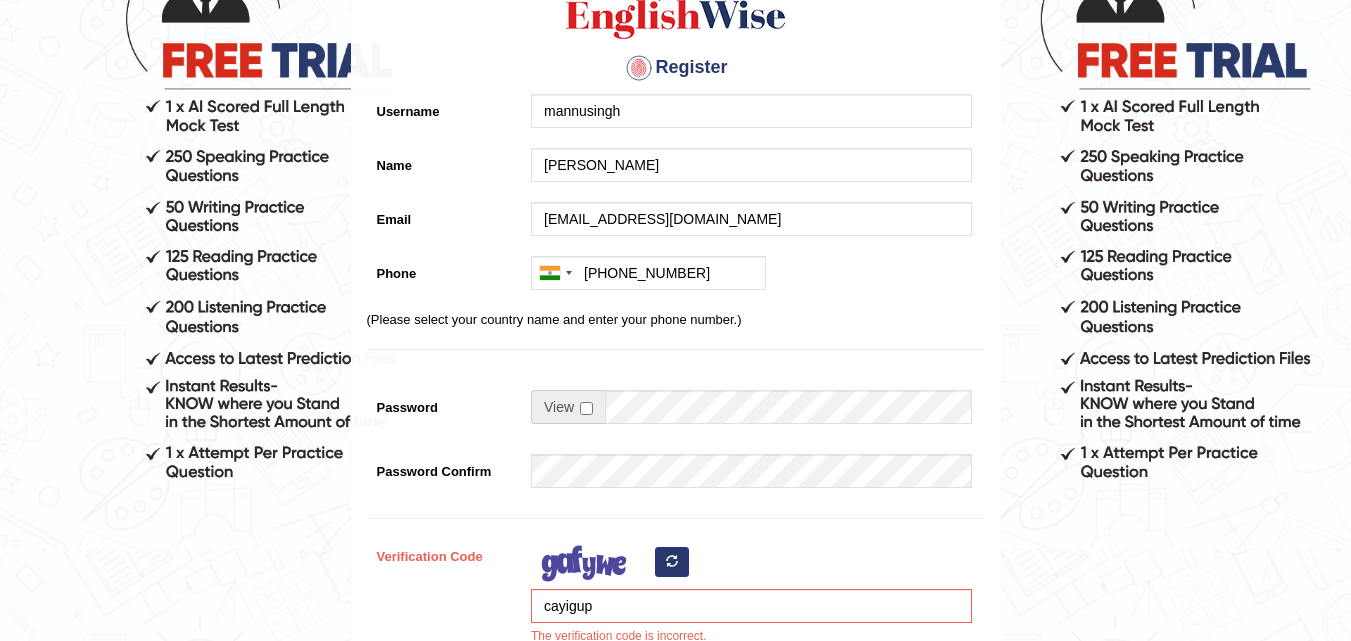 scroll, scrollTop: 613, scrollLeft: 0, axis: vertical 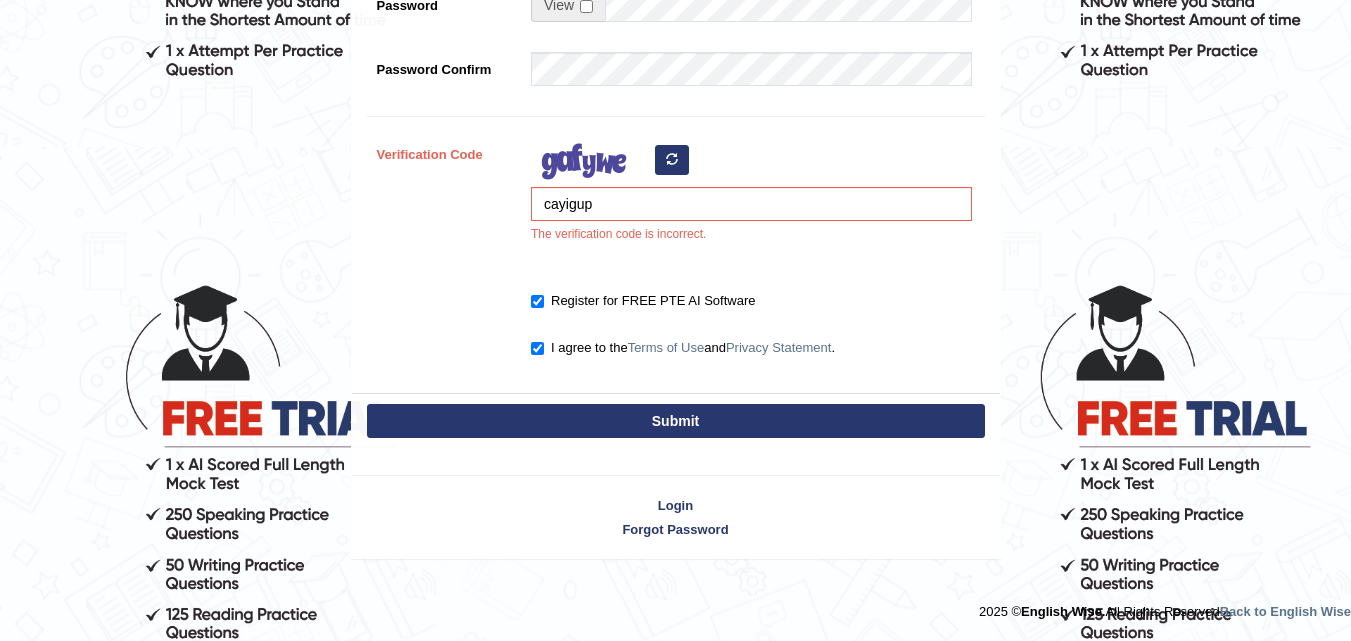 drag, startPoint x: 669, startPoint y: 413, endPoint x: 673, endPoint y: 427, distance: 14.56022 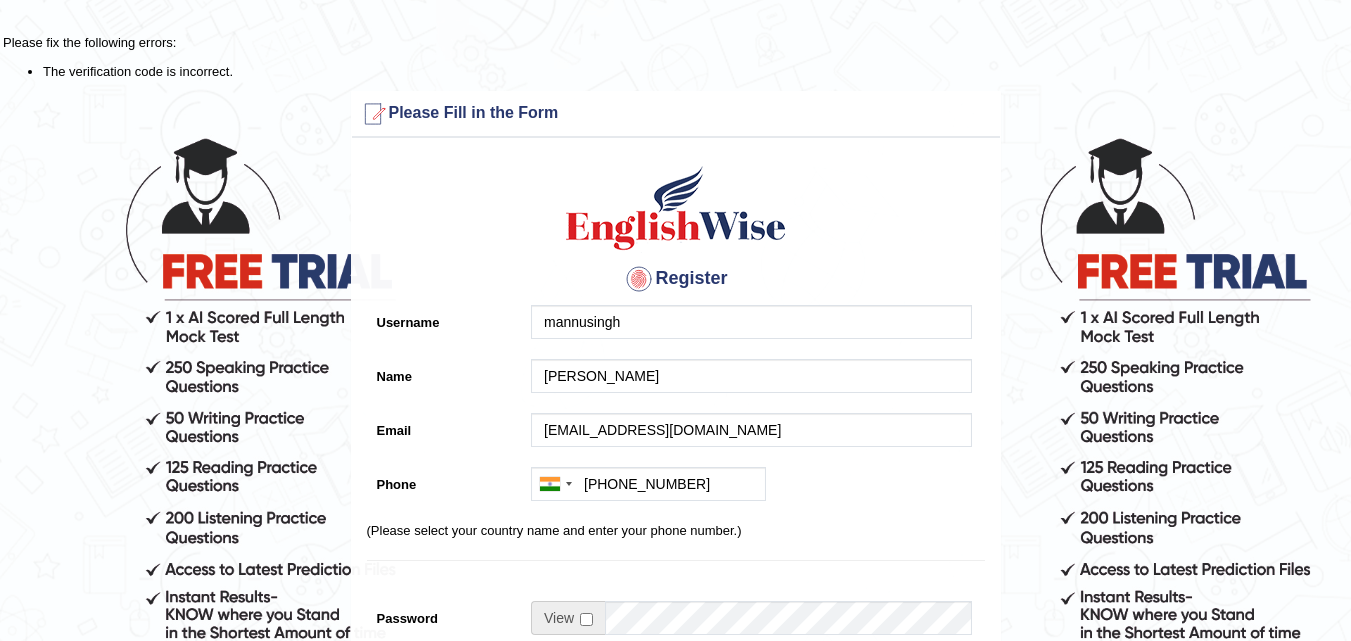 scroll, scrollTop: 0, scrollLeft: 0, axis: both 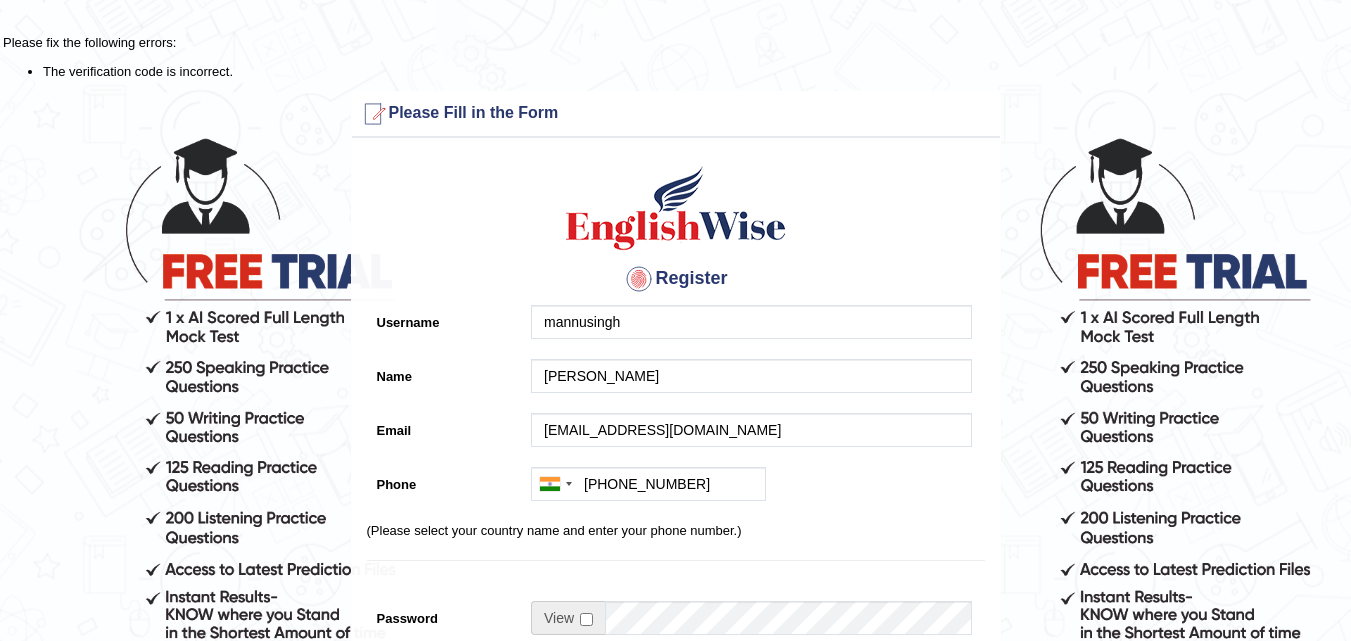 drag, startPoint x: 781, startPoint y: 503, endPoint x: 776, endPoint y: 552, distance: 49.25444 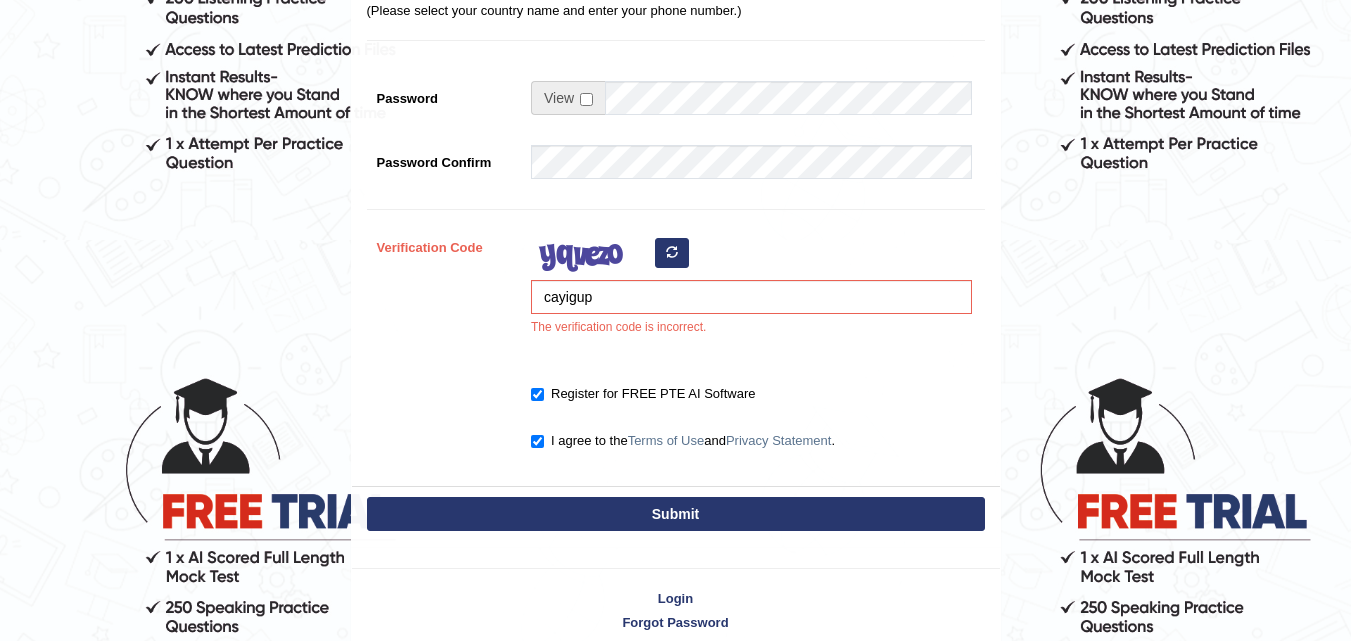 scroll, scrollTop: 613, scrollLeft: 0, axis: vertical 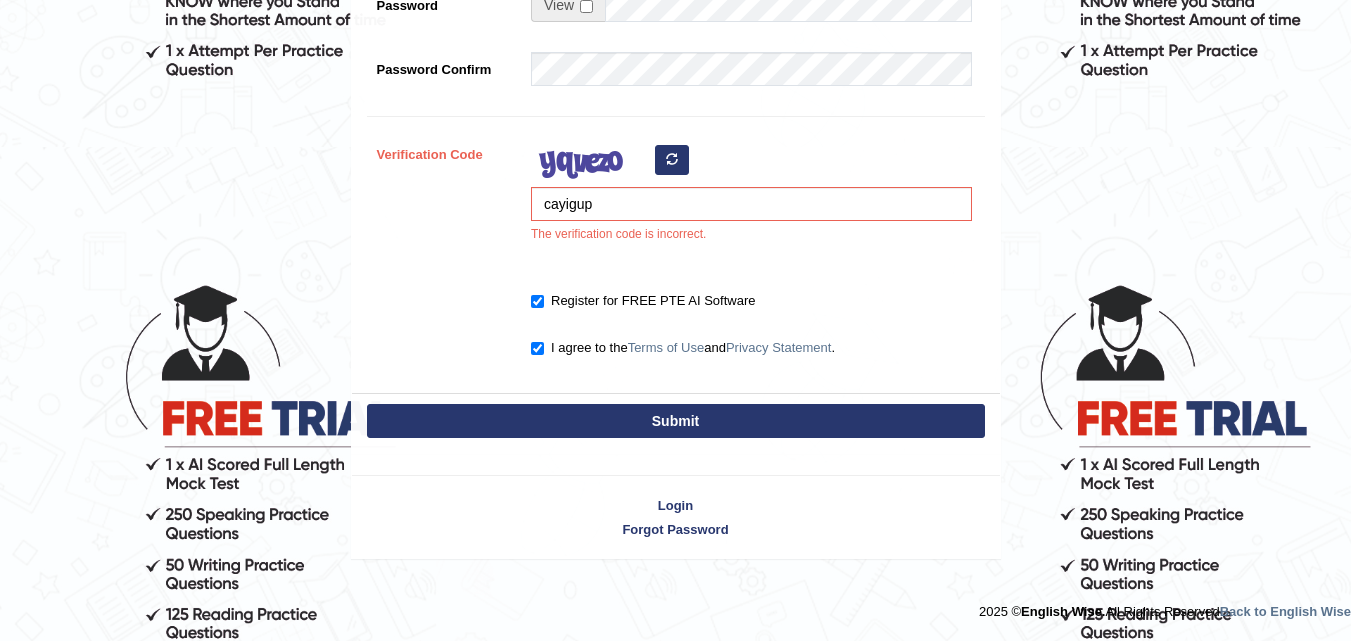 click at bounding box center [672, 160] 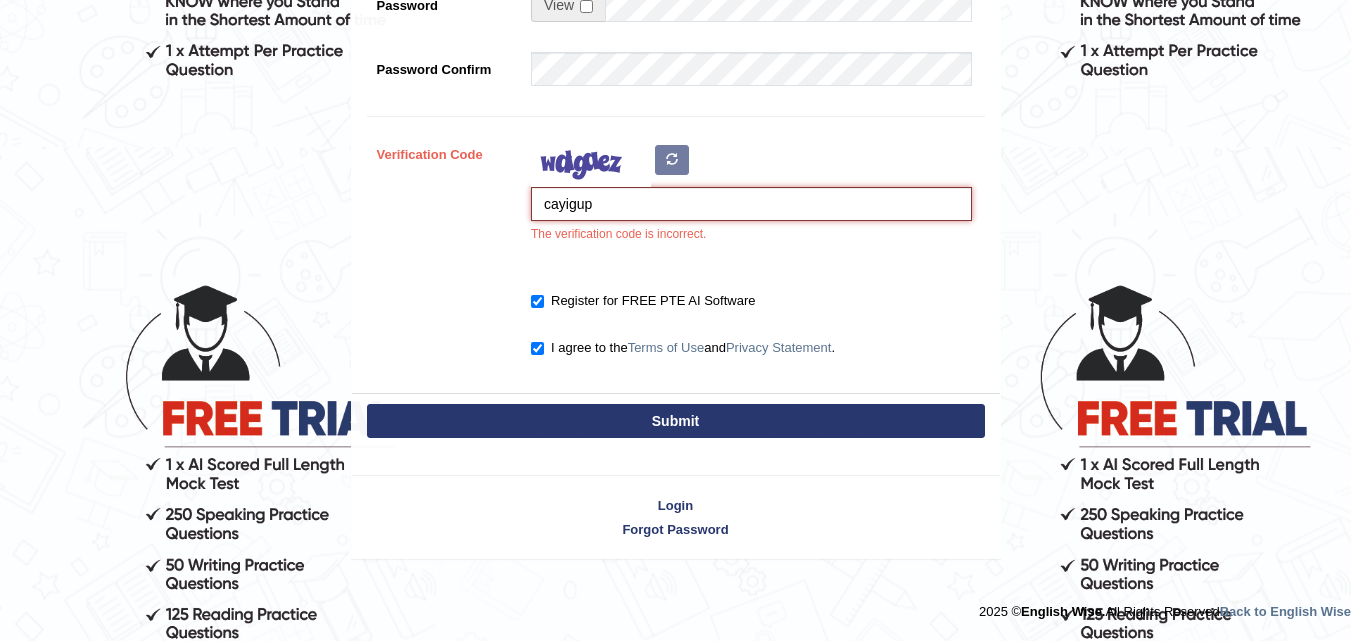 click on "cayigup" at bounding box center (751, 204) 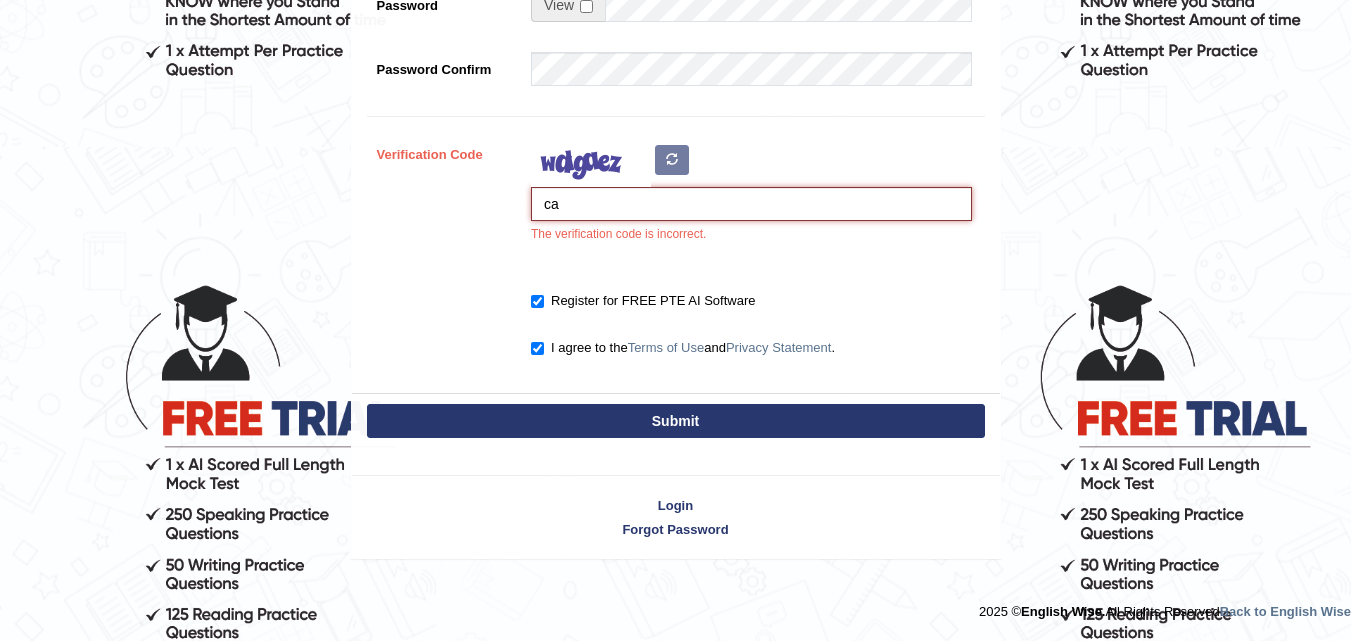 type on "c" 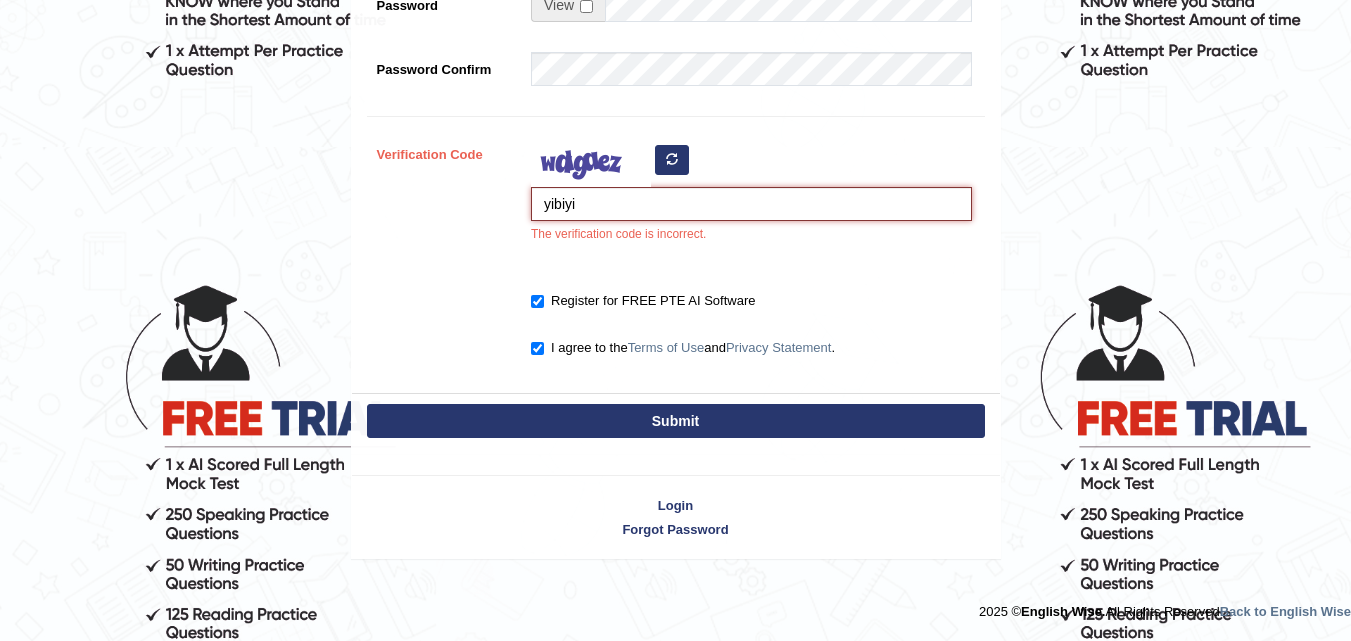 type on "yibiyi" 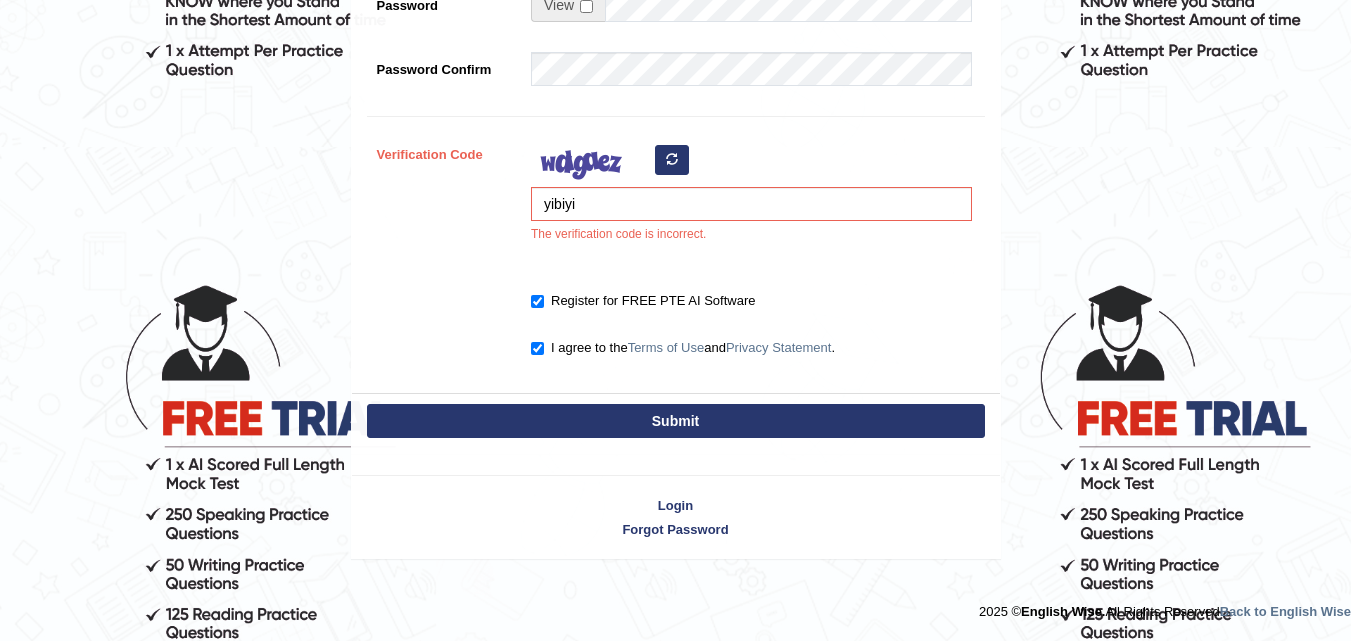 click on "Submit" at bounding box center [676, 421] 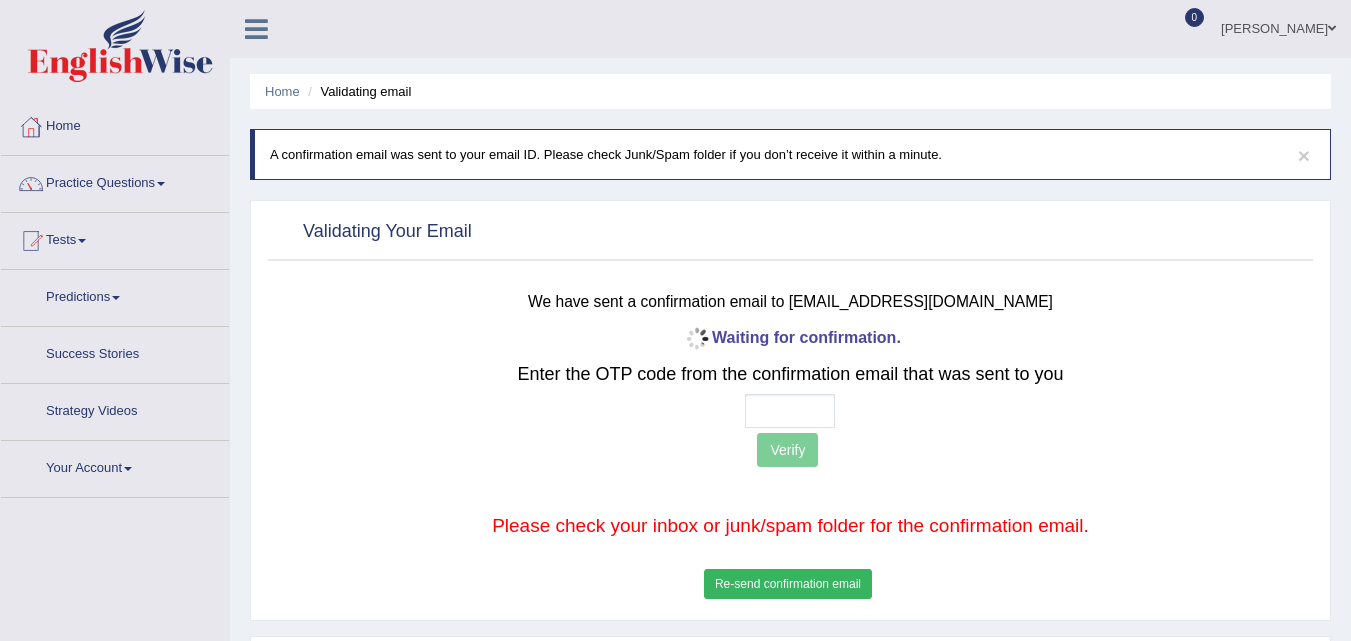 scroll, scrollTop: 0, scrollLeft: 0, axis: both 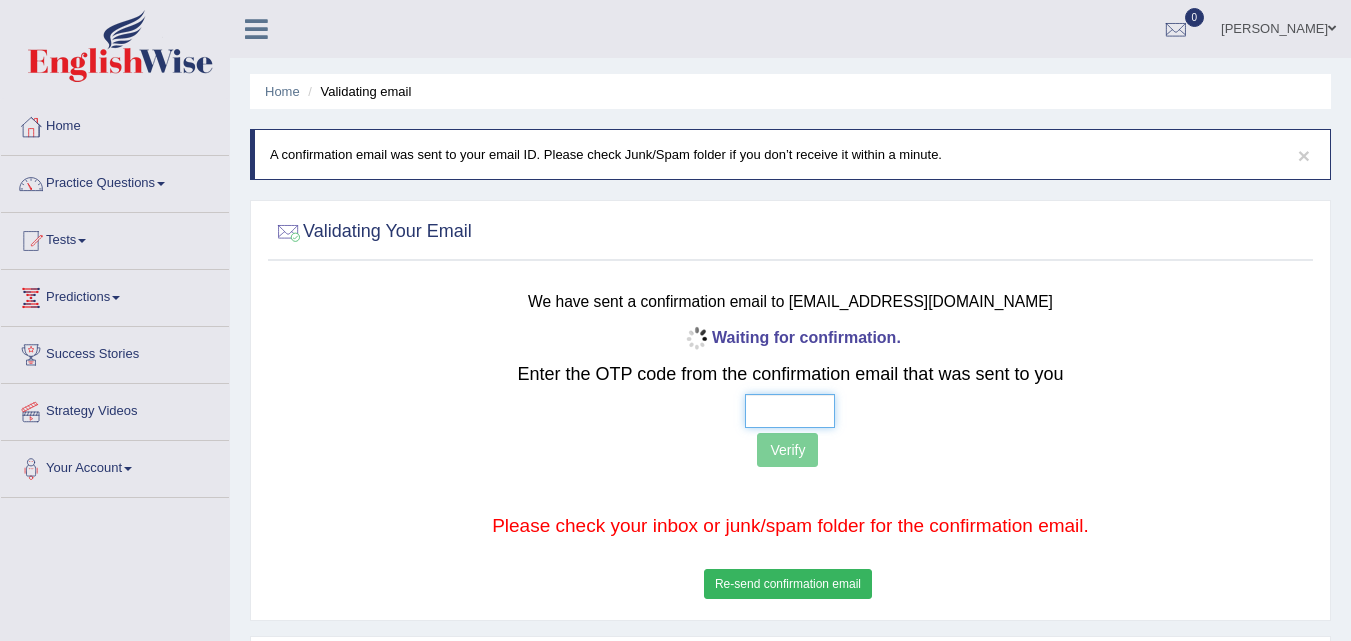 click at bounding box center [790, 411] 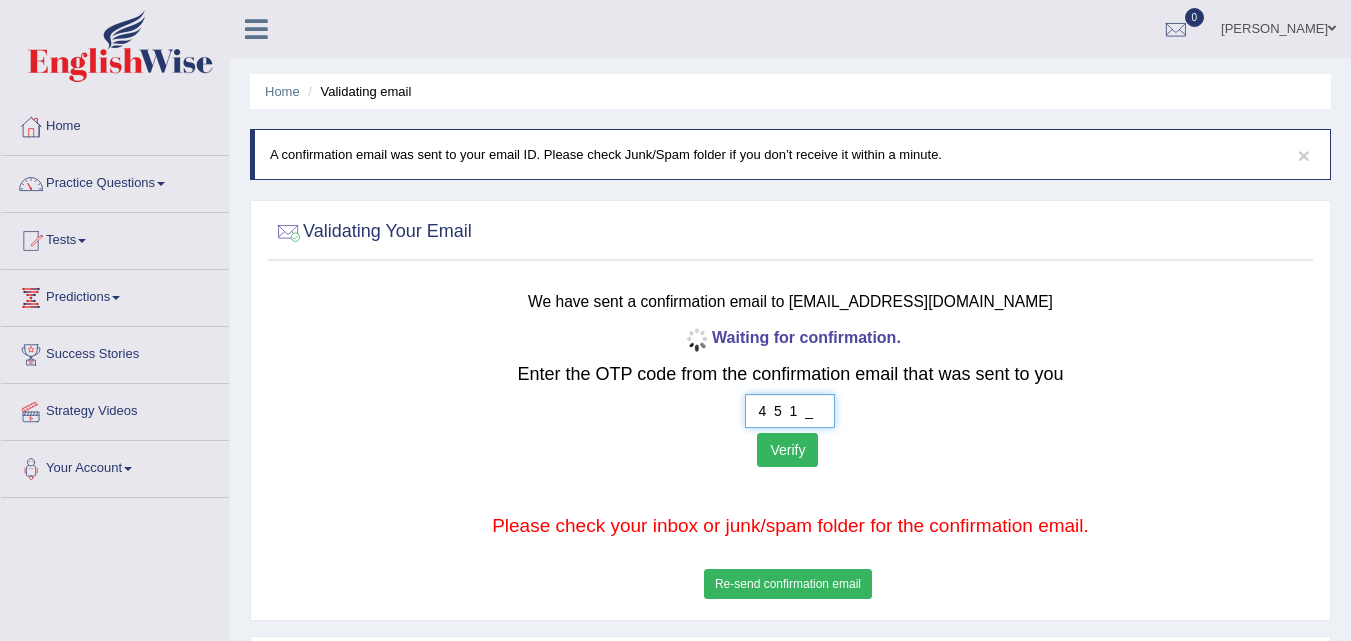 type on "4  5  1  0" 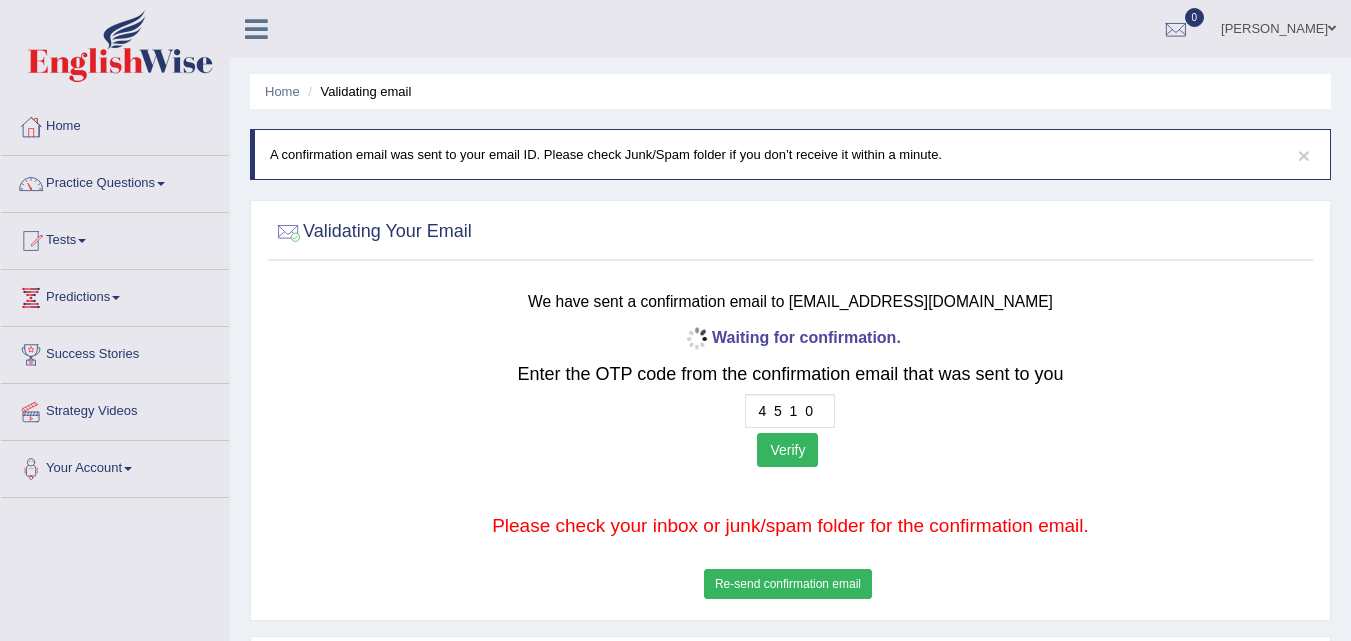 click on "Verify" at bounding box center (787, 450) 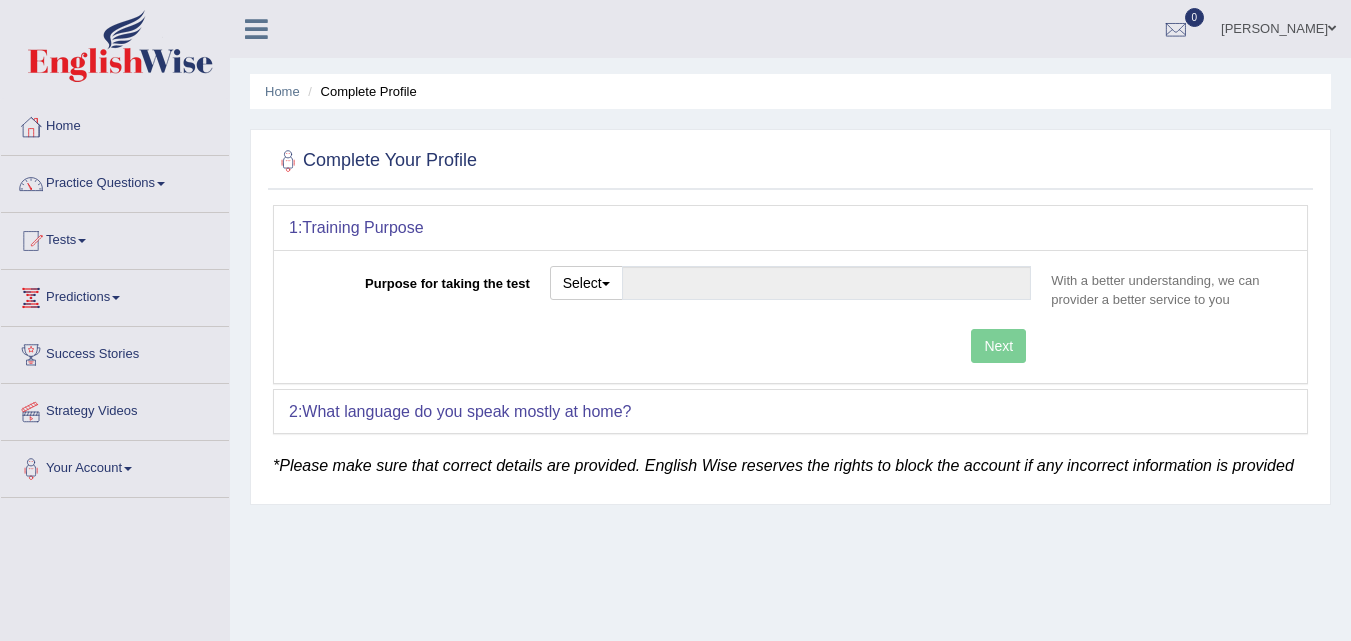 scroll, scrollTop: 0, scrollLeft: 0, axis: both 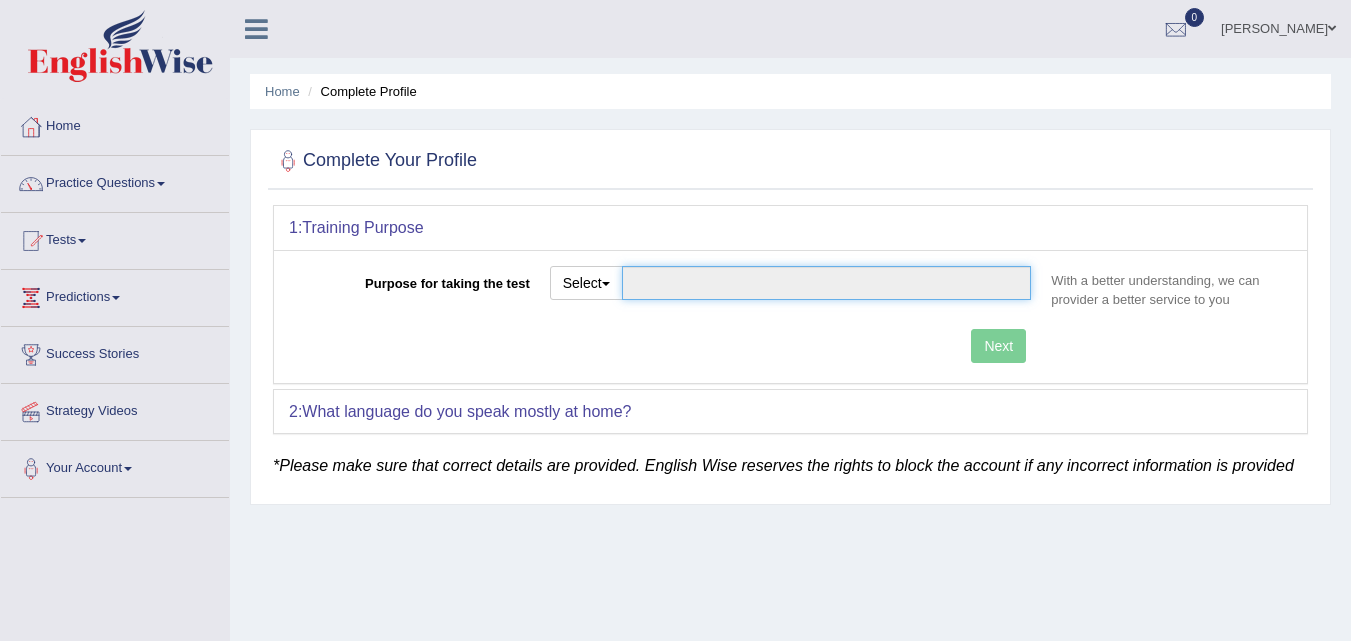 click on "Purpose for taking the test" at bounding box center (827, 283) 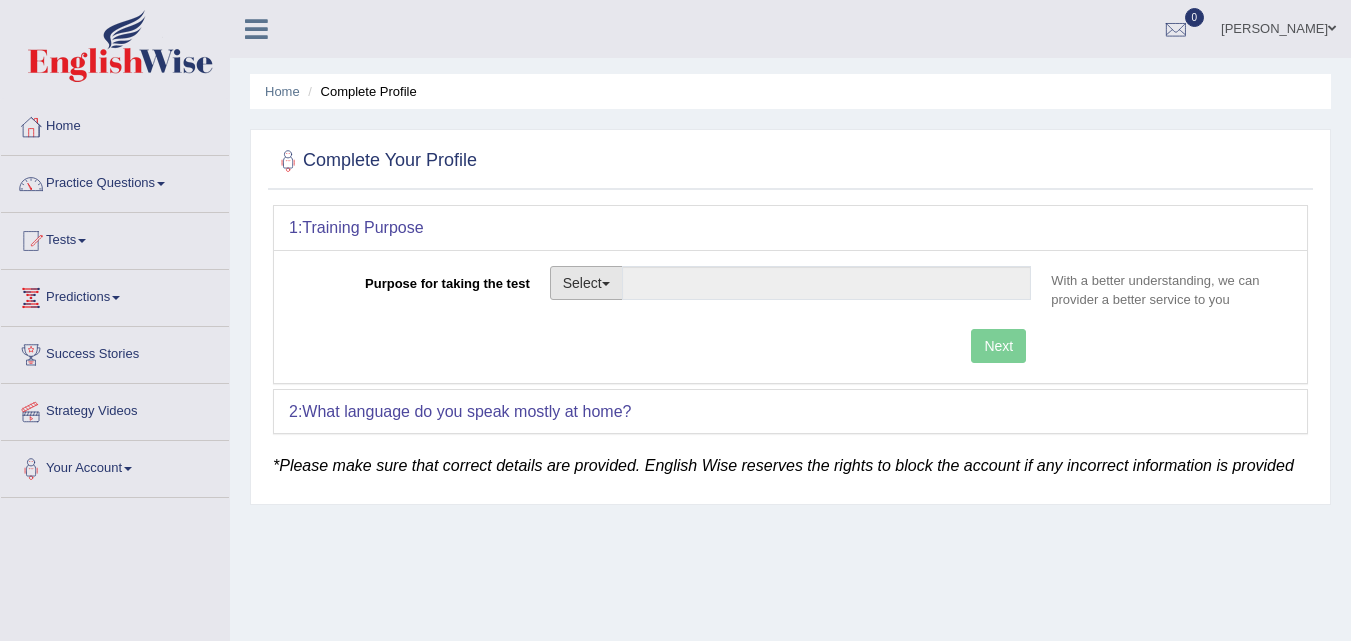click on "Select" at bounding box center [586, 283] 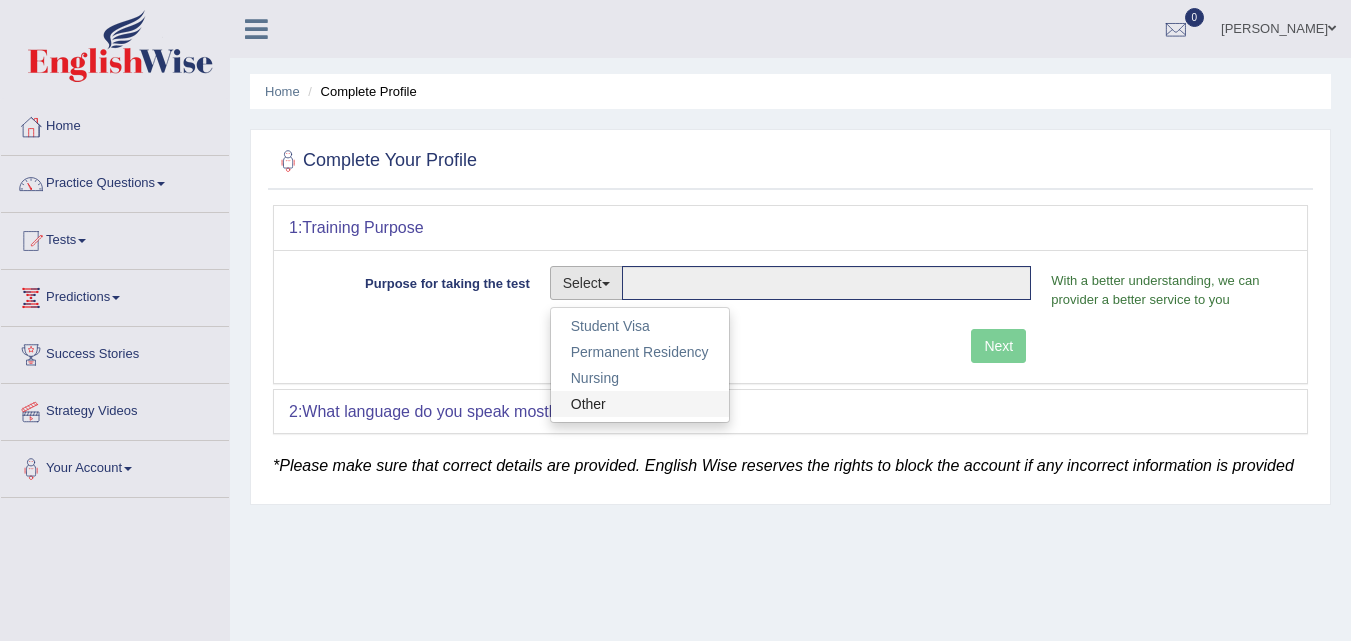 click on "Other" at bounding box center (640, 404) 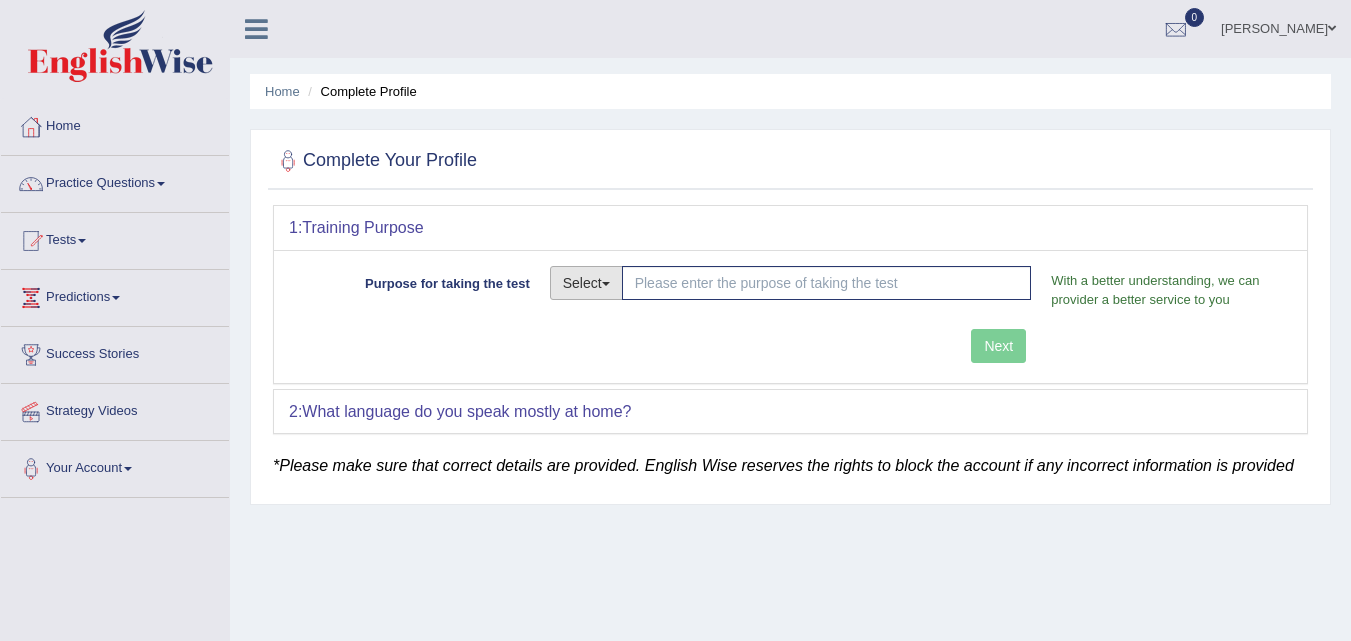 click on "Select" at bounding box center [586, 283] 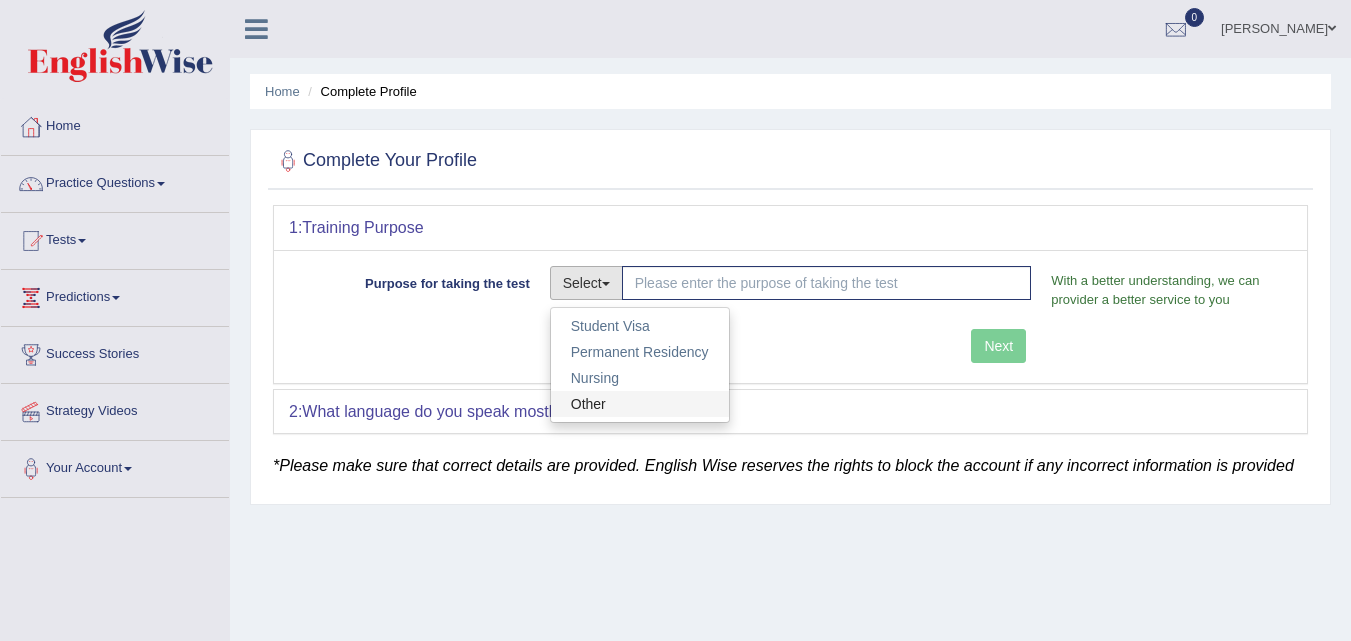 click on "Other" at bounding box center (640, 404) 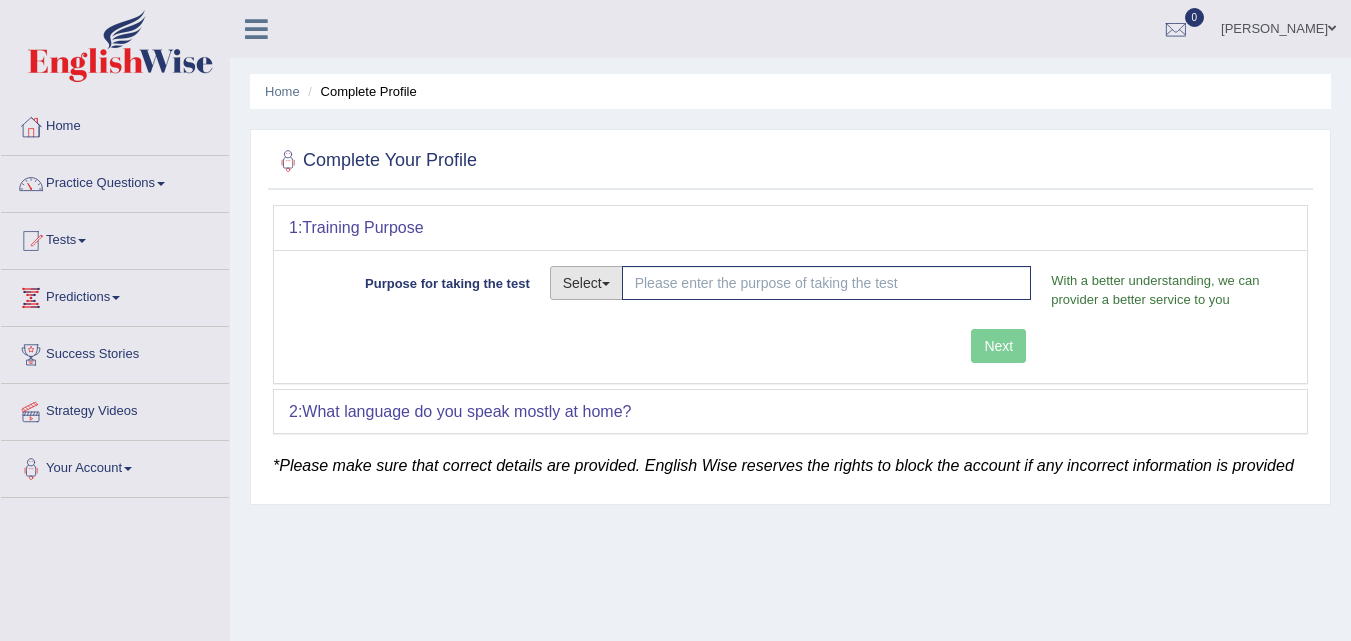 click on "Select" at bounding box center [586, 283] 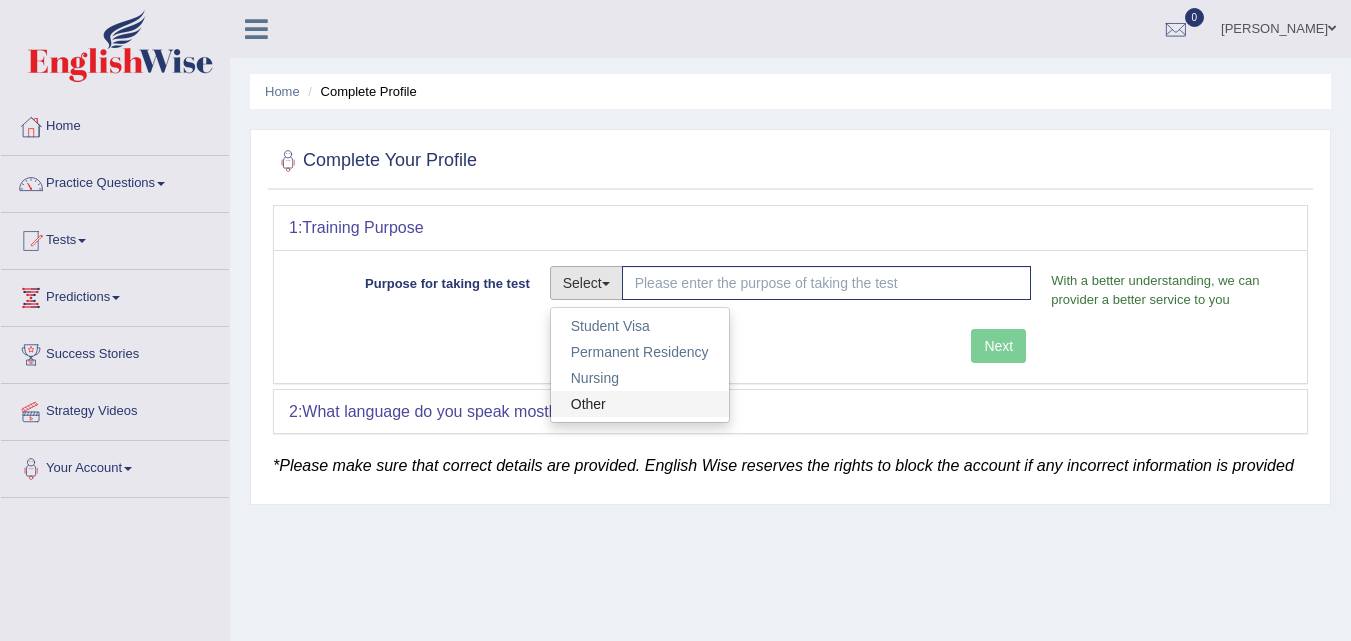click on "Other" at bounding box center (640, 404) 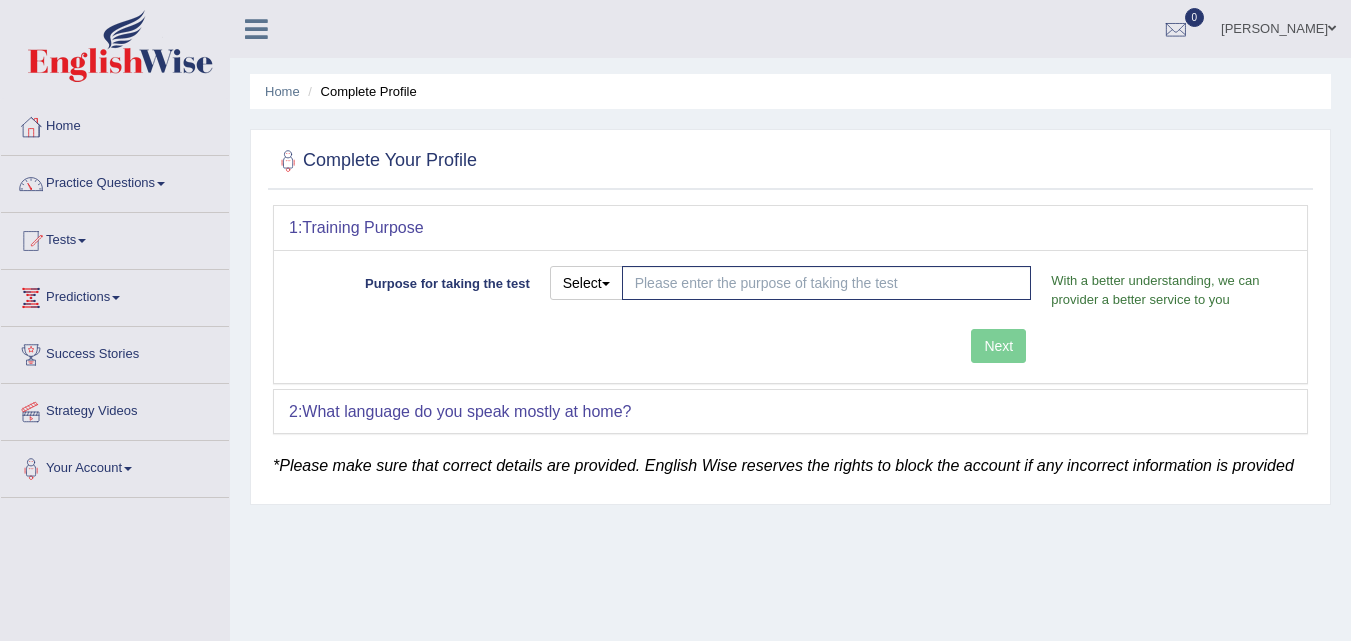 click on "Next" at bounding box center (665, 348) 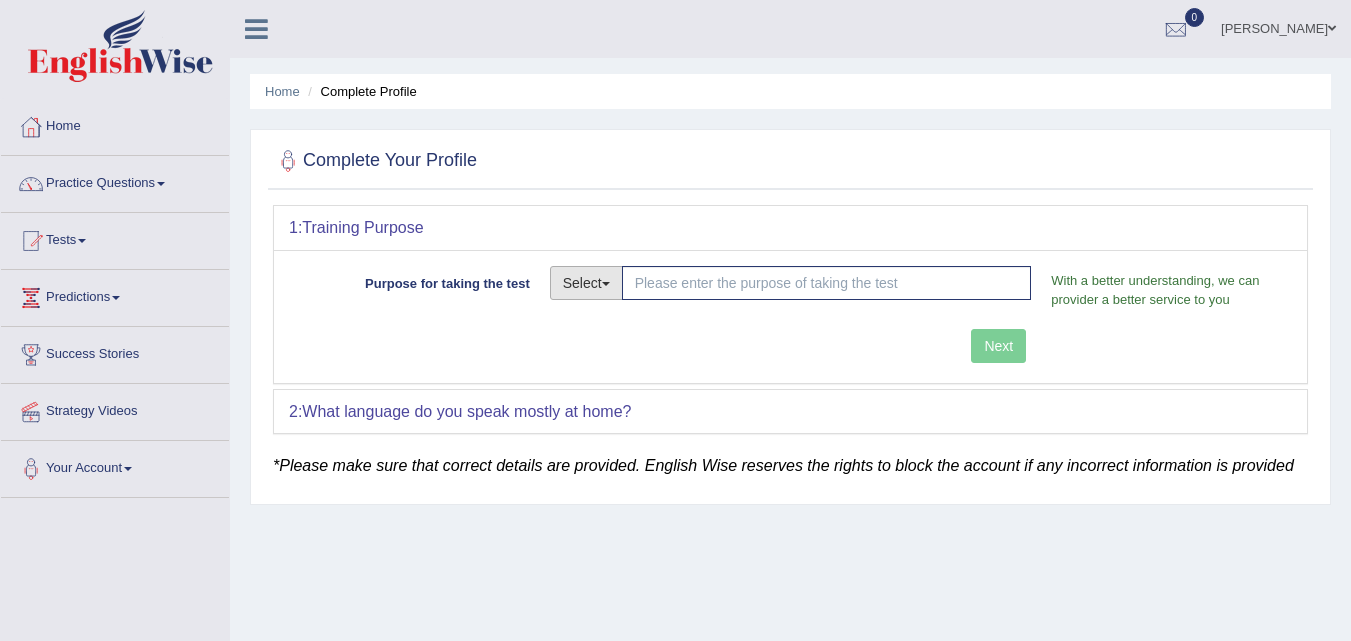 click on "Select" at bounding box center (586, 283) 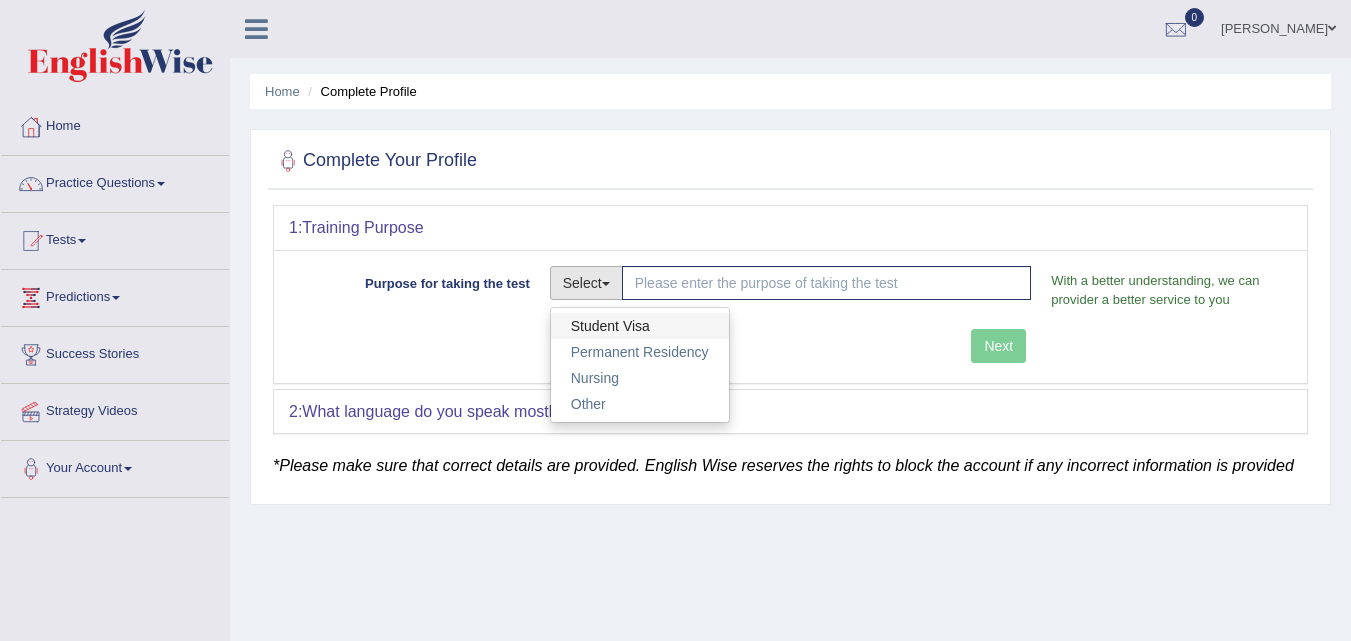 click on "Student Visa" at bounding box center (640, 326) 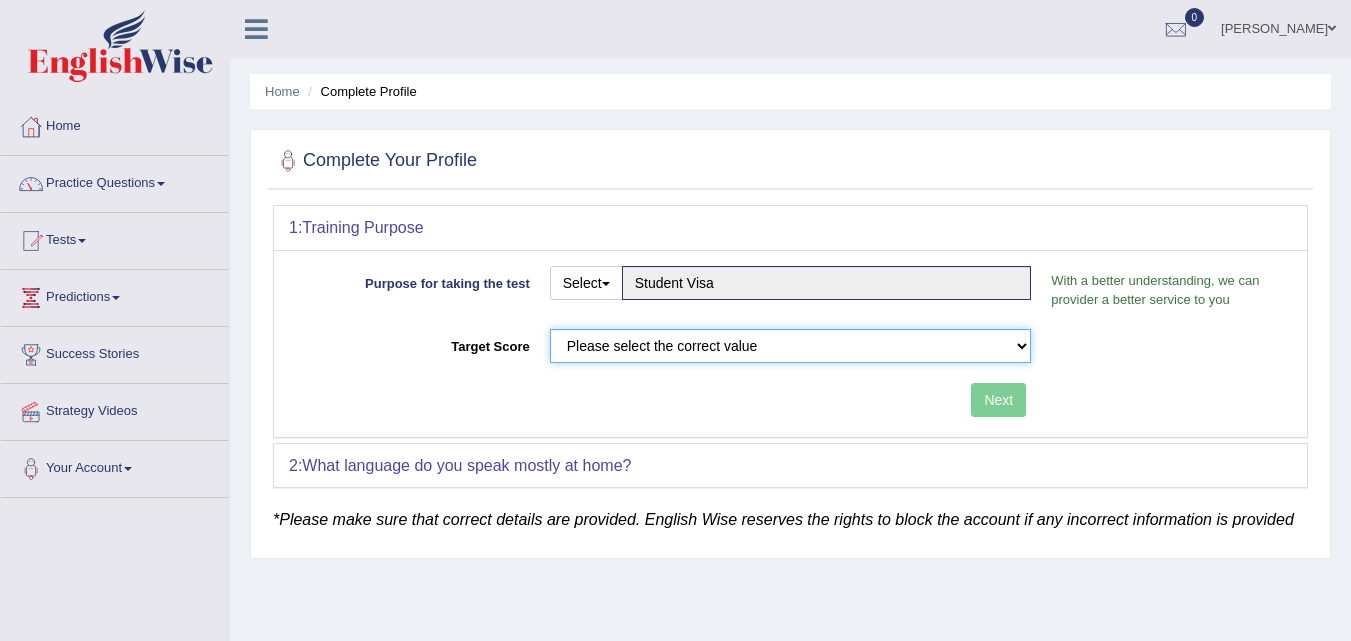 click on "Please select the correct value
50 (6 bands)
58 (6.5 bands)
65 (7 bands)
79 (8 bands)" at bounding box center [791, 346] 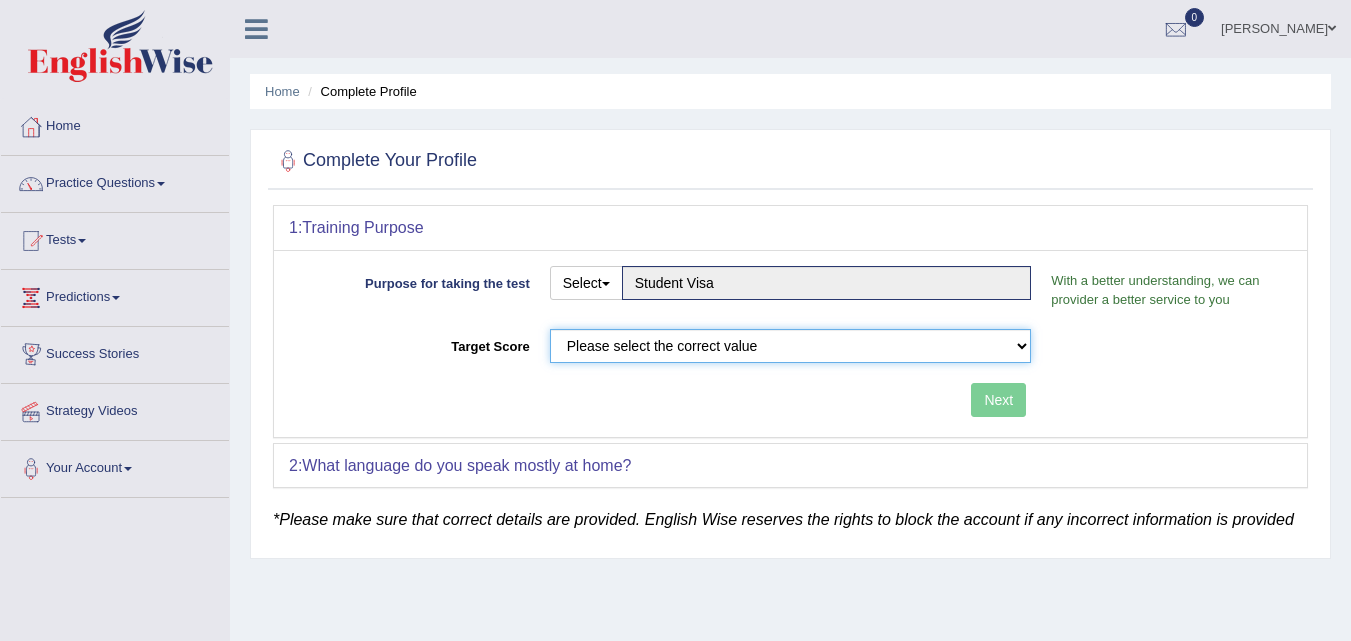 select on "79" 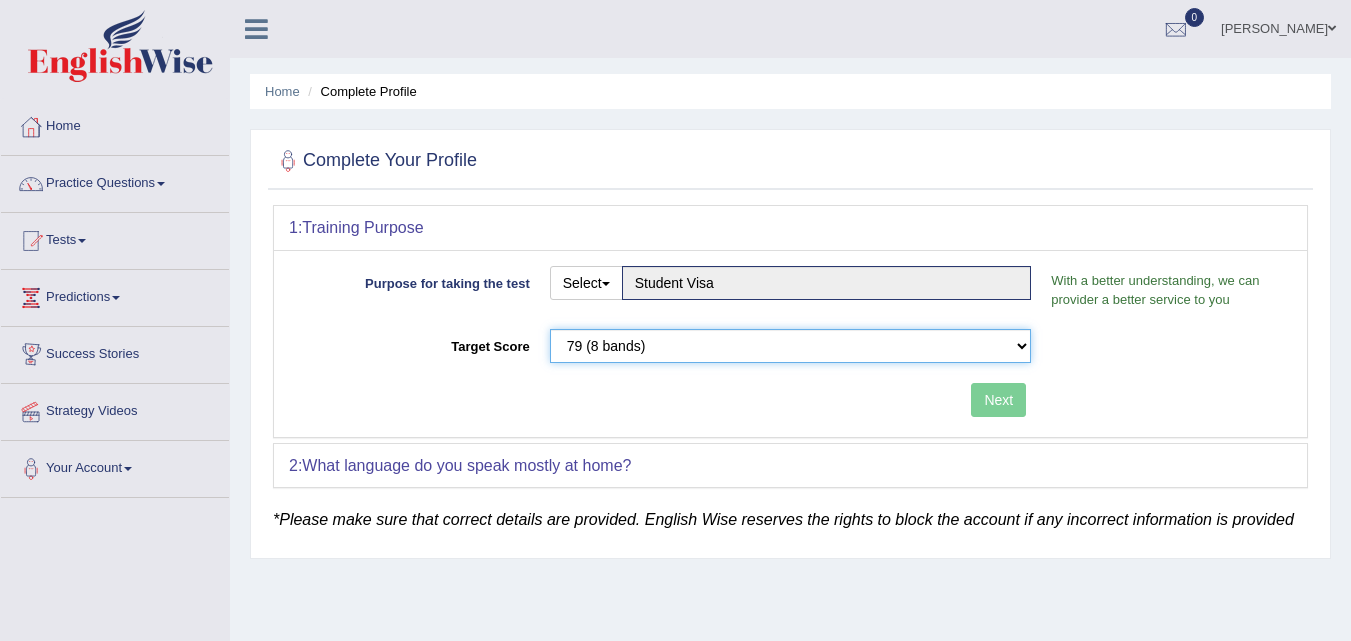 click on "Please select the correct value
50 (6 bands)
58 (6.5 bands)
65 (7 bands)
79 (8 bands)" at bounding box center (791, 346) 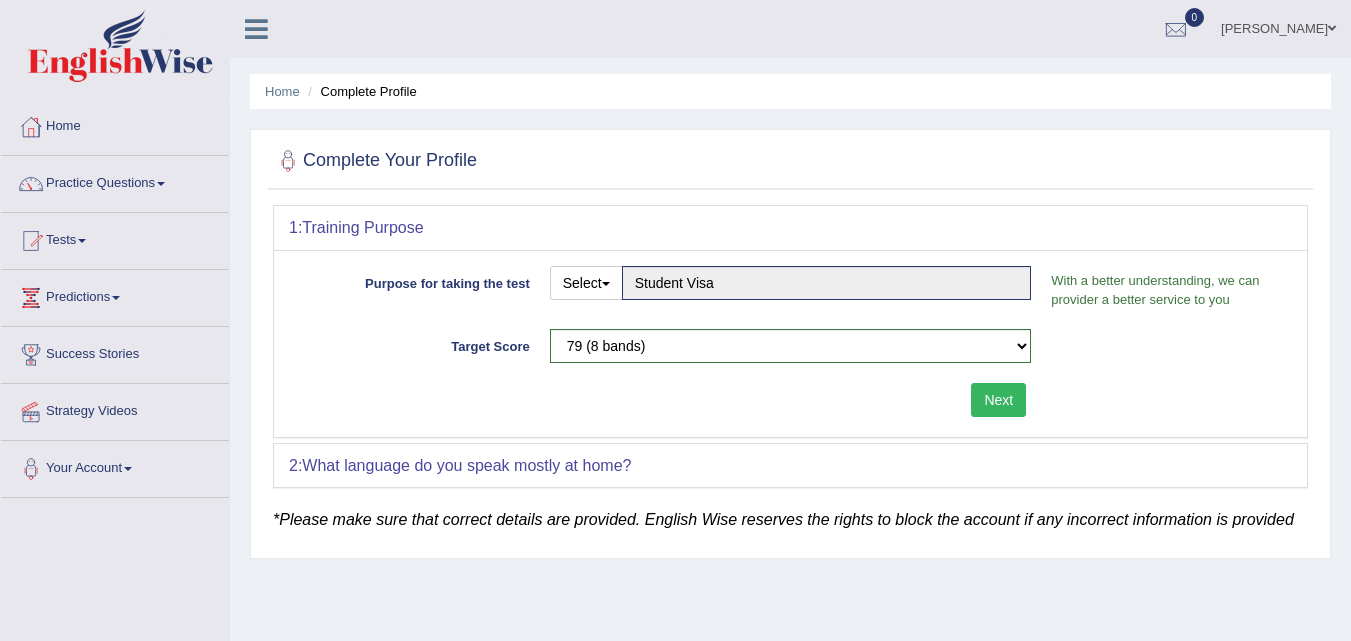 click on "Next" at bounding box center (998, 400) 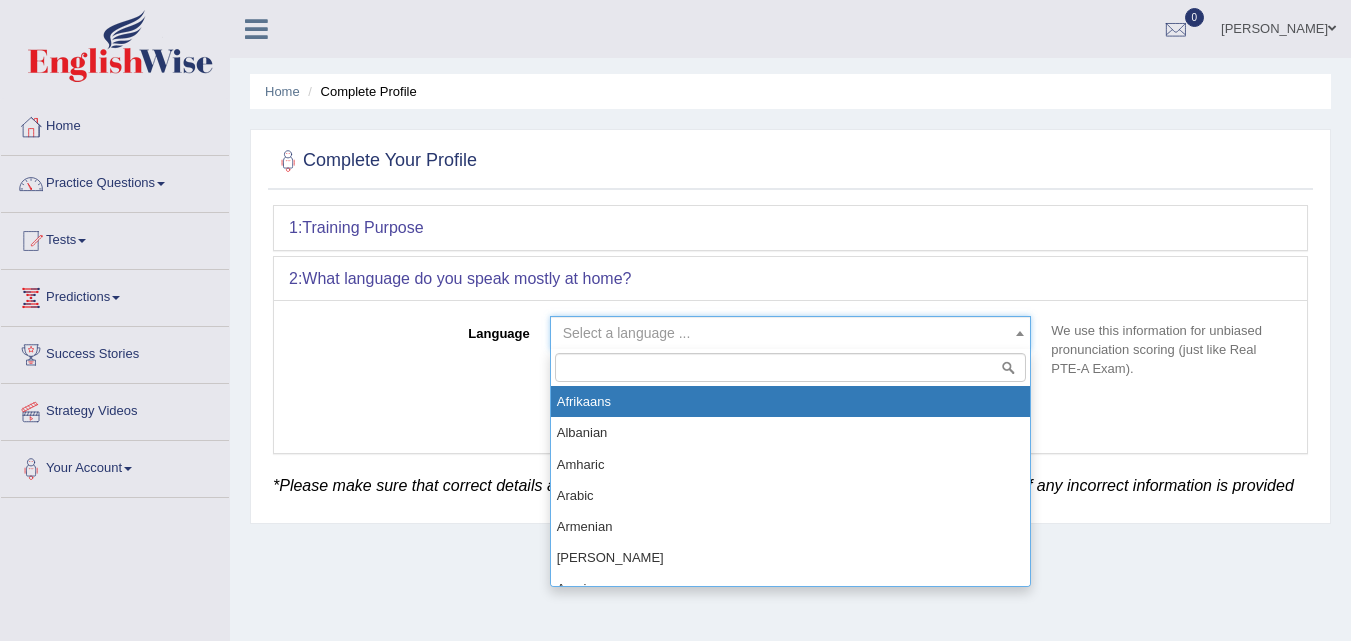 click on "Select a language ..." at bounding box center [627, 333] 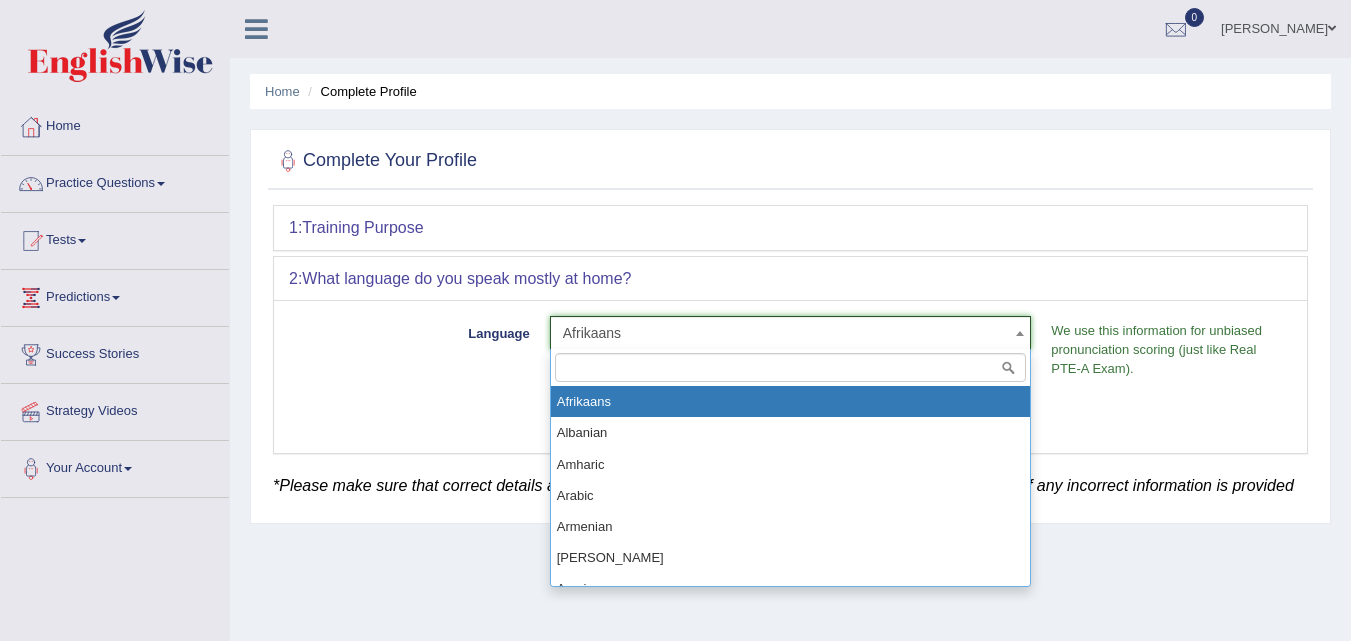 click on "Afrikaans" at bounding box center [785, 333] 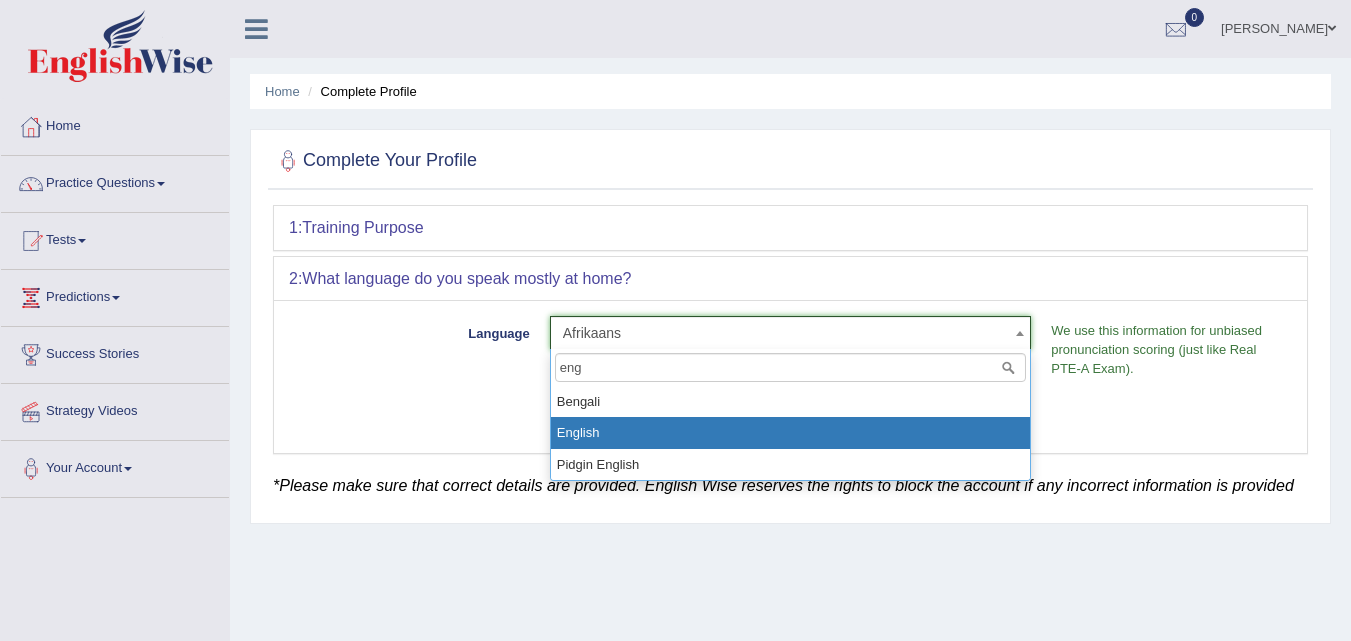 type on "eng" 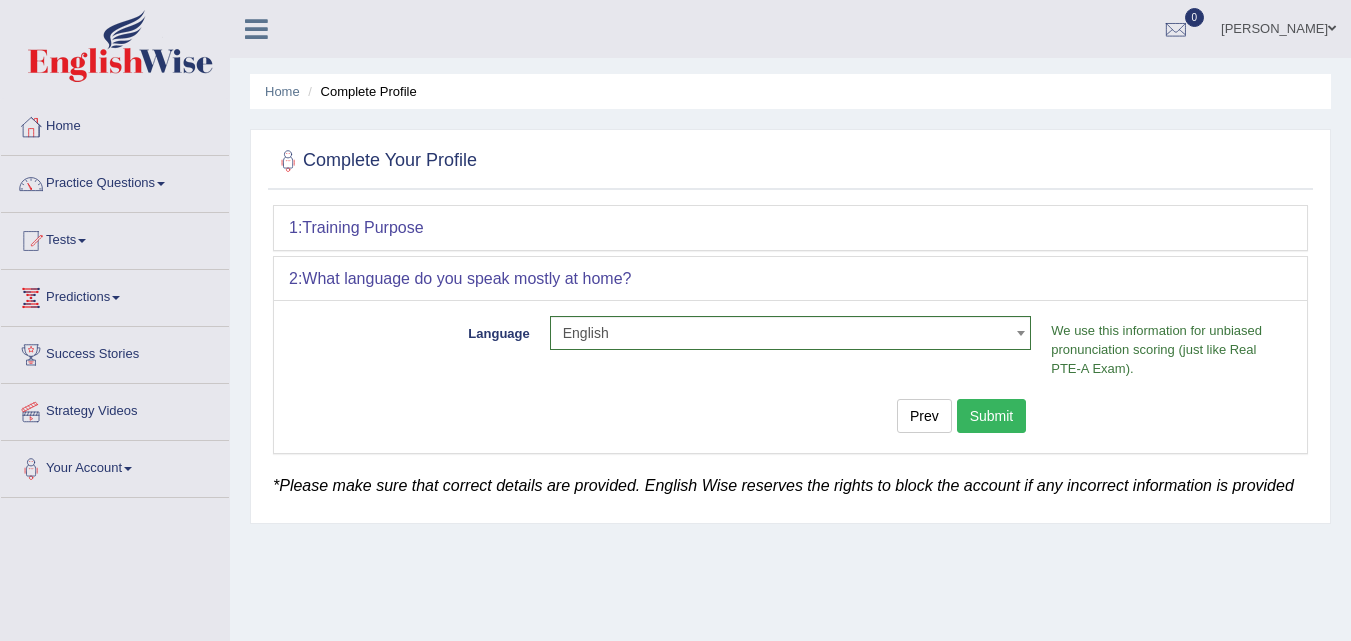 click on "Submit" at bounding box center (992, 416) 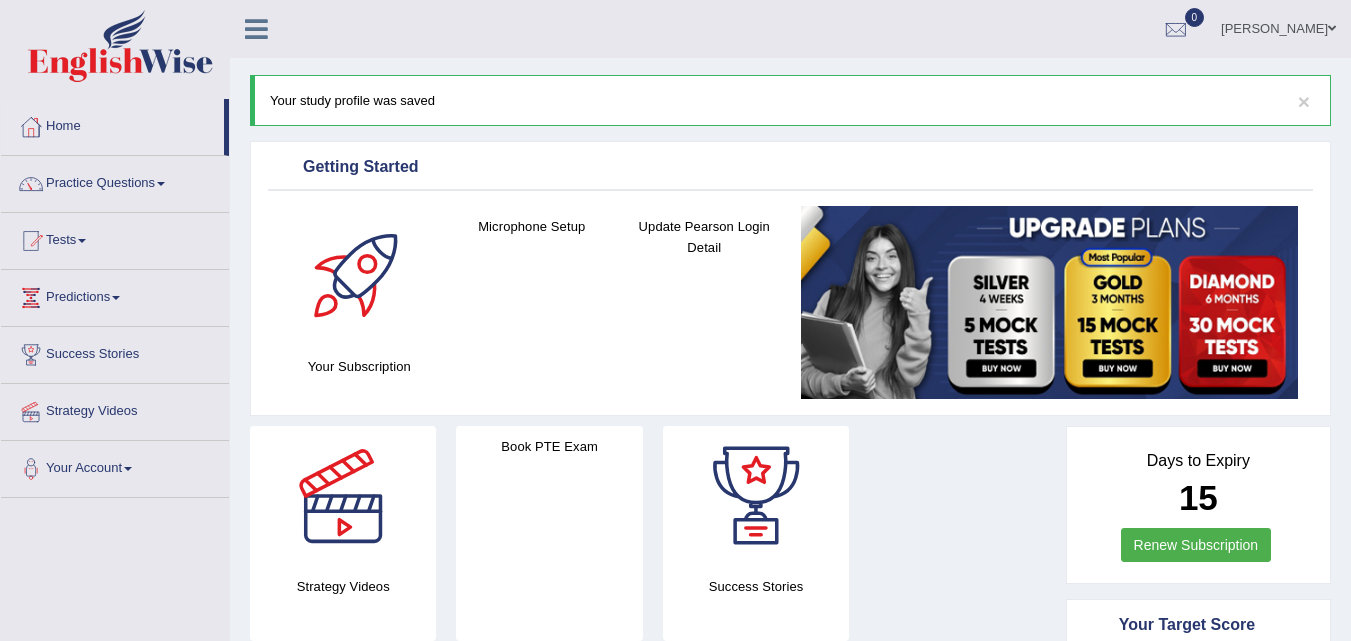 scroll, scrollTop: 0, scrollLeft: 0, axis: both 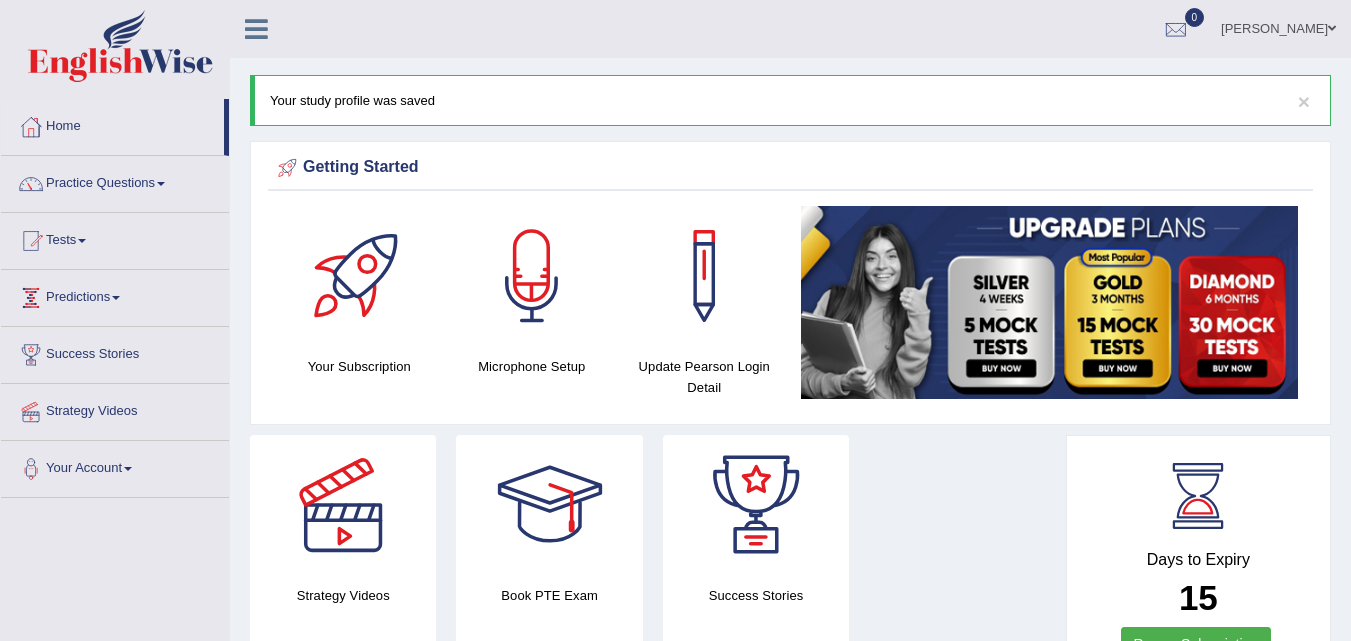 click on "Tests" at bounding box center [115, 238] 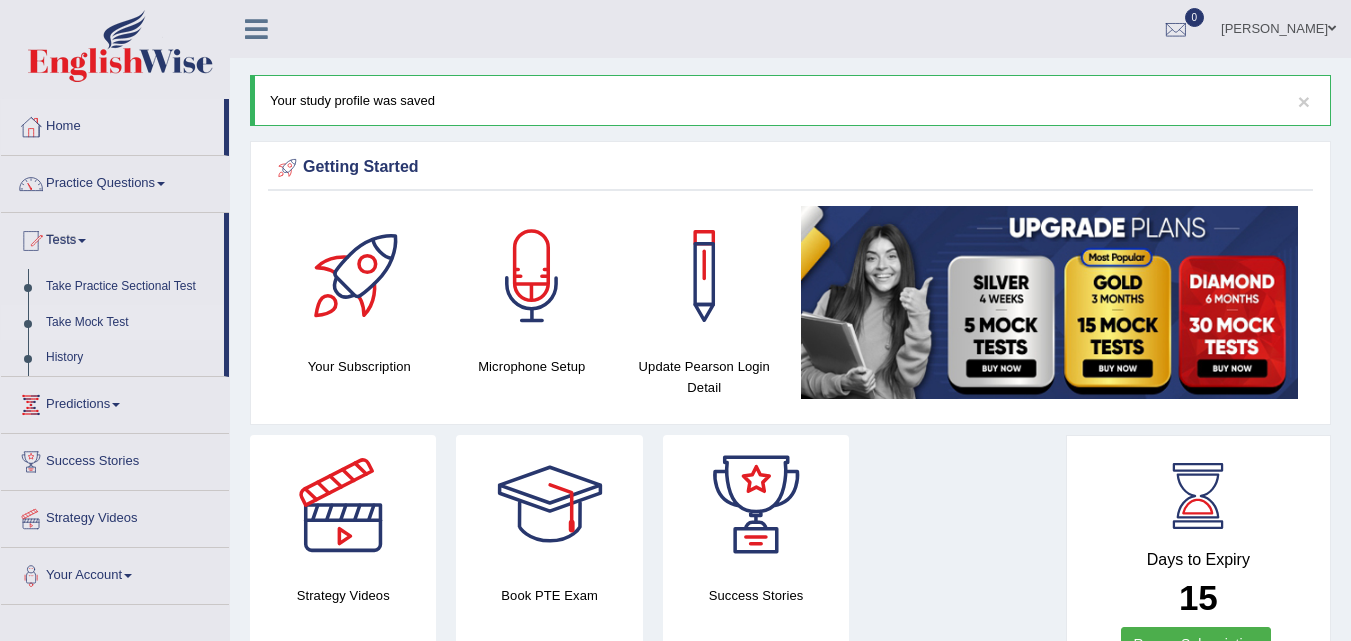 click on "Take Mock Test" at bounding box center (130, 323) 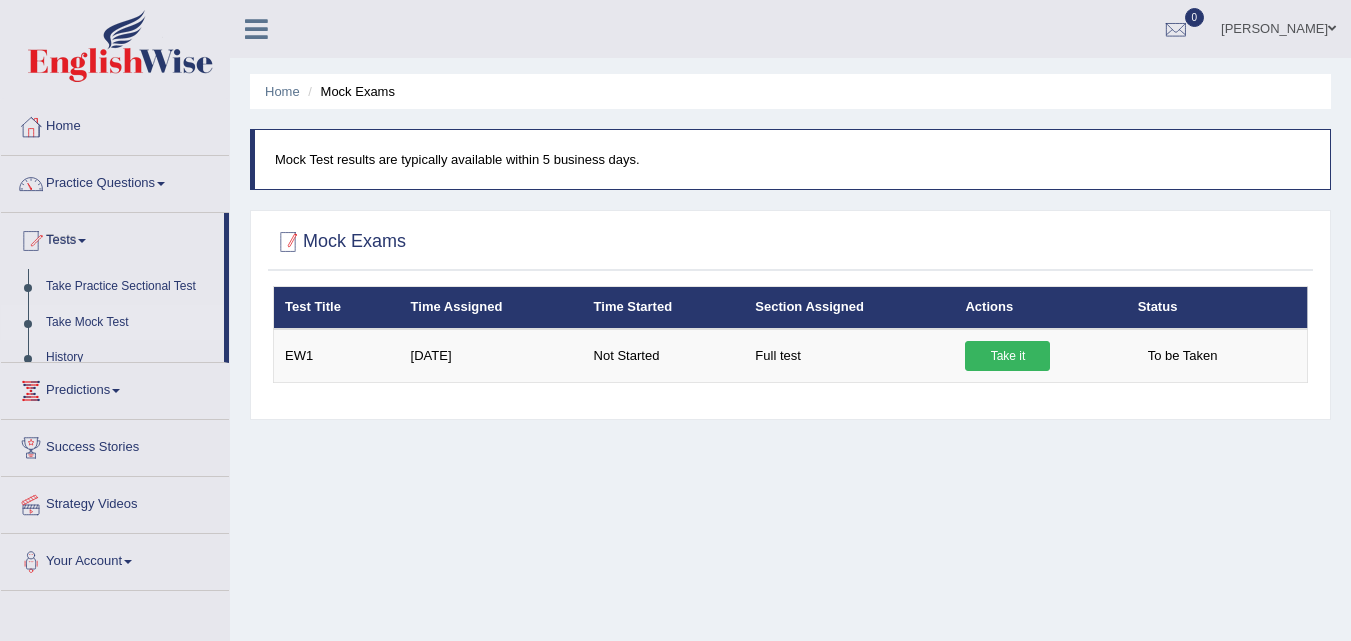 scroll, scrollTop: 0, scrollLeft: 0, axis: both 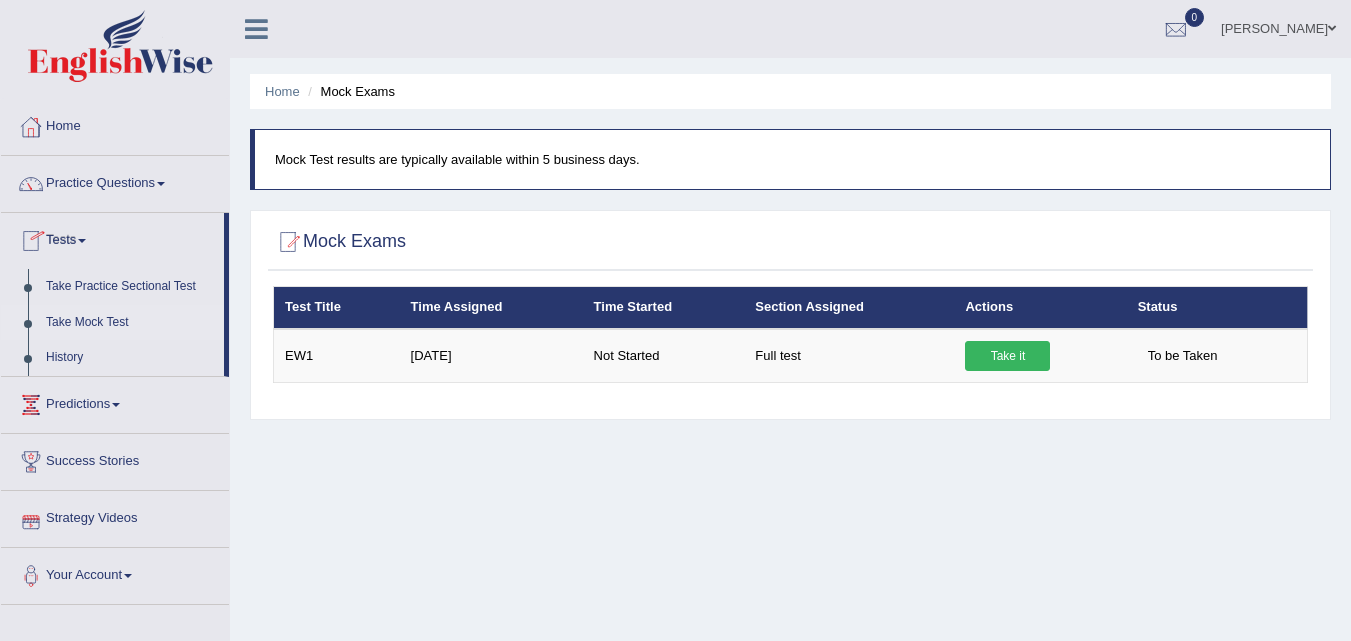 click on "Home
Mock Exams
Mock Test results are typically available within 5 business days.
Mock Exams
×
Have you watched our instructional video on how to take a Mock Test?
No, I want to see it
Yes, I have seen that and want to undertake the mock exam now
×" at bounding box center [790, 500] 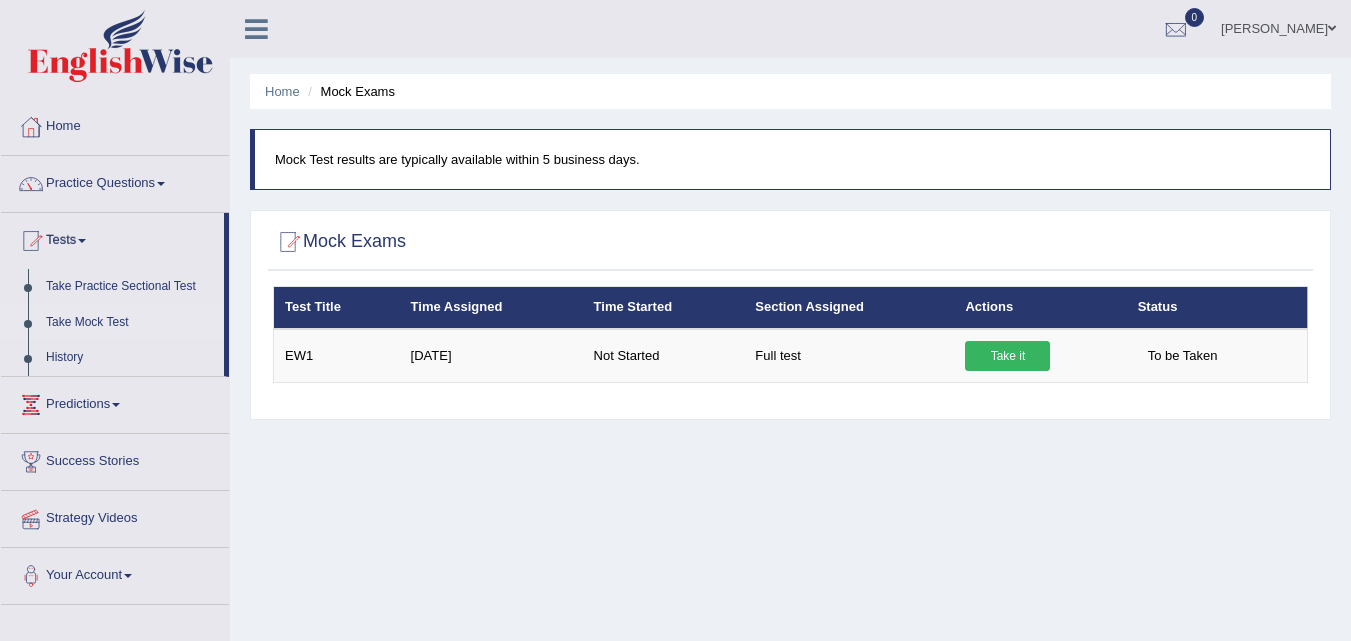click on "Home
Mock Exams
Mock Test results are typically available within 5 business days.
Mock Exams
×
Have you watched our instructional video on how to take a Mock Test?
No, I want to see it
Yes, I have seen that and want to undertake the mock exam now
×" at bounding box center (790, 500) 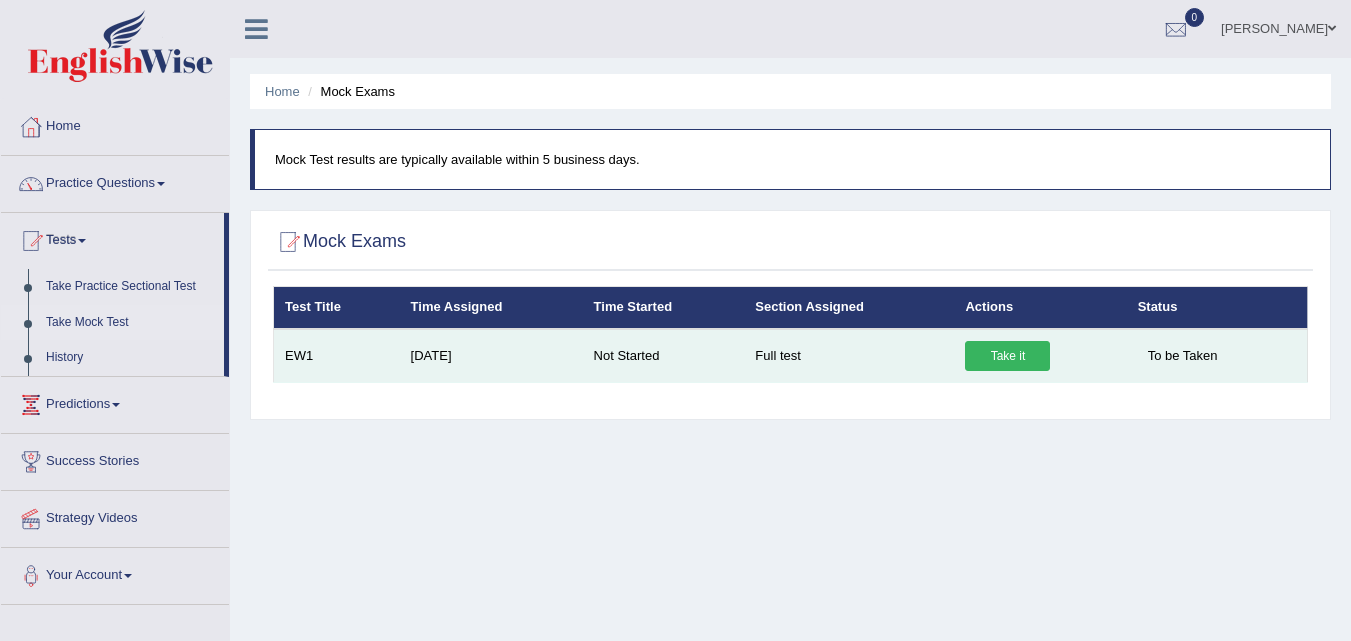 drag, startPoint x: 908, startPoint y: 475, endPoint x: 1044, endPoint y: 380, distance: 165.89455 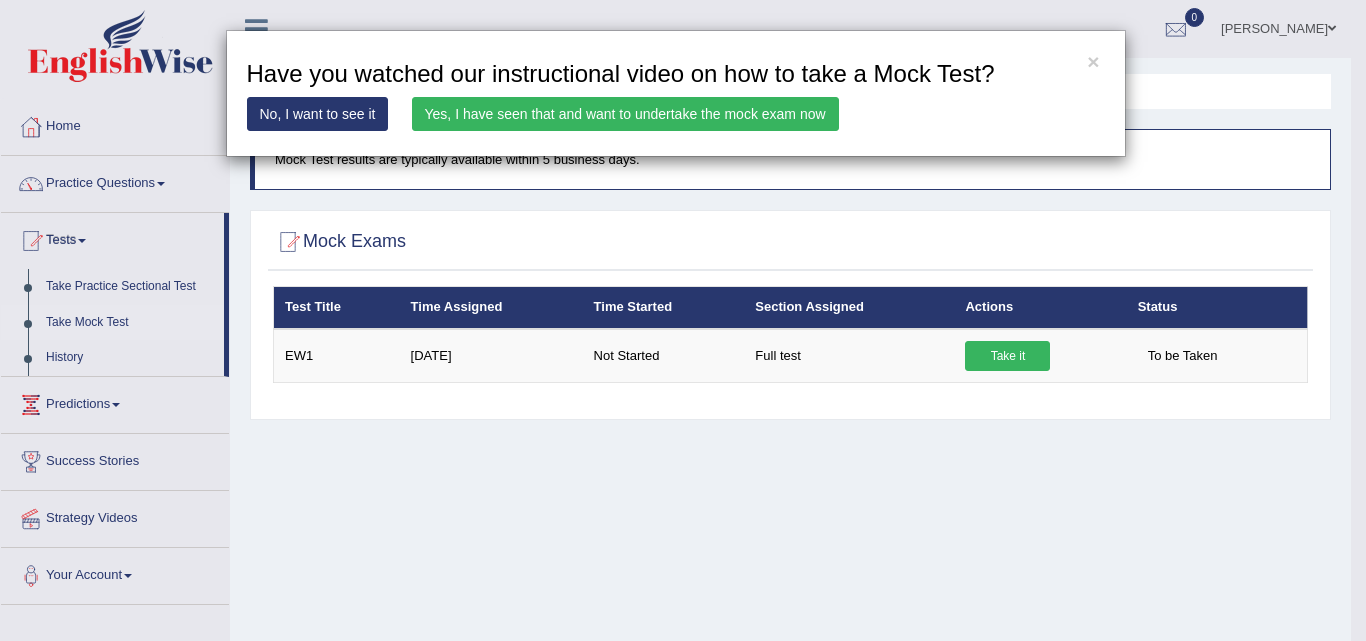 click on "×
Have you watched our instructional video on how to take a Mock Test?
No, I want to see it
Yes, I have seen that and want to undertake the mock exam now" at bounding box center [683, 320] 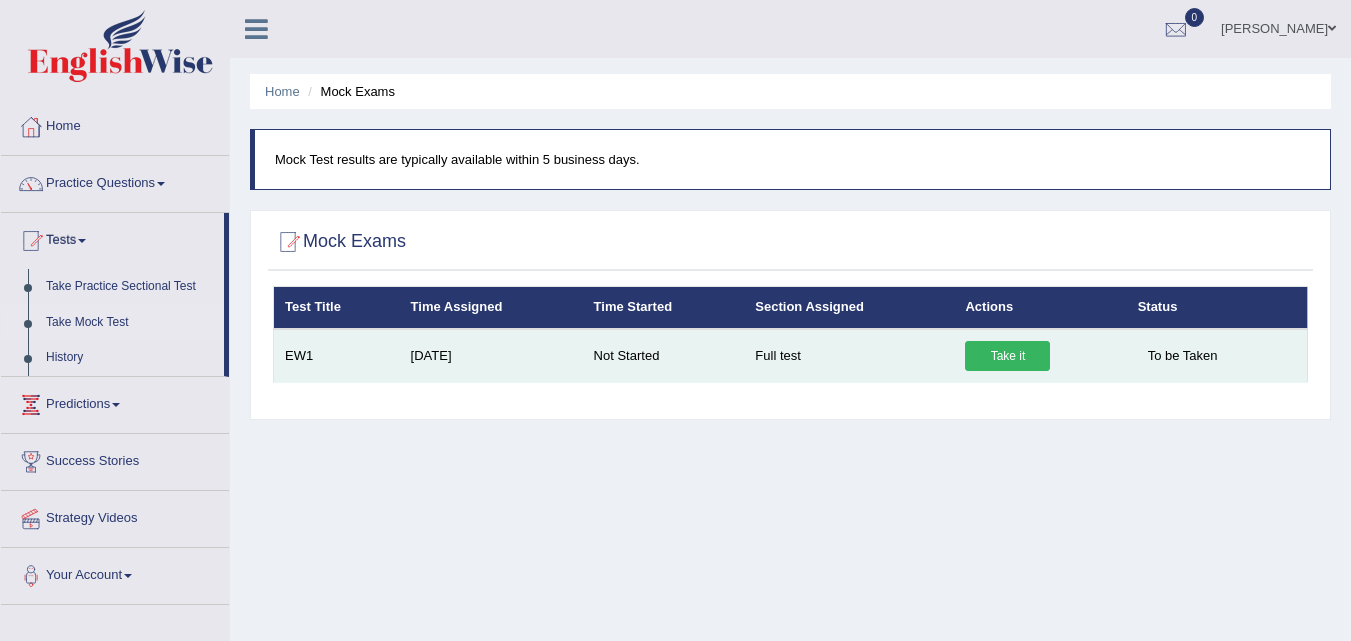 click on "Take it" at bounding box center (1007, 356) 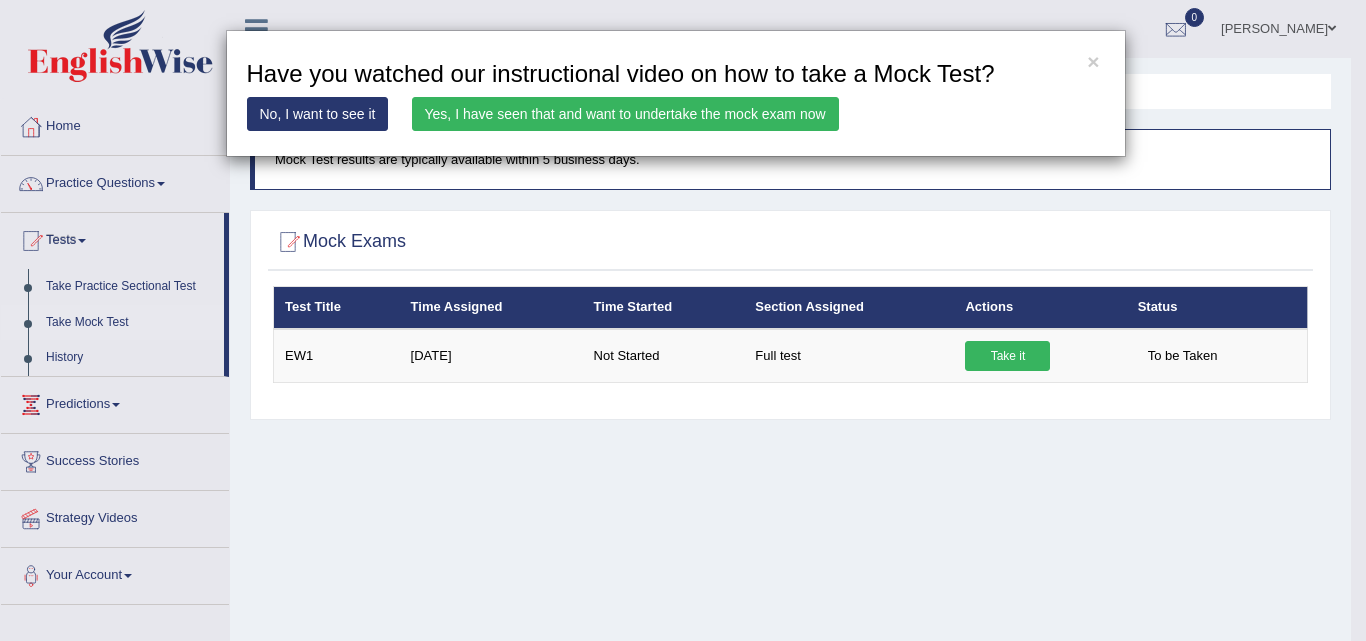 click on "Yes, I have seen that and want to undertake the mock exam now" at bounding box center [625, 114] 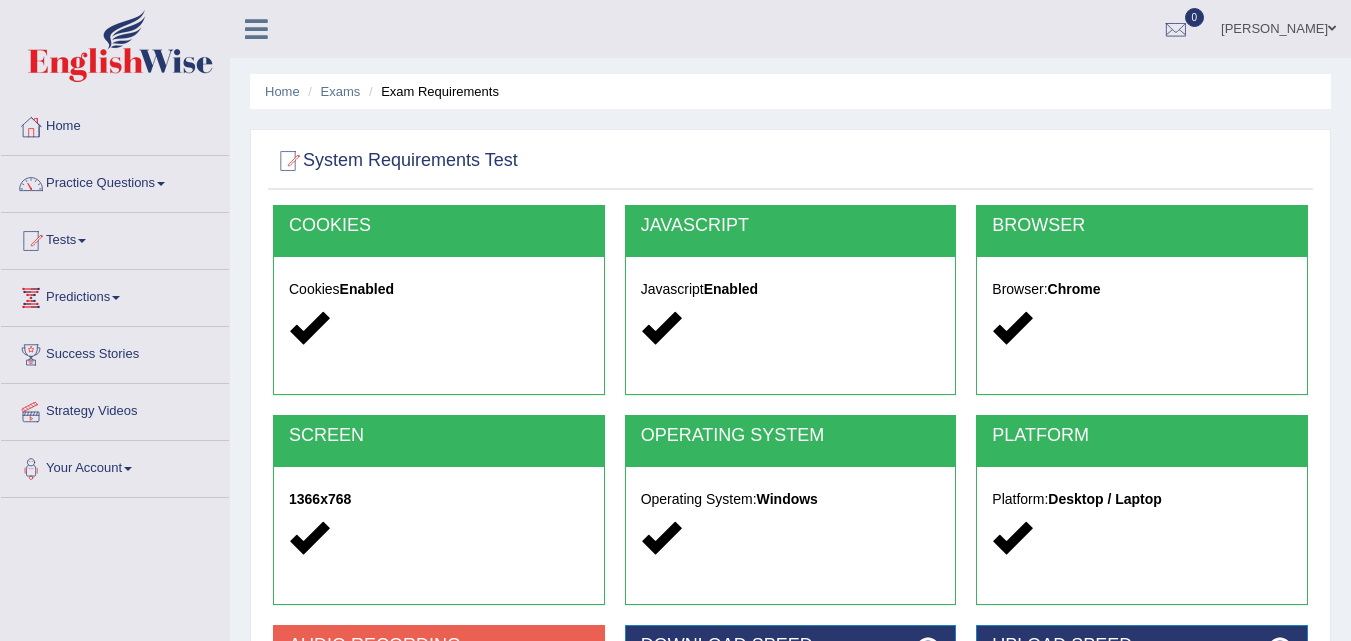 scroll, scrollTop: 0, scrollLeft: 0, axis: both 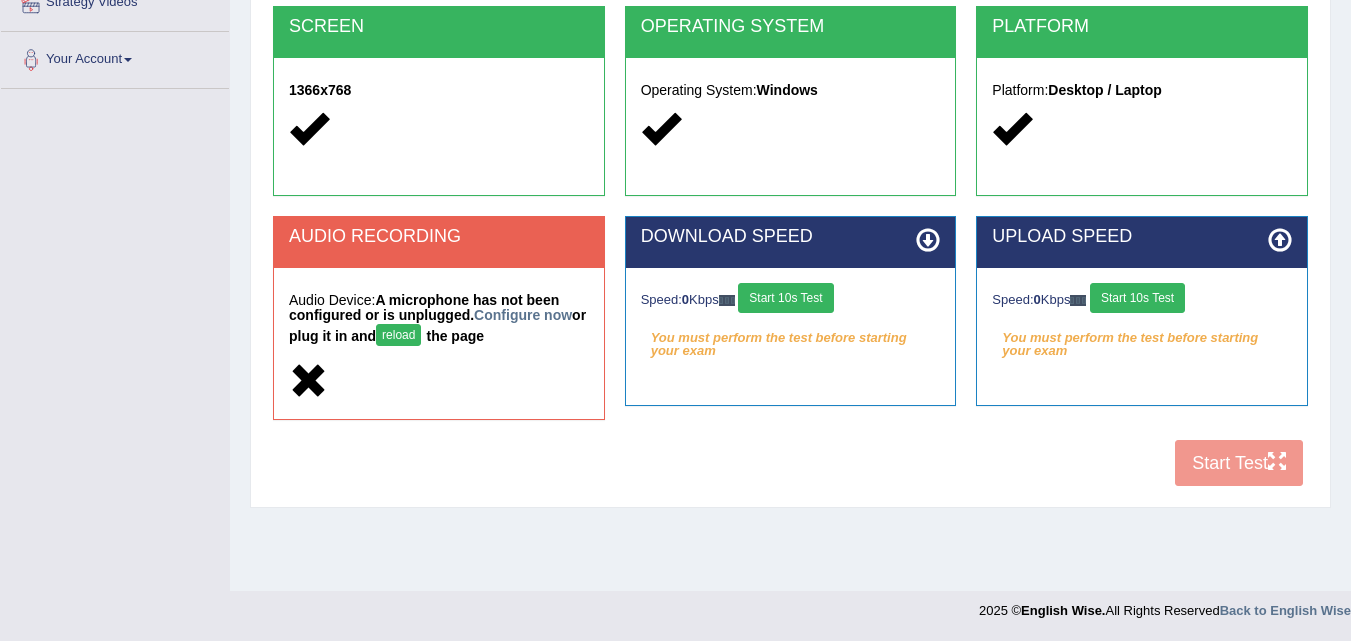 click on "COOKIES
Cookies  Enabled
JAVASCRIPT
Javascript  Enabled
BROWSER
Browser:  Chrome
SCREEN
1366x768
OPERATING SYSTEM
Operating System:  Windows
PLATFORM
Platform:  Desktop / Laptop
AUDIO RECORDING
Audio Device:  A microphone has not been configured or is unplugged.  Configure now  or plug it in and  reload  the page
DOWNLOAD SPEED
Speed:  0  Kbps    Start 10s Test
You must perform the test before starting your exam
Select Audio Quality
UPLOAD SPEED
Speed:  0  Kbps    Start 10s Test" at bounding box center (790, 146) 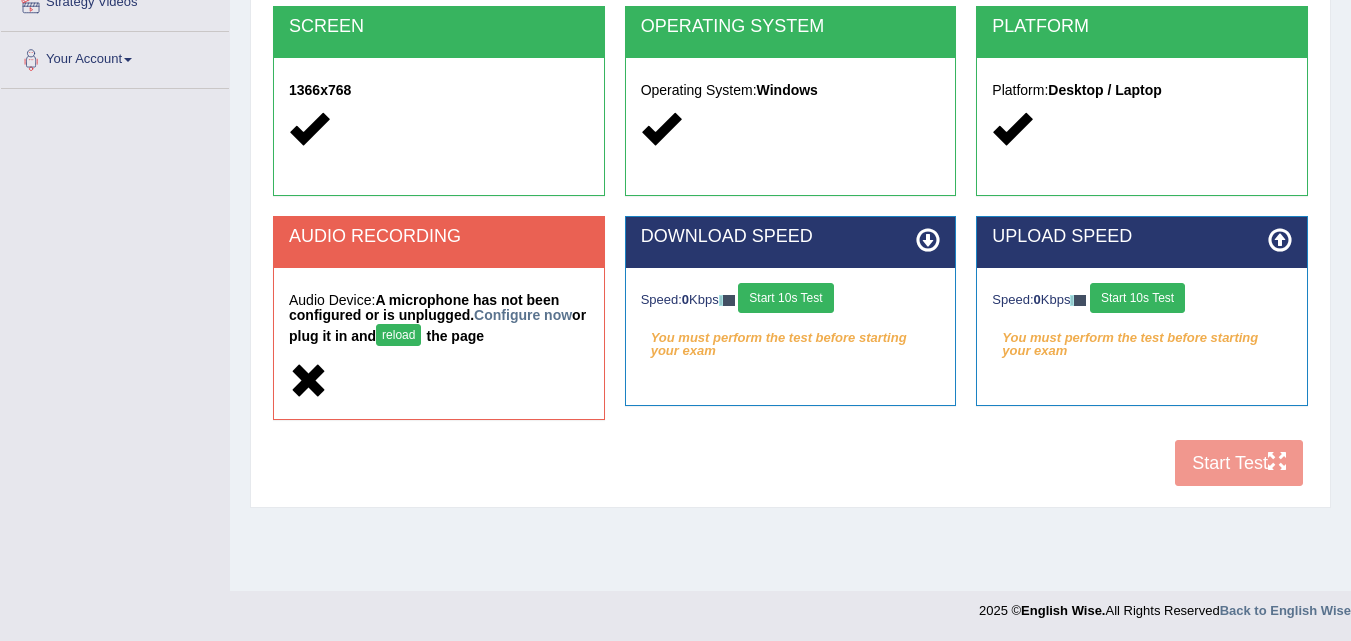 click on "COOKIES
Cookies  Enabled
JAVASCRIPT
Javascript  Enabled
BROWSER
Browser:  Chrome
SCREEN
1366x768
OPERATING SYSTEM
Operating System:  Windows
PLATFORM
Platform:  Desktop / Laptop
AUDIO RECORDING
Audio Device:  A microphone has not been configured or is unplugged.  Configure now  or plug it in and  reload  the page
DOWNLOAD SPEED
Speed:  0  Kbps    Start 10s Test
You must perform the test before starting your exam
Select Audio Quality
UPLOAD SPEED
Speed:  0  Kbps    Start 10s Test" at bounding box center (790, 146) 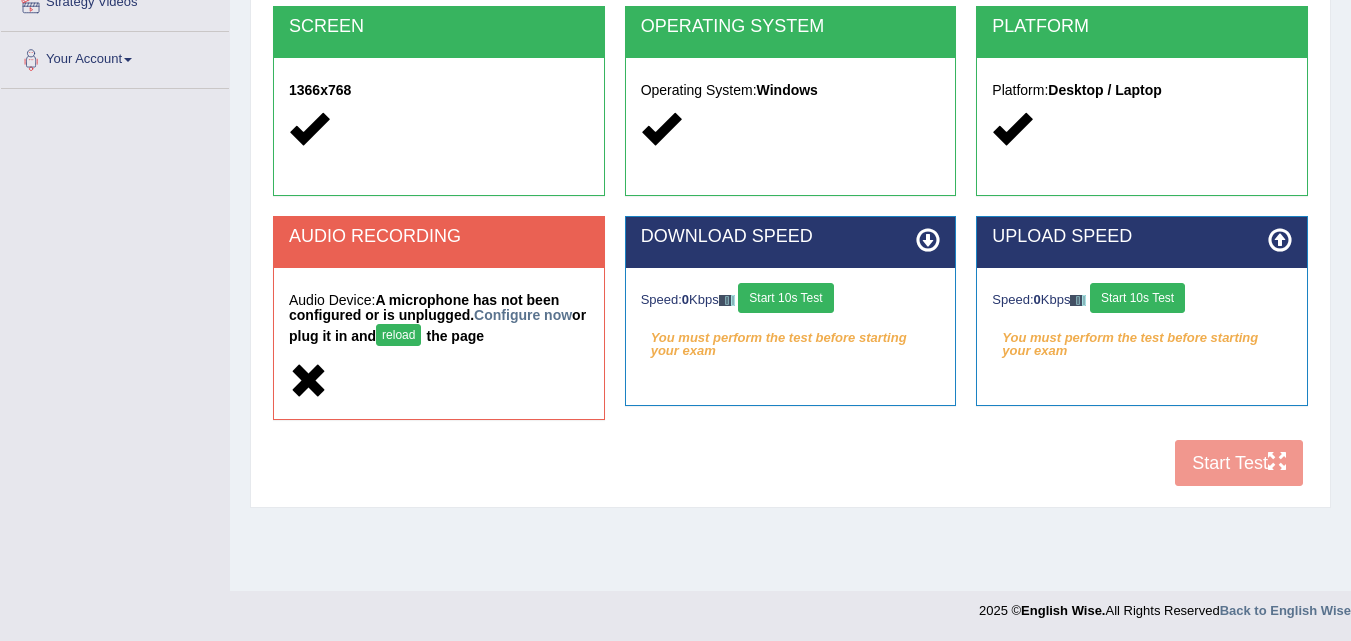drag, startPoint x: 1234, startPoint y: 463, endPoint x: 1208, endPoint y: 395, distance: 72.8011 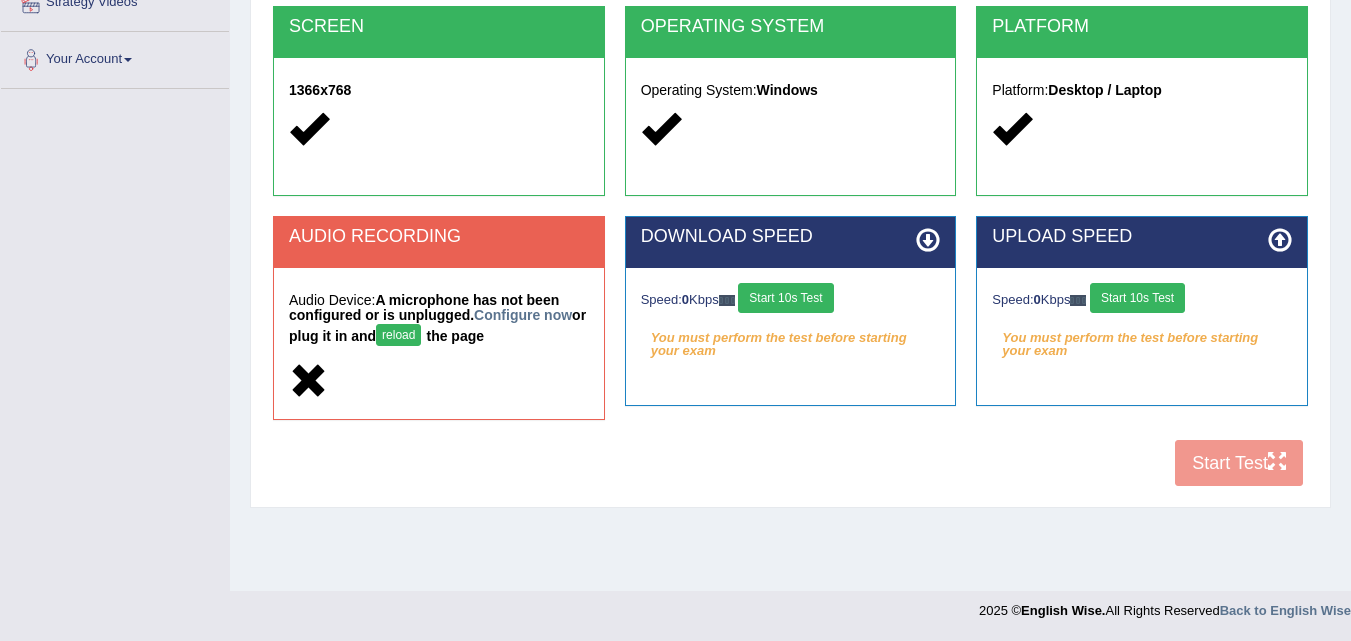 click on "COOKIES
Cookies  Enabled
JAVASCRIPT
Javascript  Enabled
BROWSER
Browser:  Chrome
SCREEN
1366x768
OPERATING SYSTEM
Operating System:  Windows
PLATFORM
Platform:  Desktop / Laptop
AUDIO RECORDING
Audio Device:  A microphone has not been configured or is unplugged.  Configure now  or plug it in and  reload  the page
DOWNLOAD SPEED
Speed:  0  Kbps    Start 10s Test
You must perform the test before starting your exam
Select Audio Quality
UPLOAD SPEED
Speed:  0  Kbps    Start 10s Test" at bounding box center [790, 146] 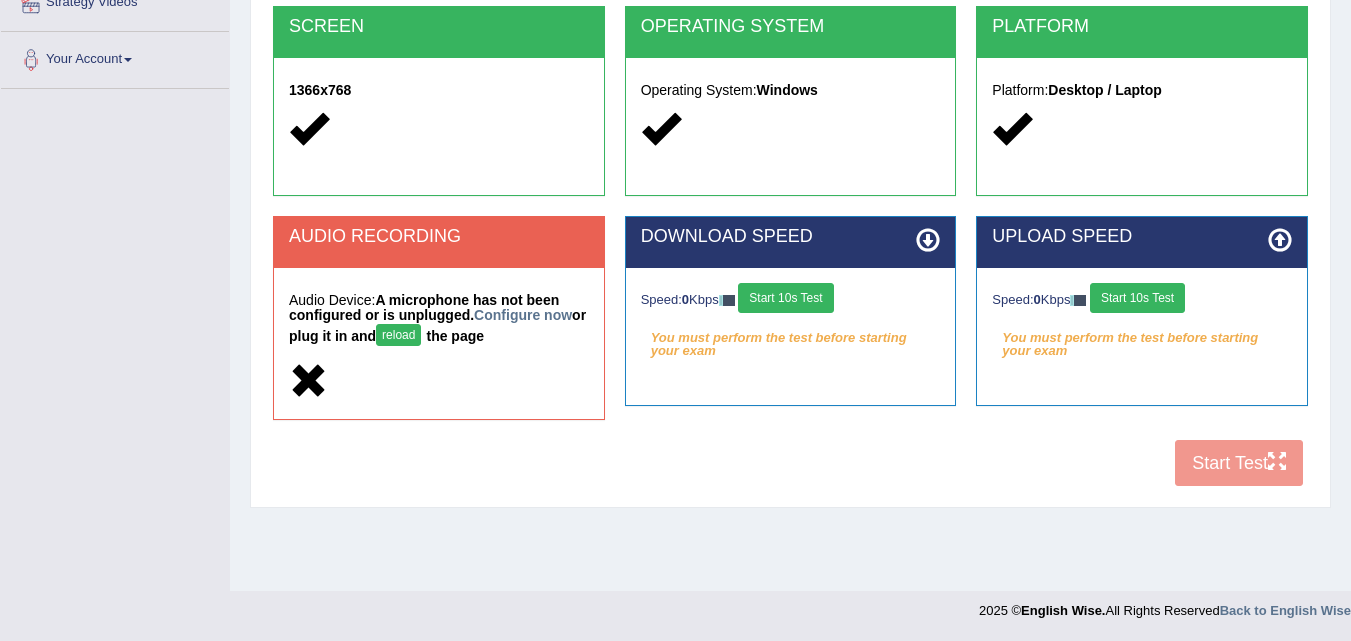 drag, startPoint x: 1175, startPoint y: 320, endPoint x: 1130, endPoint y: 267, distance: 69.52697 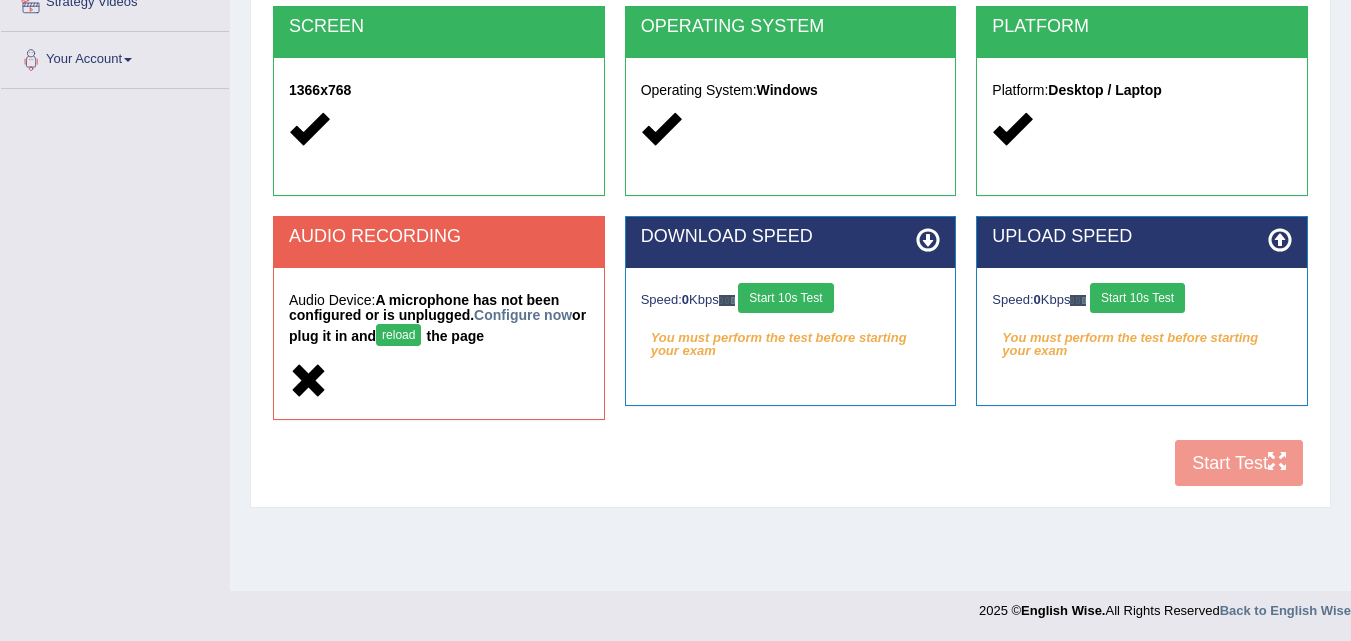 click on "Speed:  0  Kbps    Start 10s Test
You must perform the test before starting your exam" at bounding box center [1142, 318] 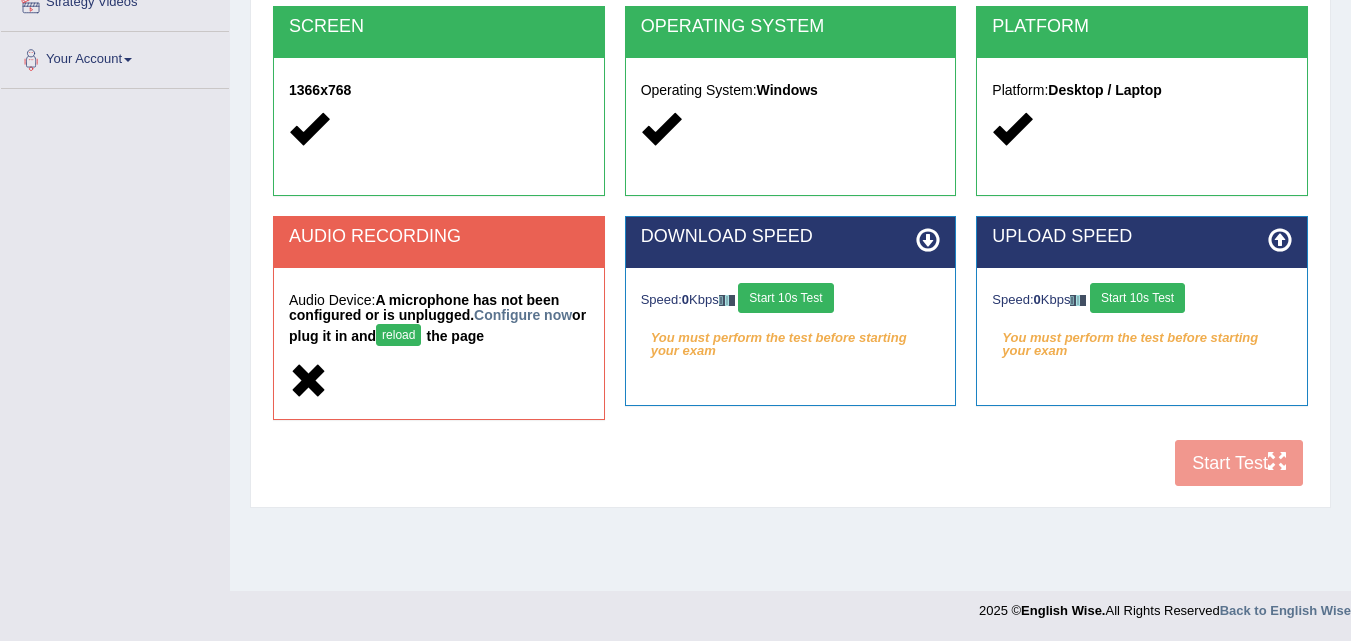 click on "Start 10s Test" at bounding box center (1137, 298) 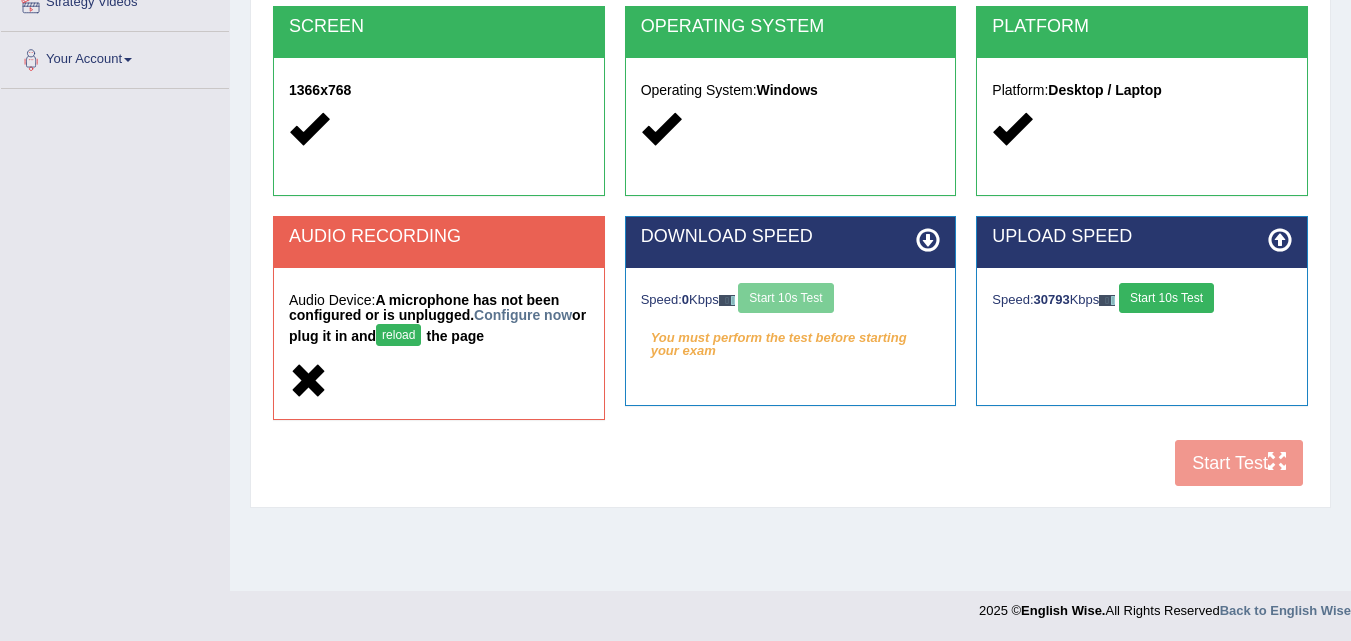 click on "Speed:  0  Kbps    Start 10s Test" at bounding box center (791, 300) 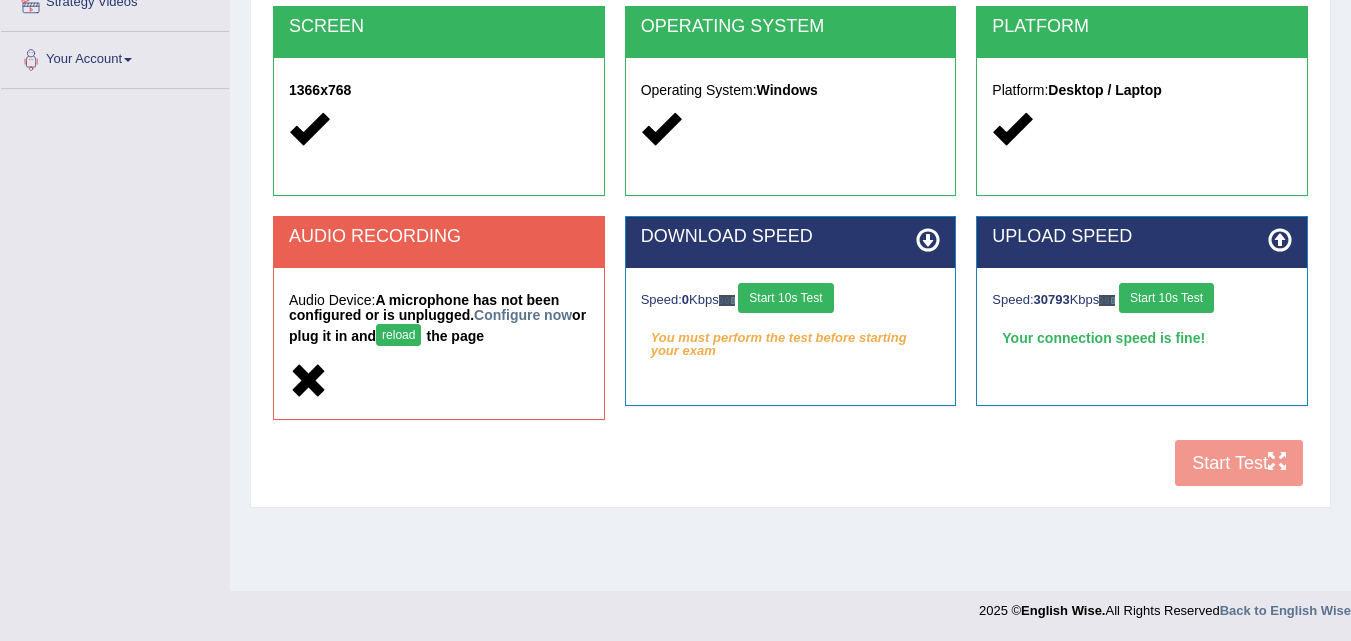 click on "Start 10s Test" at bounding box center [785, 298] 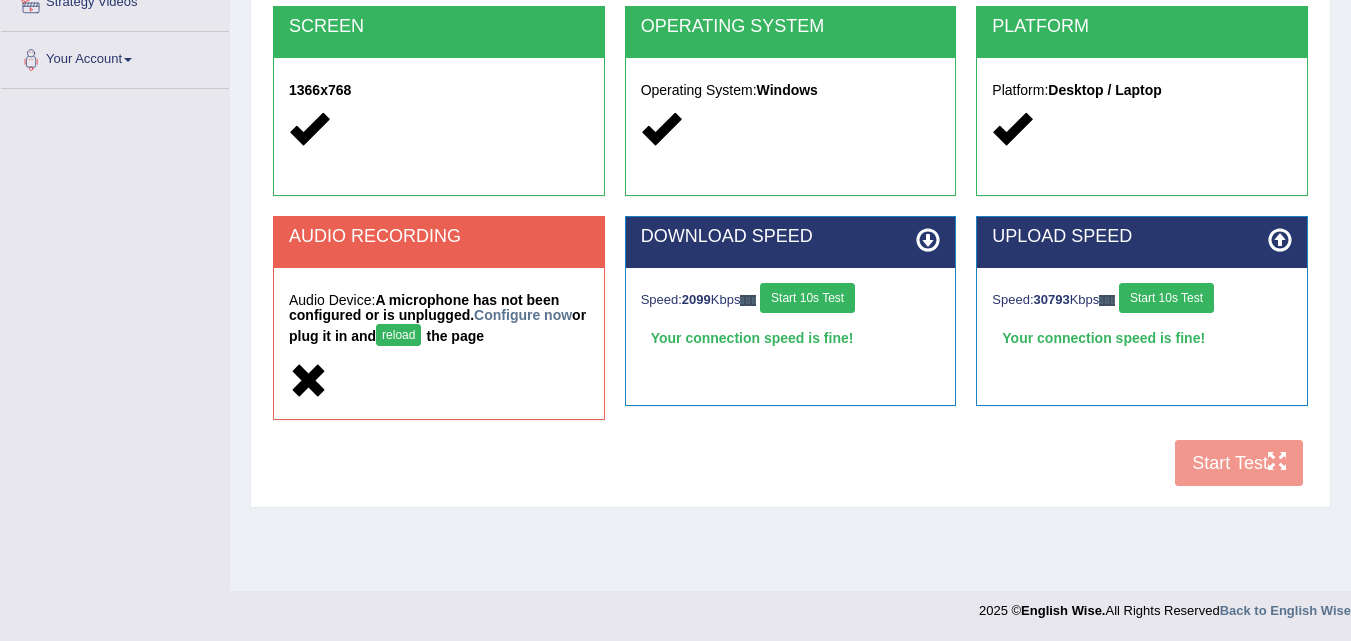click on "COOKIES
Cookies  Enabled
JAVASCRIPT
Javascript  Enabled
BROWSER
Browser:  Chrome
SCREEN
1366x768
OPERATING SYSTEM
Operating System:  Windows
PLATFORM
Platform:  Desktop / Laptop
AUDIO RECORDING
Audio Device:  A microphone has not been configured or is unplugged.  Configure now  or plug it in and  reload  the page
DOWNLOAD SPEED
Speed:  2099  Kbps    Start 10s Test
Your connection speed is fine!
Select Audio Quality
UPLOAD SPEED
Speed:  30793  Kbps    Start 10s Test
Your connection speed is fine!" at bounding box center [790, 146] 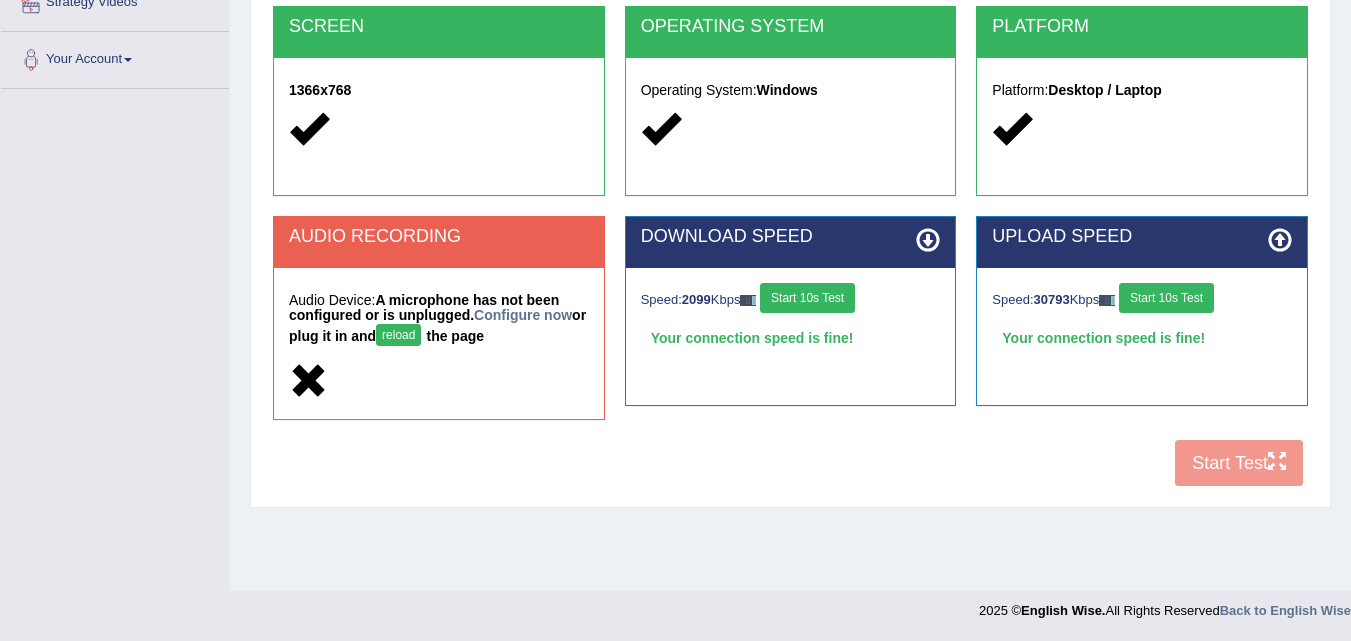 drag, startPoint x: 718, startPoint y: 65, endPoint x: 746, endPoint y: 107, distance: 50.47772 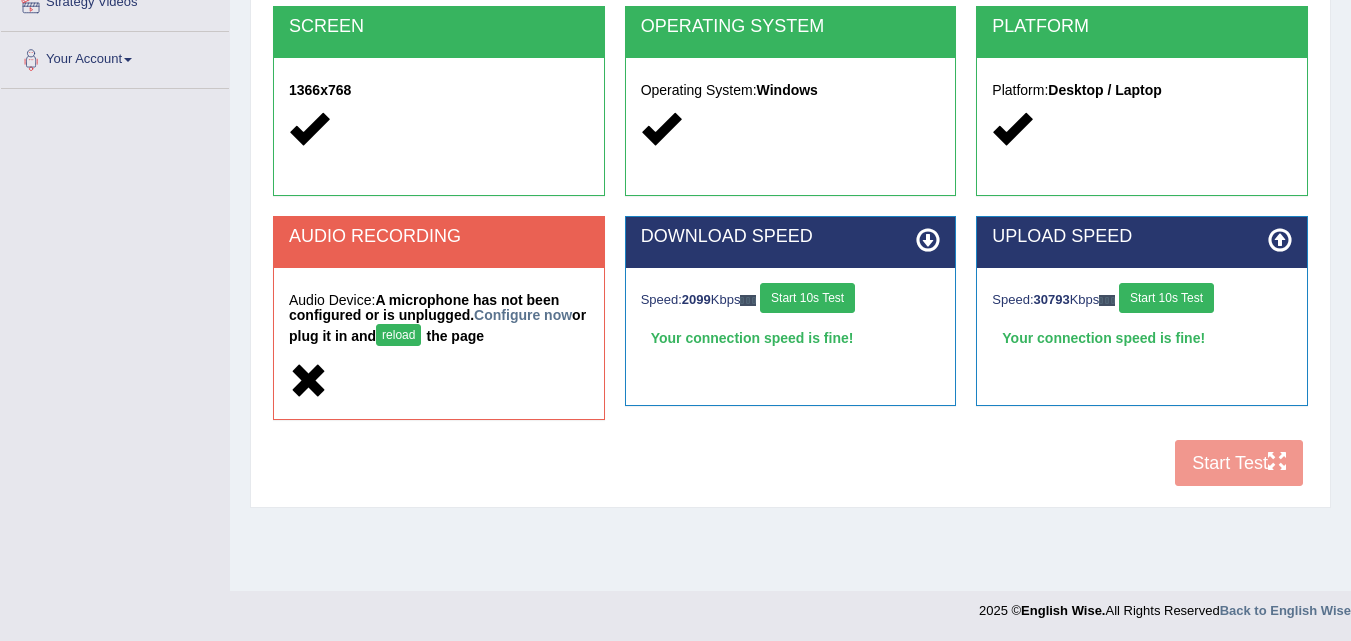click on "Operating System:  Windows" at bounding box center (791, 112) 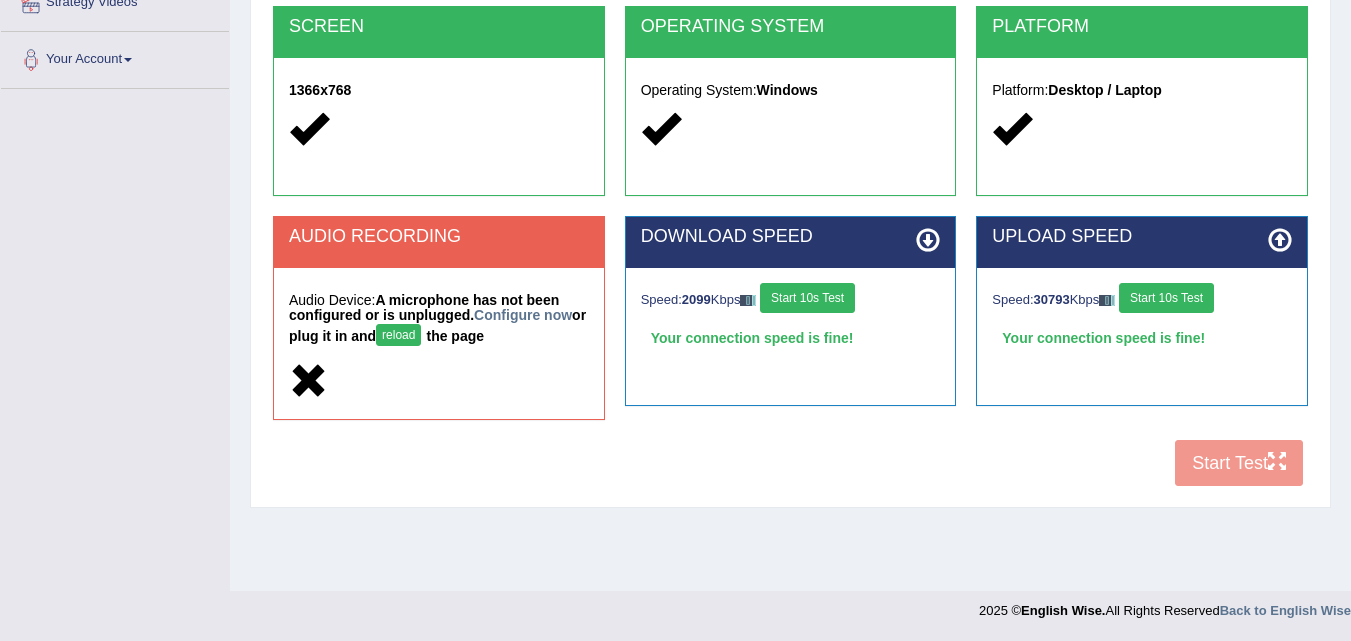 click on "Operating System:  Windows" at bounding box center (791, 112) 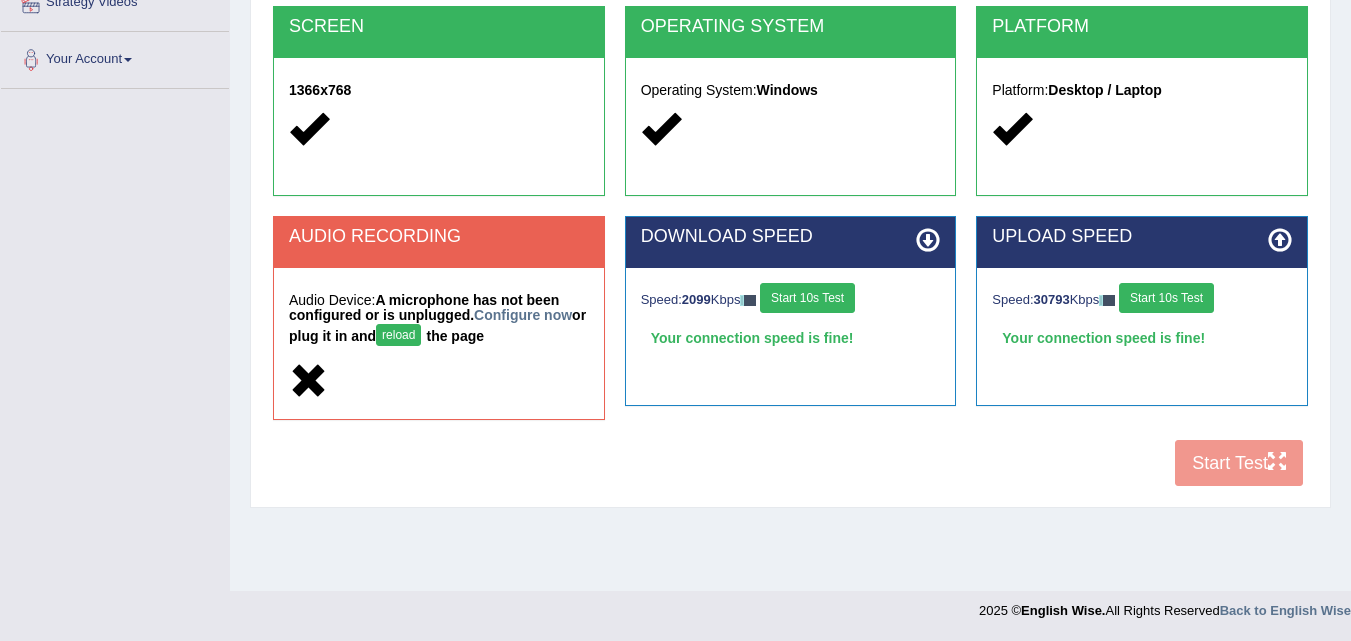 click on "reload" at bounding box center [398, 335] 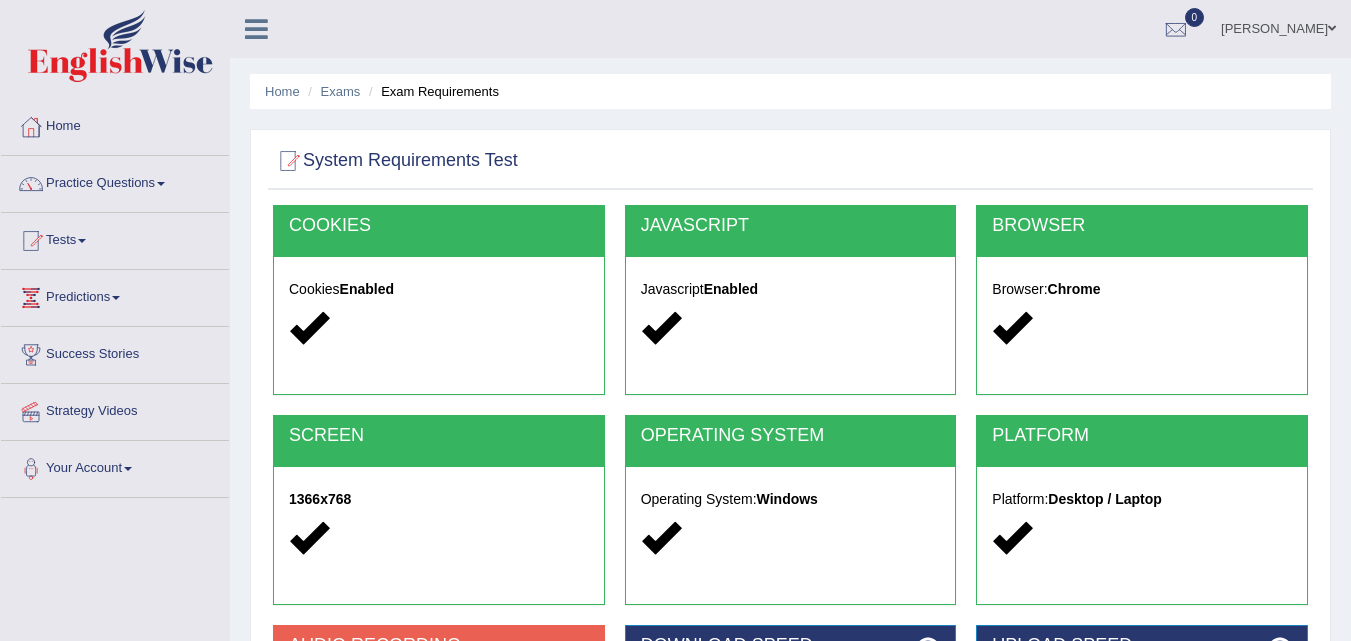 scroll, scrollTop: 409, scrollLeft: 0, axis: vertical 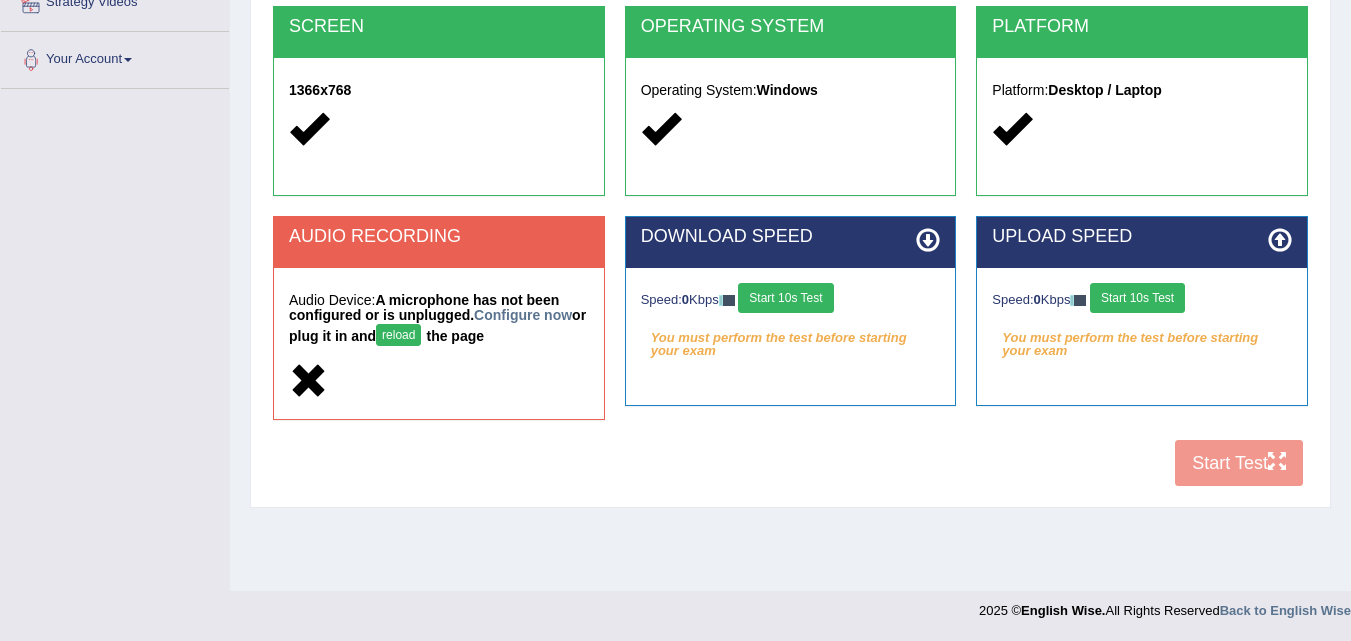 click on "COOKIES
Cookies  Enabled
JAVASCRIPT
Javascript  Enabled
BROWSER
Browser:  Chrome
SCREEN
1366x768
OPERATING SYSTEM
Operating System:  Windows
PLATFORM
Platform:  Desktop / Laptop
AUDIO RECORDING
Audio Device:  A microphone has not been configured or is unplugged.  Configure now  or plug it in and  reload  the page
DOWNLOAD SPEED
Speed:  0  Kbps    Start 10s Test
You must perform the test before starting your exam
Select Audio Quality
UPLOAD SPEED
Speed:  0  Kbps    Start 10s Test" at bounding box center [790, 146] 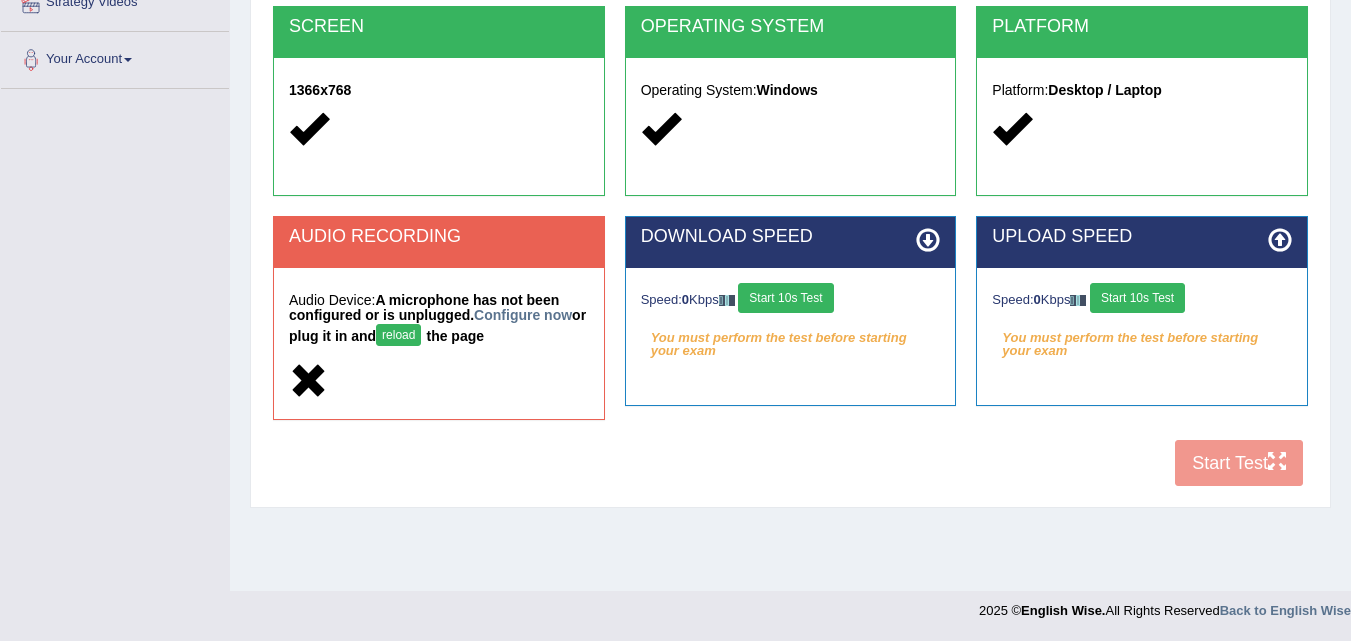 click on "COOKIES
Cookies  Enabled
JAVASCRIPT
Javascript  Enabled
BROWSER
Browser:  Chrome
SCREEN
1366x768
OPERATING SYSTEM
Operating System:  Windows
PLATFORM
Platform:  Desktop / Laptop
AUDIO RECORDING
Audio Device:  A microphone has not been configured or is unplugged.  Configure now  or plug it in and  reload  the page
DOWNLOAD SPEED
Speed:  0  Kbps    Start 10s Test
You must perform the test before starting your exam
Select Audio Quality
UPLOAD SPEED
Speed:  0  Kbps    Start 10s Test" at bounding box center [790, 146] 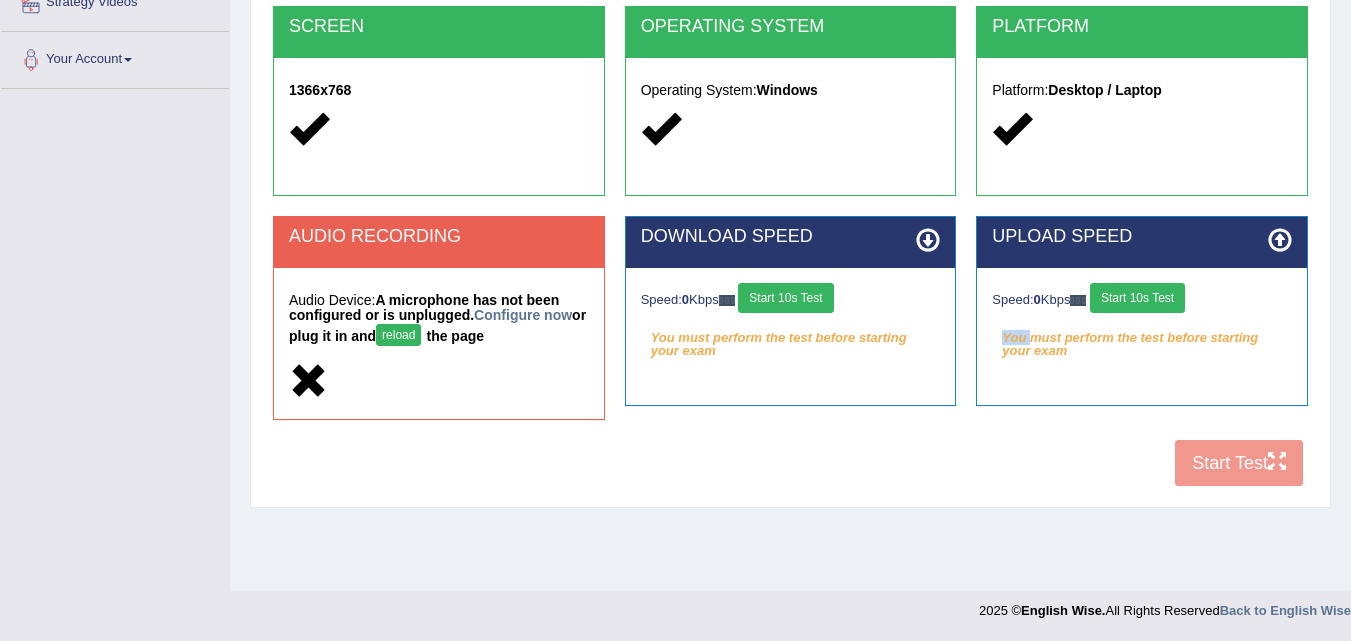 click on "COOKIES
Cookies  Enabled
JAVASCRIPT
Javascript  Enabled
BROWSER
Browser:  Chrome
SCREEN
1366x768
OPERATING SYSTEM
Operating System:  Windows
PLATFORM
Platform:  Desktop / Laptop
AUDIO RECORDING
Audio Device:  A microphone has not been configured or is unplugged.  Configure now  or plug it in and  reload  the page
DOWNLOAD SPEED
Speed:  0  Kbps    Start 10s Test
You must perform the test before starting your exam
Select Audio Quality
UPLOAD SPEED
Speed:  0  Kbps    Start 10s Test" at bounding box center (790, 146) 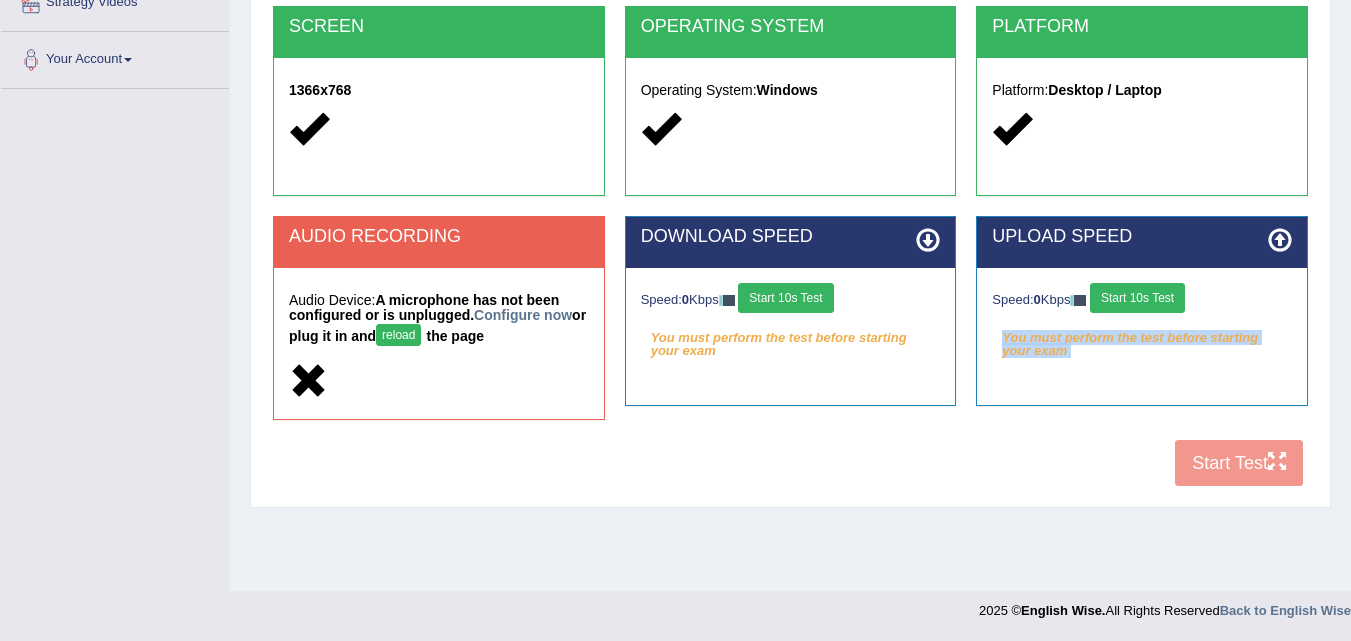 click on "COOKIES
Cookies  Enabled
JAVASCRIPT
Javascript  Enabled
BROWSER
Browser:  Chrome
SCREEN
1366x768
OPERATING SYSTEM
Operating System:  Windows
PLATFORM
Platform:  Desktop / Laptop
AUDIO RECORDING
Audio Device:  A microphone has not been configured or is unplugged.  Configure now  or plug it in and  reload  the page
DOWNLOAD SPEED
Speed:  0  Kbps    Start 10s Test
You must perform the test before starting your exam
Select Audio Quality
UPLOAD SPEED
Speed:  0  Kbps    Start 10s Test" at bounding box center (790, 146) 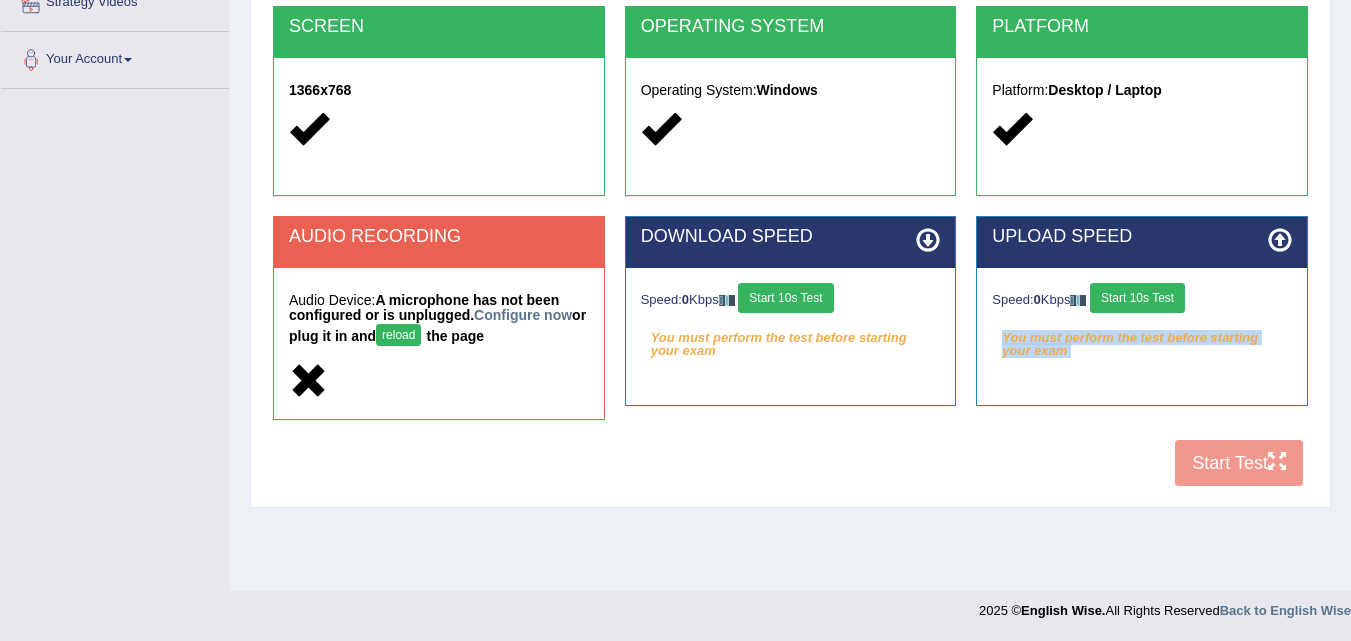 click on "Start 10s Test" at bounding box center (1137, 298) 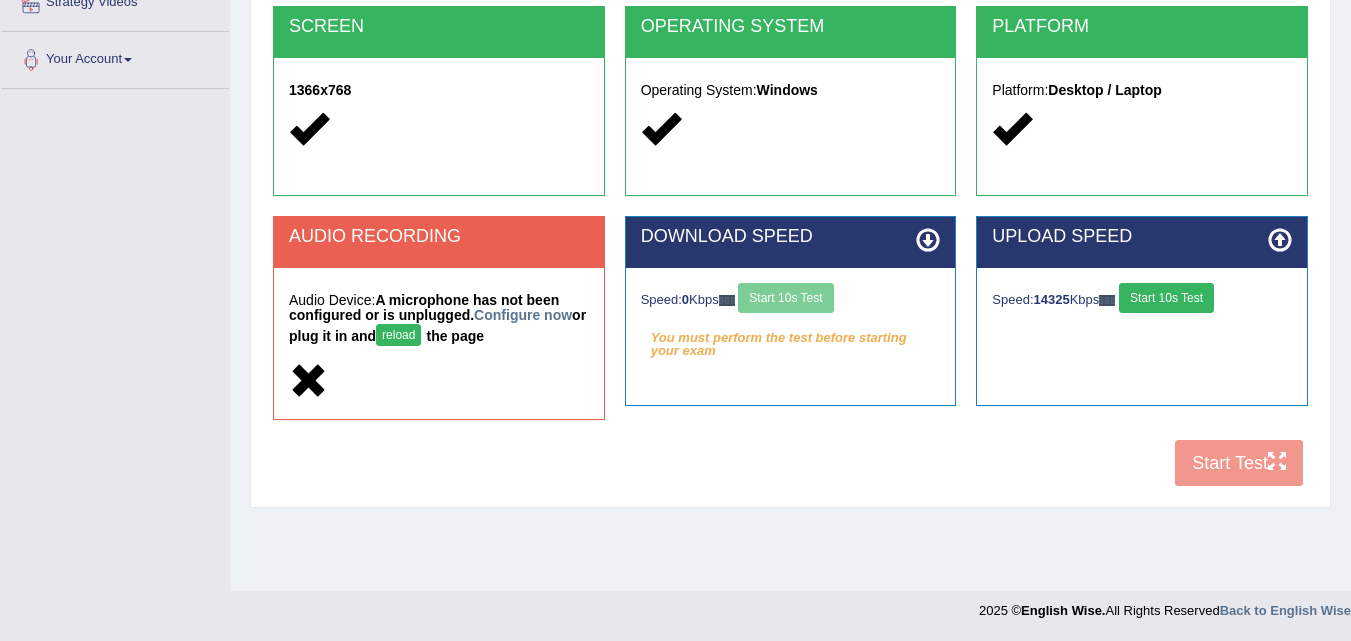 drag, startPoint x: 818, startPoint y: 298, endPoint x: 852, endPoint y: 319, distance: 39.962482 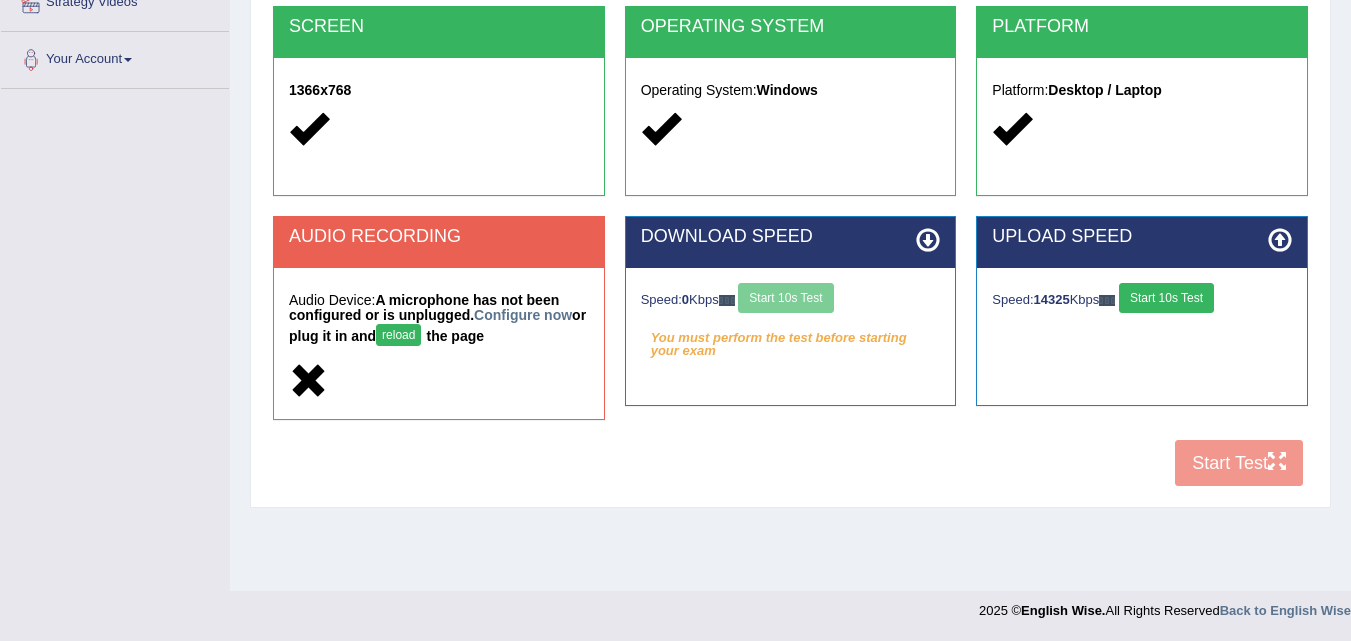 click on "Speed:  0  Kbps    Start 10s Test" at bounding box center [791, 300] 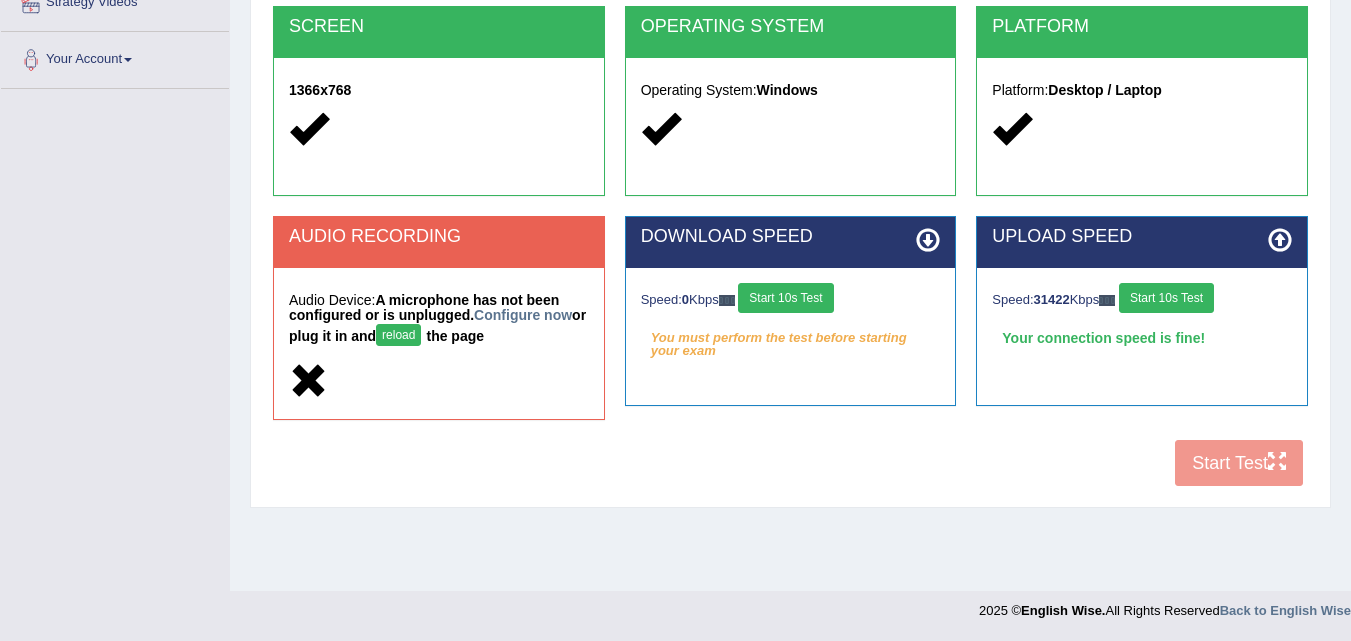 click on "Start 10s Test" at bounding box center [785, 298] 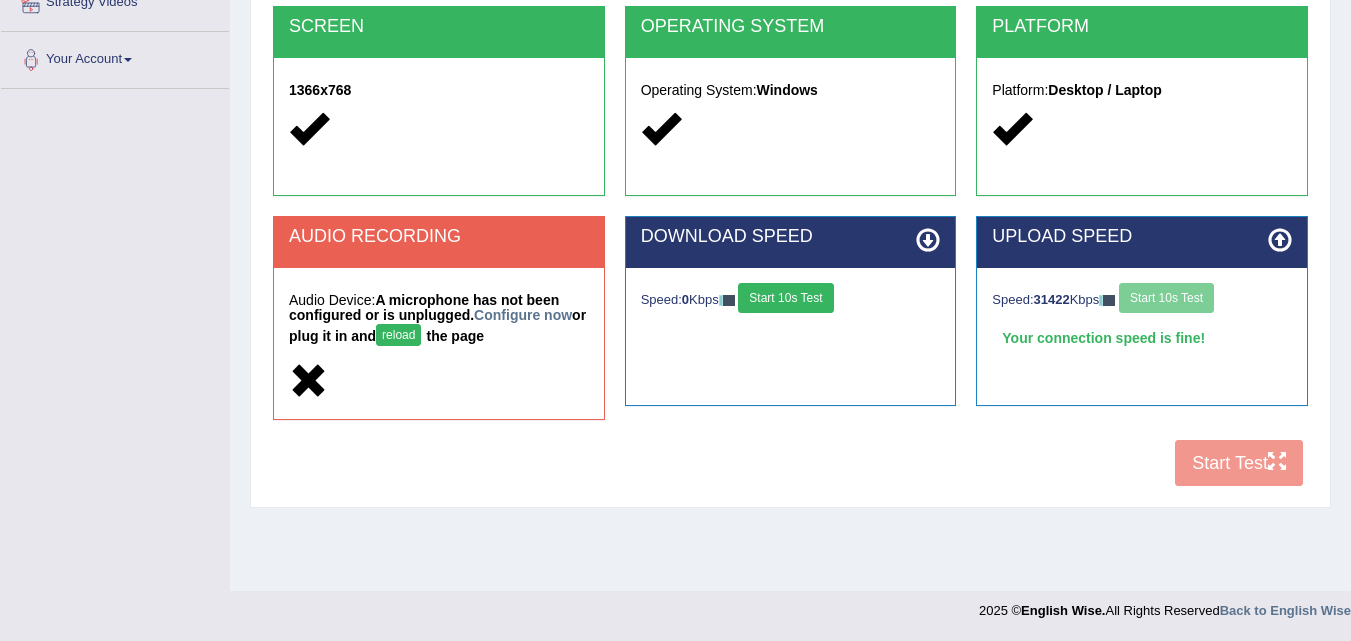 click on "Start 10s Test" at bounding box center (785, 298) 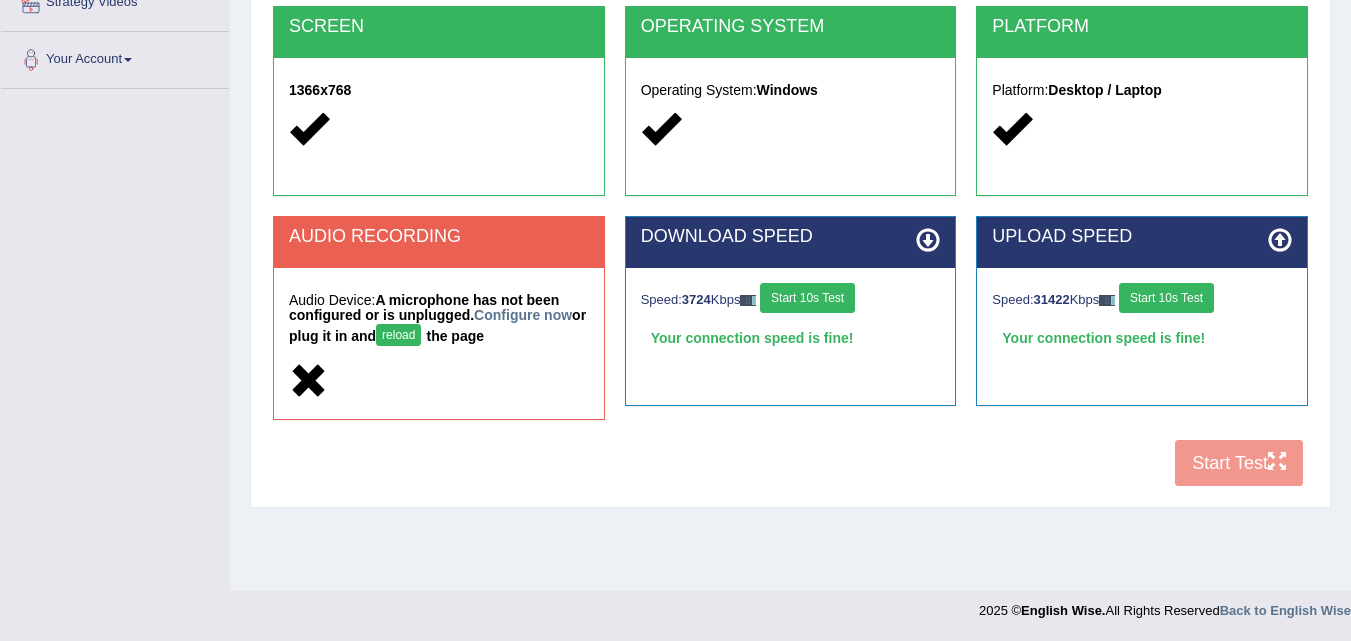 click on "COOKIES
Cookies  Enabled
JAVASCRIPT
Javascript  Enabled
BROWSER
Browser:  Chrome
SCREEN
1366x768
OPERATING SYSTEM
Operating System:  Windows
PLATFORM
Platform:  Desktop / Laptop
AUDIO RECORDING
Audio Device:  A microphone has not been configured or is unplugged.  Configure now  or plug it in and  reload  the page
DOWNLOAD SPEED
Speed:  3724  Kbps    Start 10s Test
Your connection speed is fine!
Select Audio Quality
UPLOAD SPEED
Speed:  31422  Kbps    Start 10s Test
Your connection speed is fine!" at bounding box center [790, 146] 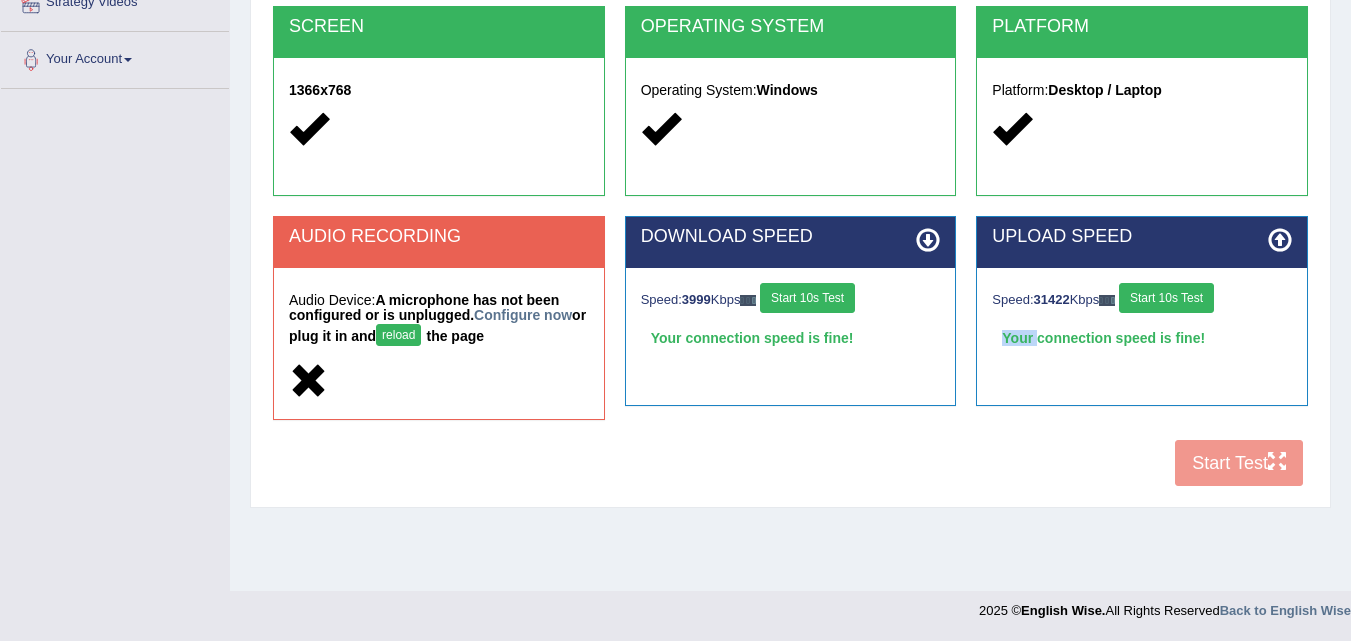 click on "COOKIES
Cookies  Enabled
JAVASCRIPT
Javascript  Enabled
BROWSER
Browser:  Chrome
SCREEN
1366x768
OPERATING SYSTEM
Operating System:  Windows
PLATFORM
Platform:  Desktop / Laptop
AUDIO RECORDING
Audio Device:  A microphone has not been configured or is unplugged.  Configure now  or plug it in and  reload  the page
DOWNLOAD SPEED
Speed:  3999  Kbps    Start 10s Test
Your connection speed is fine!
Select Audio Quality
UPLOAD SPEED
Speed:  31422  Kbps    Start 10s Test
Your connection speed is fine!" at bounding box center [790, 146] 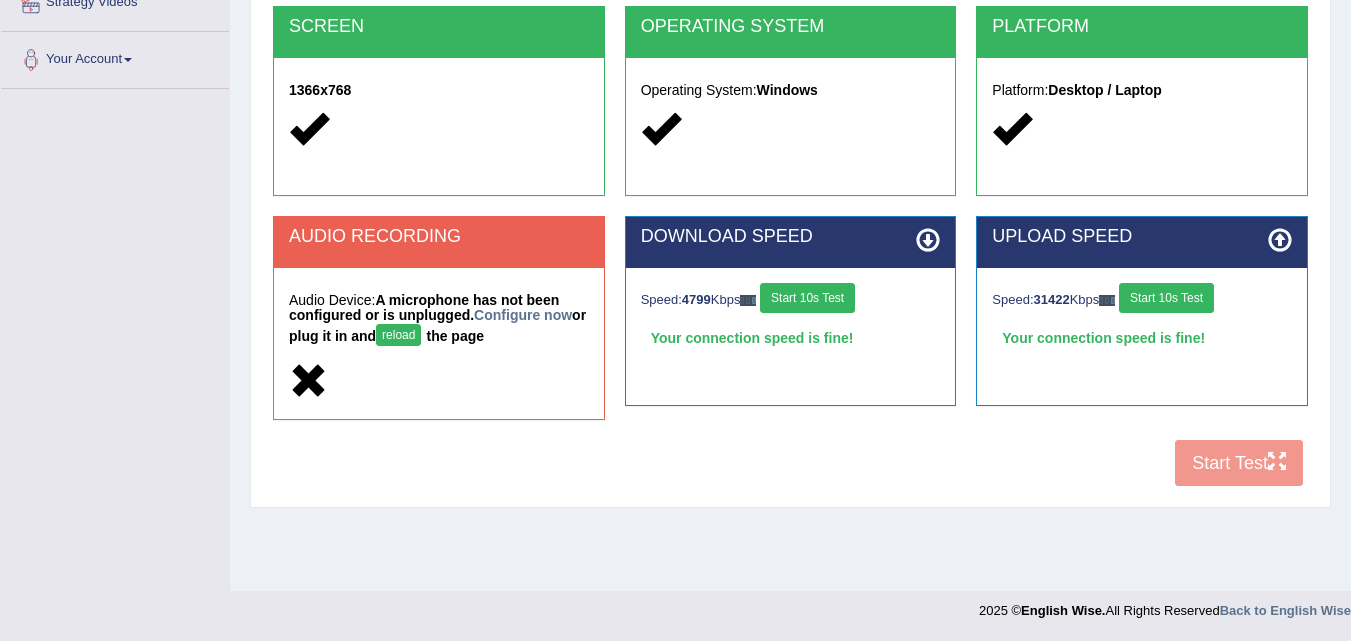 drag, startPoint x: 669, startPoint y: 368, endPoint x: 674, endPoint y: 339, distance: 29.427877 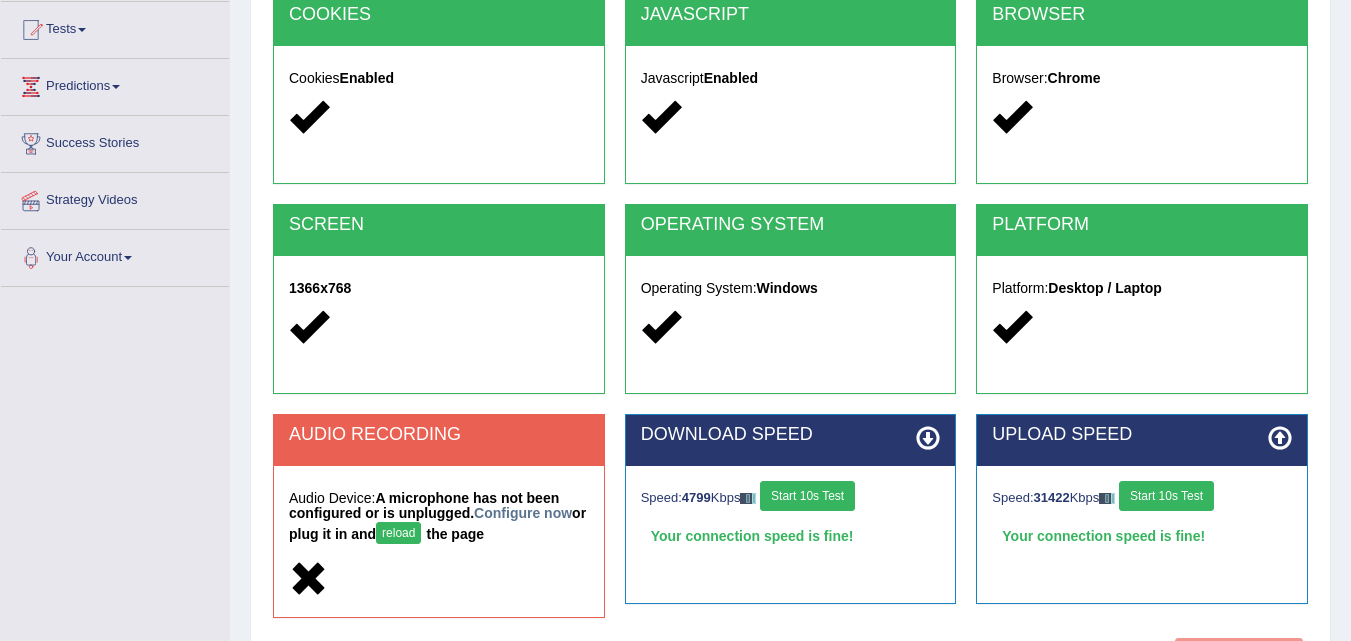 scroll, scrollTop: 120, scrollLeft: 0, axis: vertical 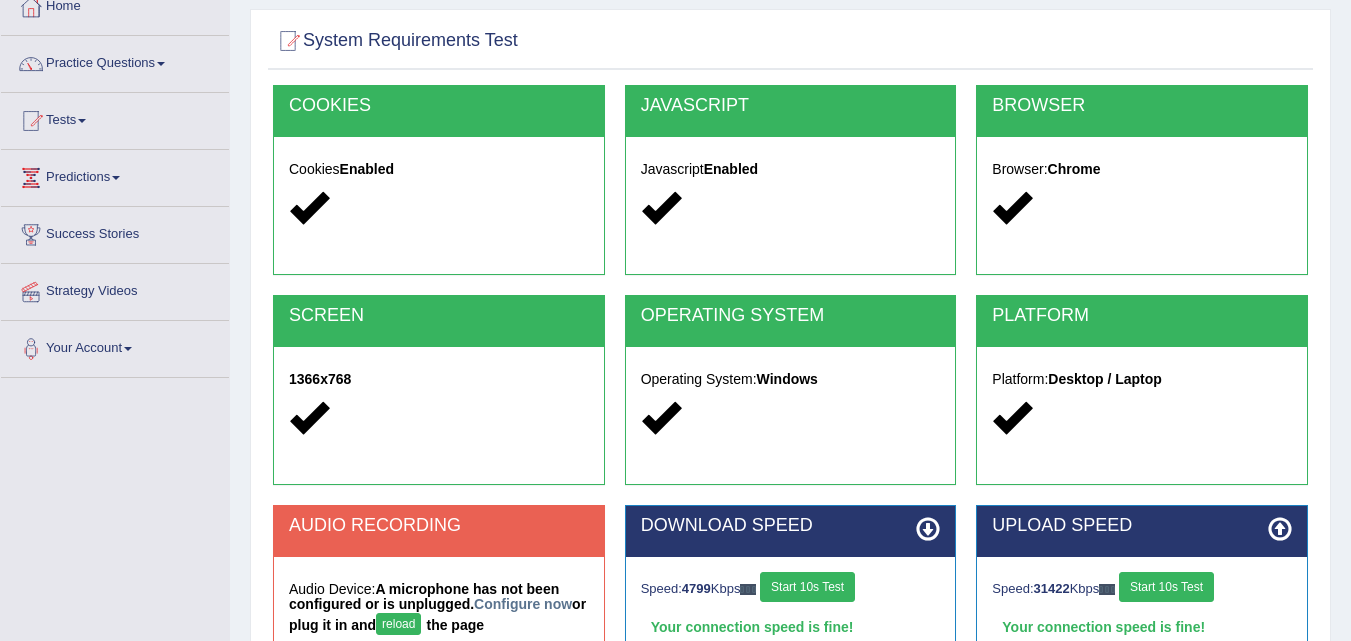 drag, startPoint x: 815, startPoint y: 285, endPoint x: 814, endPoint y: 350, distance: 65.00769 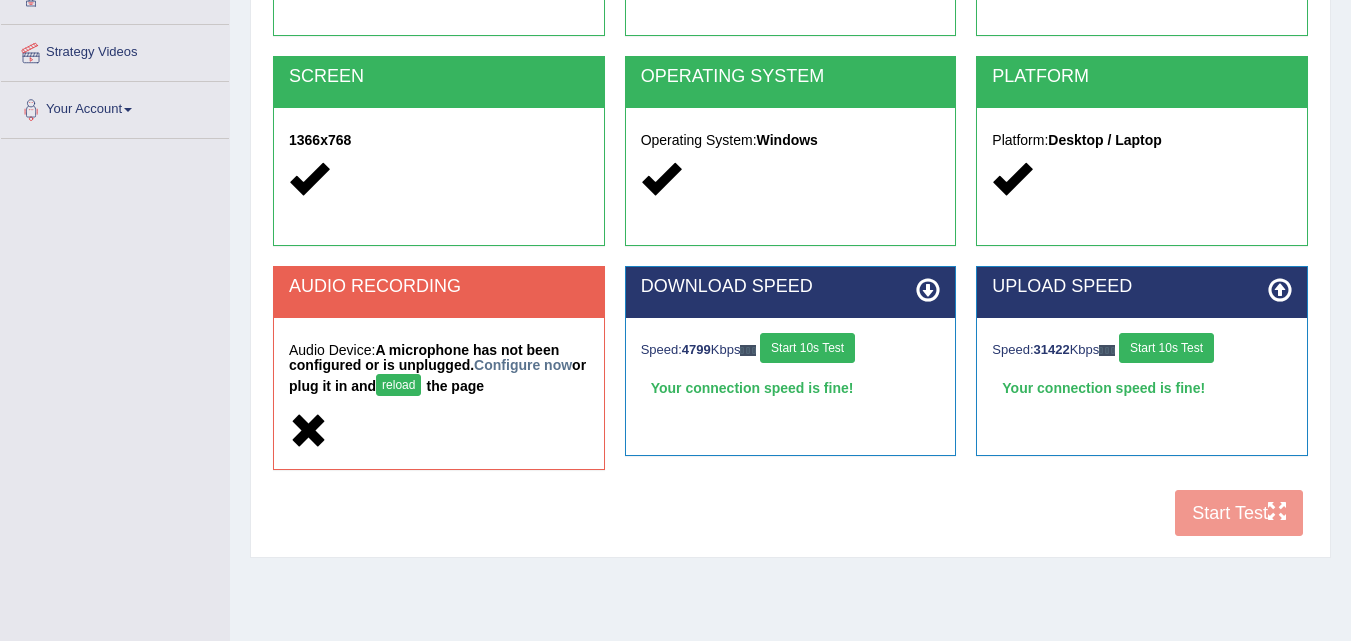 scroll, scrollTop: 409, scrollLeft: 0, axis: vertical 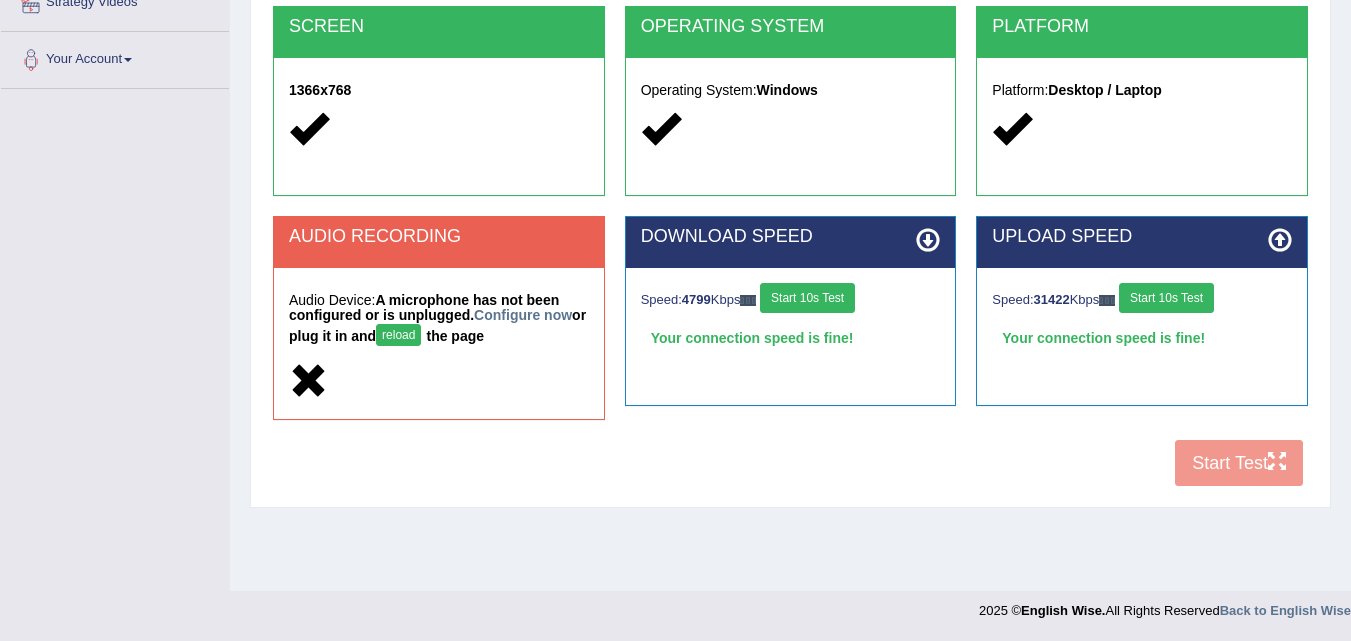 click on "AUDIO RECORDING" at bounding box center [439, 242] 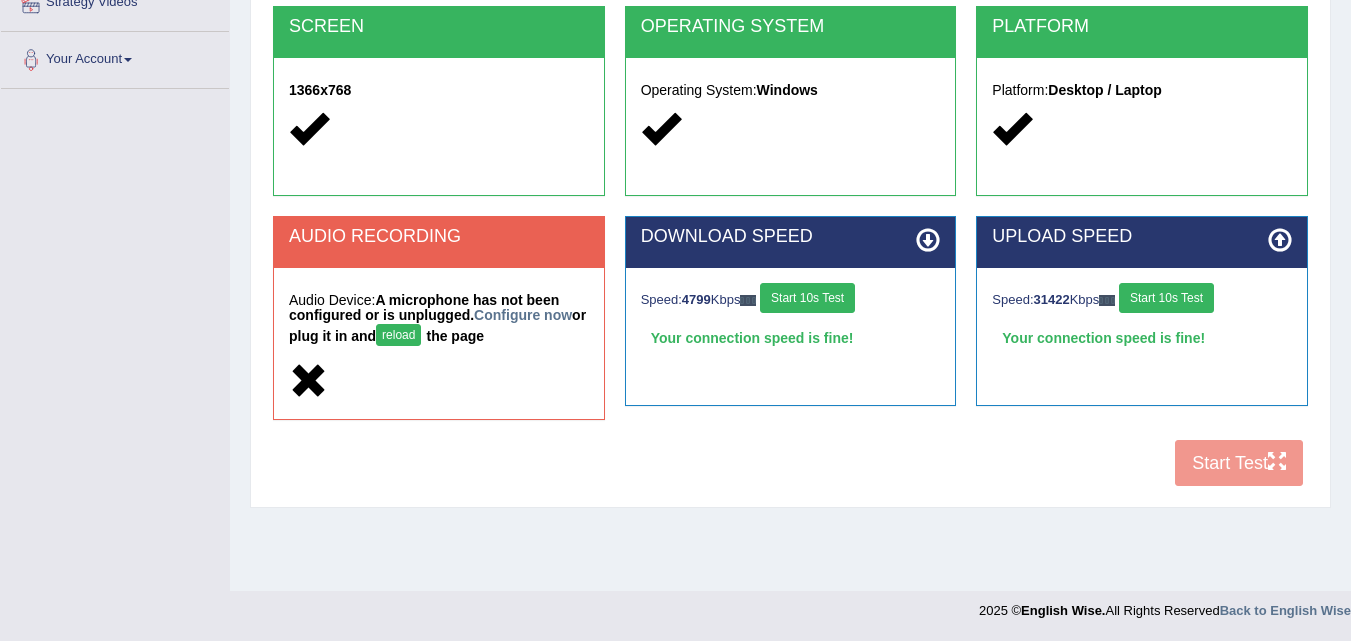 click at bounding box center (308, 381) 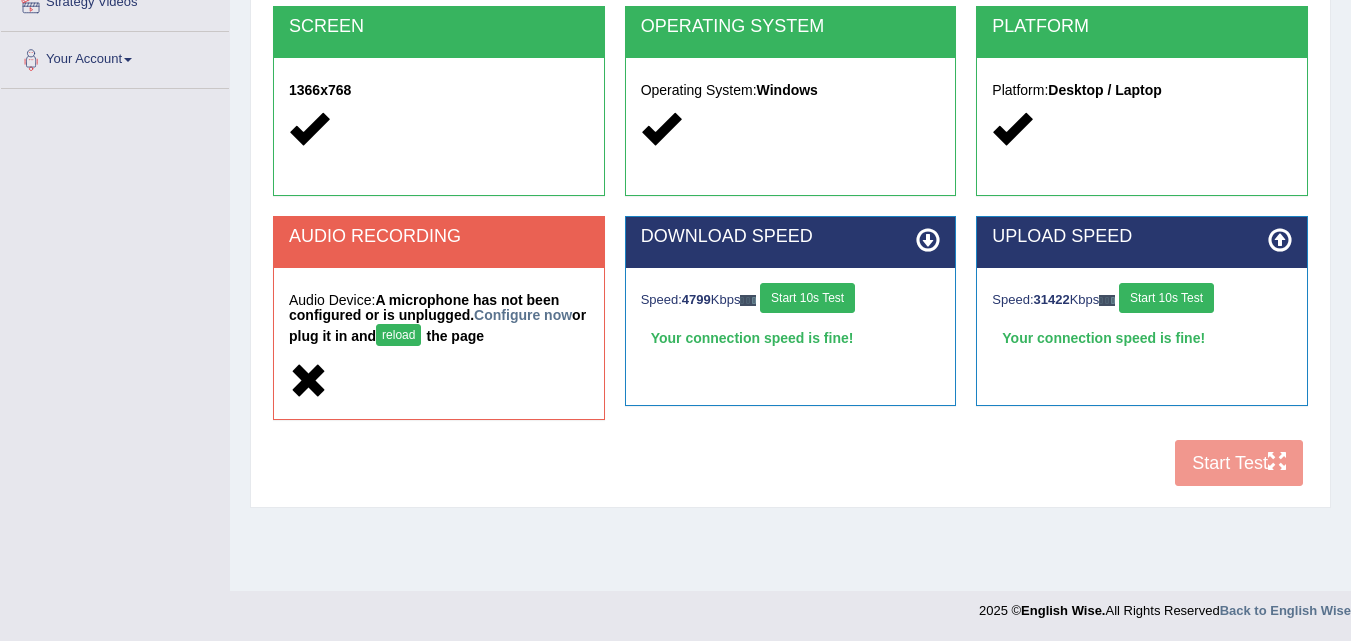 click at bounding box center [308, 381] 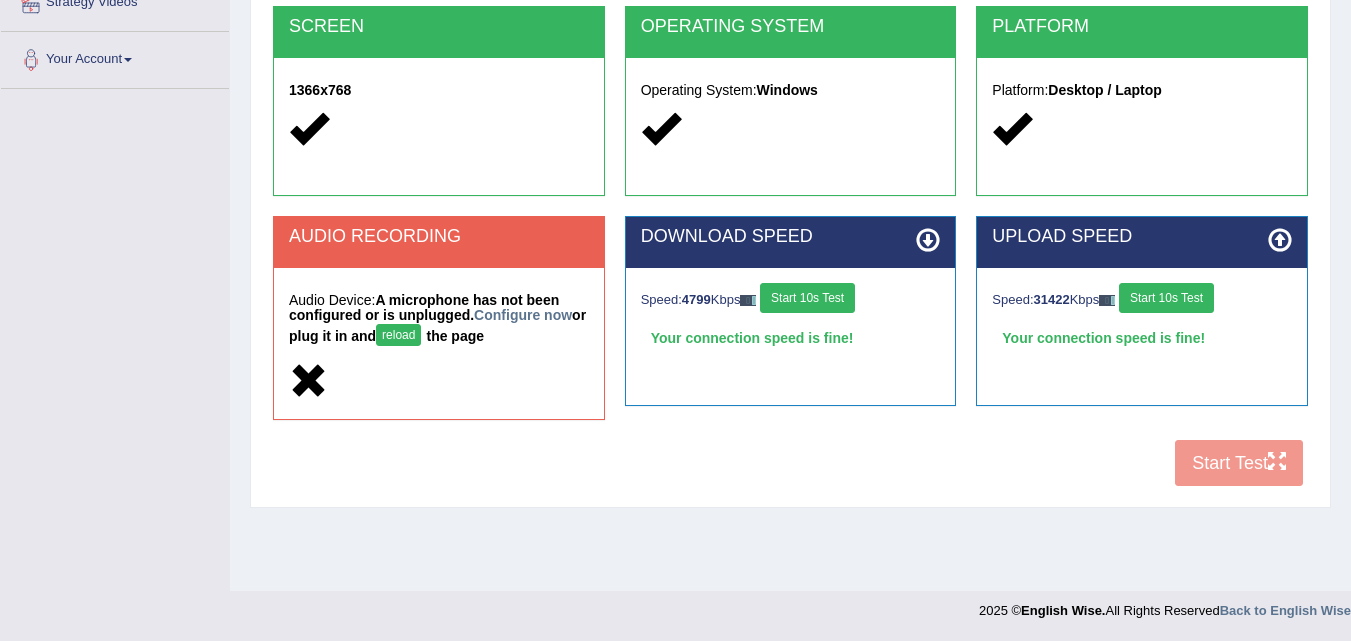 click at bounding box center (308, 381) 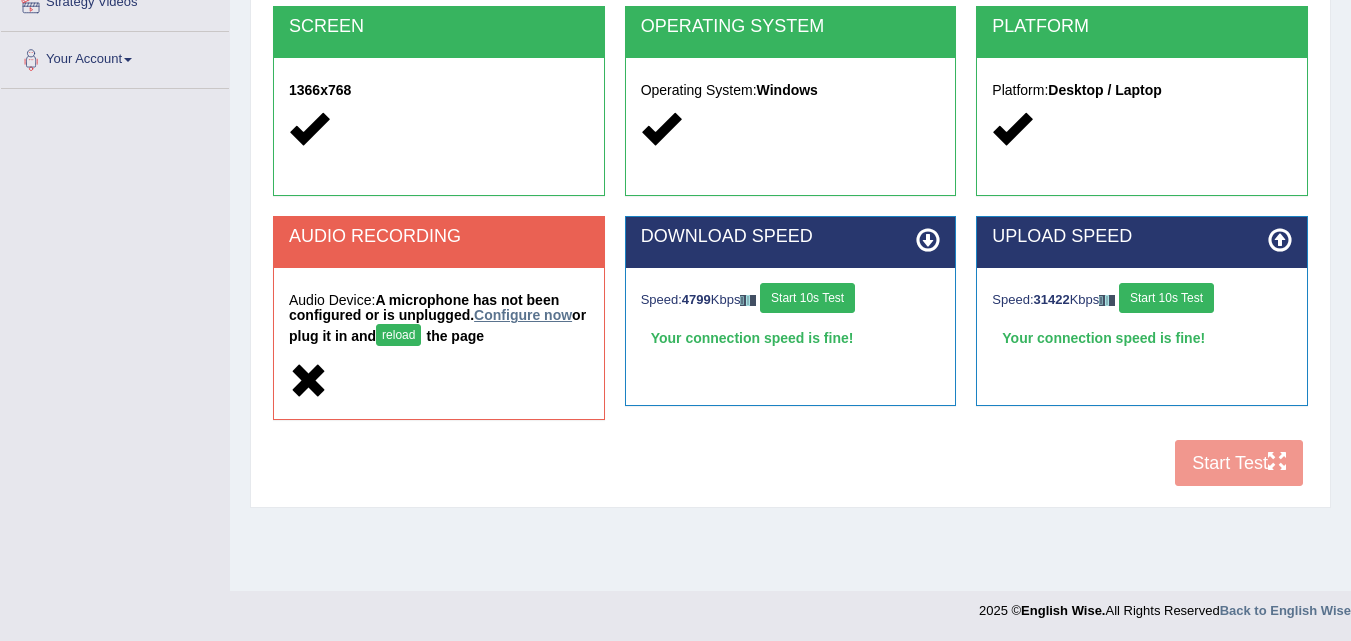 click on "Configure now" at bounding box center [523, 315] 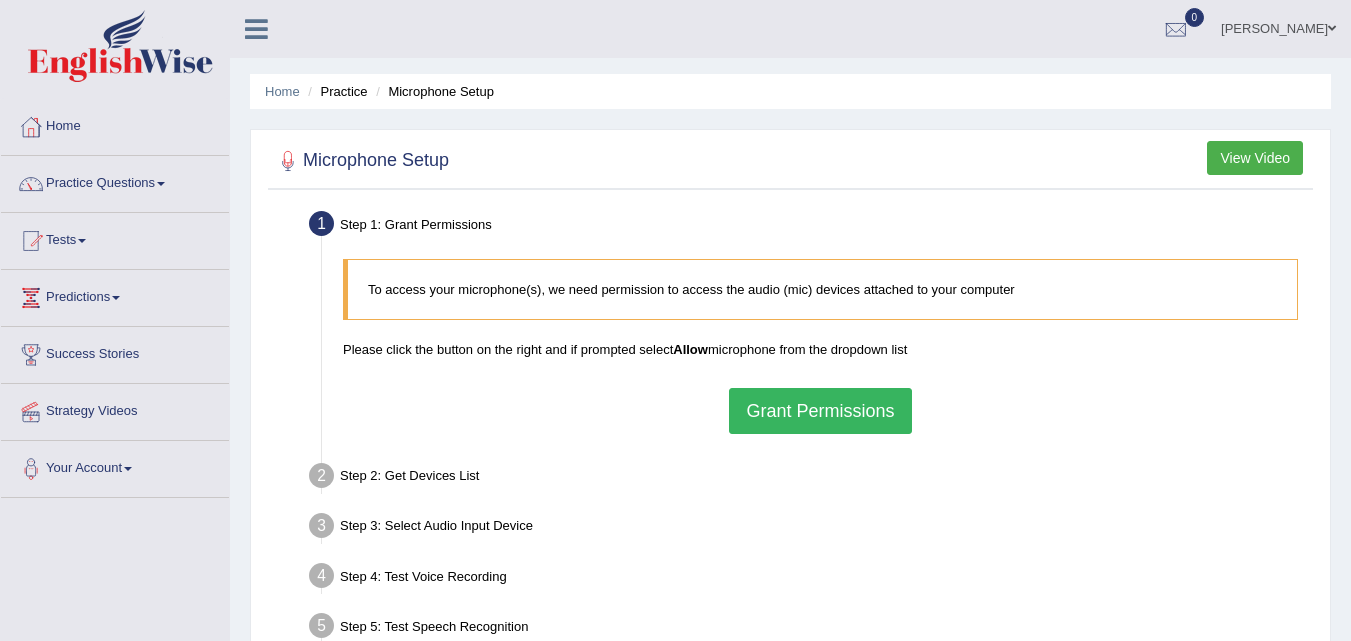 scroll, scrollTop: 0, scrollLeft: 0, axis: both 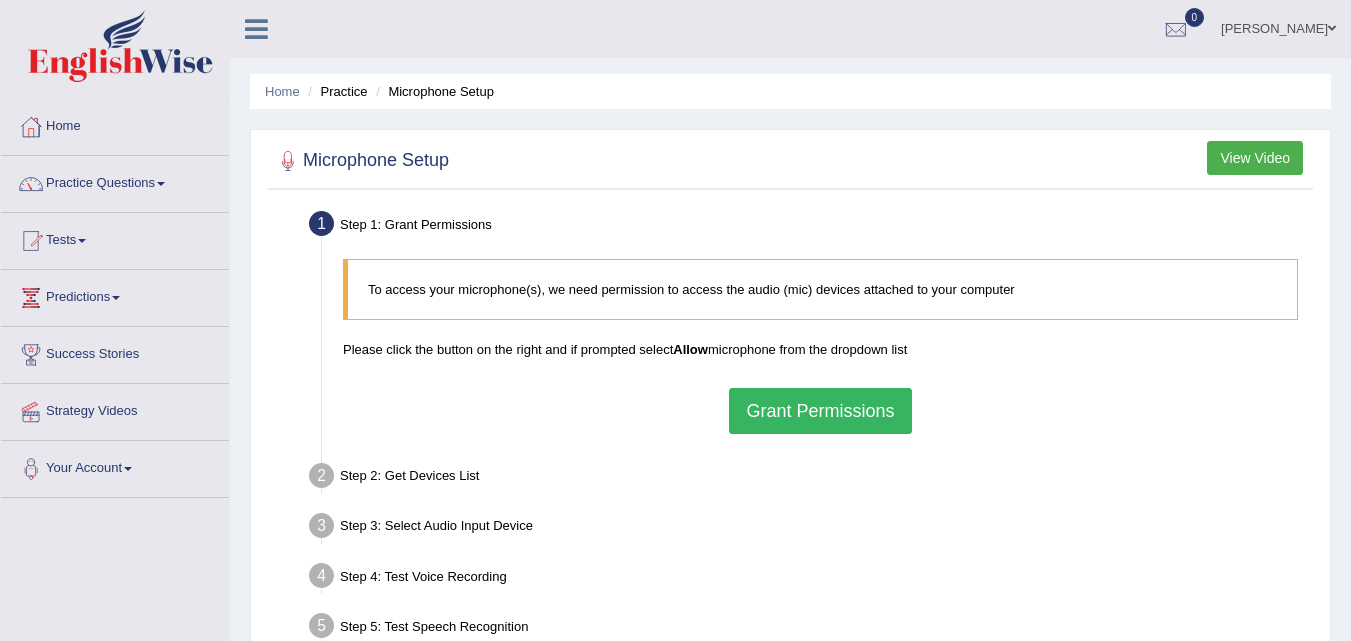 click on "Grant Permissions" at bounding box center (820, 411) 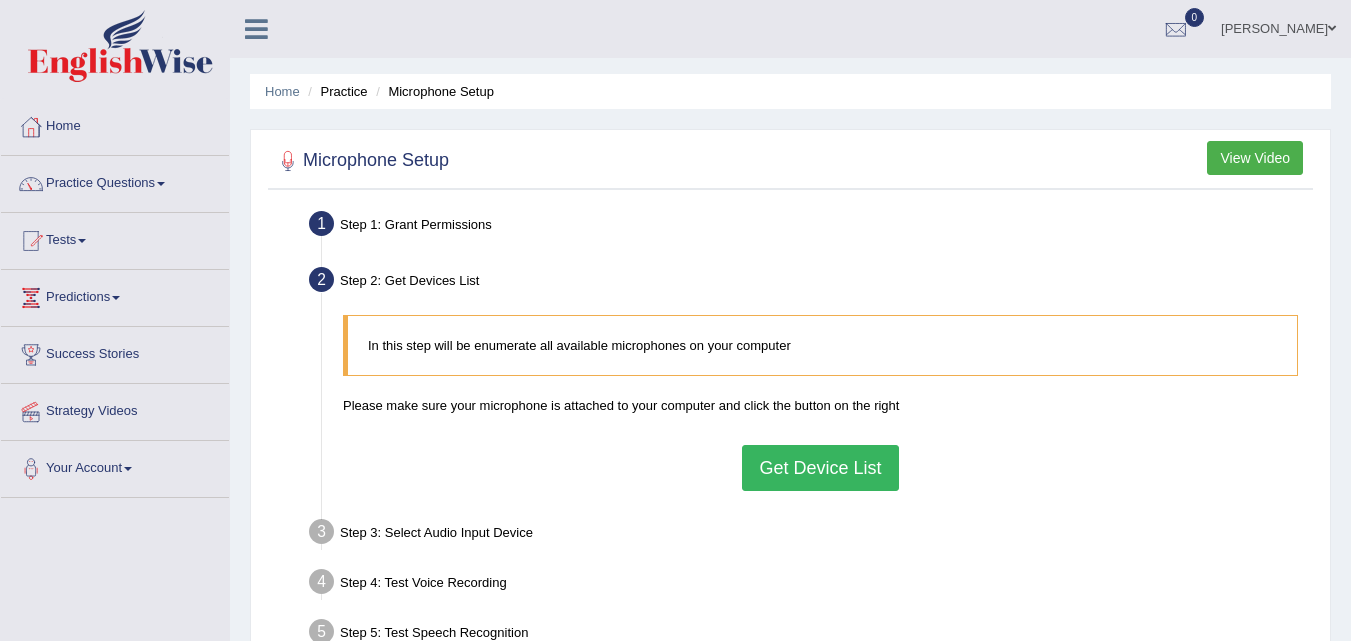 drag, startPoint x: 578, startPoint y: 463, endPoint x: 586, endPoint y: 494, distance: 32.01562 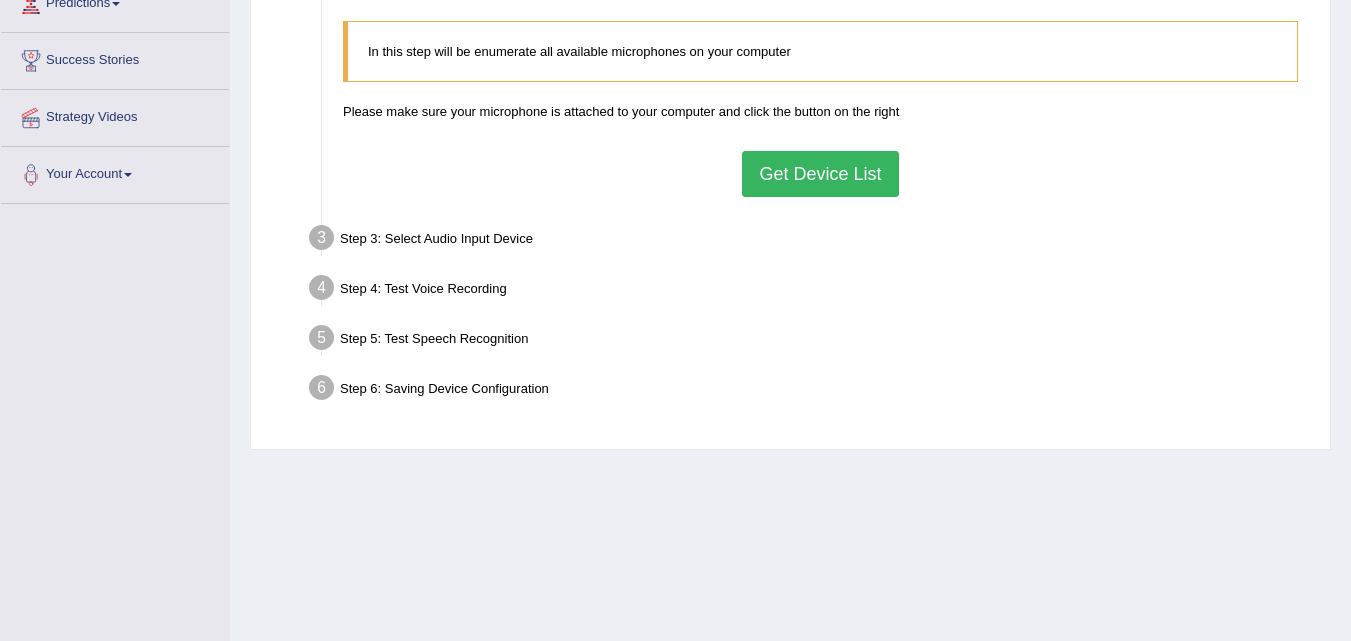 scroll, scrollTop: 304, scrollLeft: 0, axis: vertical 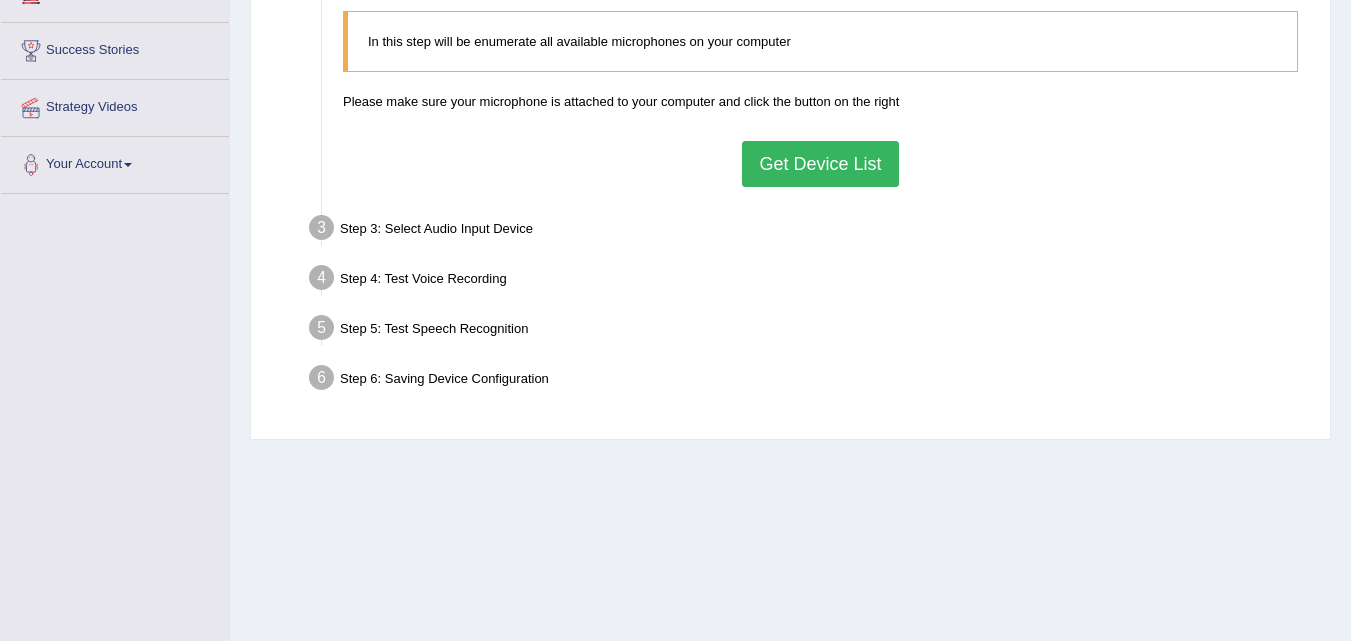 click on "Get Device List" at bounding box center [820, 164] 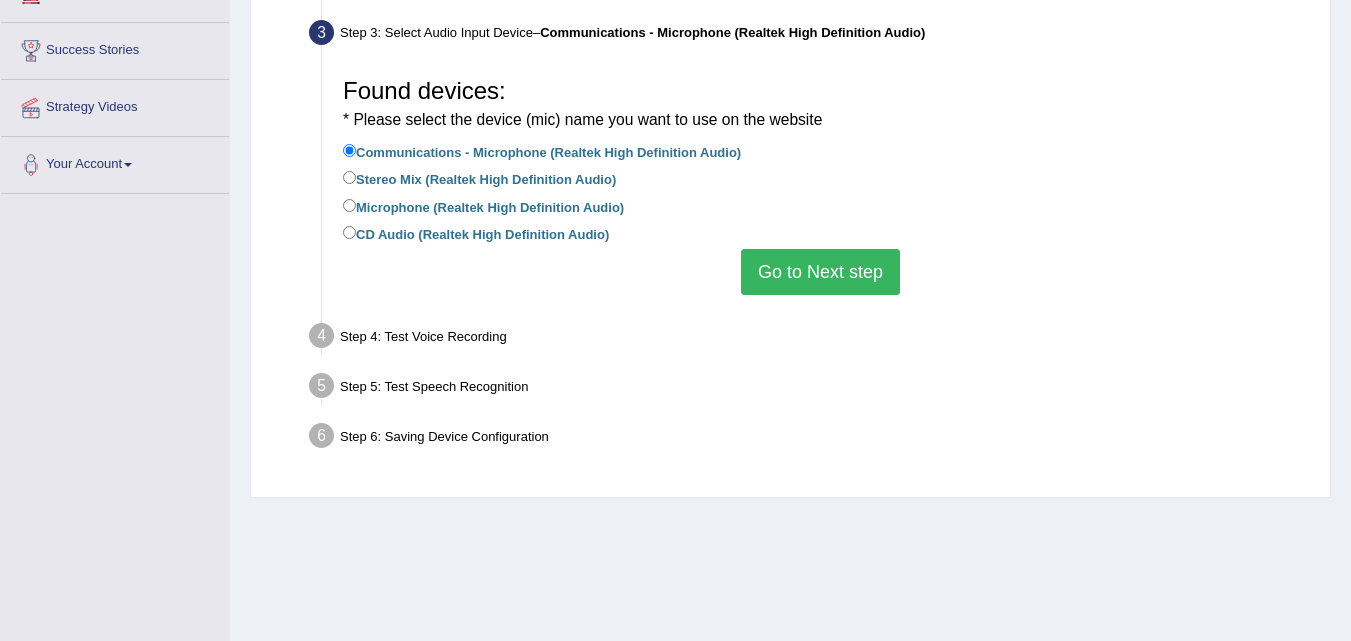 click on "Go to Next step" at bounding box center [820, 272] 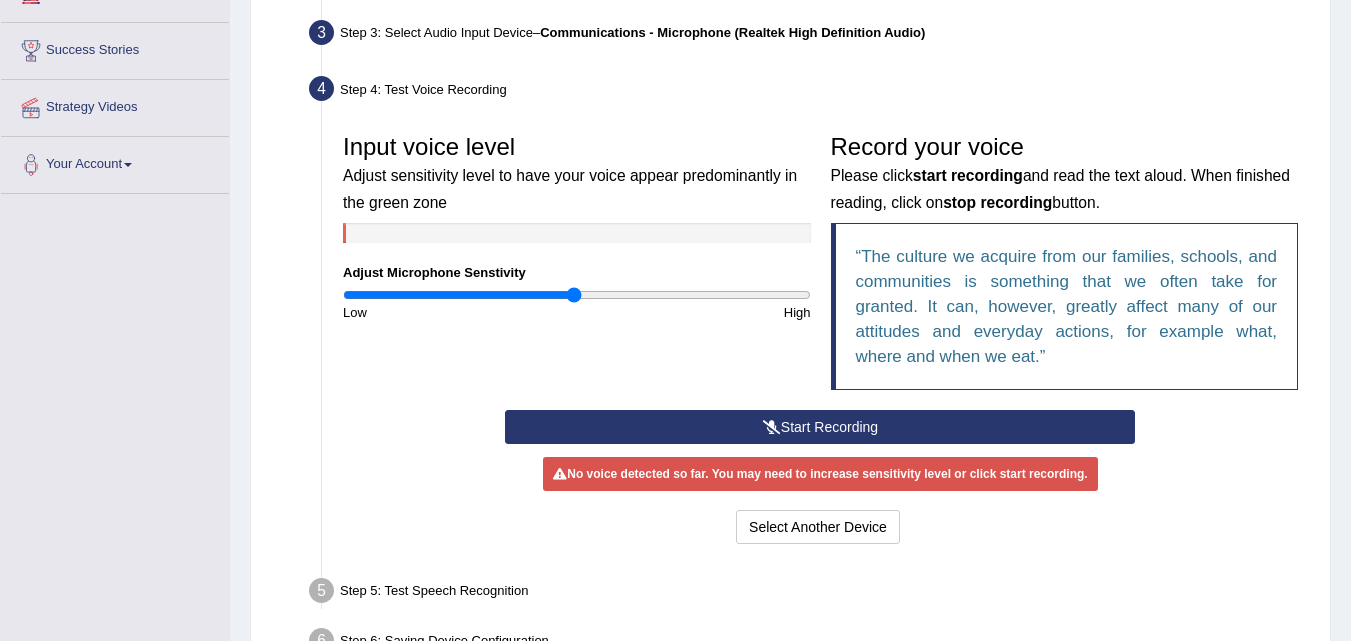 click on "High" at bounding box center (699, 312) 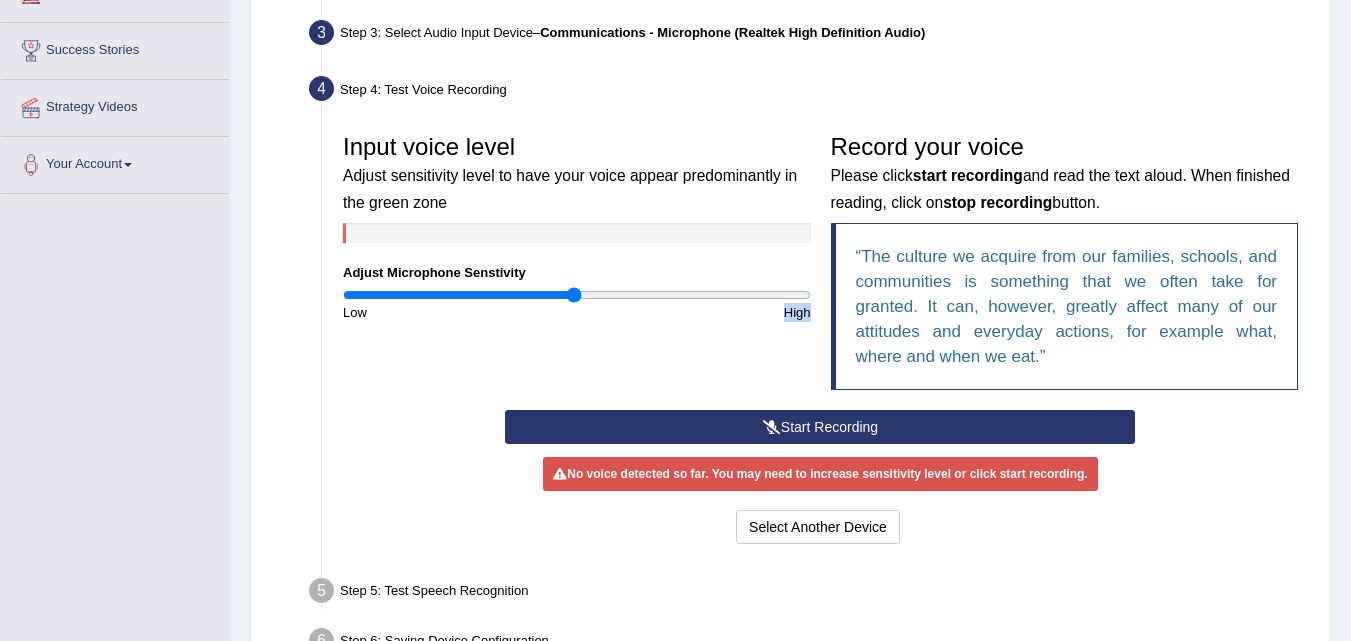 drag, startPoint x: 791, startPoint y: 320, endPoint x: 782, endPoint y: 393, distance: 73.552704 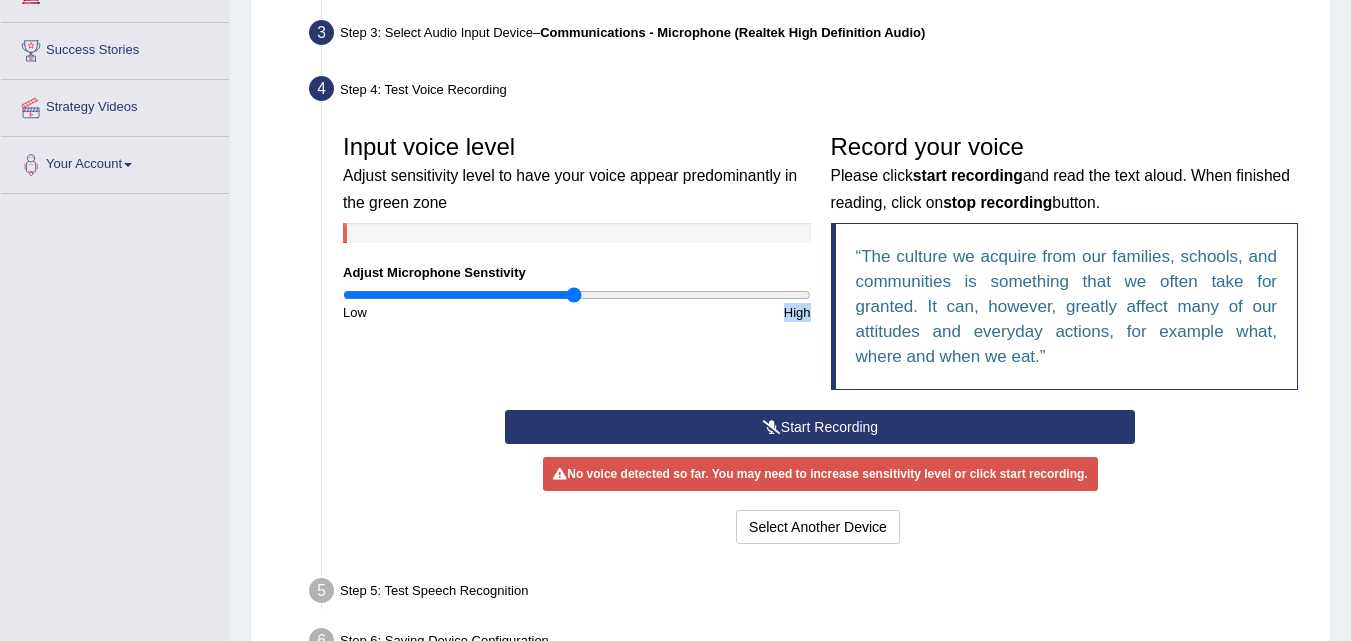 click on "Start Recording" at bounding box center (820, 427) 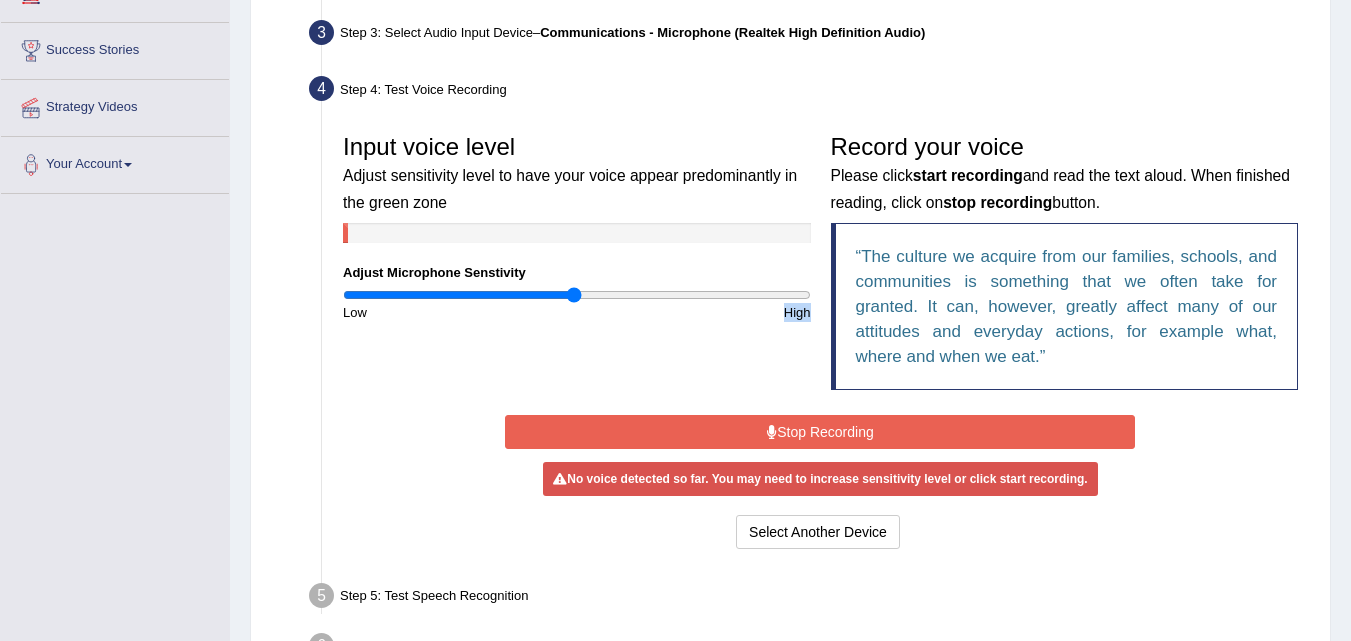 click on "Stop Recording" at bounding box center [820, 432] 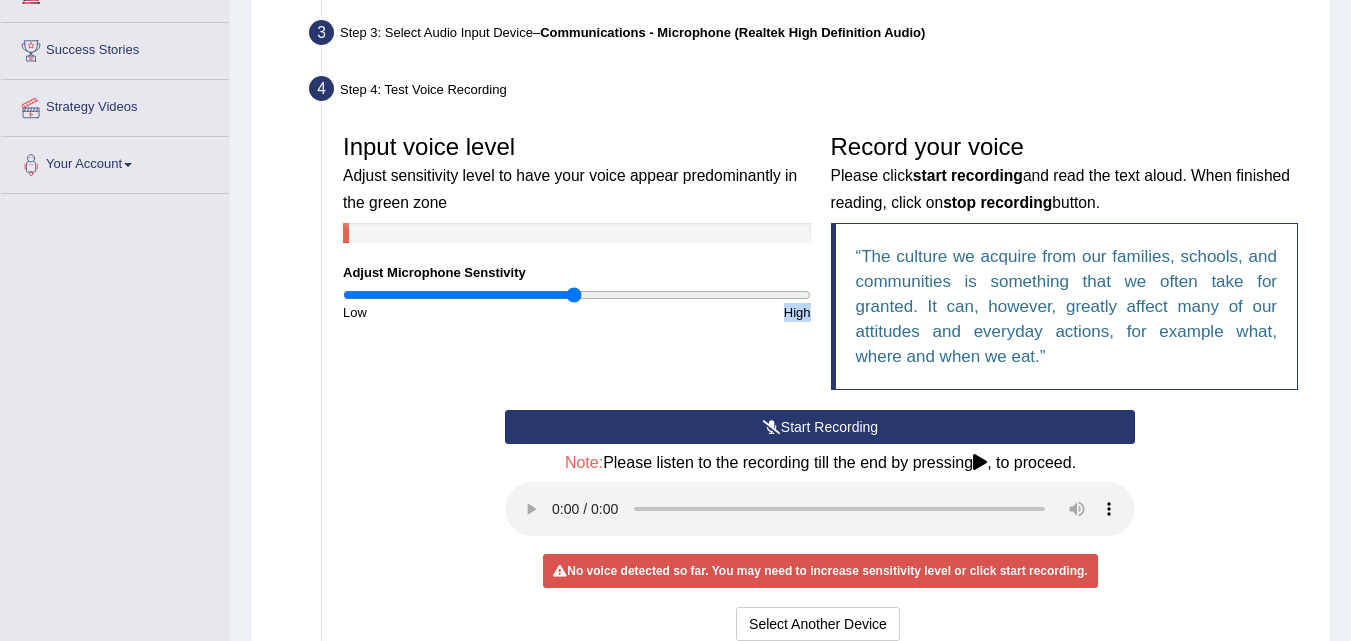 click on "Start Recording" at bounding box center [820, 427] 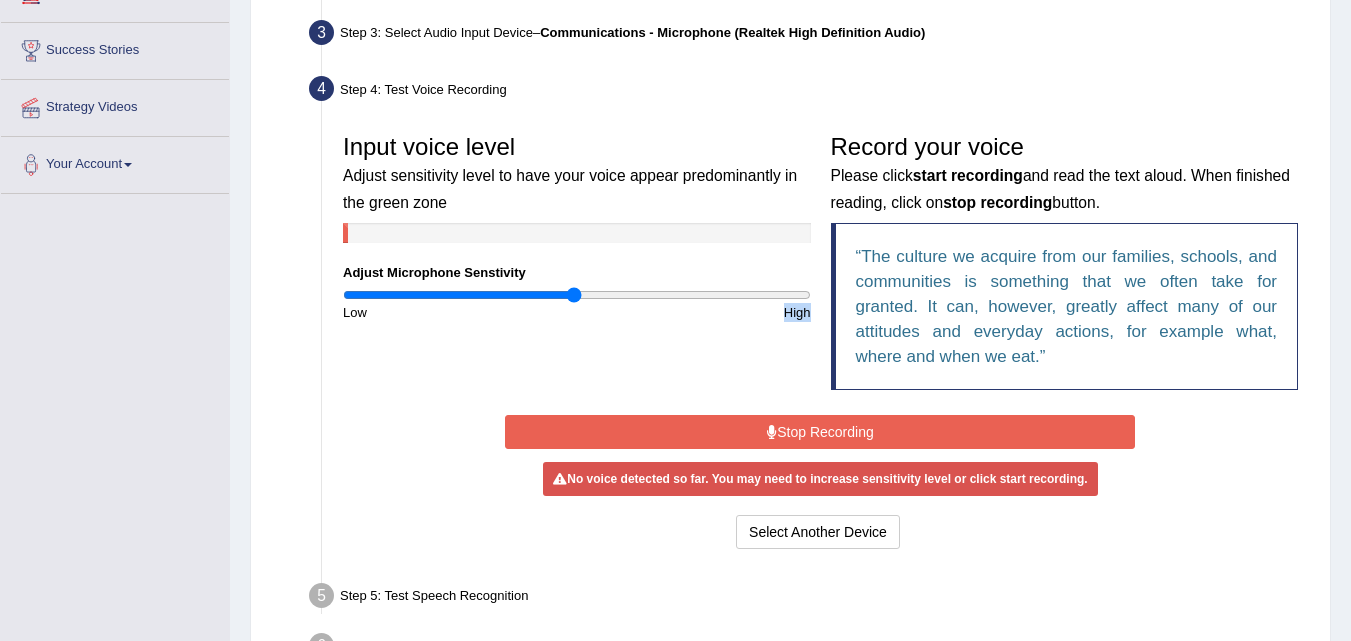 click on "Stop Recording" at bounding box center (820, 432) 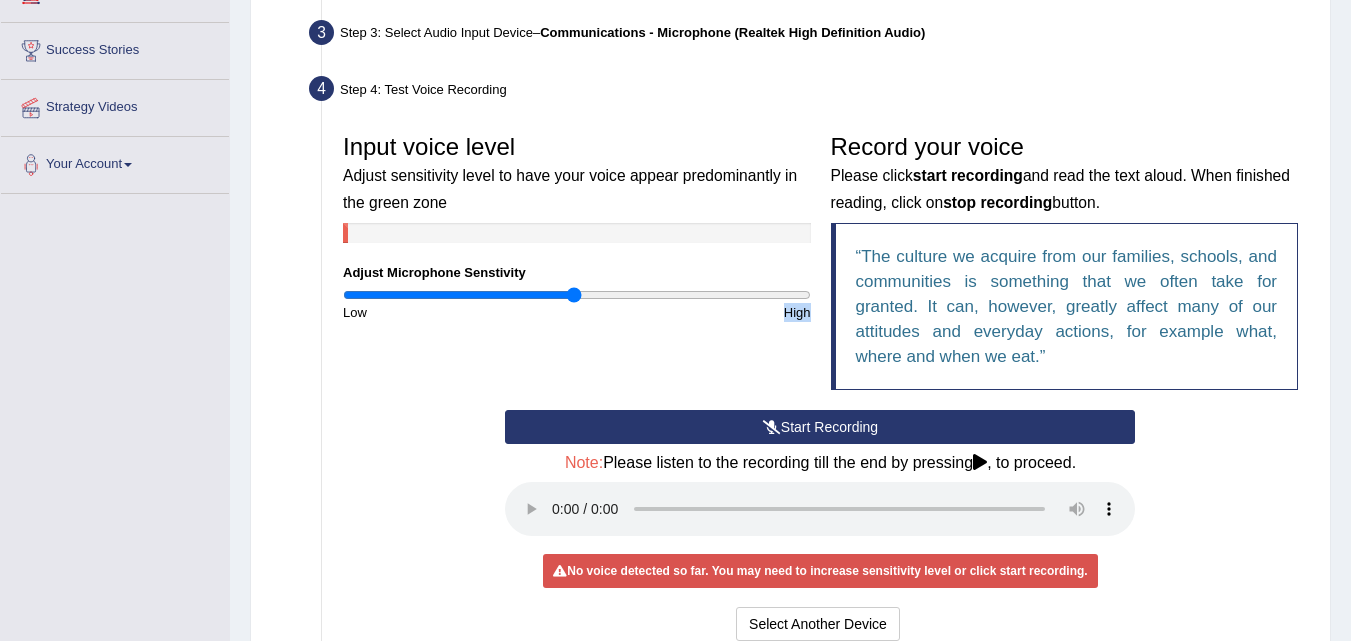 click on "Start Recording" at bounding box center (820, 427) 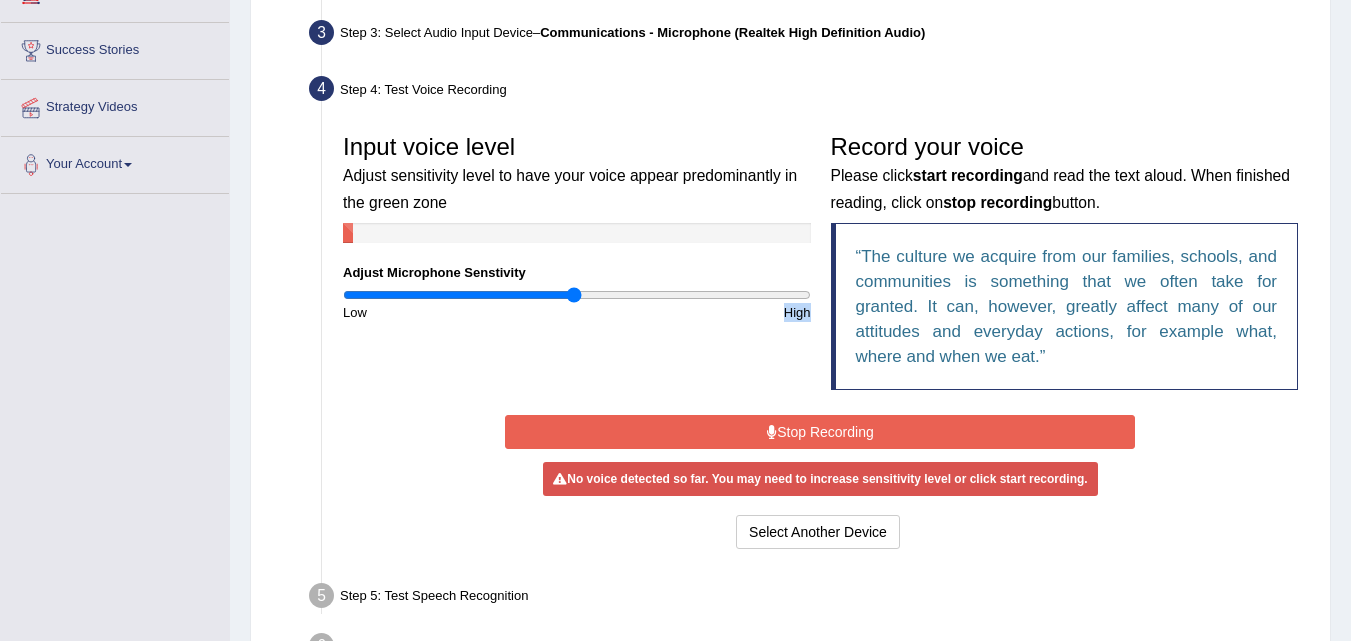 click on "Stop Recording" at bounding box center [820, 432] 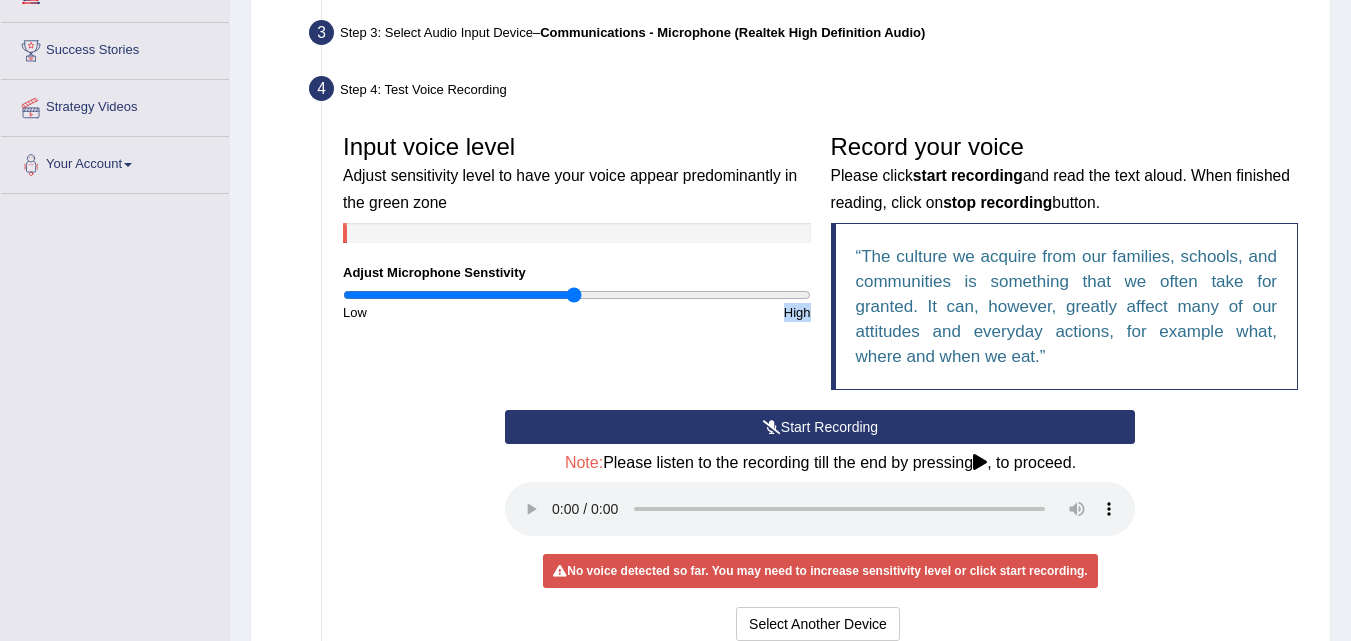 click on "Start Recording" at bounding box center [820, 427] 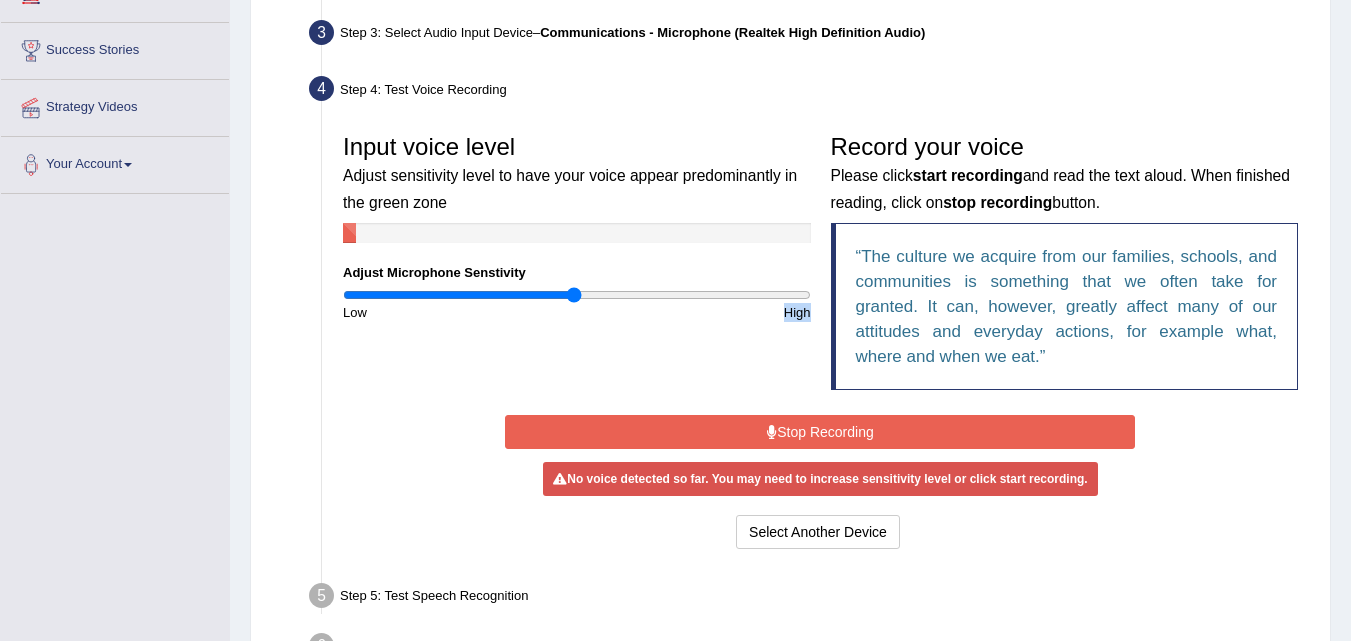 click on "Stop Recording" at bounding box center [820, 432] 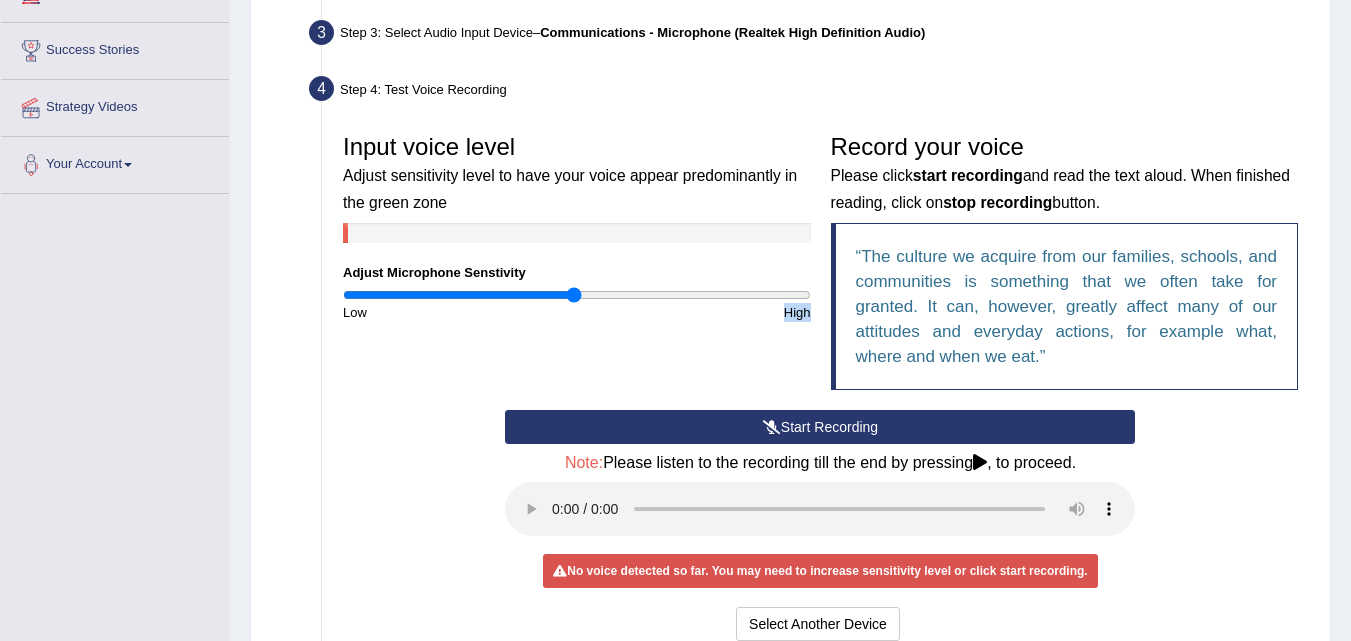 drag, startPoint x: 721, startPoint y: 351, endPoint x: 707, endPoint y: 408, distance: 58.694122 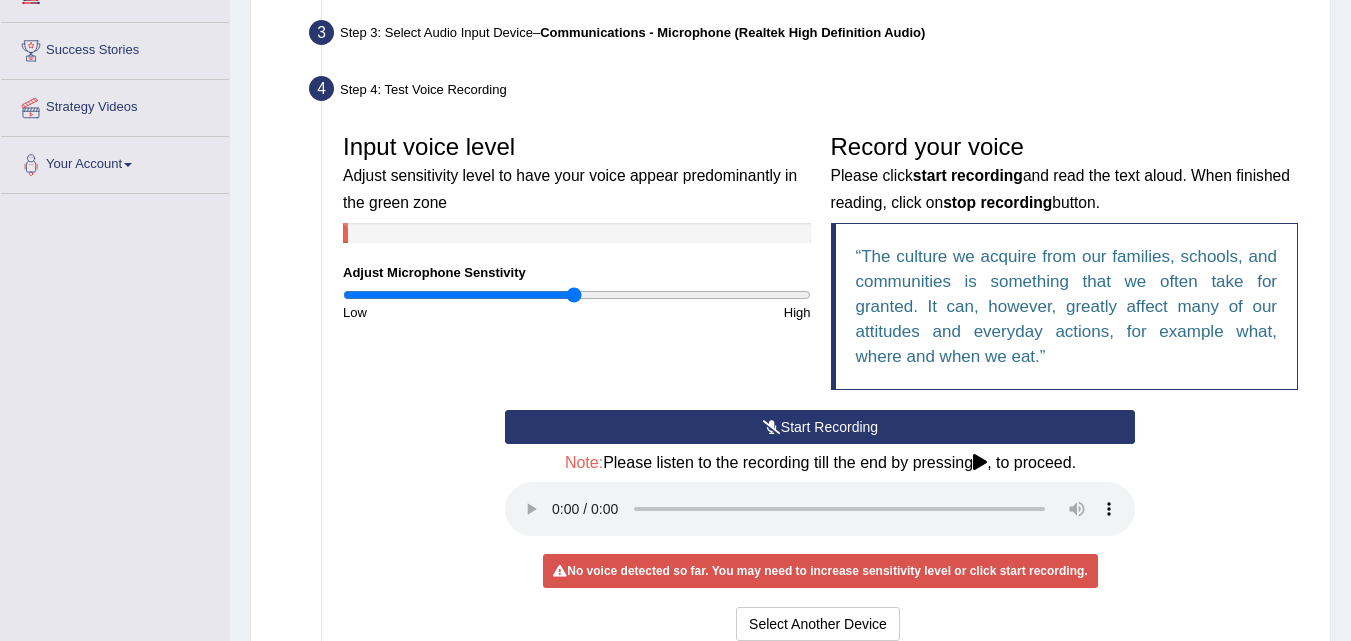 drag, startPoint x: 458, startPoint y: 422, endPoint x: 436, endPoint y: 448, distance: 34.058773 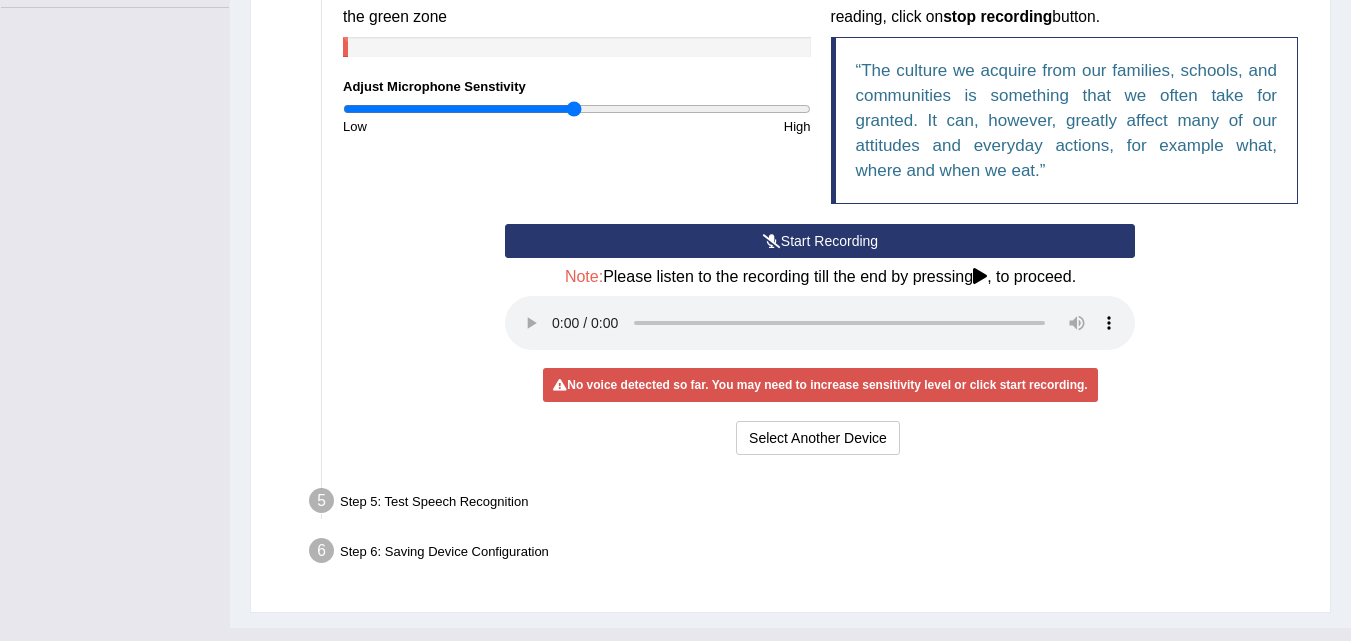 scroll, scrollTop: 527, scrollLeft: 0, axis: vertical 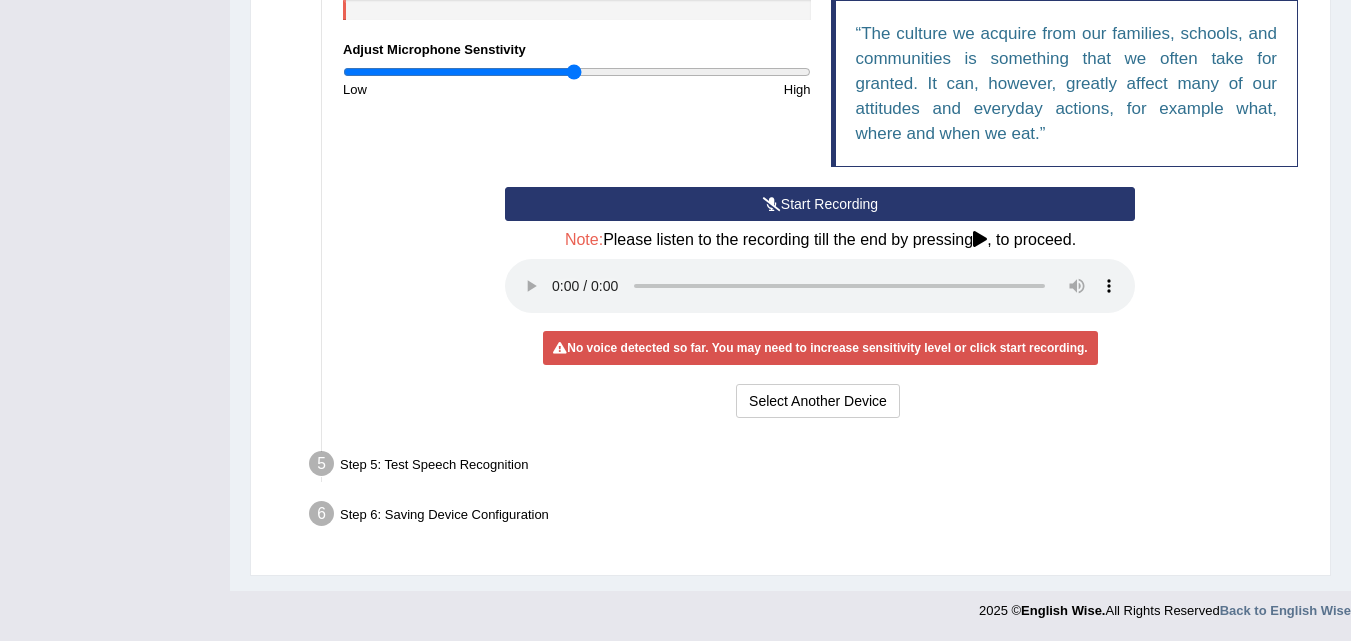 click on "Step 5: Test Speech Recognition" at bounding box center [810, 467] 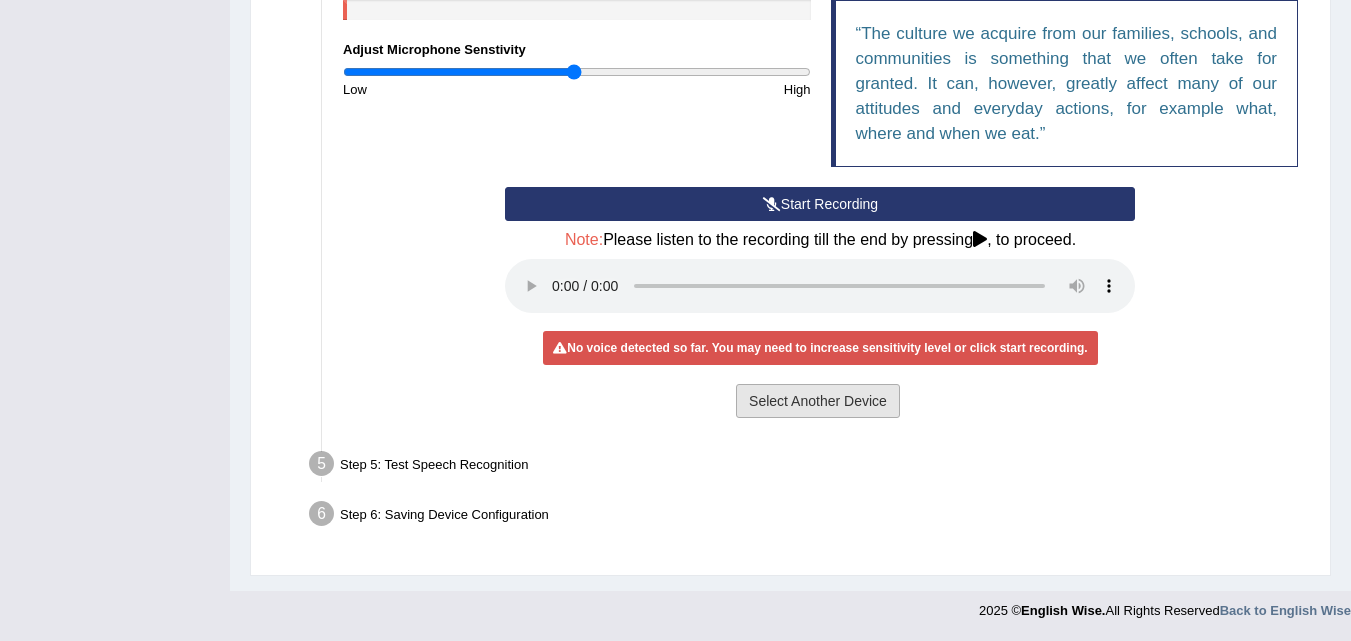 click on "Select Another Device" at bounding box center (818, 401) 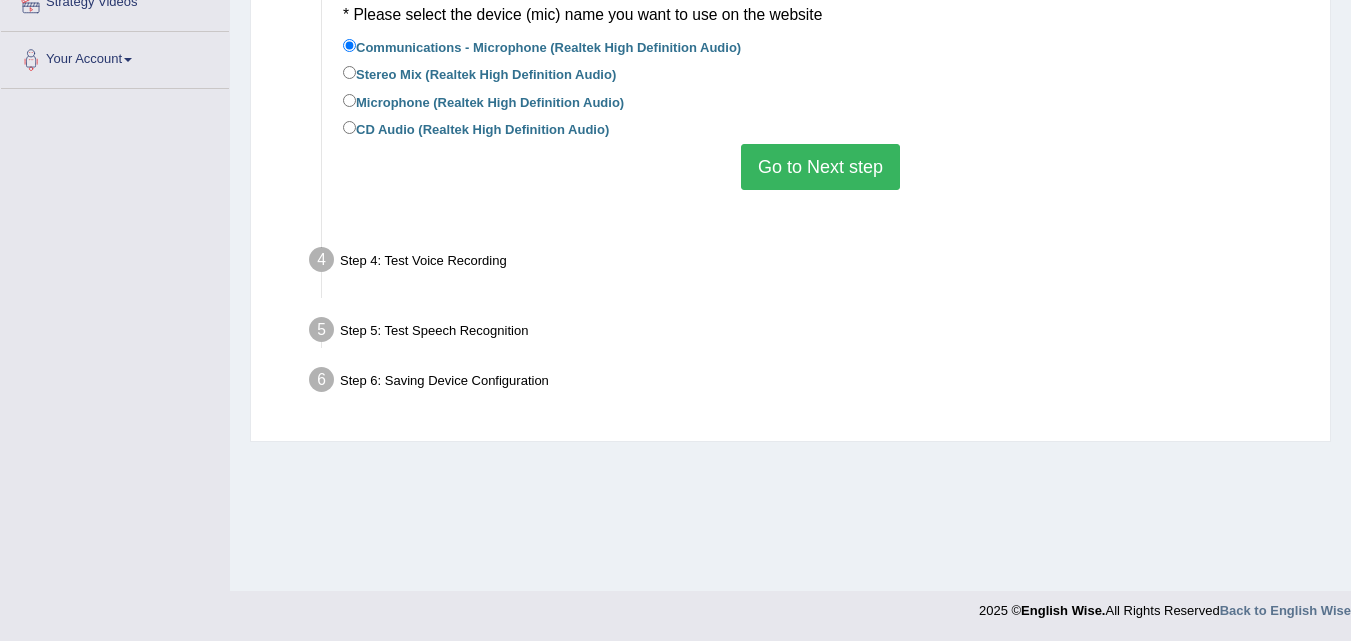 scroll, scrollTop: 409, scrollLeft: 0, axis: vertical 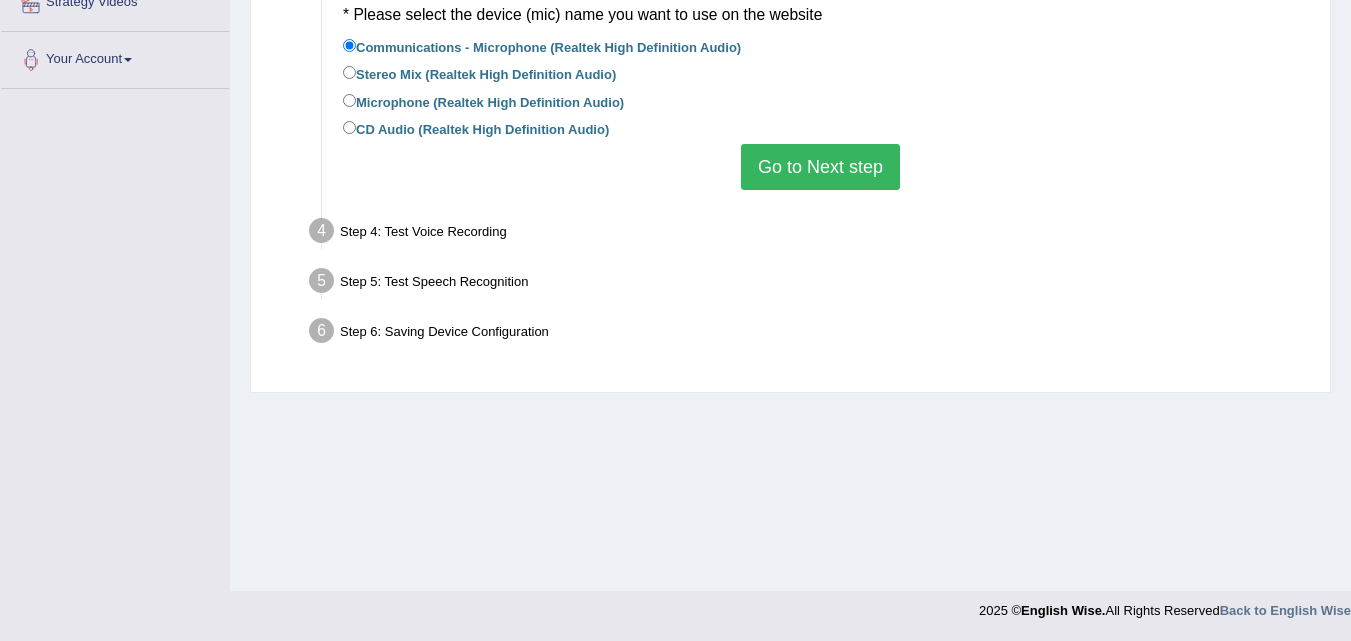 click on "Step 5: Test Speech Recognition" at bounding box center (810, 284) 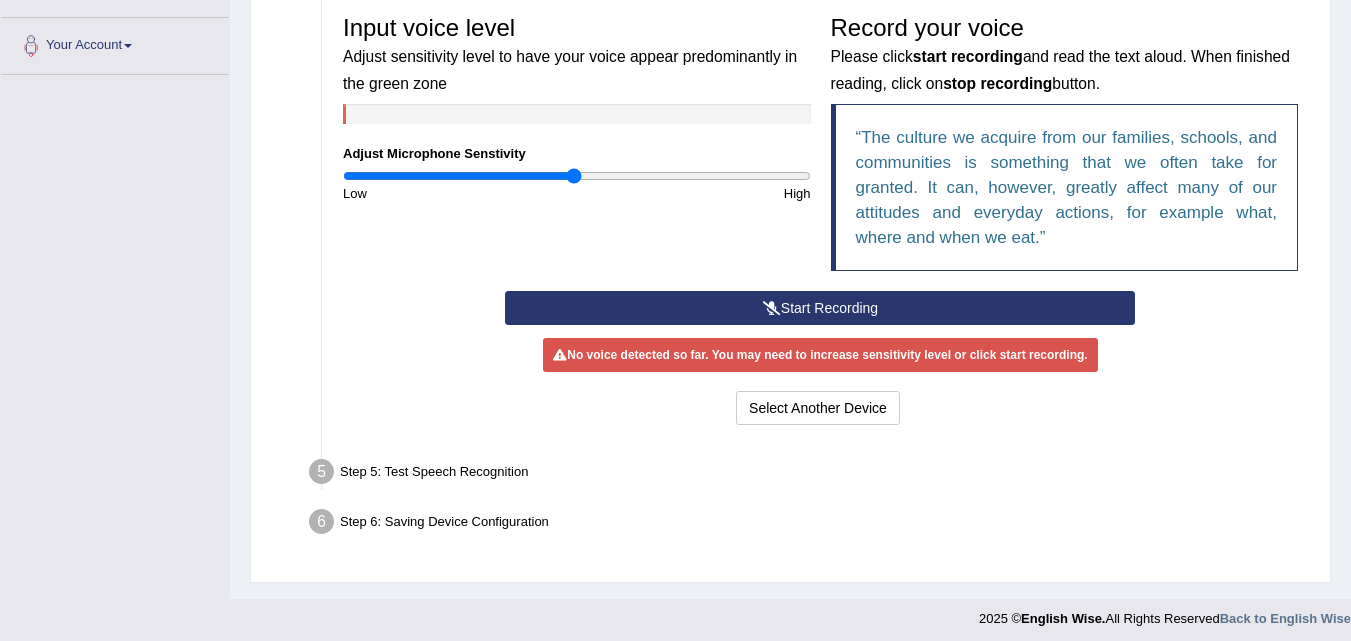 scroll, scrollTop: 431, scrollLeft: 0, axis: vertical 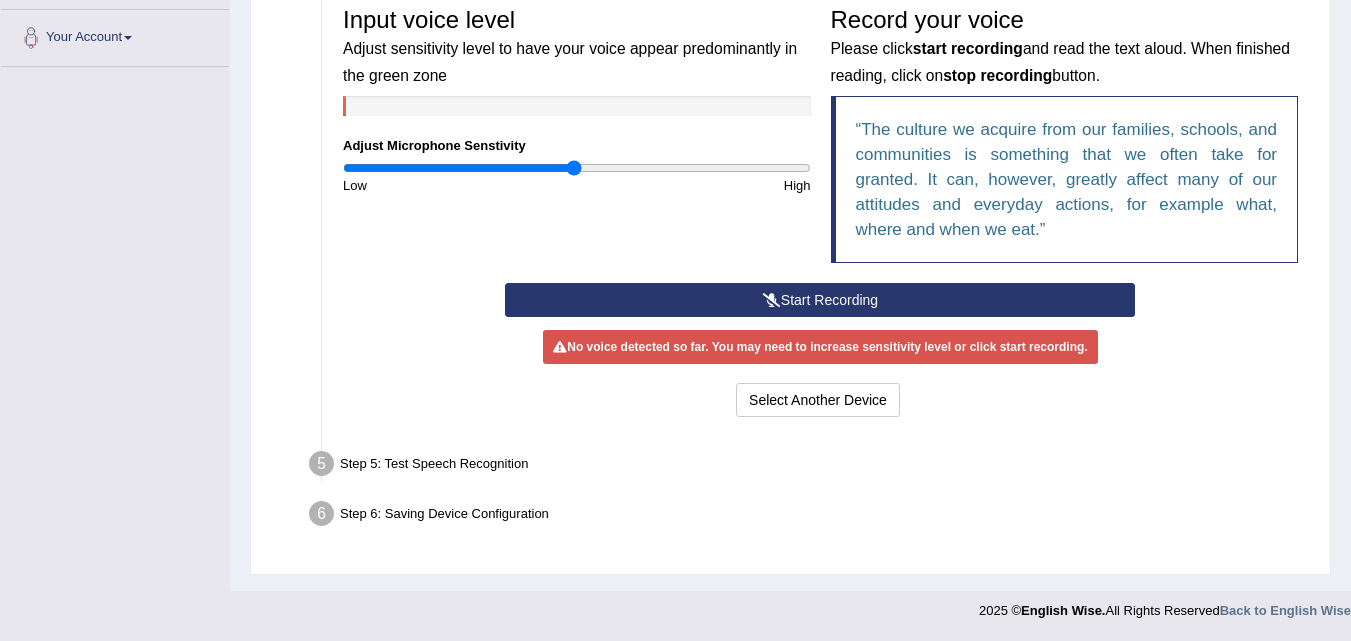 click on "Start Recording" at bounding box center [820, 300] 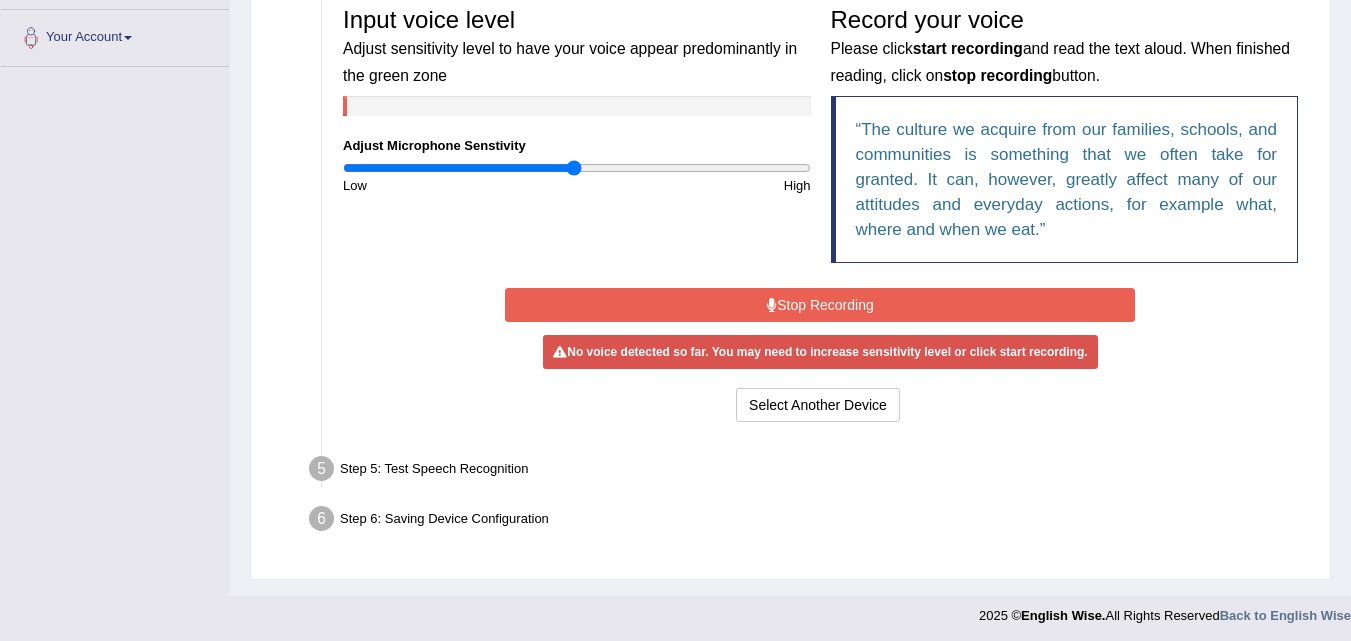 click on "Stop Recording" at bounding box center (820, 305) 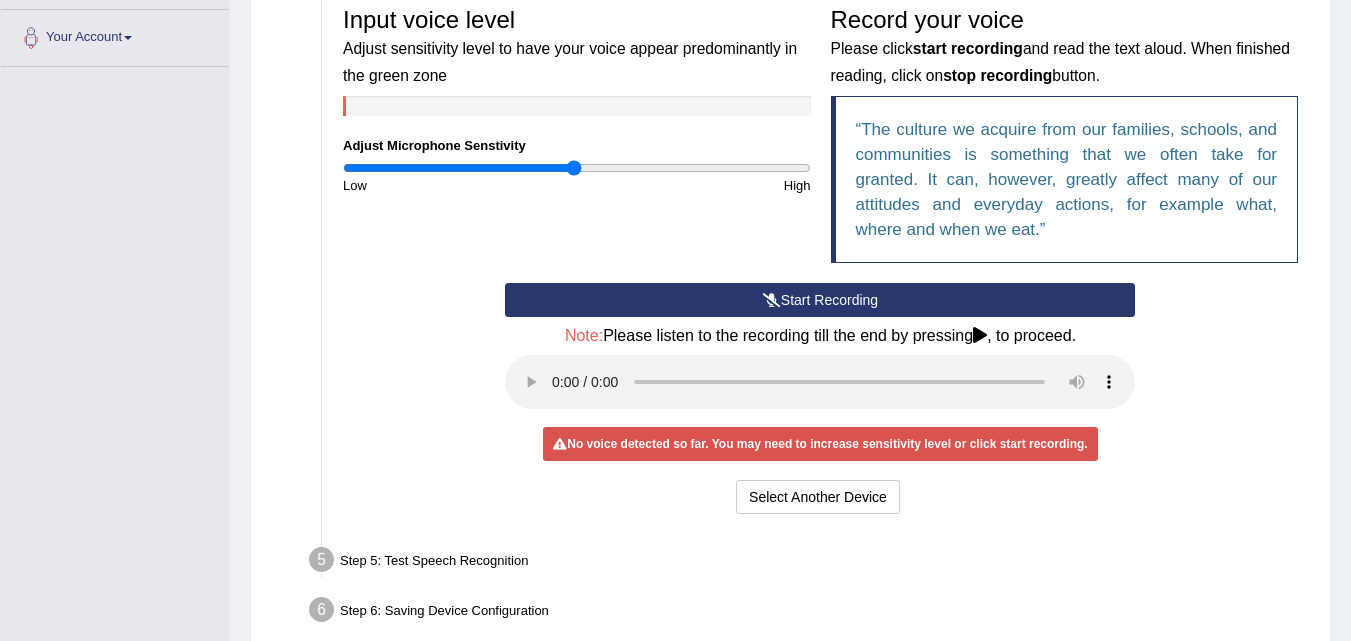 drag, startPoint x: 407, startPoint y: 518, endPoint x: 417, endPoint y: 529, distance: 14.866069 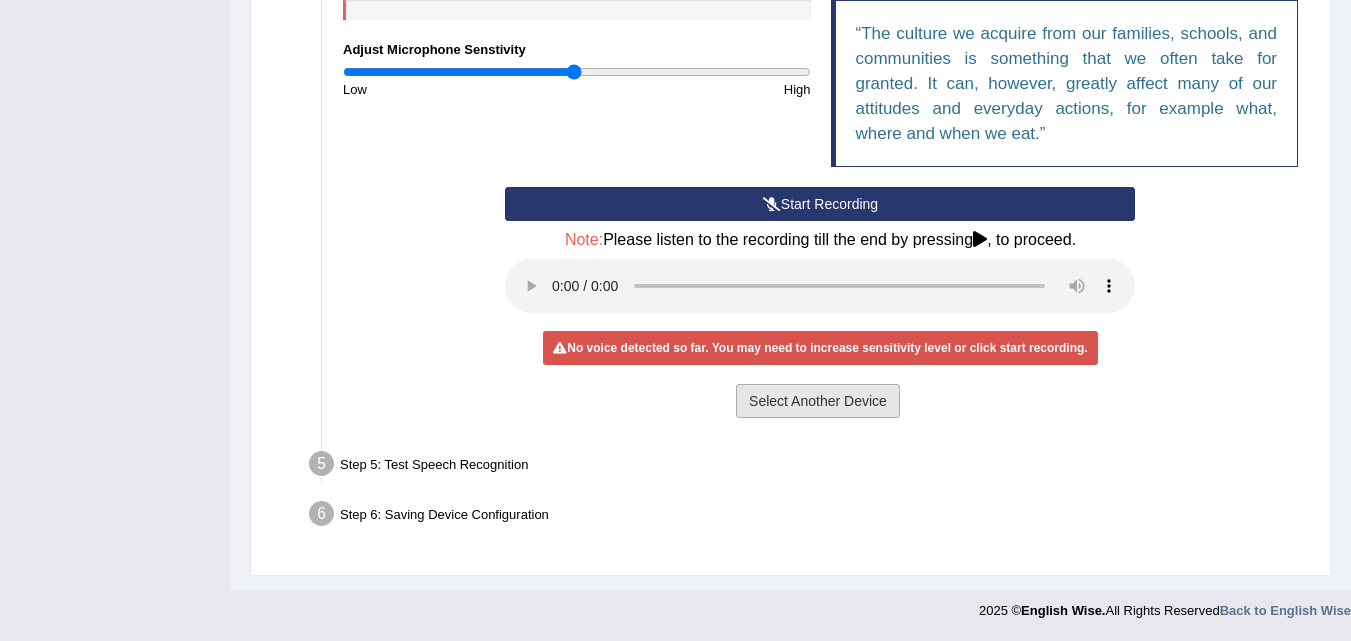 drag, startPoint x: 802, startPoint y: 406, endPoint x: 782, endPoint y: 413, distance: 21.189621 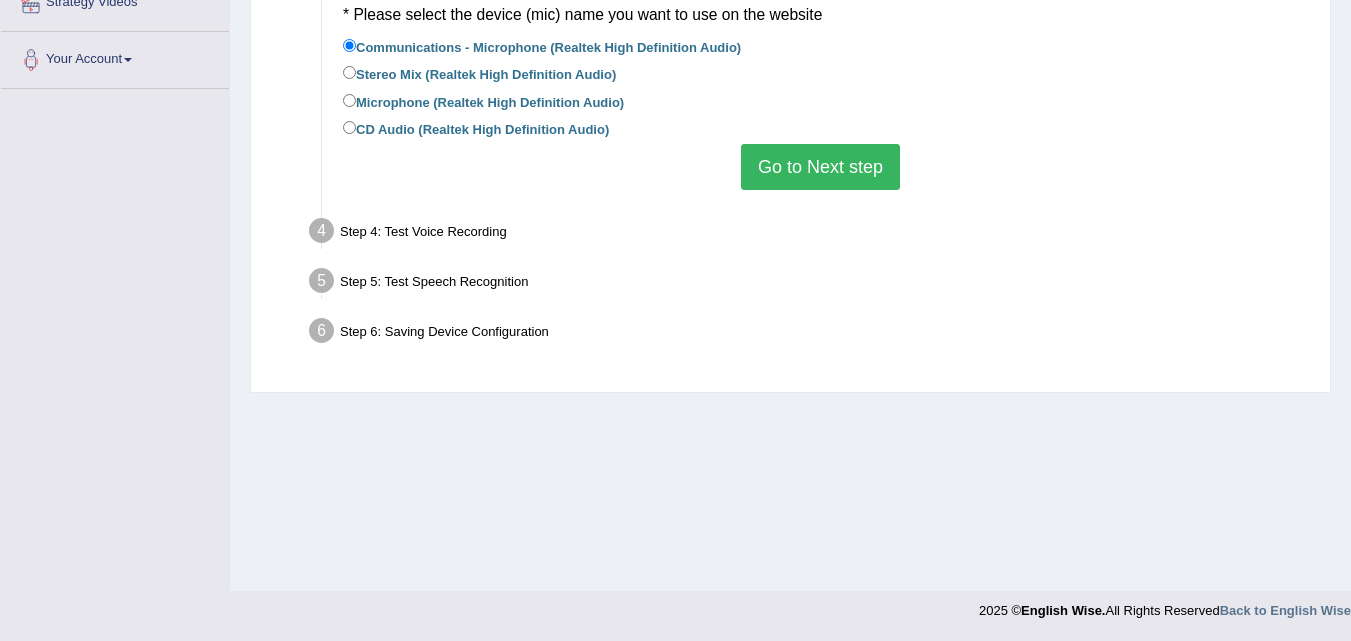 click on "Microphone (Realtek High Definition Audio)" at bounding box center (483, 101) 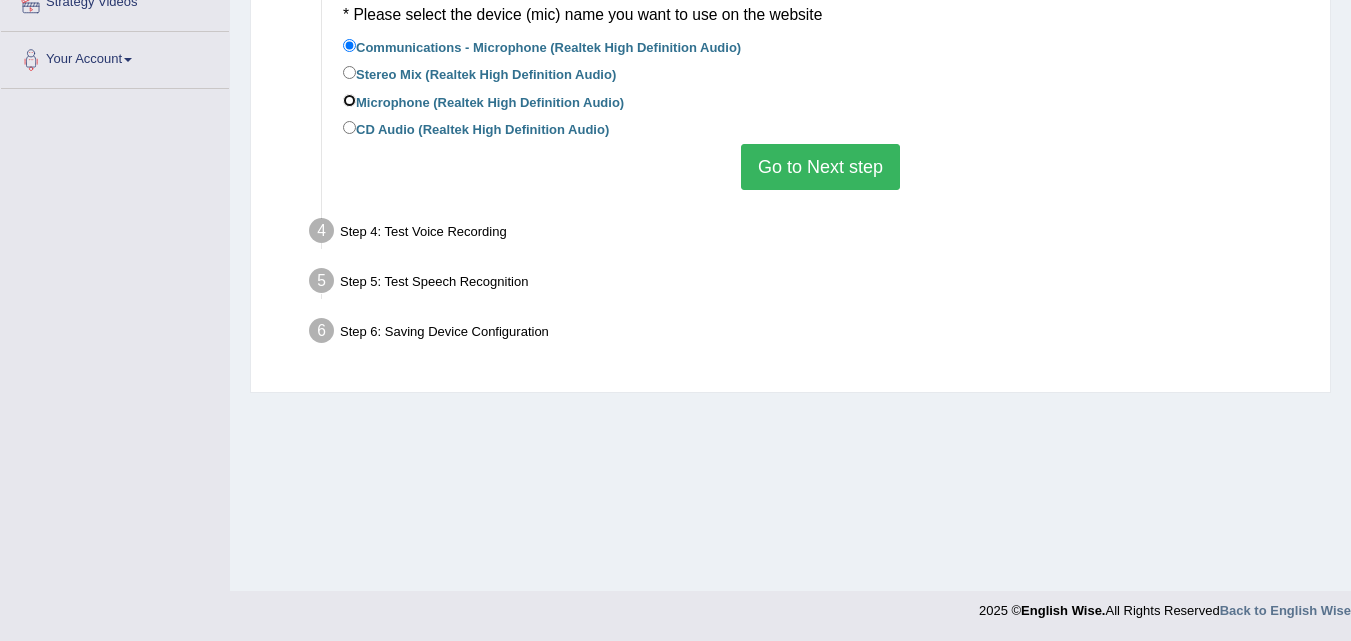 radio on "true" 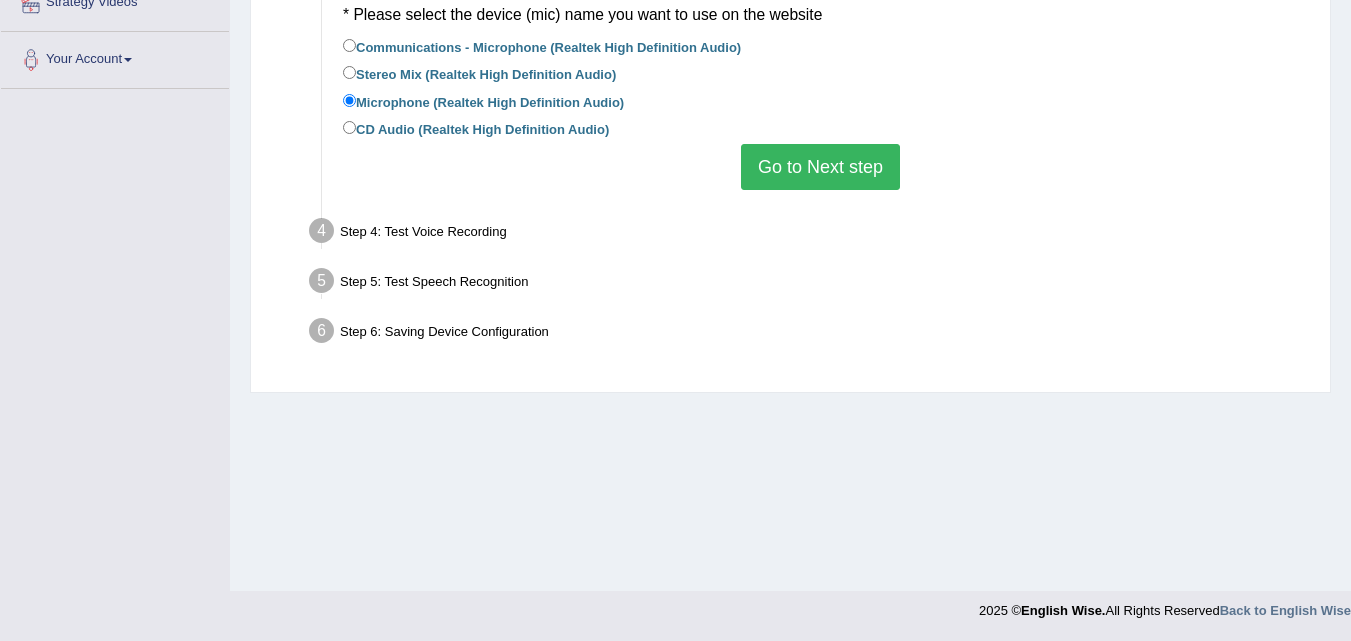 click on "Go to Next step" at bounding box center (820, 167) 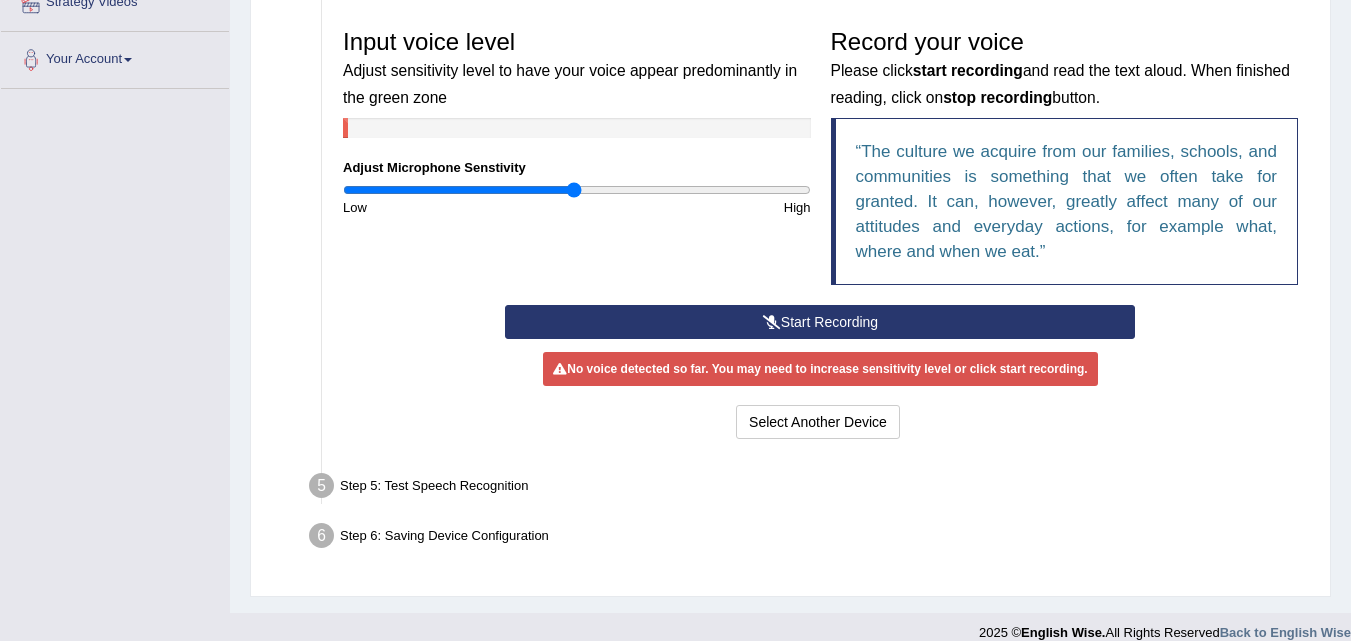 click on "Start Recording" at bounding box center (820, 322) 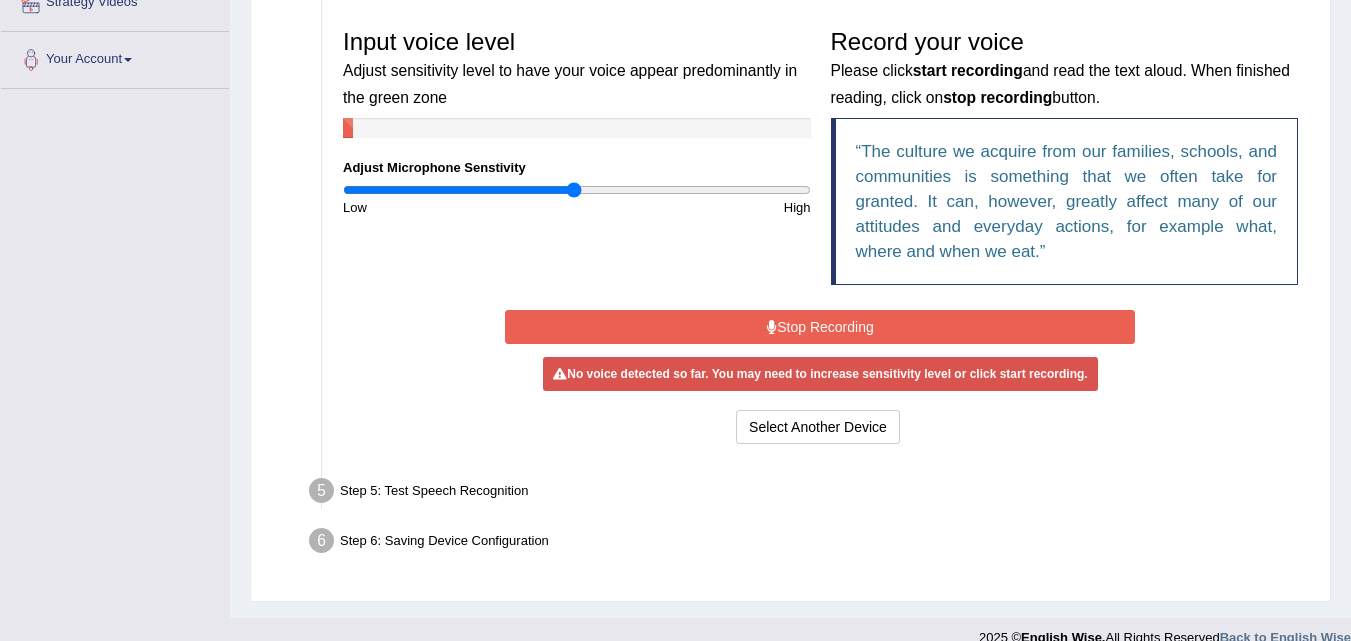 click on "Stop Recording" at bounding box center (820, 327) 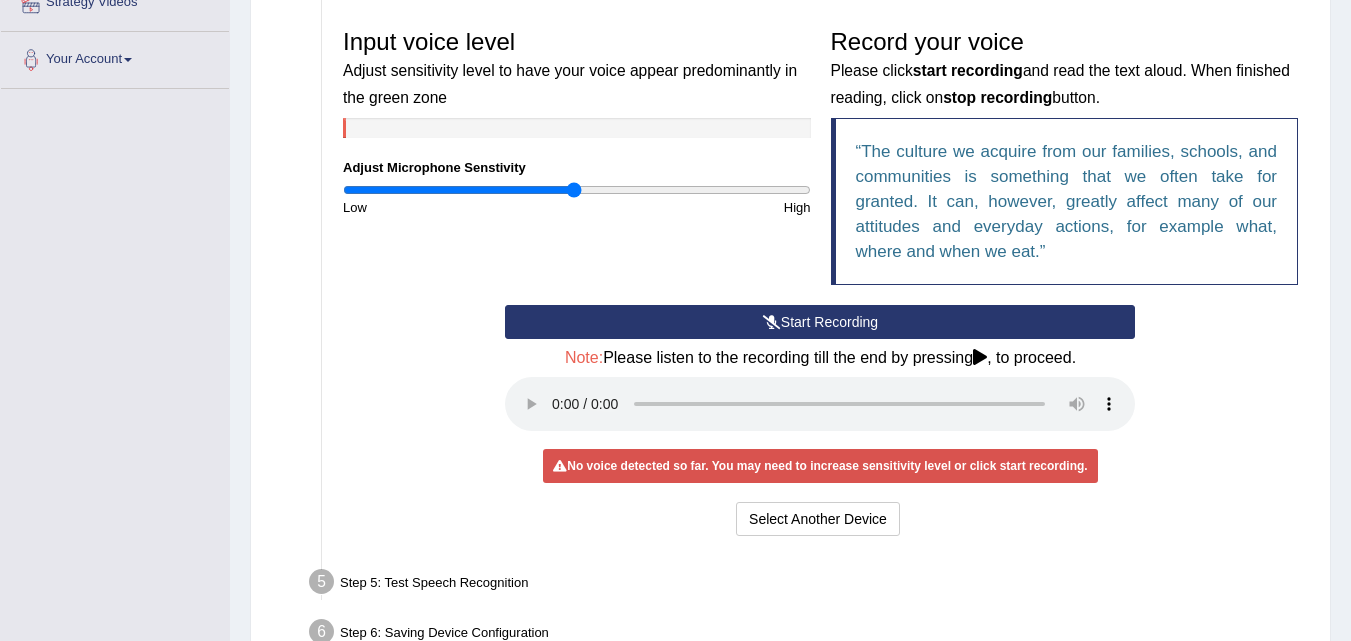 click on "Select Another Device   Voice is ok. Go to Next step" at bounding box center [820, 521] 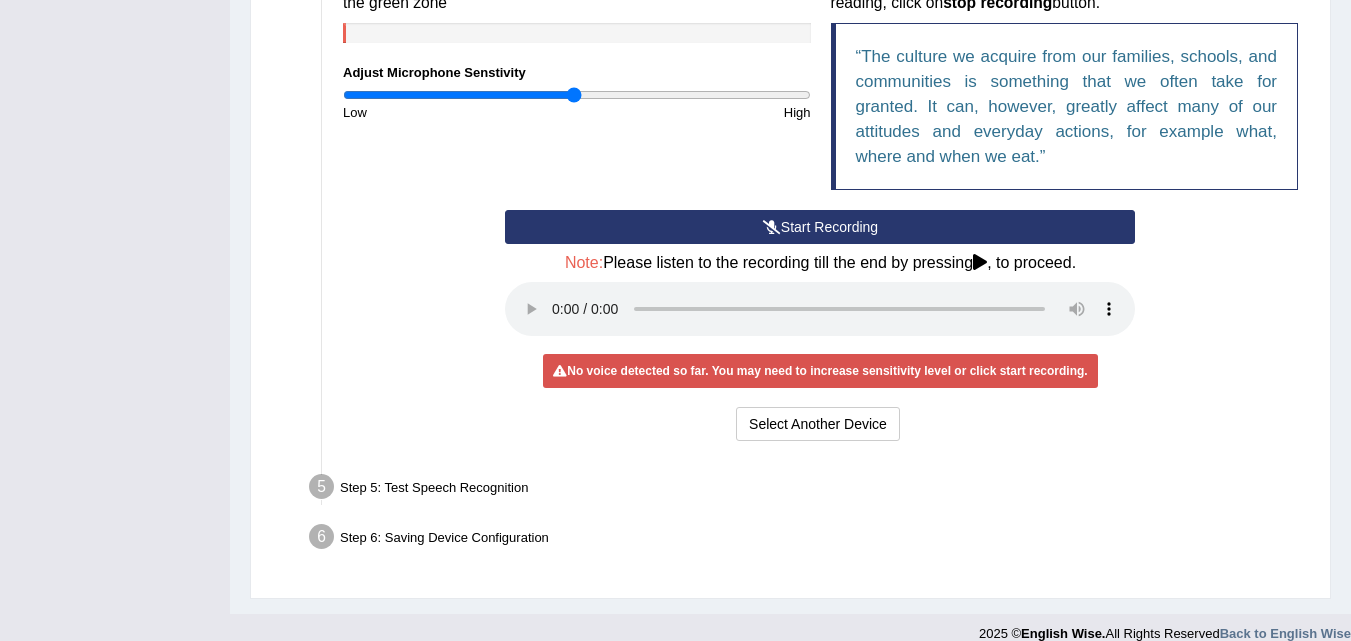 scroll, scrollTop: 527, scrollLeft: 0, axis: vertical 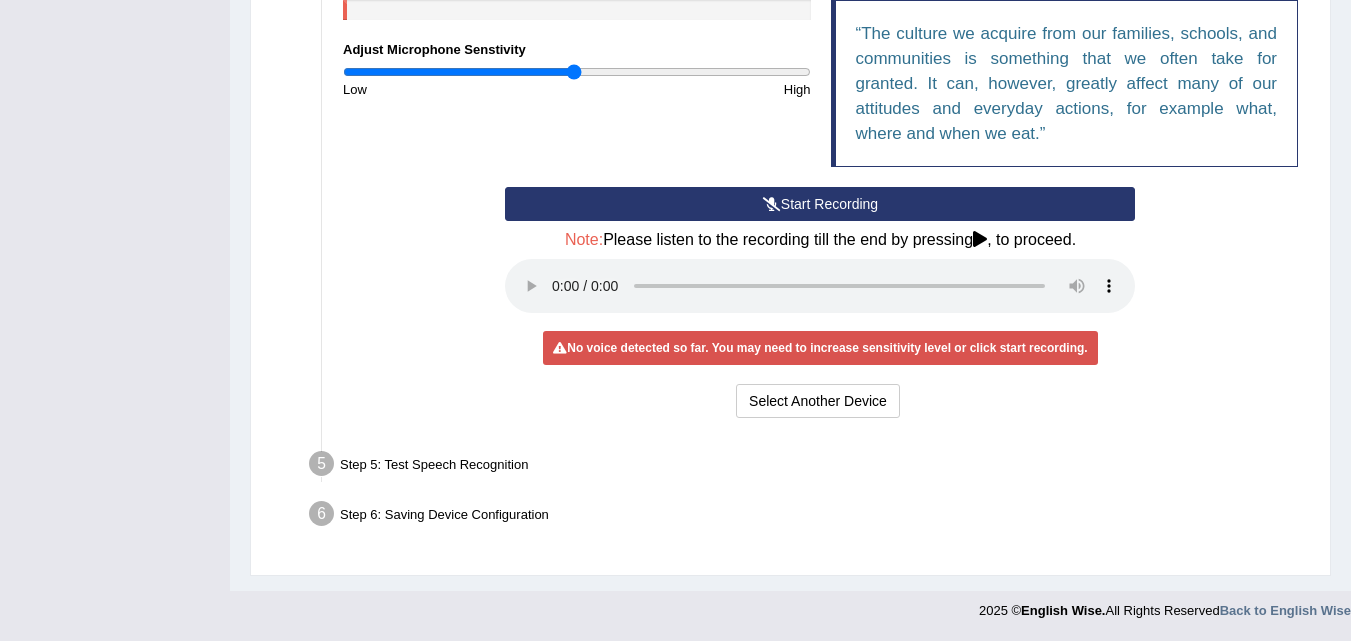 click on "Step 5: Test Speech Recognition" at bounding box center [810, 467] 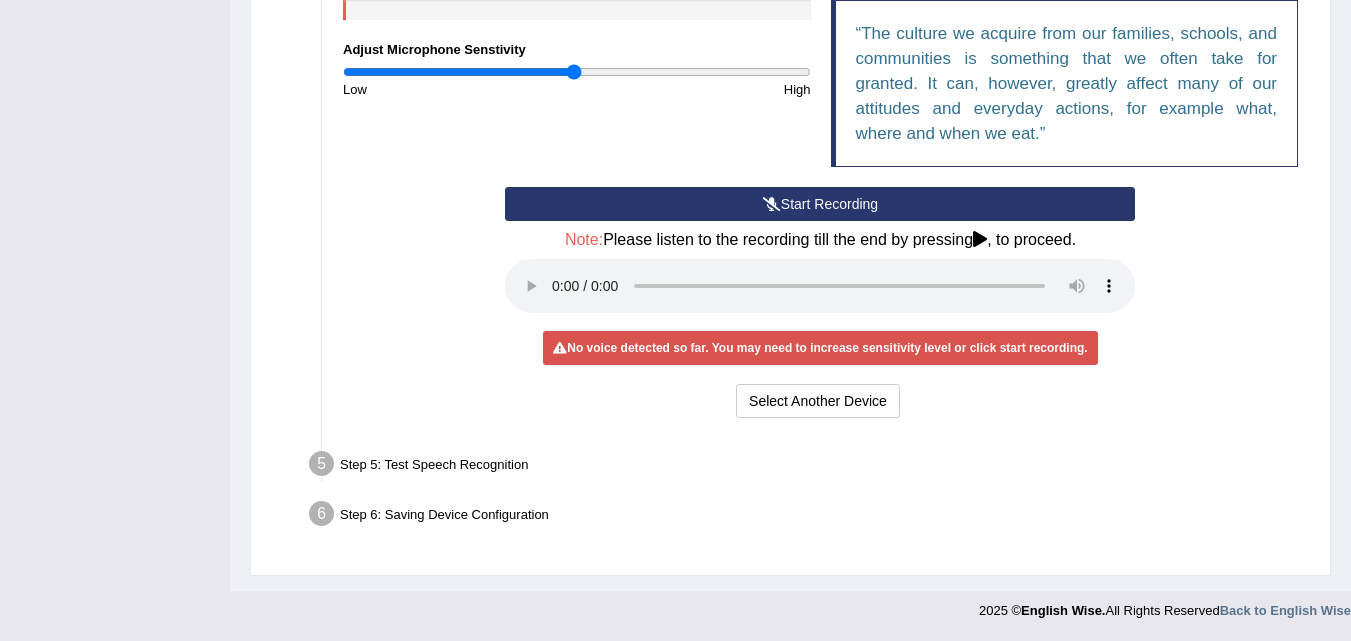 drag, startPoint x: 344, startPoint y: 321, endPoint x: 409, endPoint y: 235, distance: 107.80074 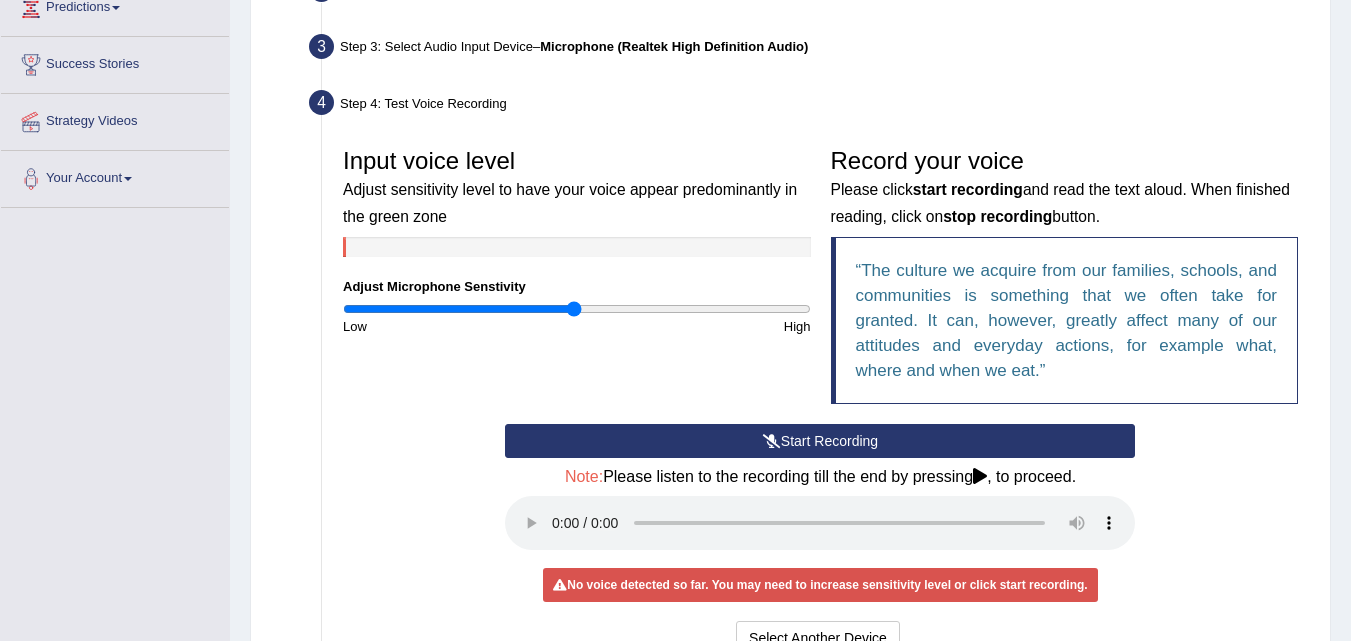 scroll, scrollTop: 248, scrollLeft: 0, axis: vertical 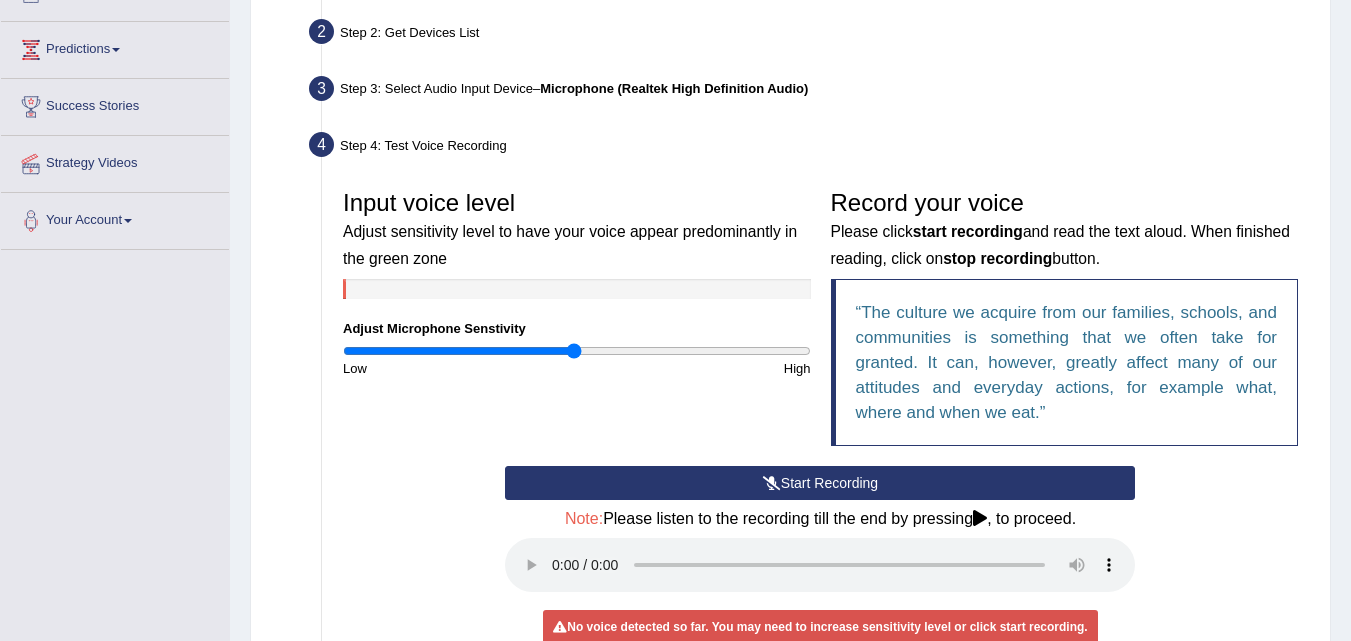 drag, startPoint x: 474, startPoint y: 354, endPoint x: 469, endPoint y: 387, distance: 33.37664 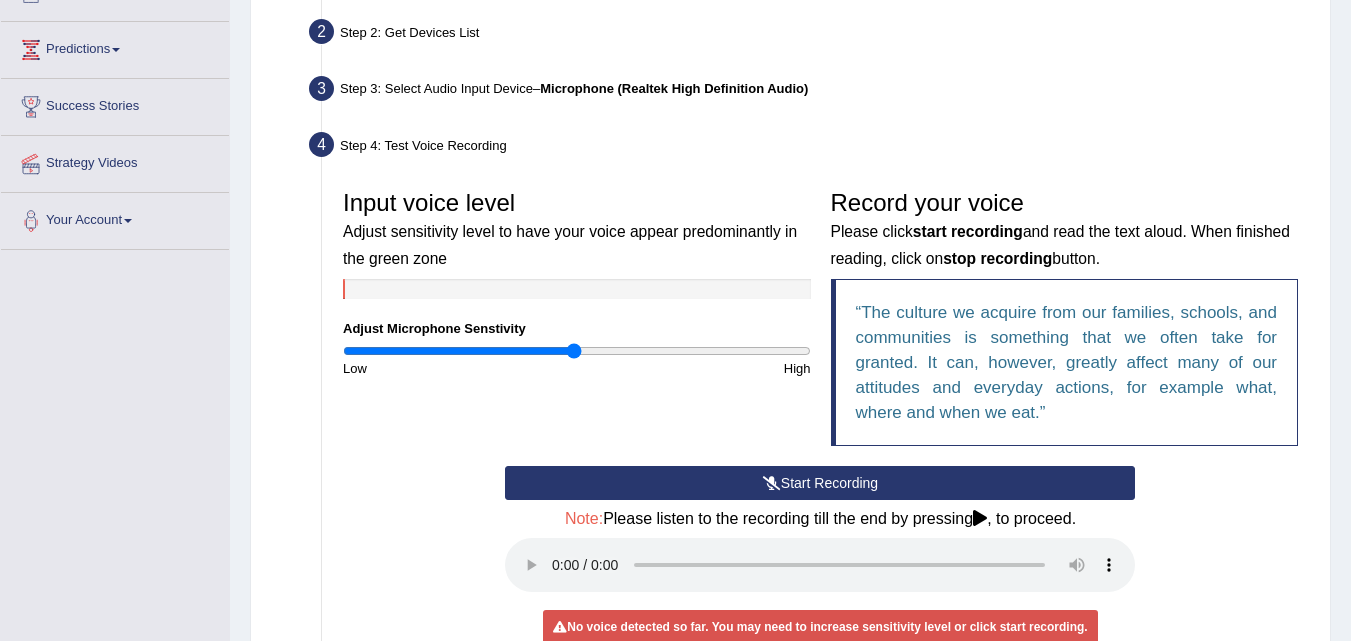click on "Start Recording" at bounding box center [820, 483] 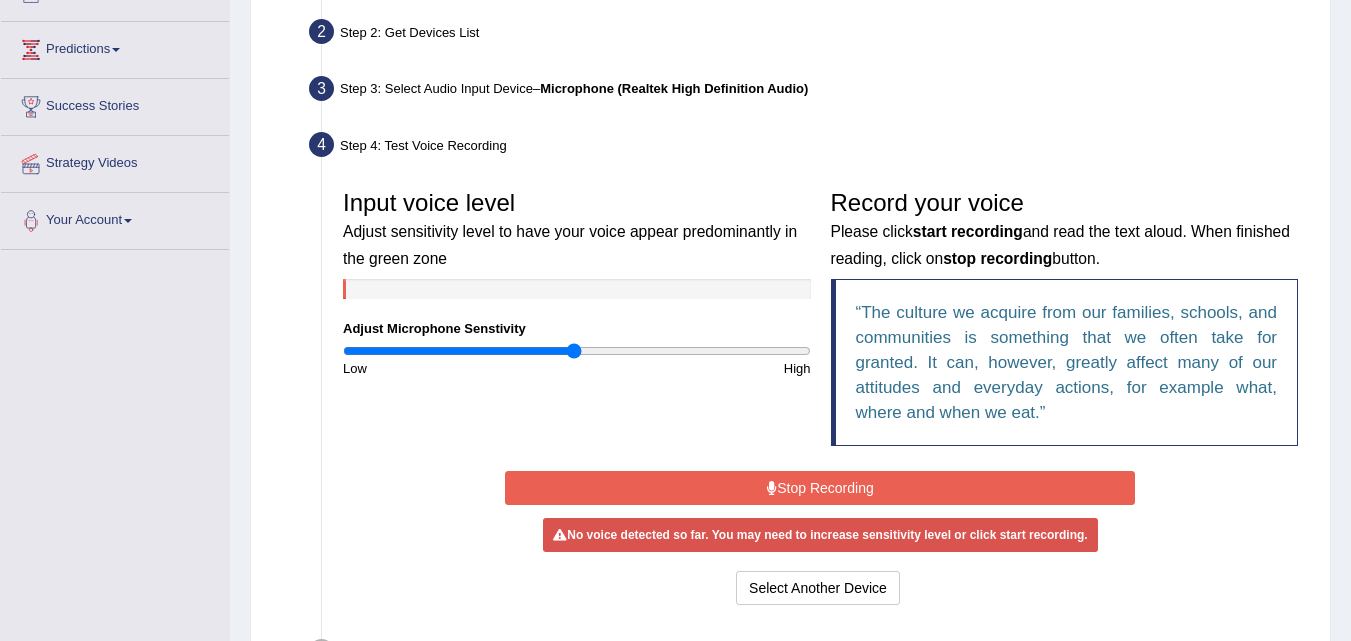 click on "Stop Recording" at bounding box center [820, 488] 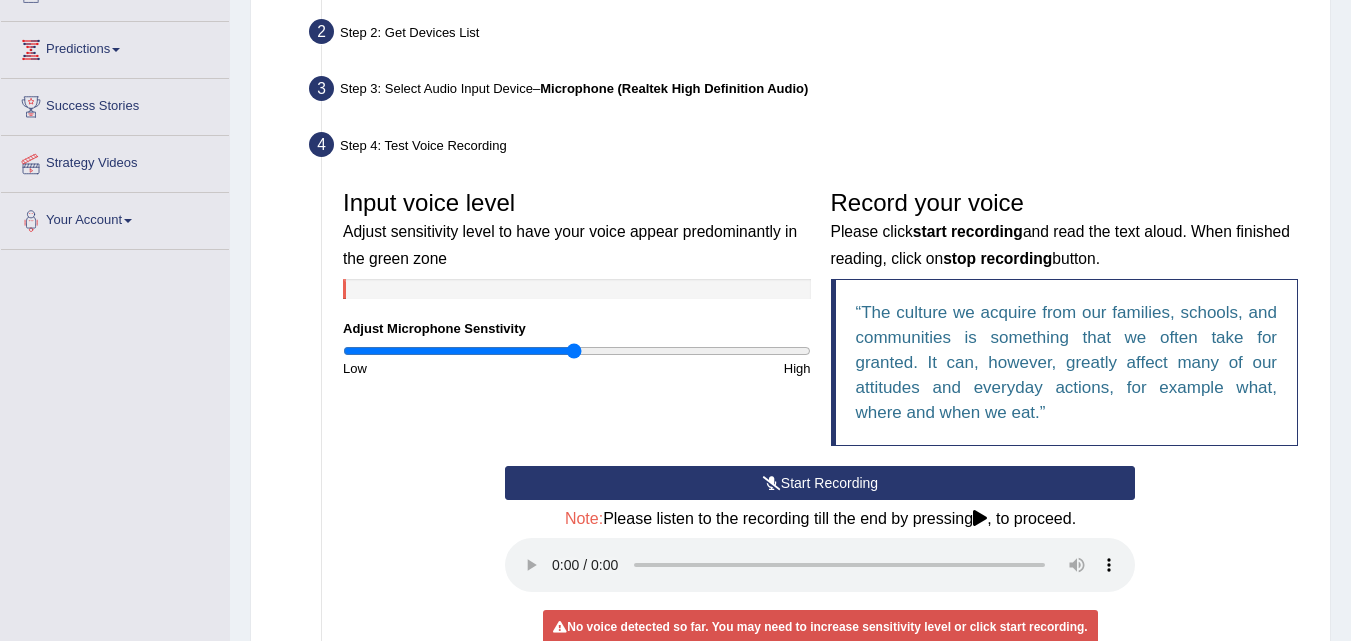 drag, startPoint x: 449, startPoint y: 518, endPoint x: 464, endPoint y: 542, distance: 28.301943 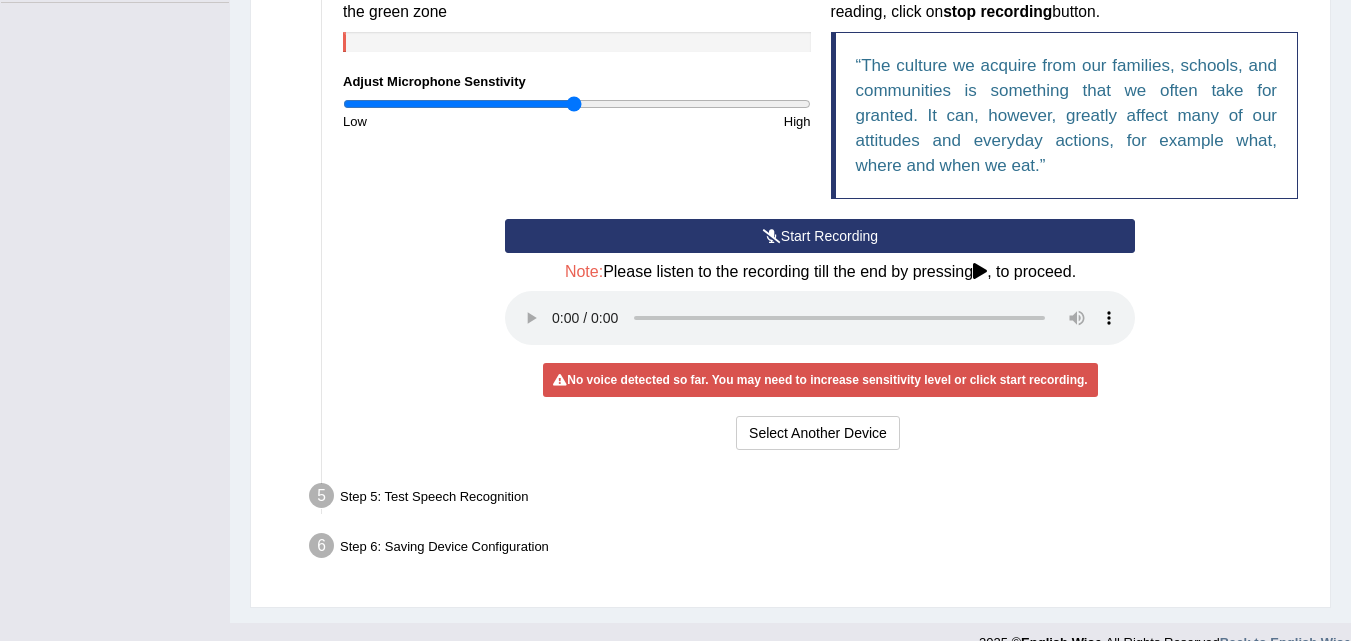 scroll, scrollTop: 527, scrollLeft: 0, axis: vertical 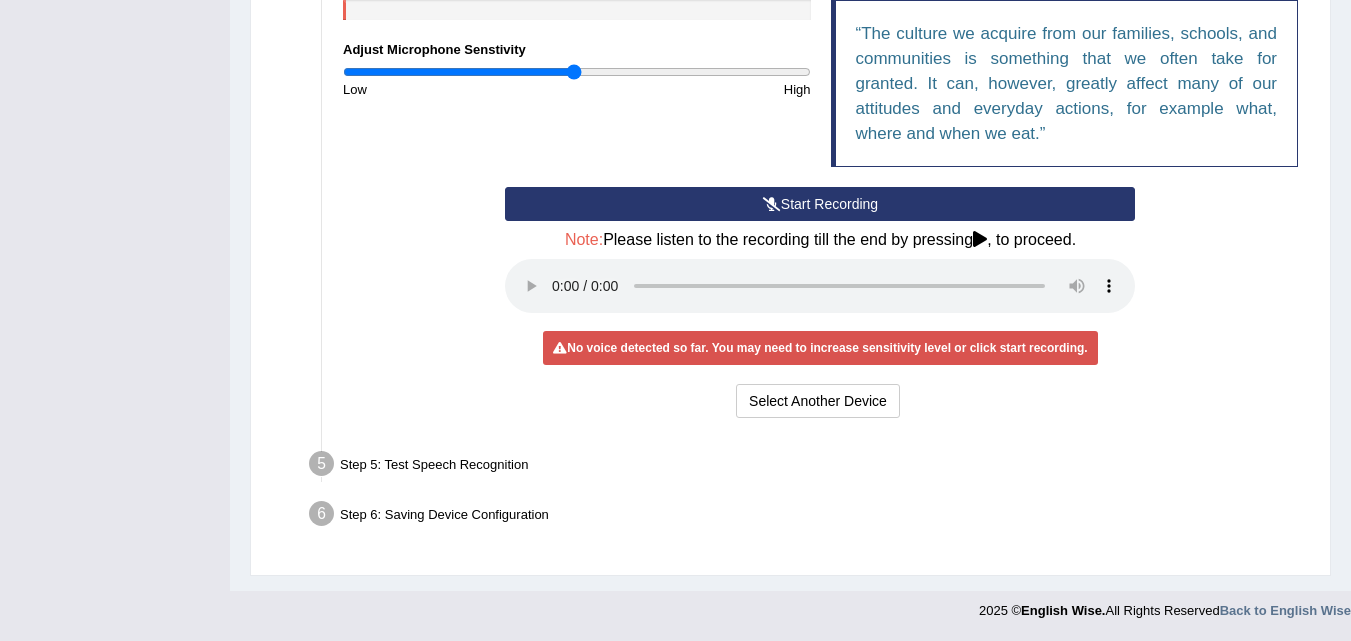 click on "Step 5: Test Speech Recognition" at bounding box center (810, 467) 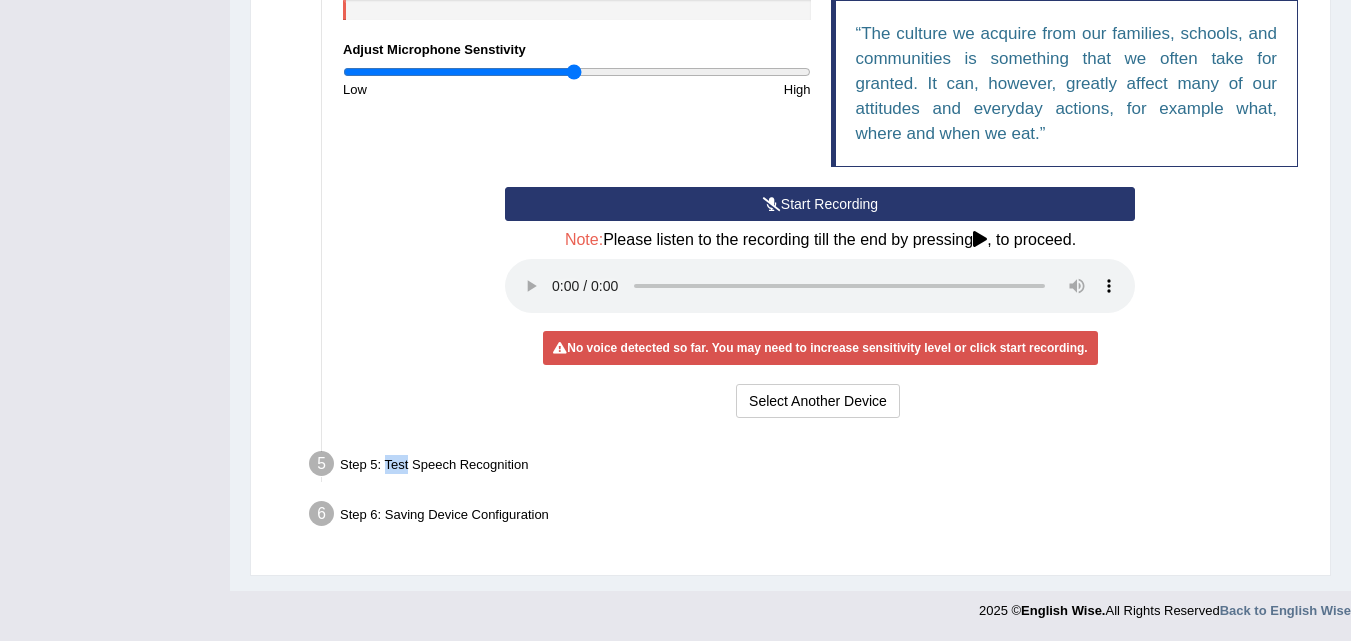 click on "Step 5: Test Speech Recognition" at bounding box center [810, 467] 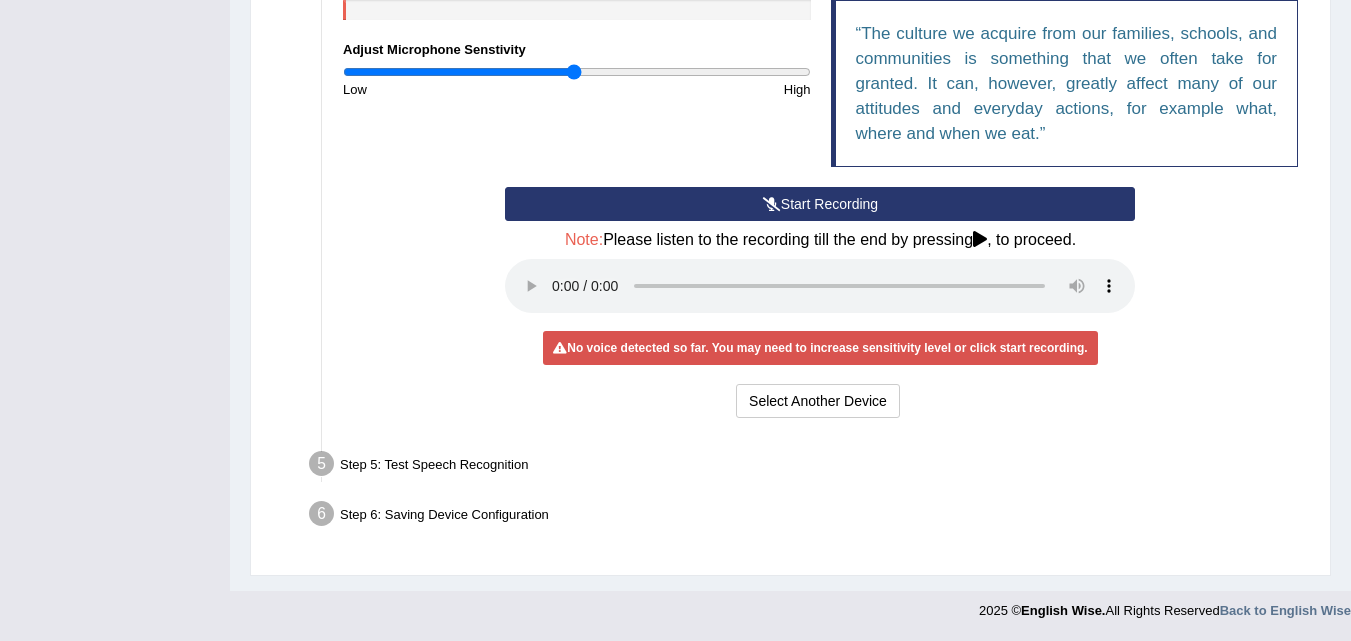 click on "Step 6: Saving Device Configuration" at bounding box center [810, 517] 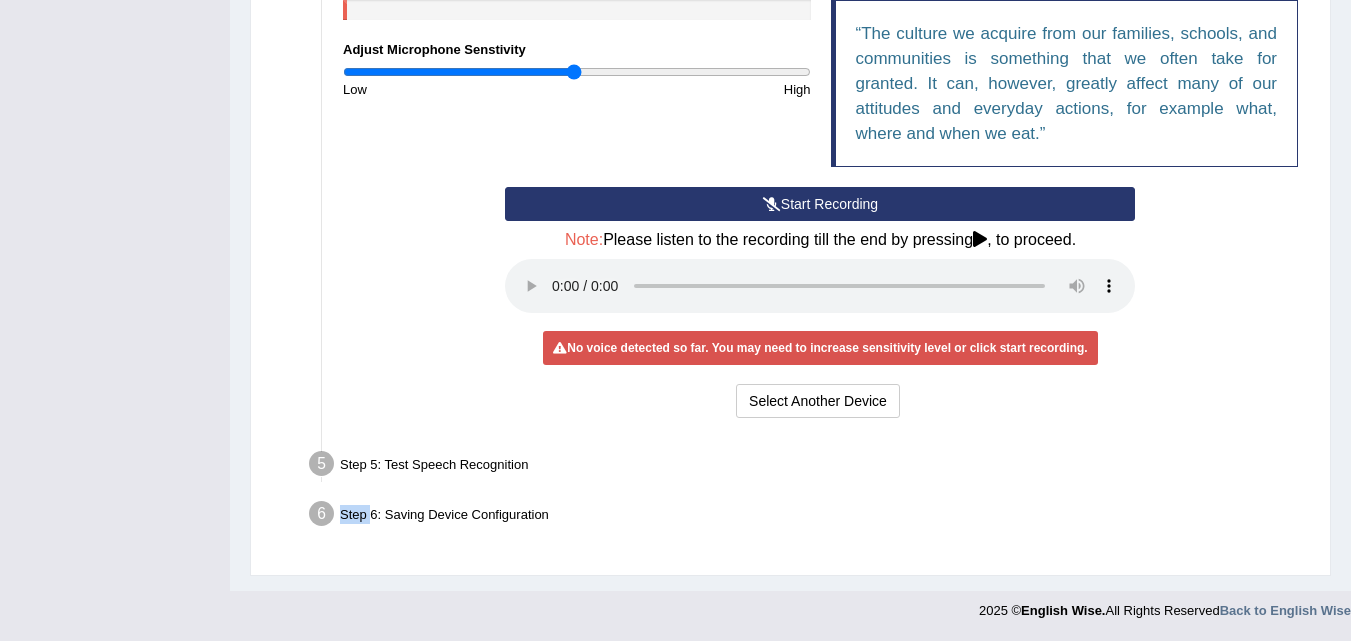 click on "Step 6: Saving Device Configuration" at bounding box center [810, 517] 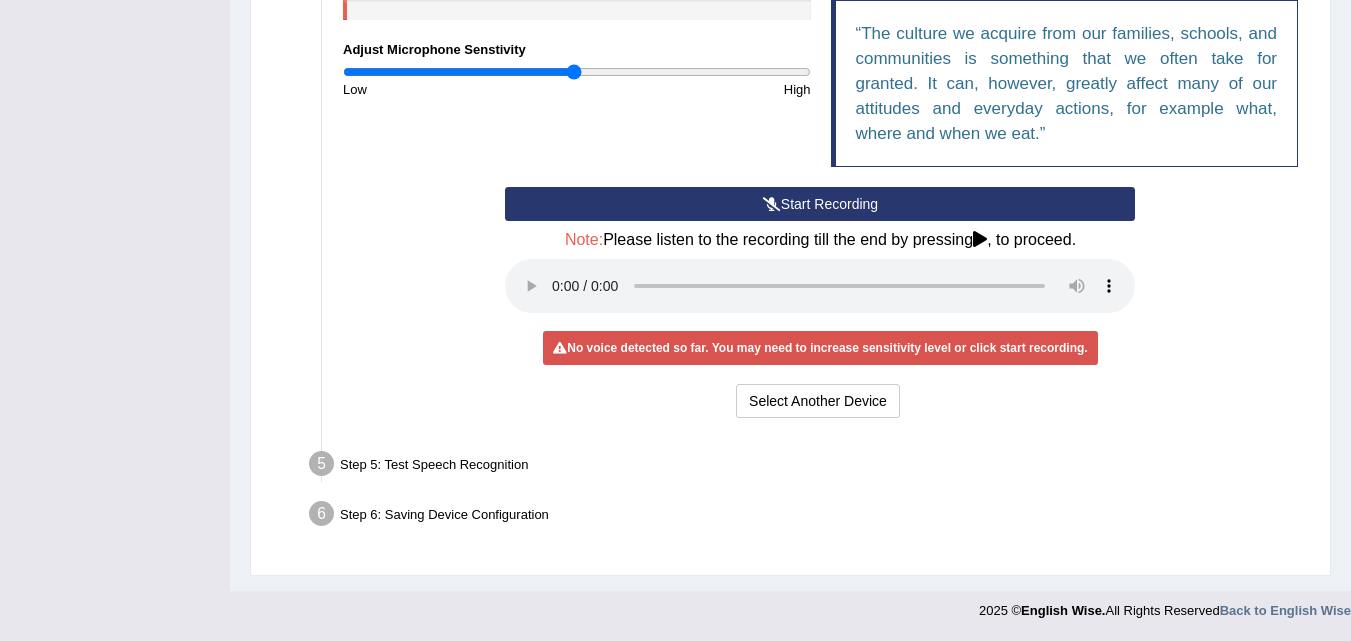 click on "No voice detected so far. You may need to increase sensitivity level or click start recording." at bounding box center (820, 348) 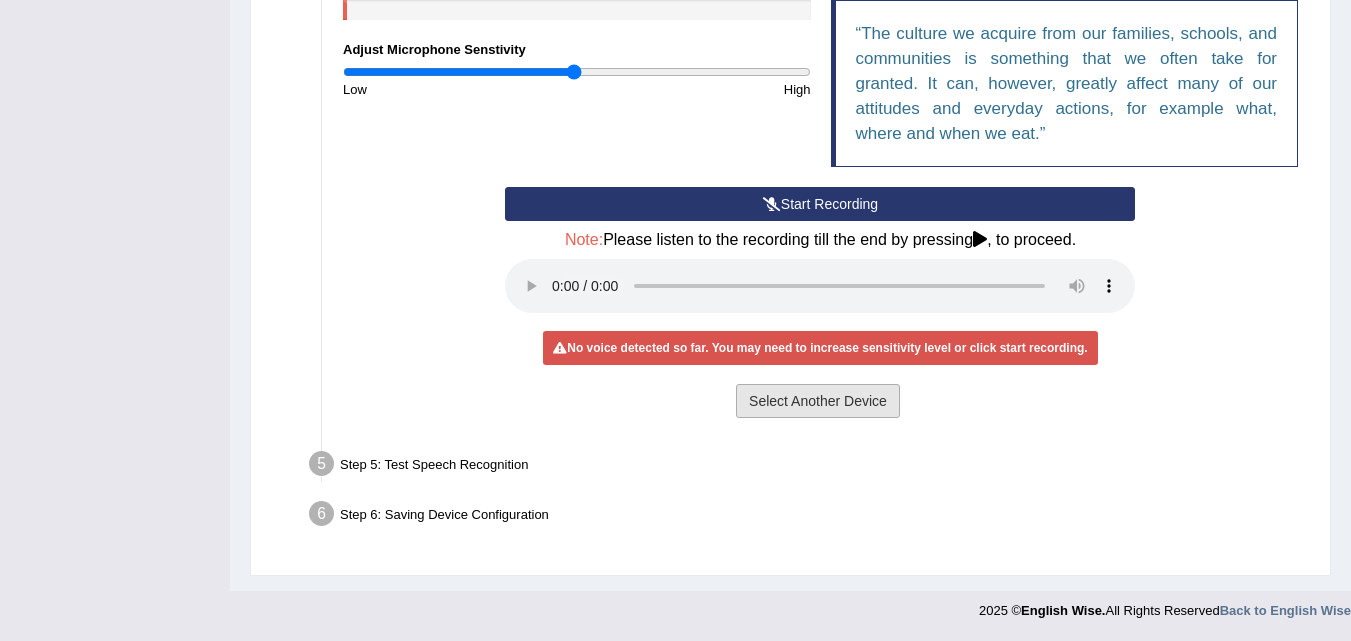 click on "Select Another Device" at bounding box center [818, 401] 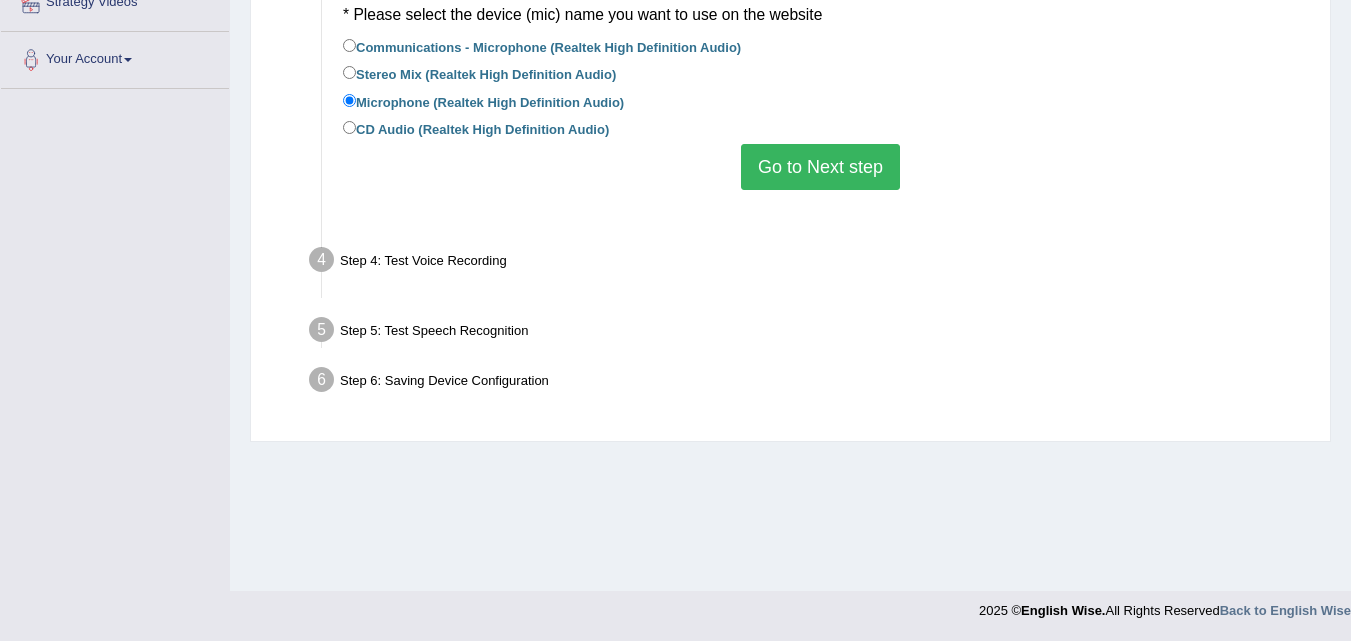 scroll, scrollTop: 409, scrollLeft: 0, axis: vertical 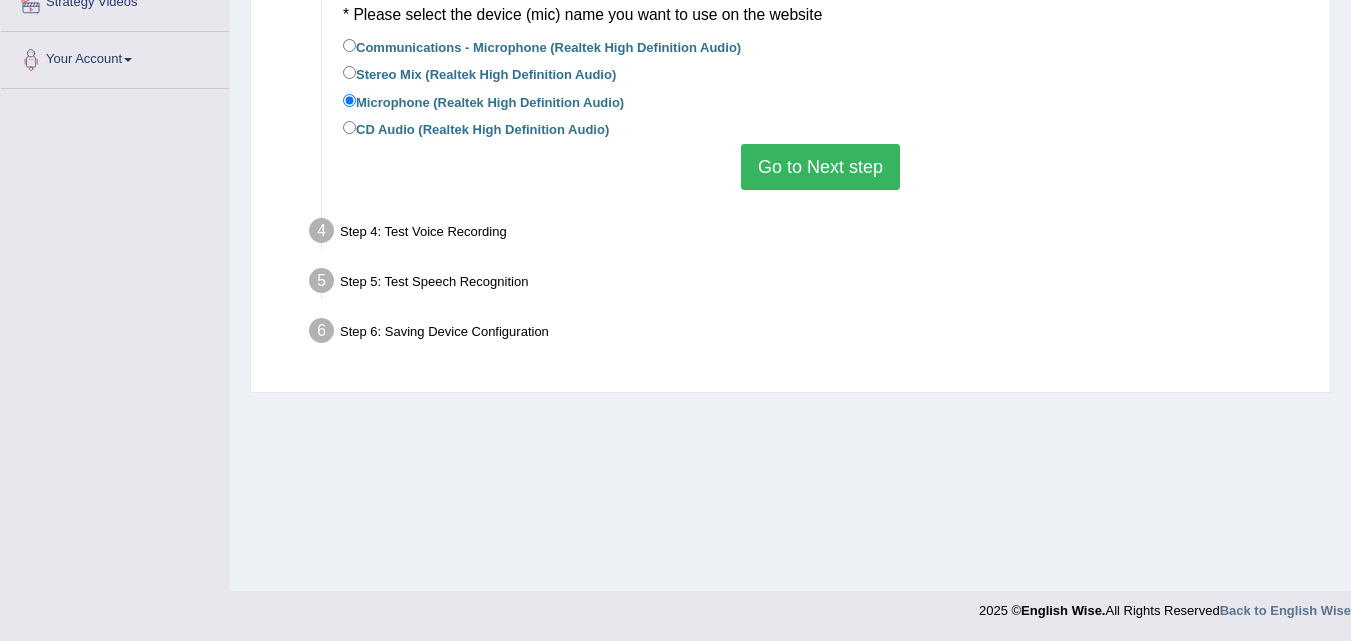click on "Go to Next step" at bounding box center [820, 167] 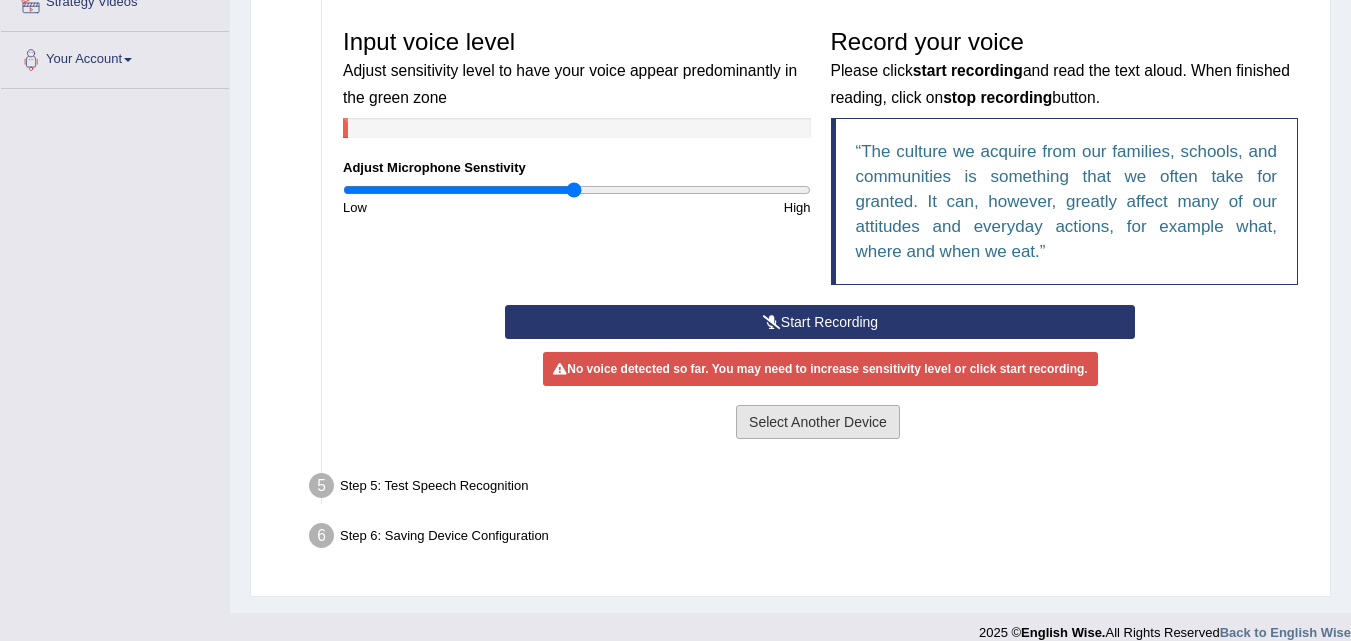 click on "Select Another Device" at bounding box center [818, 422] 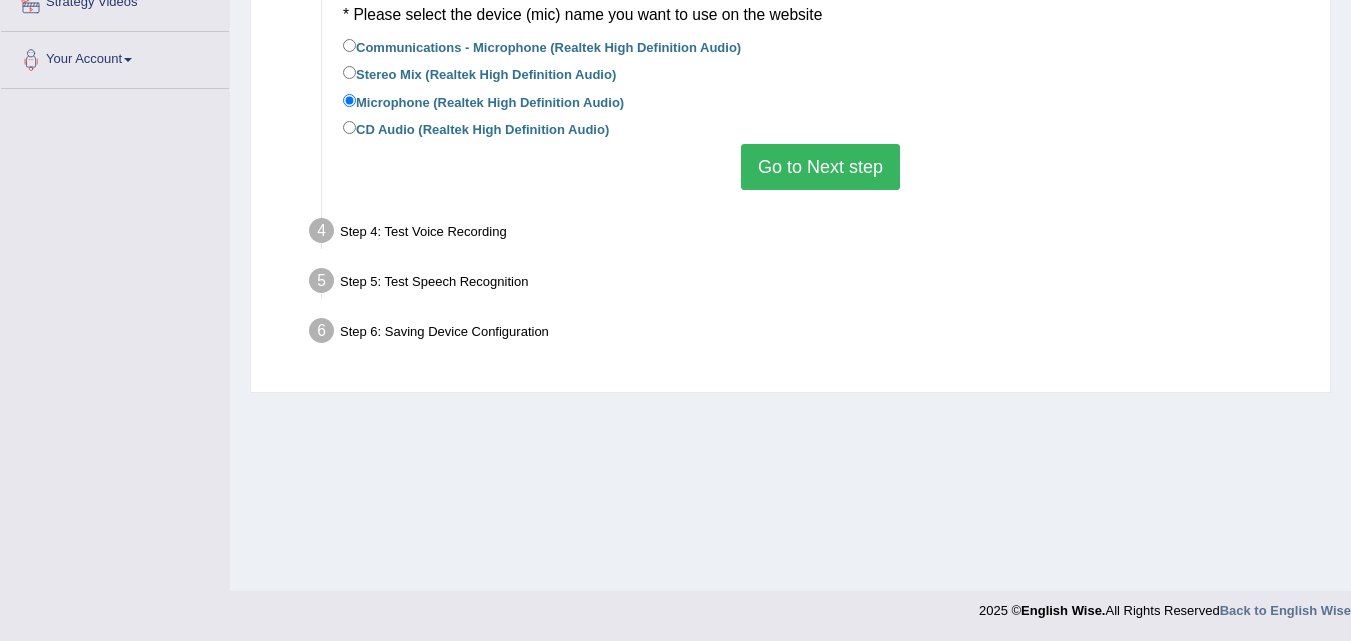 drag, startPoint x: 556, startPoint y: 121, endPoint x: 569, endPoint y: 136, distance: 19.849434 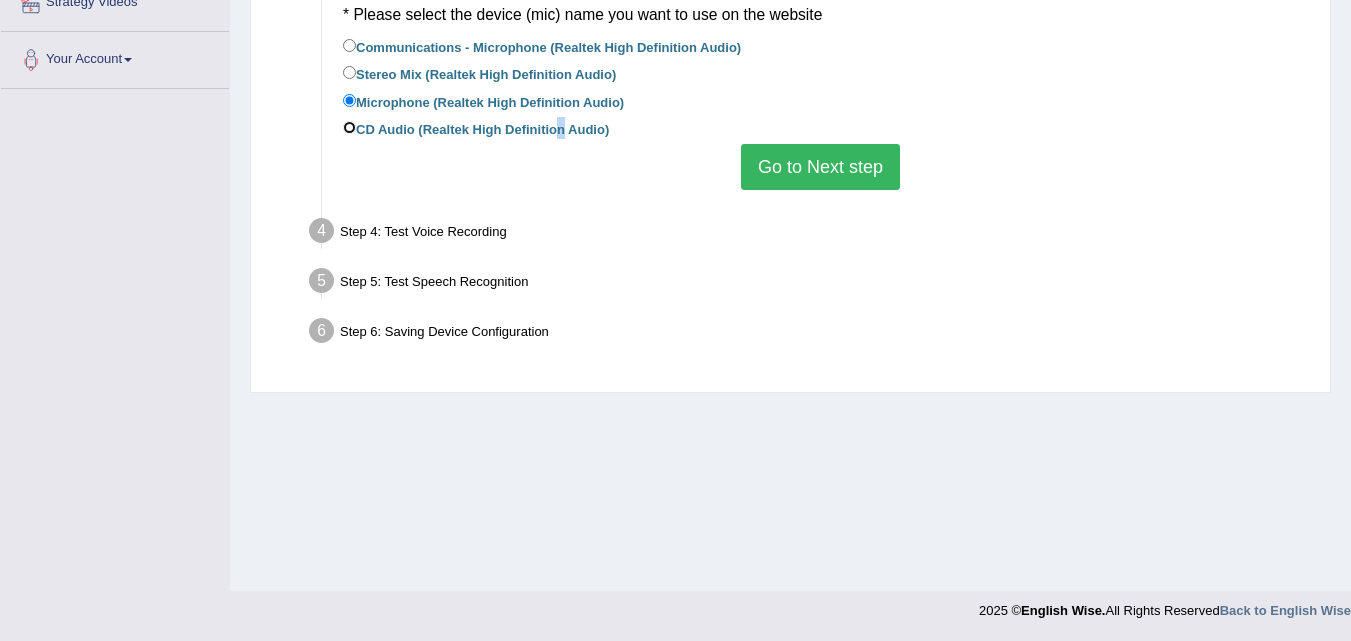 click on "CD Audio (Realtek High Definition Audio)" at bounding box center [349, 127] 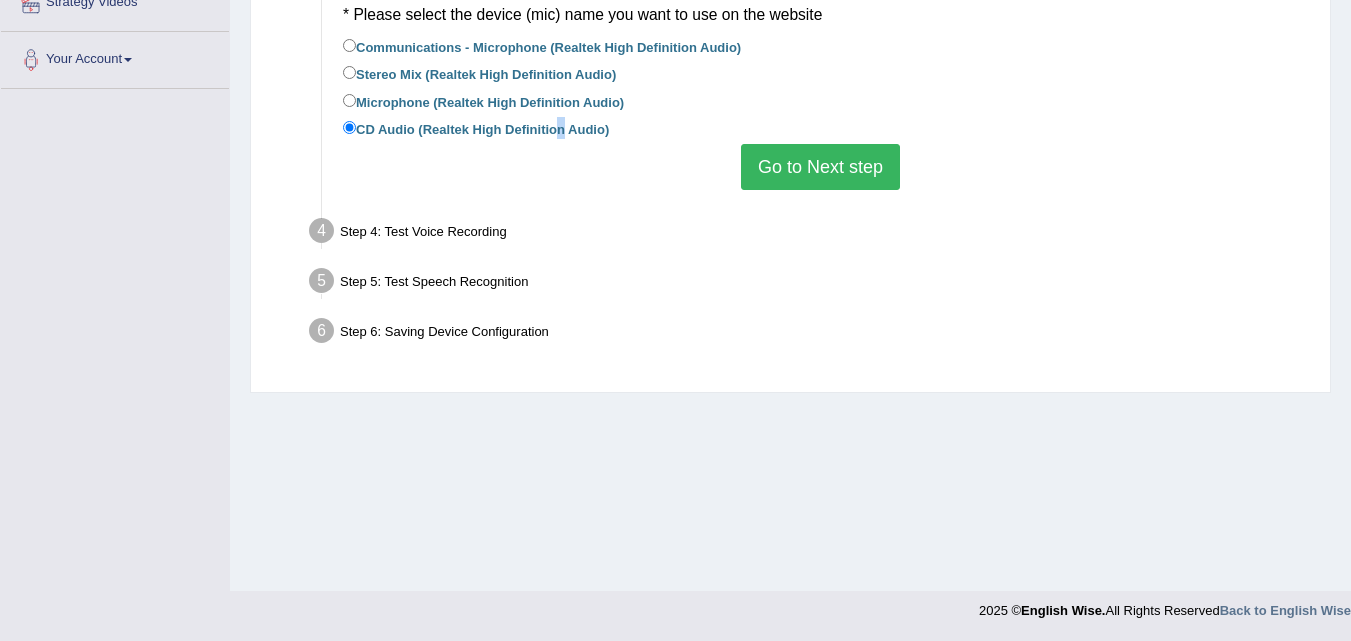 click on "Go to Next step" at bounding box center [820, 167] 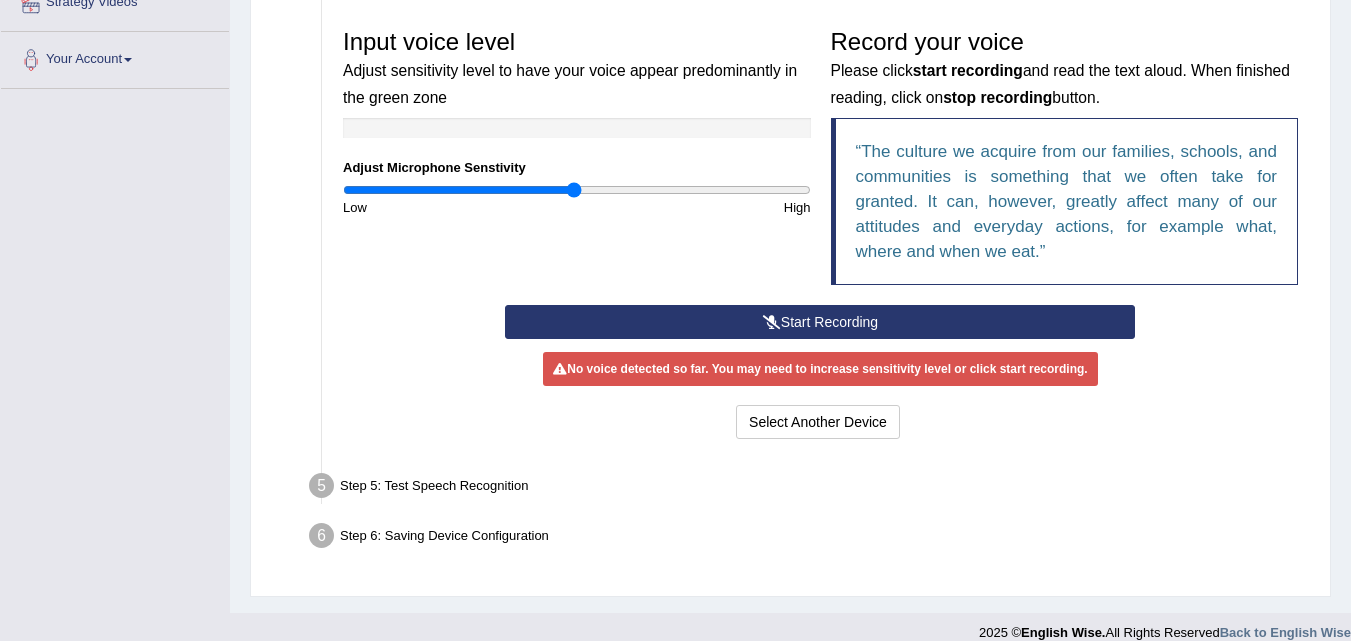 click on "Start Recording" at bounding box center (820, 322) 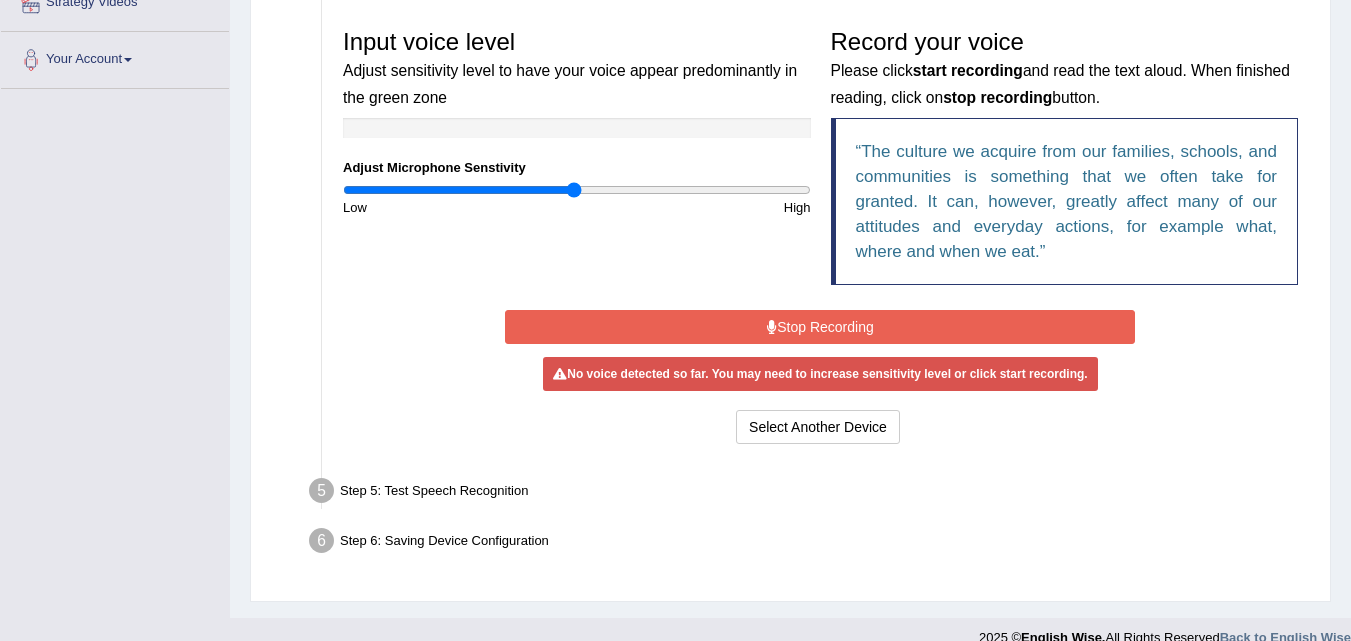 click on "Stop Recording" at bounding box center [820, 327] 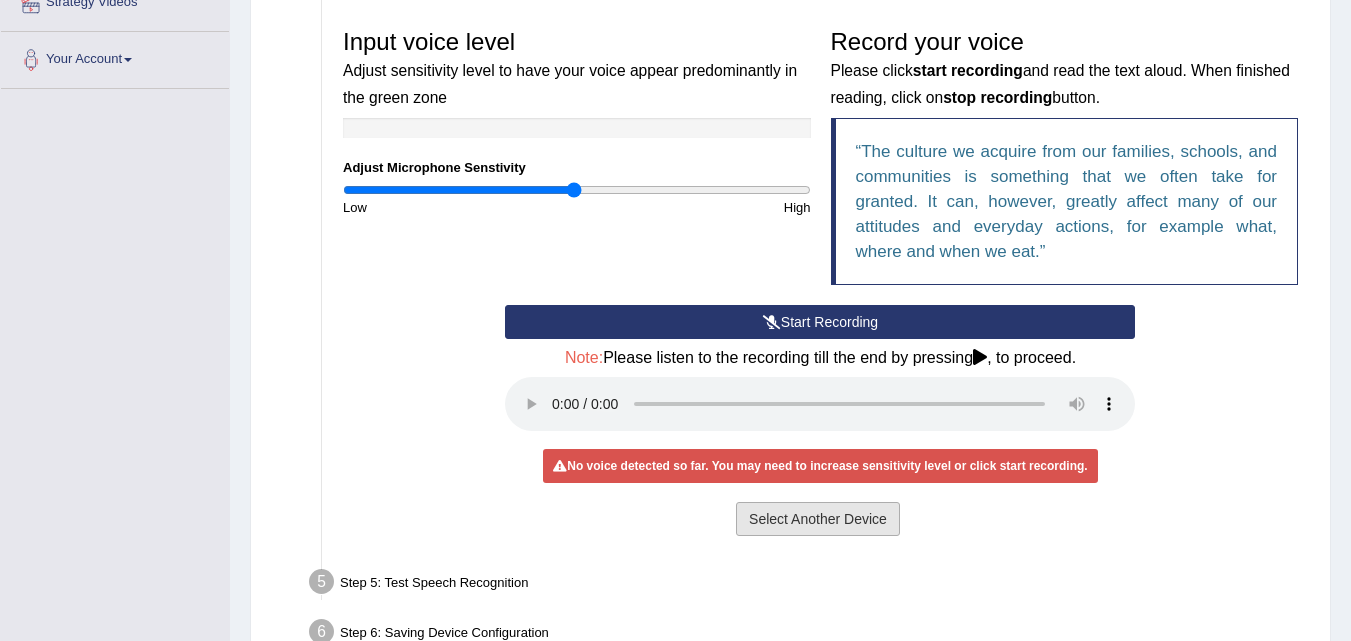 drag, startPoint x: 855, startPoint y: 518, endPoint x: 844, endPoint y: 493, distance: 27.313 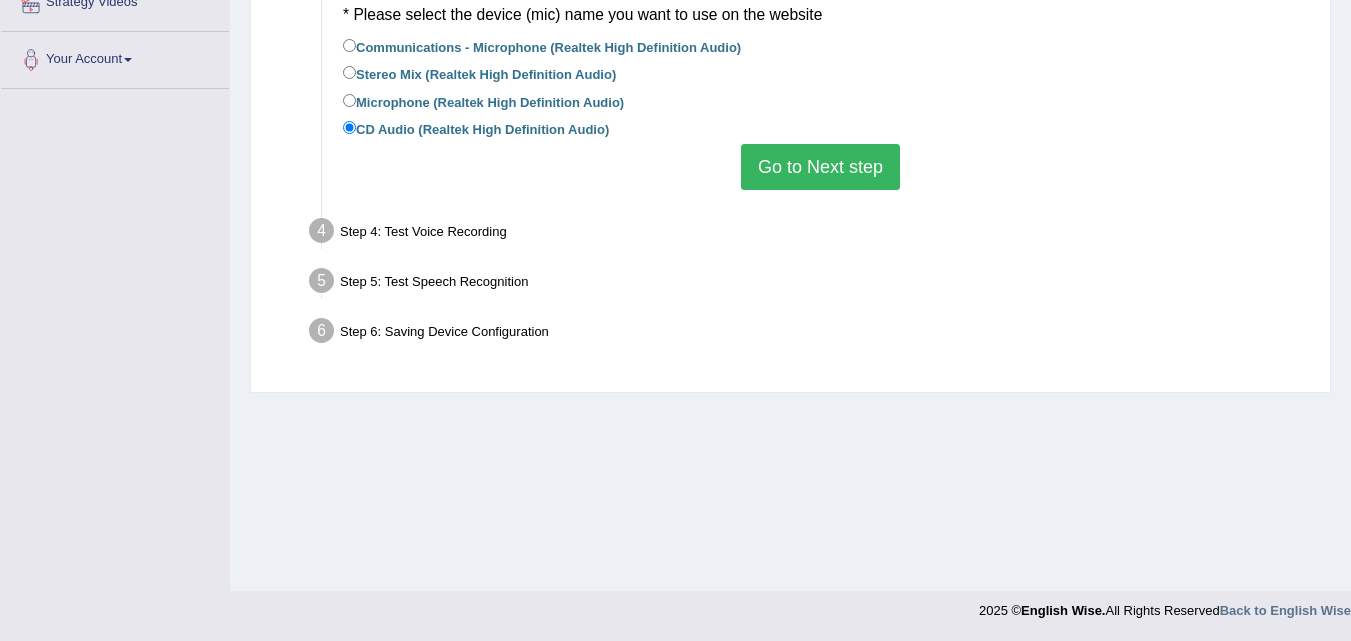 click on "Stereo Mix (Realtek High Definition Audio)" at bounding box center (479, 73) 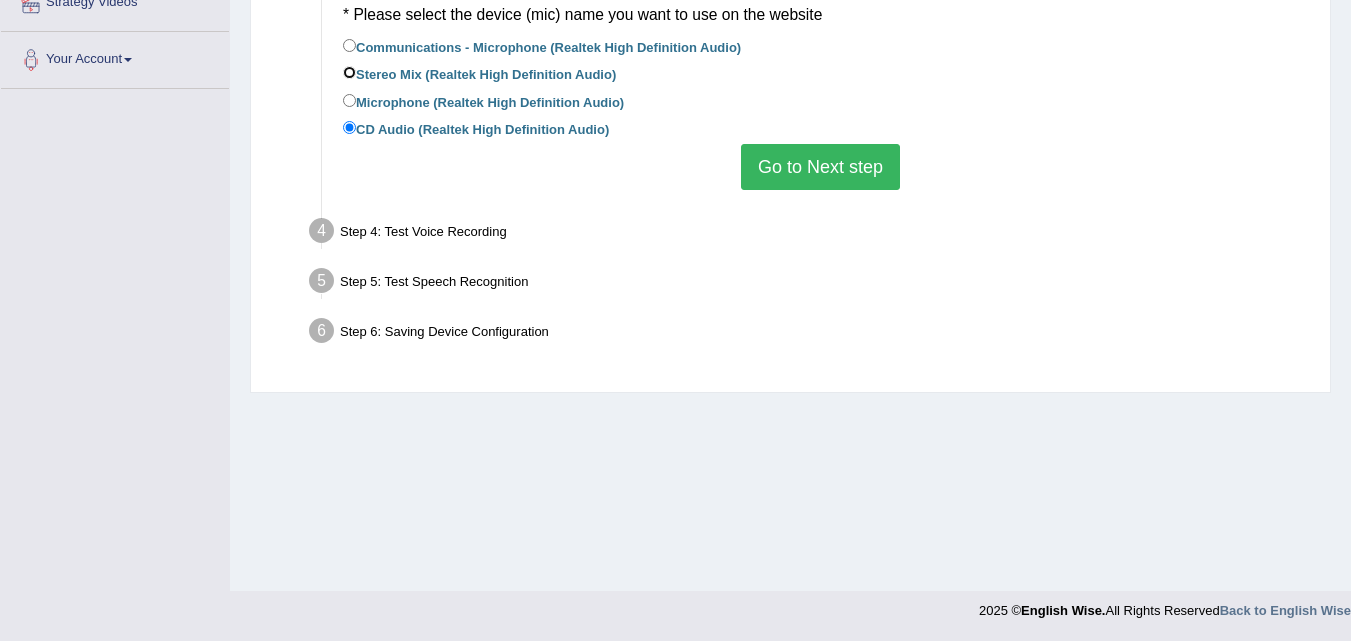 click on "Stereo Mix (Realtek High Definition Audio)" at bounding box center [349, 72] 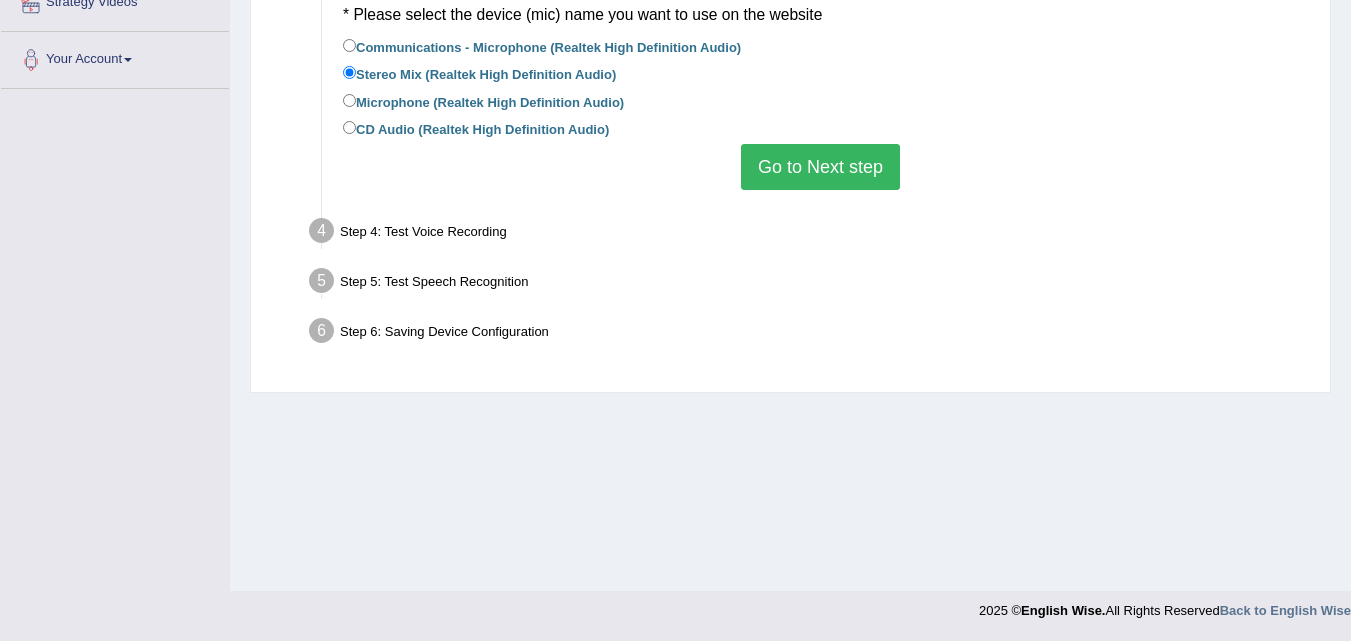 click on "Go to Next step" at bounding box center (820, 167) 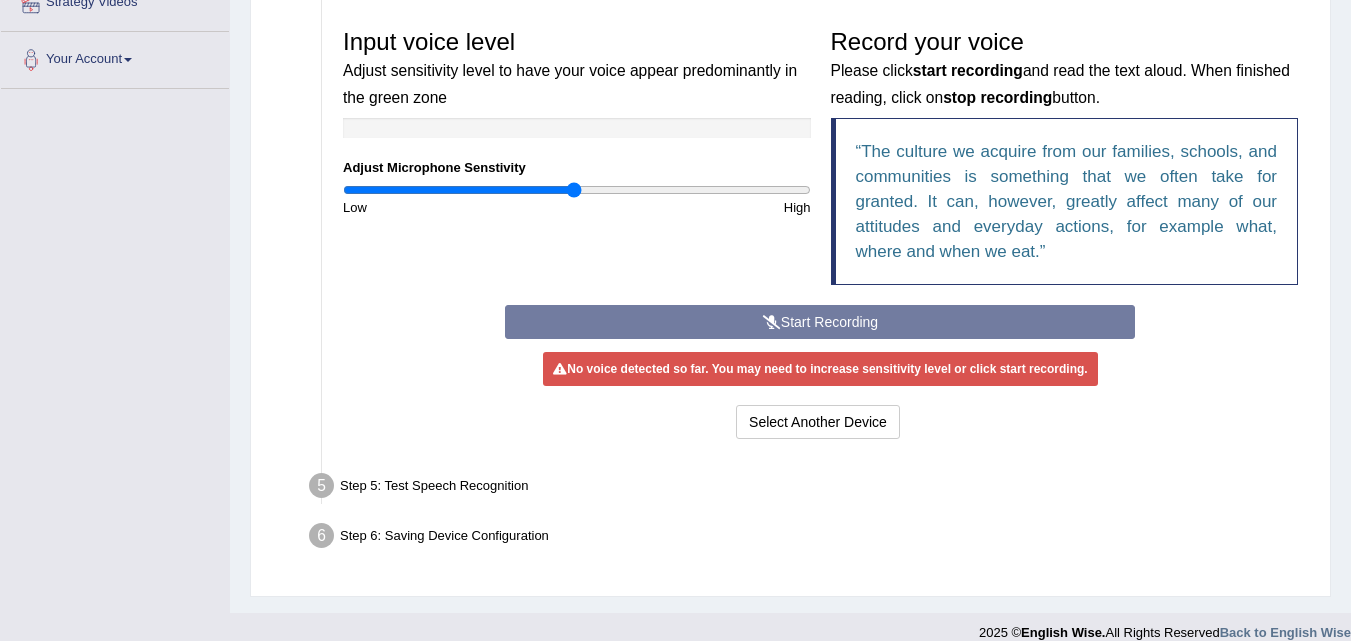 click on "Start Recording    Stop Recording   Note:  Please listen to the recording till the end by pressing  , to proceed.       No voice detected so far. You may need to increase sensitivity level or click start recording.     Voice level is too low yet. Please increase the sensitivity level from the bar on the left.     Your voice is strong enough for our A.I. to detect    Voice level is too high. Please reduce the sensitivity level from the bar on the left.     Select Another Device   Voice is ok. Go to Next step" at bounding box center (820, 374) 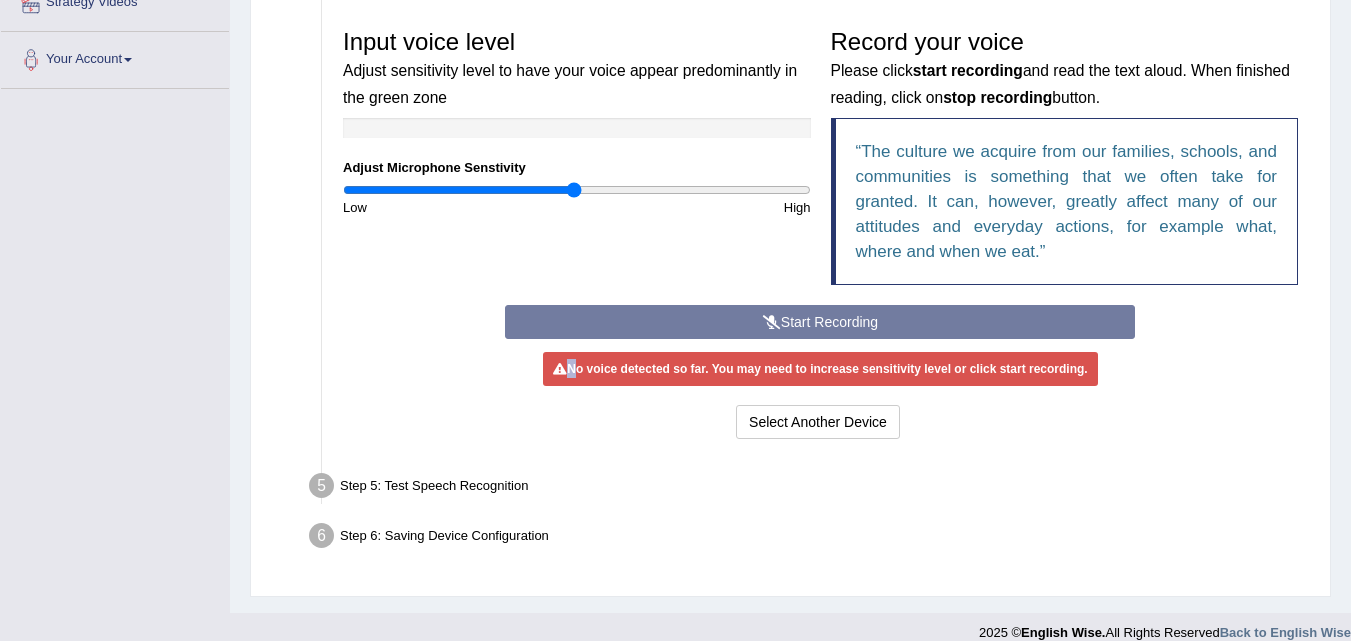 click on "Start Recording    Stop Recording   Note:  Please listen to the recording till the end by pressing  , to proceed.       No voice detected so far. You may need to increase sensitivity level or click start recording.     Voice level is too low yet. Please increase the sensitivity level from the bar on the left.     Your voice is strong enough for our A.I. to detect    Voice level is too high. Please reduce the sensitivity level from the bar on the left.     Select Another Device   Voice is ok. Go to Next step" at bounding box center (820, 374) 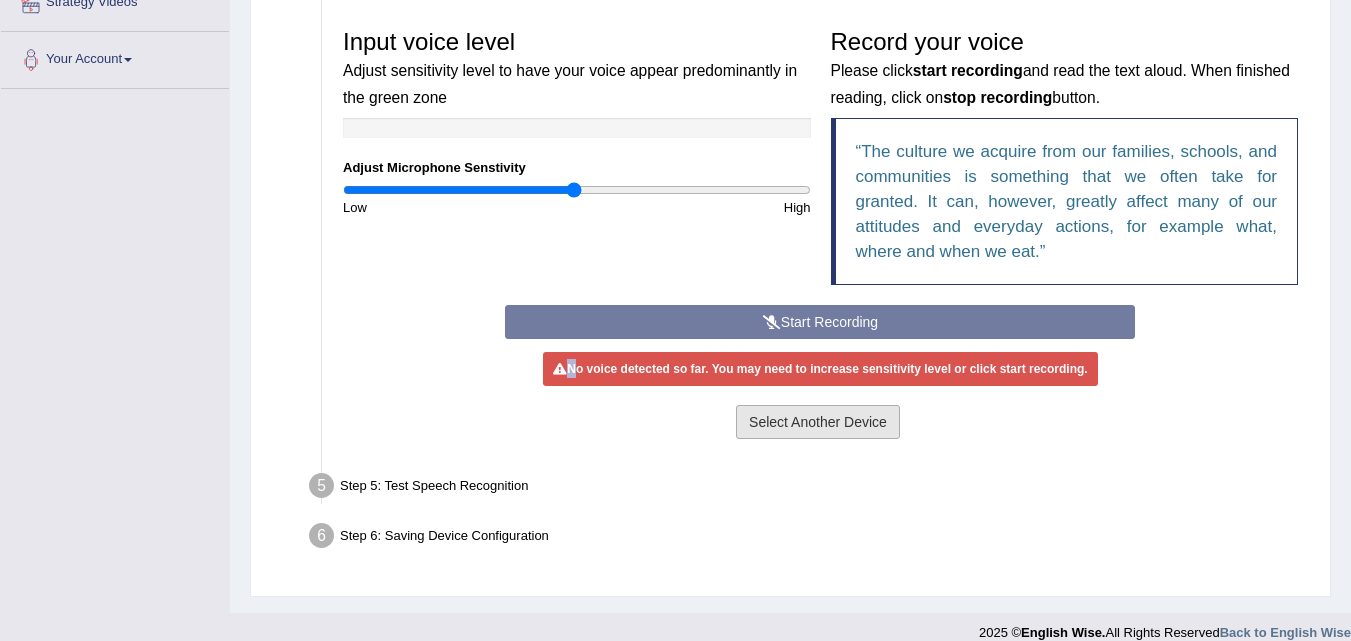 drag, startPoint x: 829, startPoint y: 436, endPoint x: 374, endPoint y: 136, distance: 545 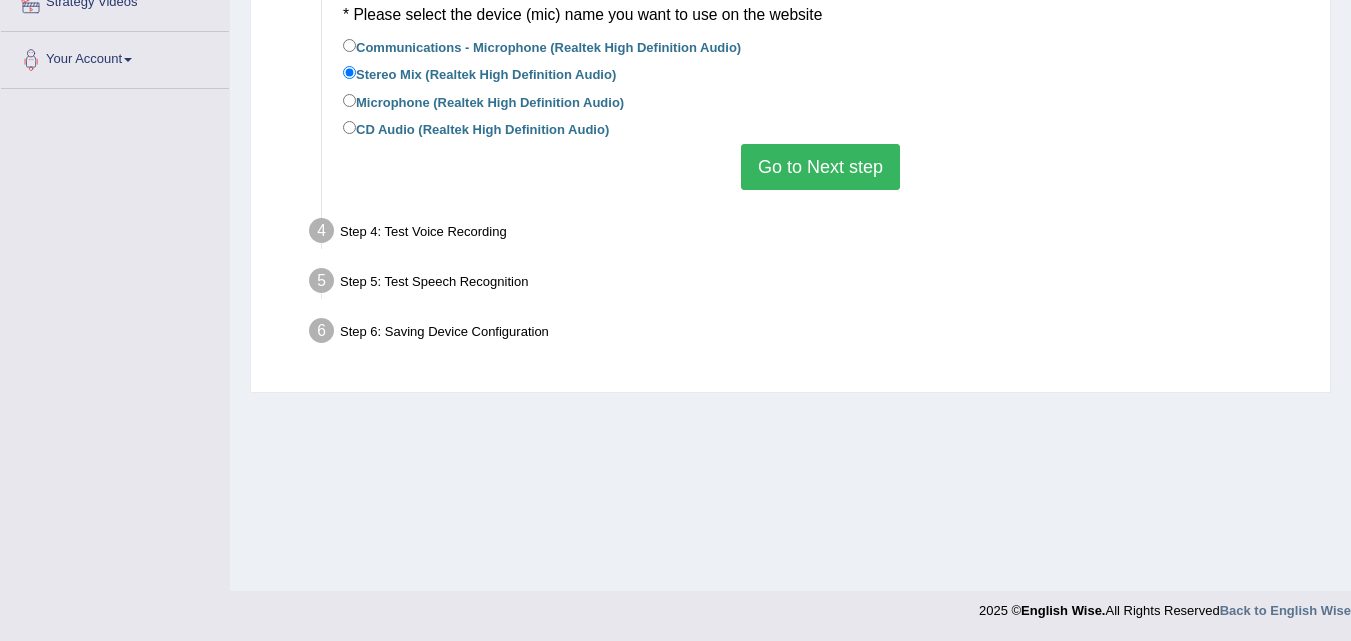 drag, startPoint x: 435, startPoint y: 46, endPoint x: 570, endPoint y: 86, distance: 140.80128 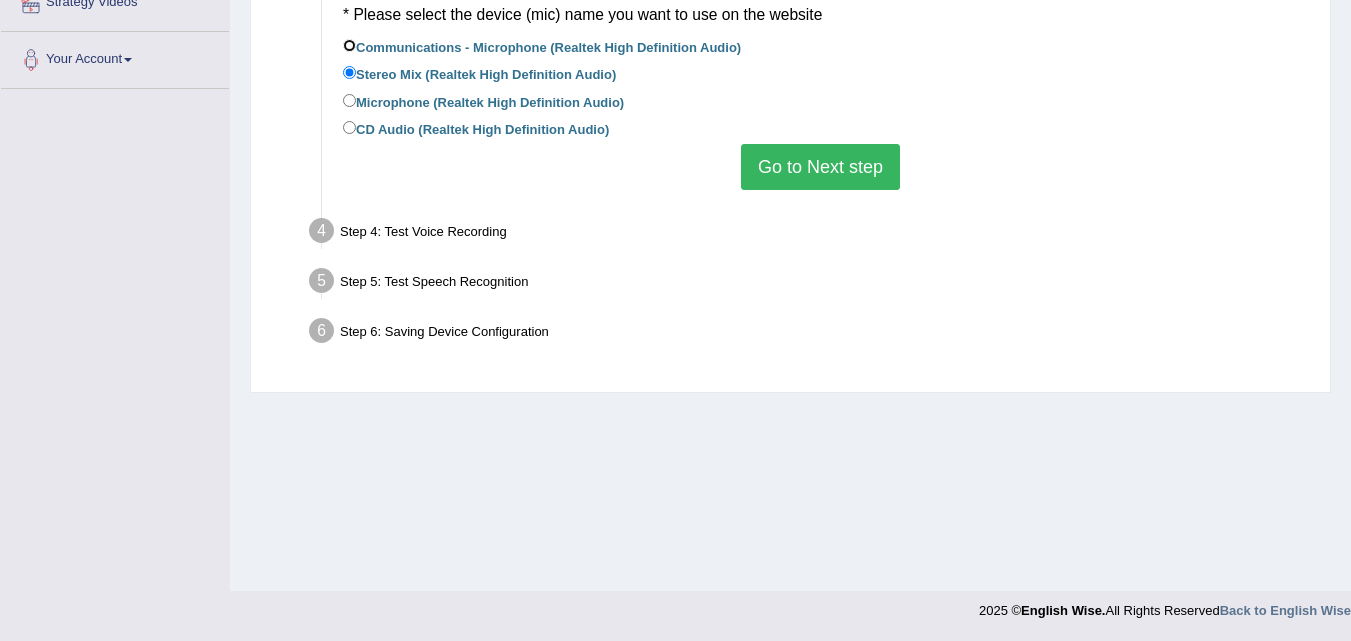 radio on "true" 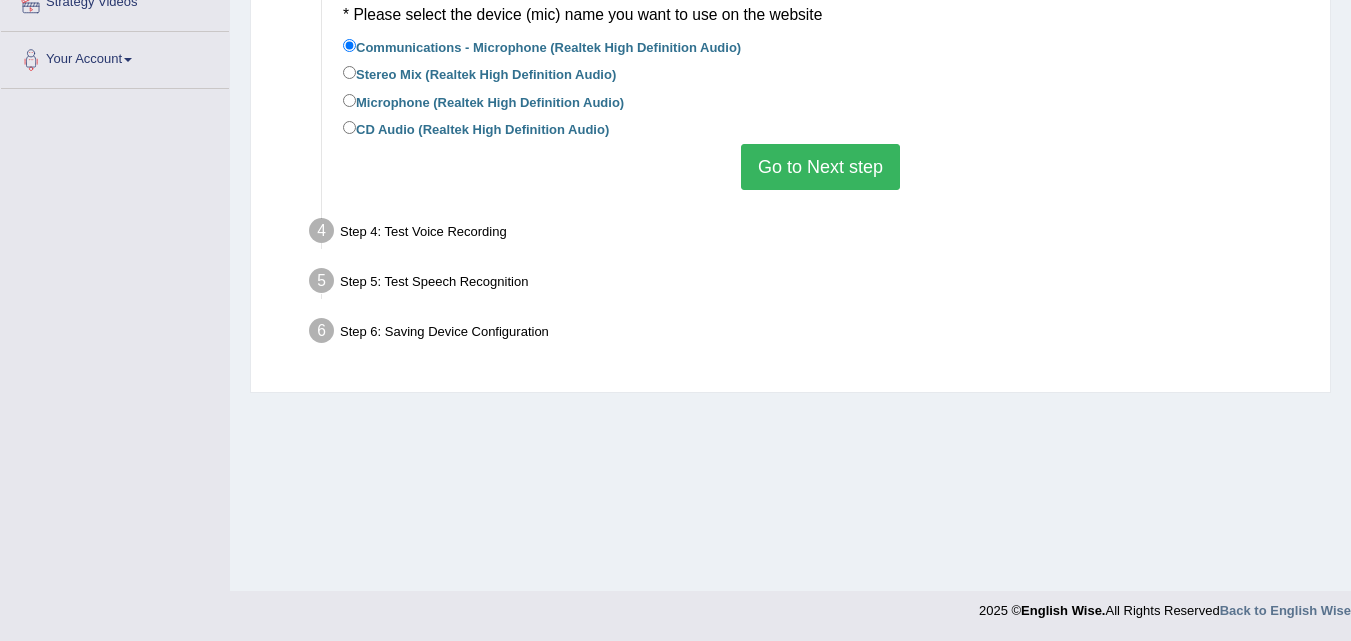 click on "Microphone (Realtek High Definition Audio)" at bounding box center (483, 101) 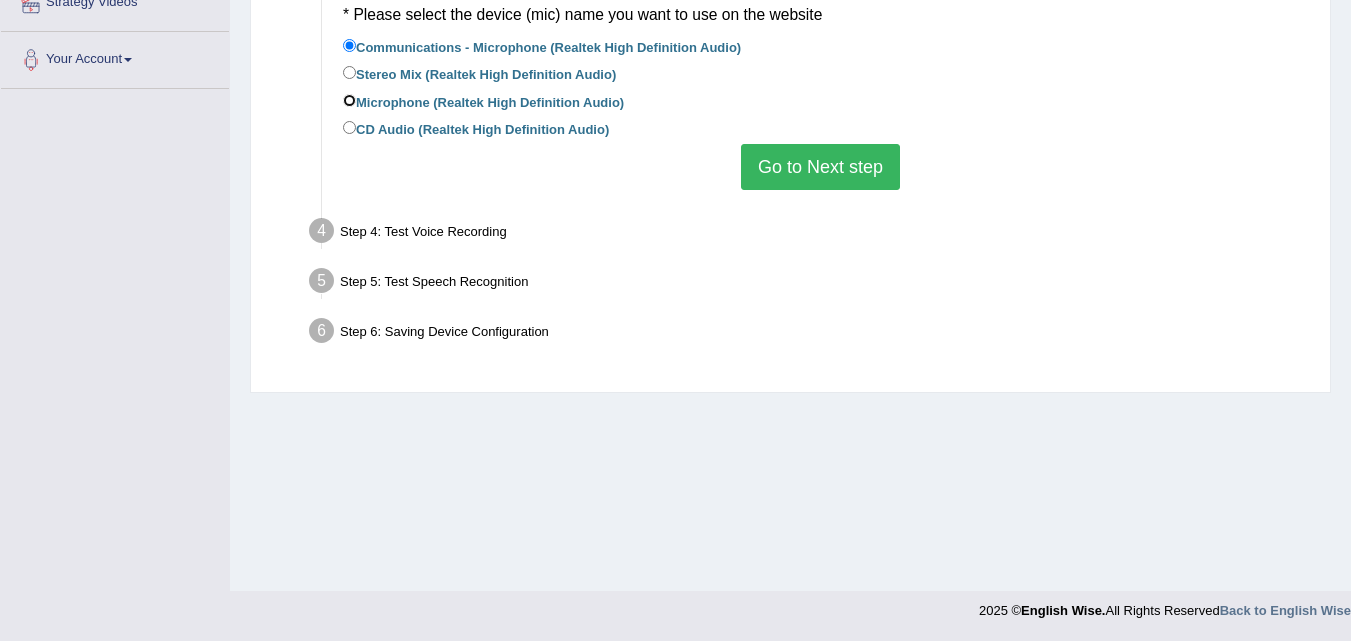 radio on "true" 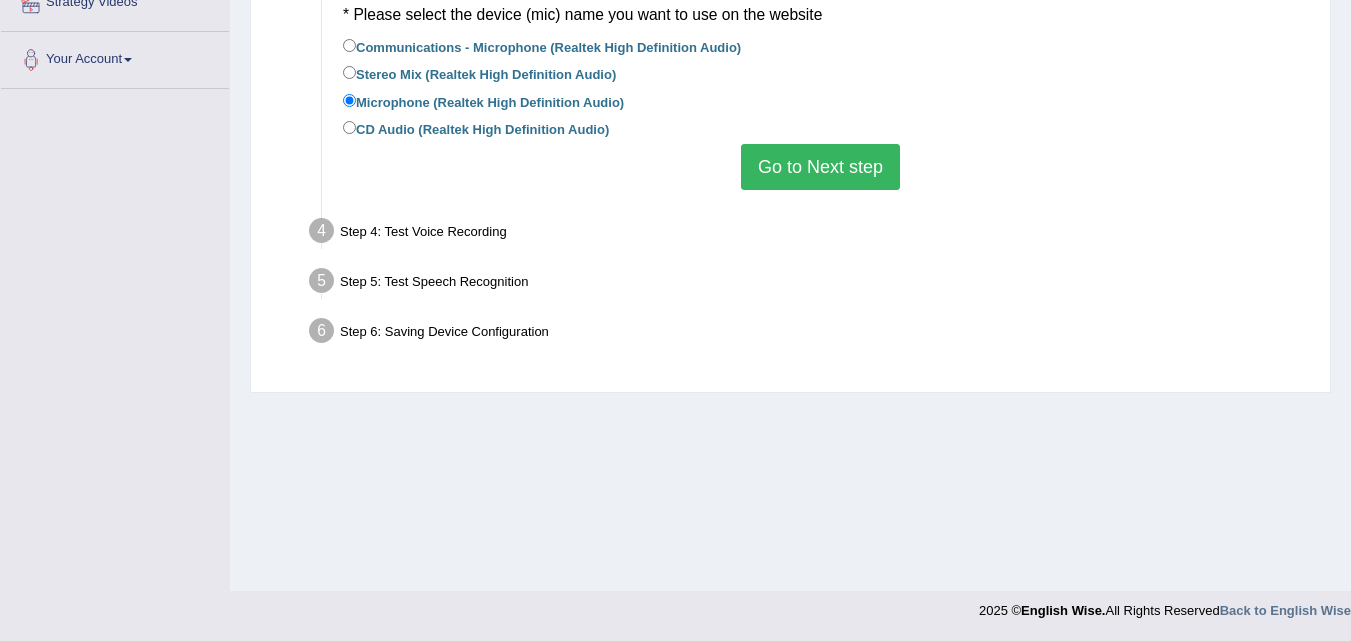 click on "Go to Next step" at bounding box center [820, 167] 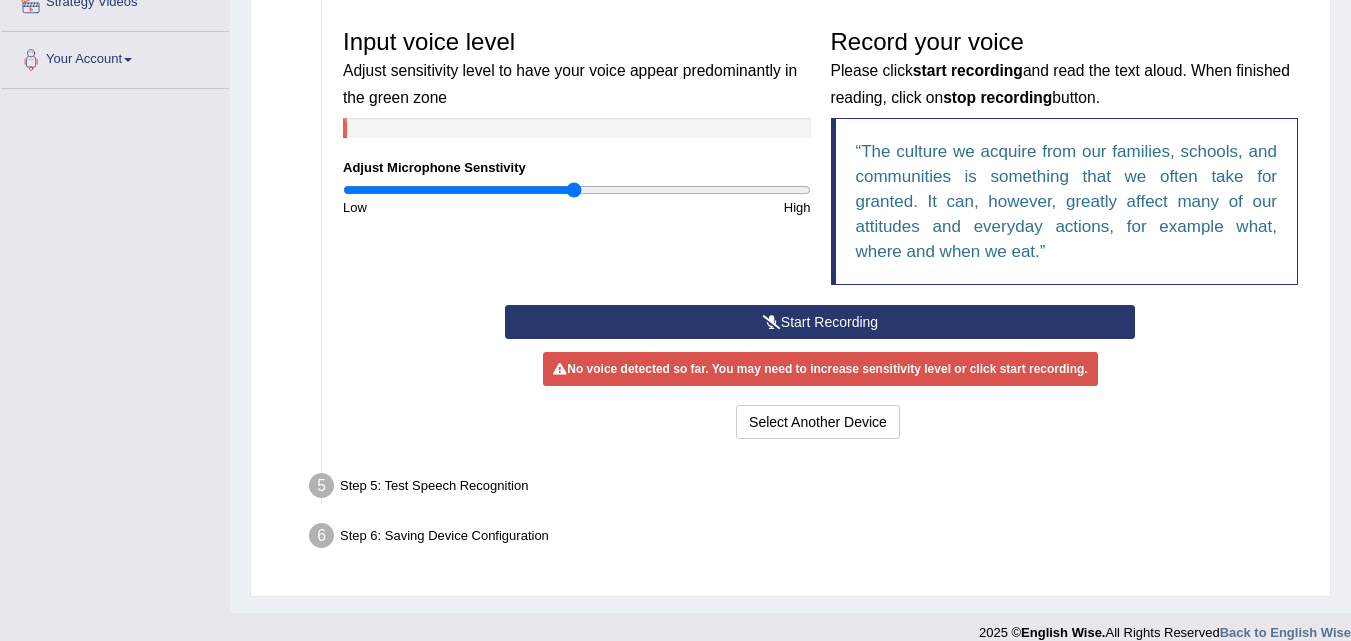 click on "Start Recording" at bounding box center [820, 322] 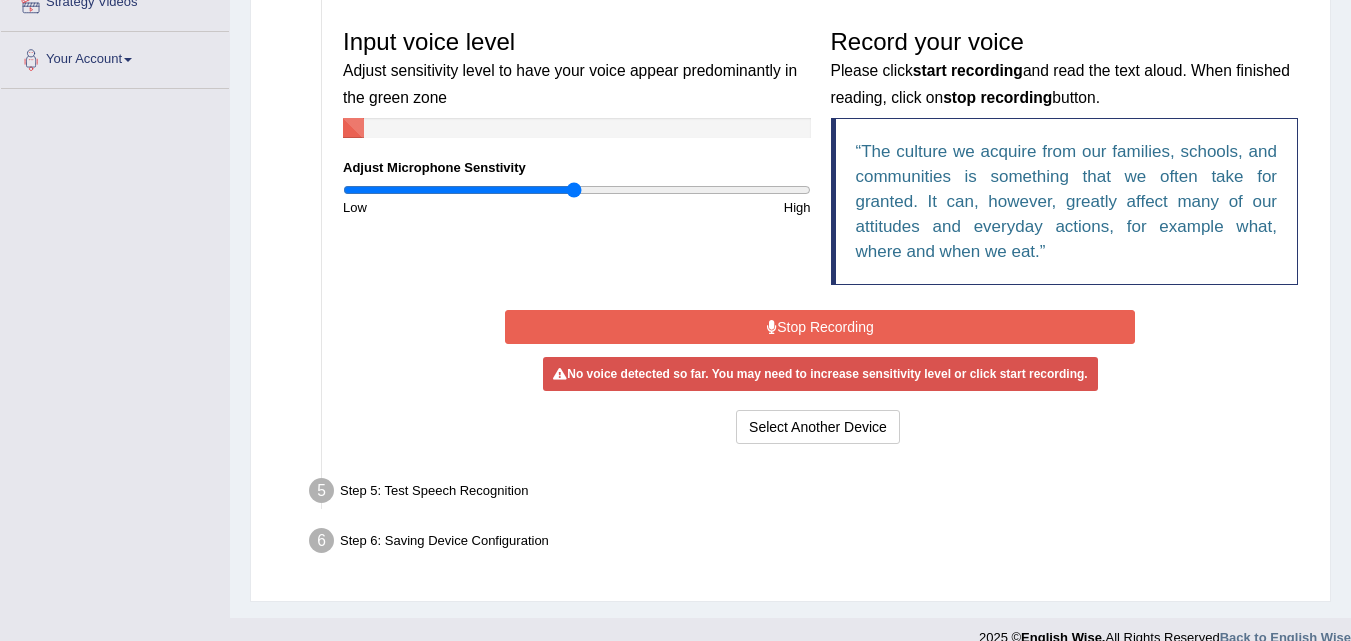 click on "Stop Recording" at bounding box center (820, 327) 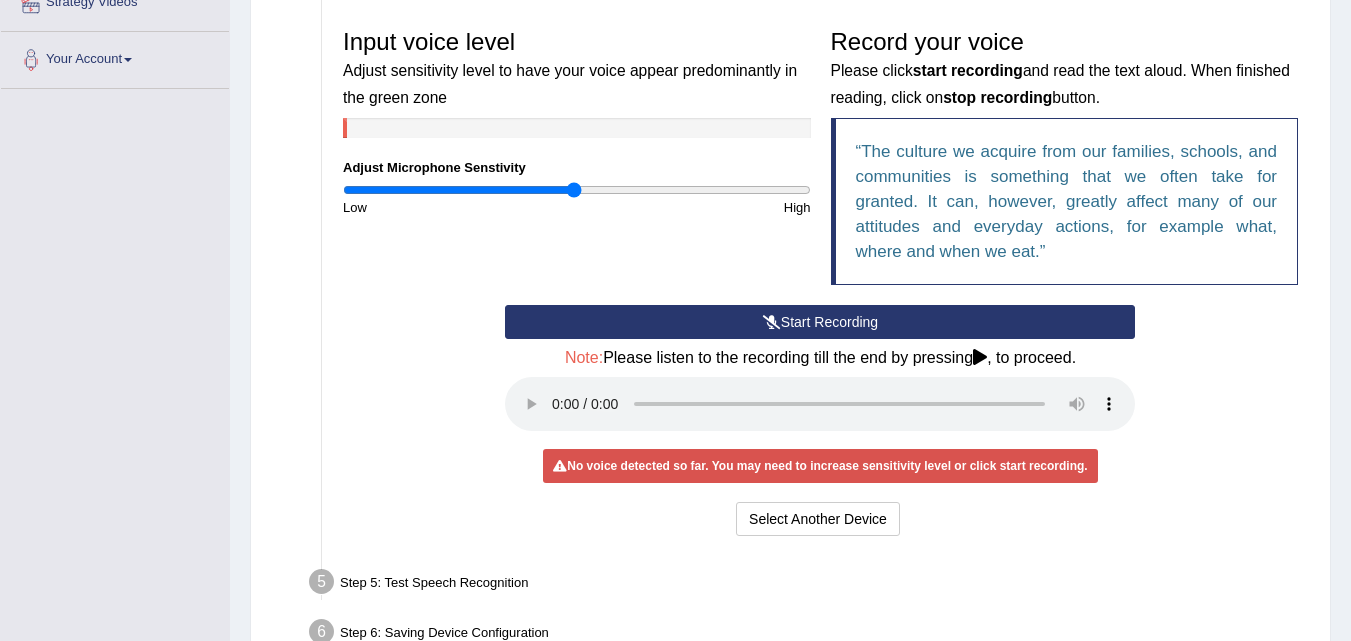 click on "No voice detected so far. You may need to increase sensitivity level or click start recording." at bounding box center [820, 466] 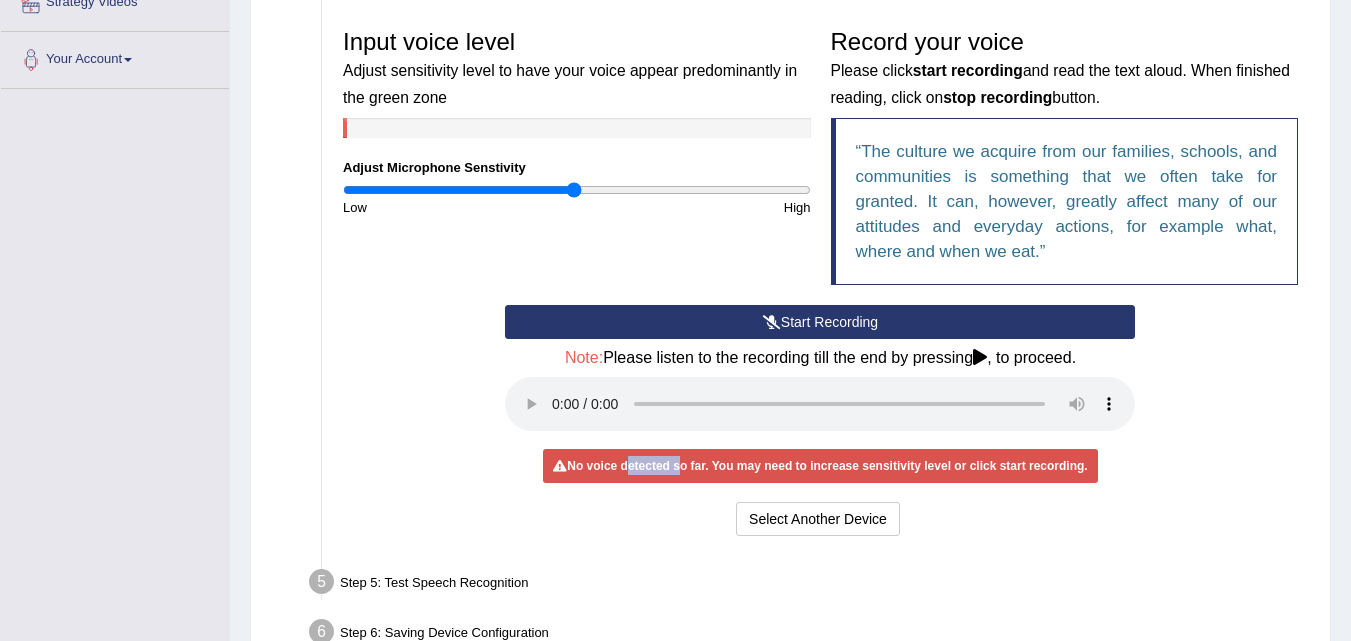 click on "No voice detected so far. You may need to increase sensitivity level or click start recording." at bounding box center [820, 466] 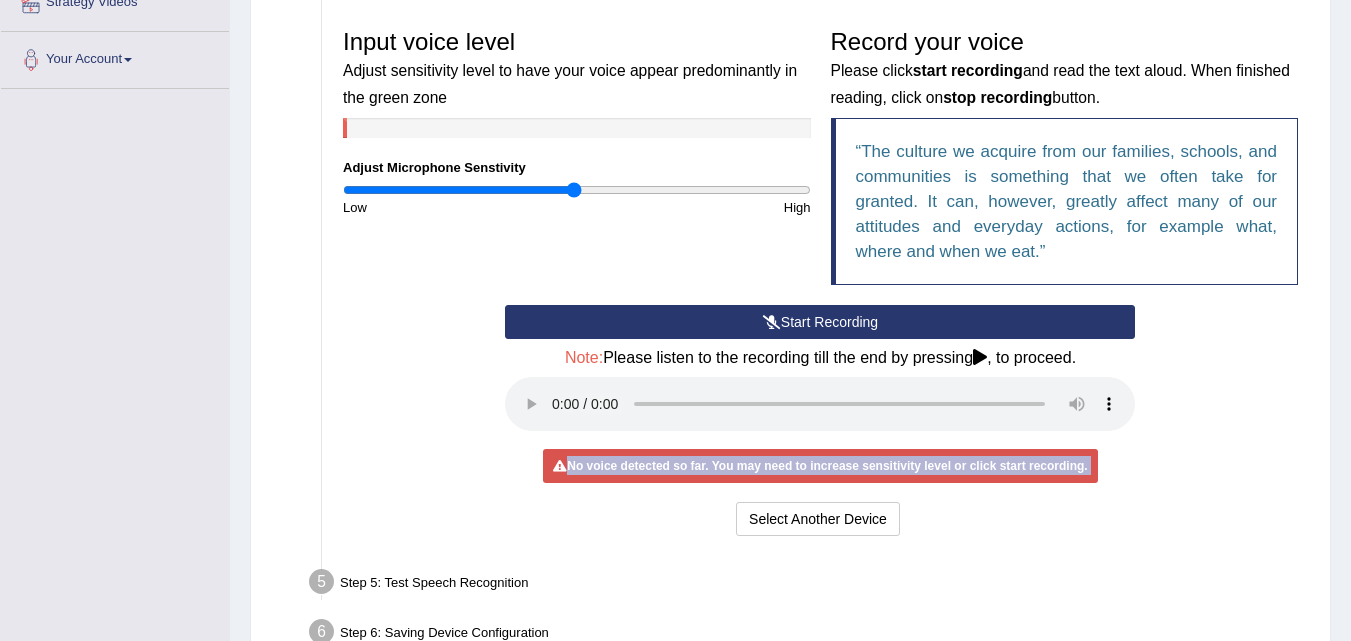 click on "No voice detected so far. You may need to increase sensitivity level or click start recording." at bounding box center [820, 466] 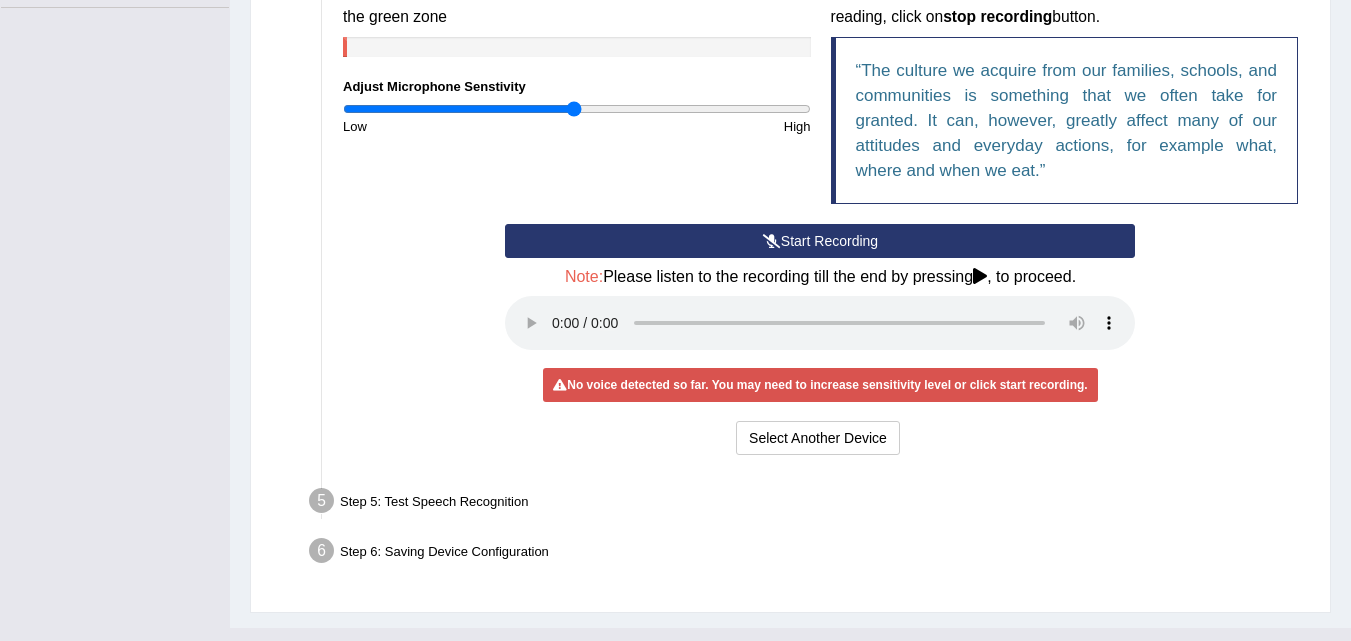 scroll, scrollTop: 527, scrollLeft: 0, axis: vertical 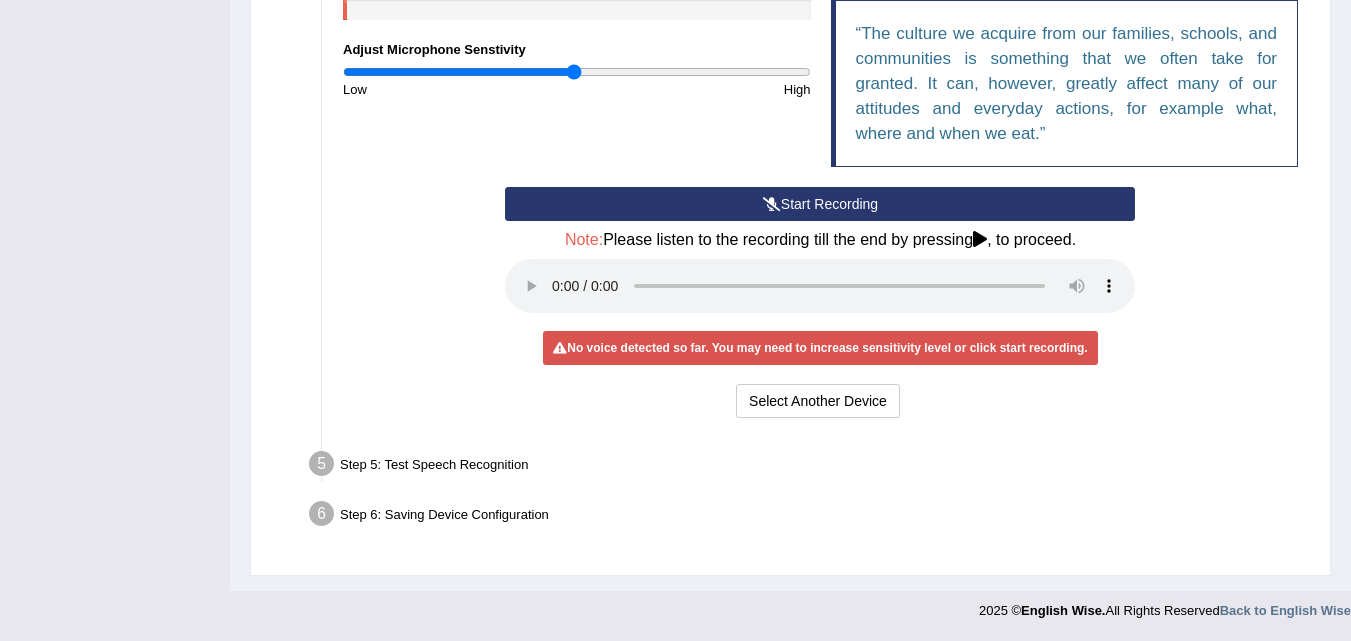drag, startPoint x: 376, startPoint y: 466, endPoint x: 529, endPoint y: 103, distance: 393.9264 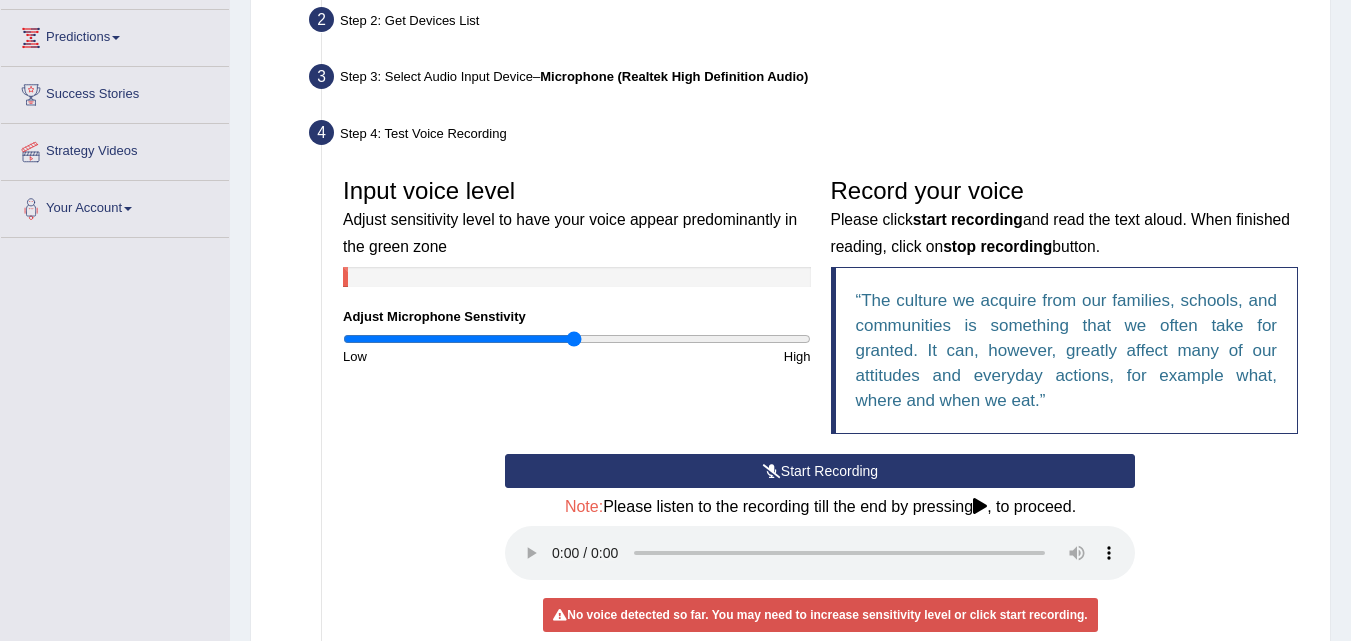 scroll, scrollTop: 257, scrollLeft: 0, axis: vertical 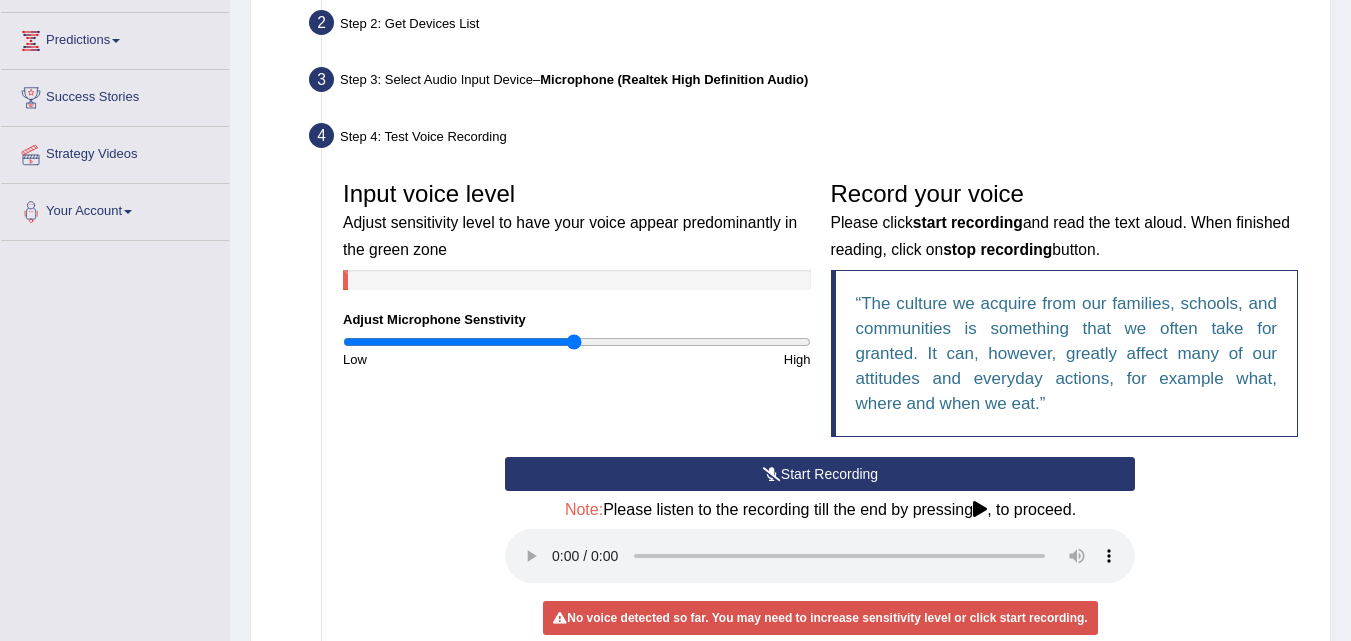 drag, startPoint x: 418, startPoint y: 227, endPoint x: 419, endPoint y: 260, distance: 33.01515 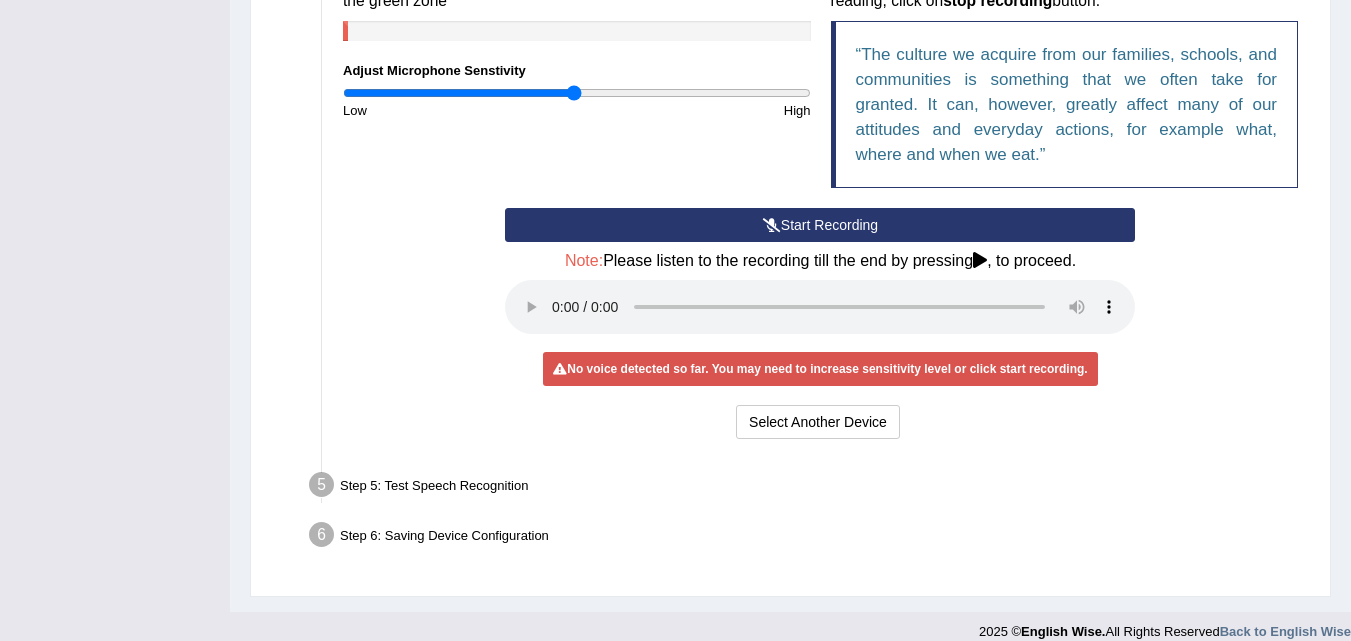 scroll, scrollTop: 527, scrollLeft: 0, axis: vertical 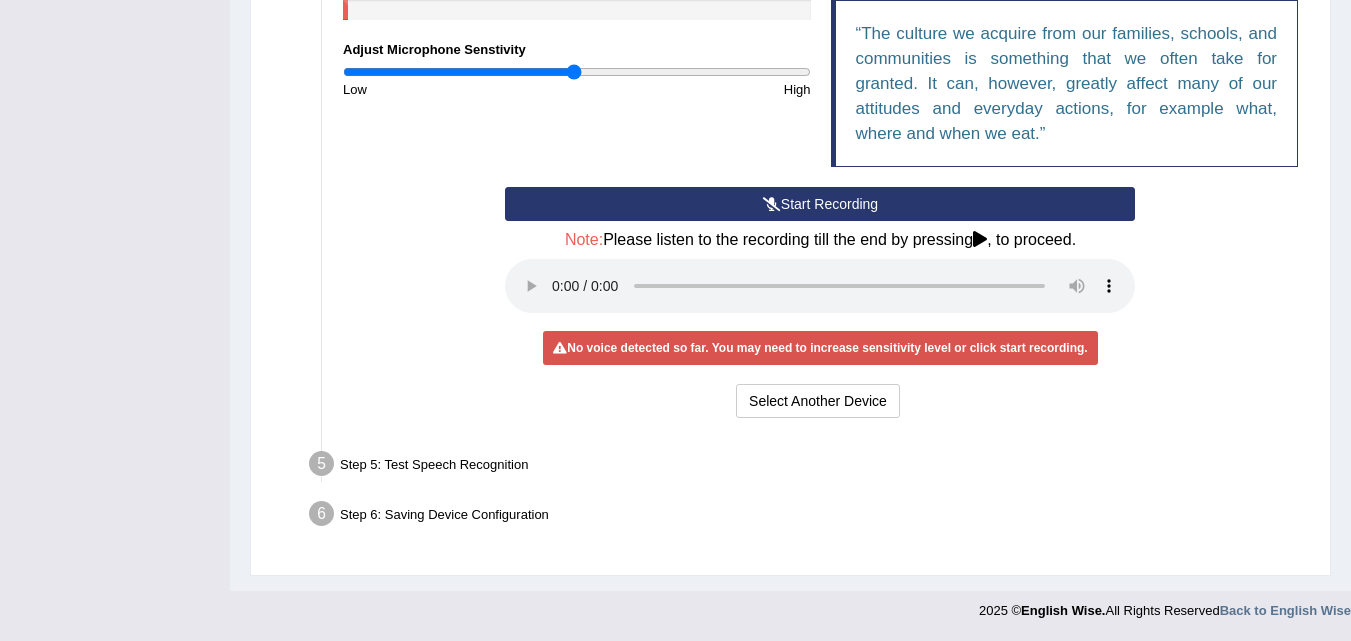 drag, startPoint x: 352, startPoint y: 475, endPoint x: 355, endPoint y: 428, distance: 47.095646 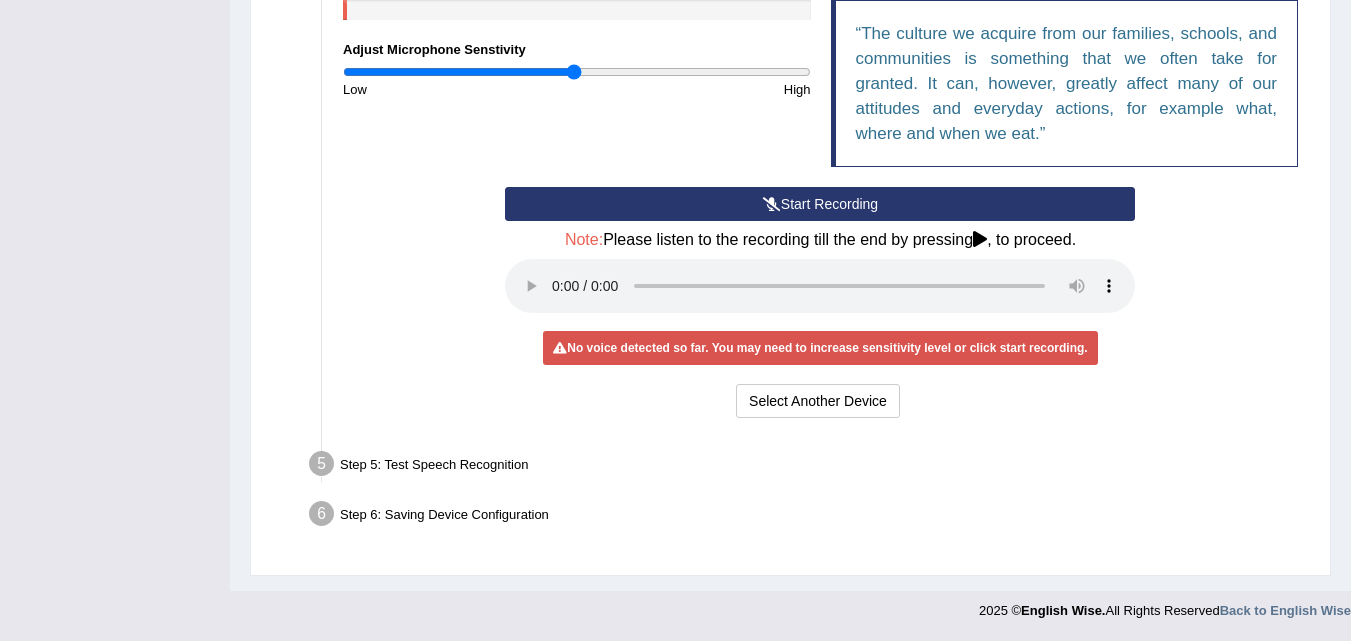 drag, startPoint x: 390, startPoint y: 394, endPoint x: 402, endPoint y: 264, distance: 130.55267 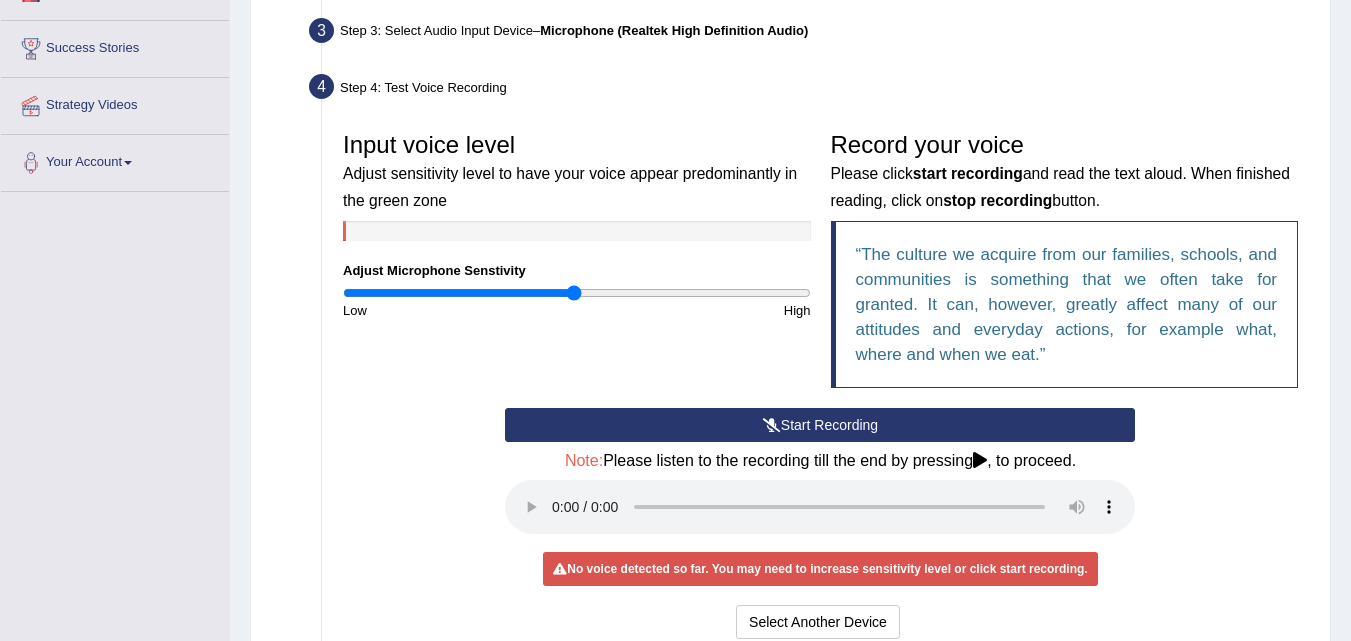 scroll, scrollTop: 156, scrollLeft: 0, axis: vertical 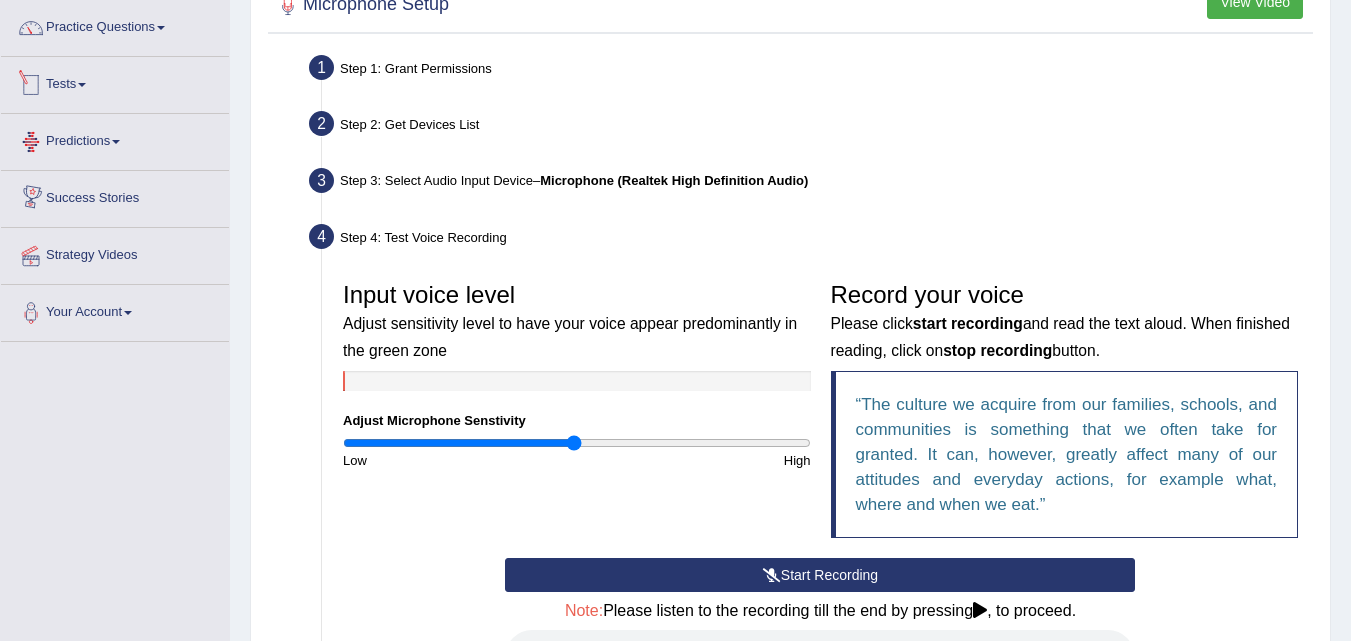 click on "Tests" at bounding box center (115, 82) 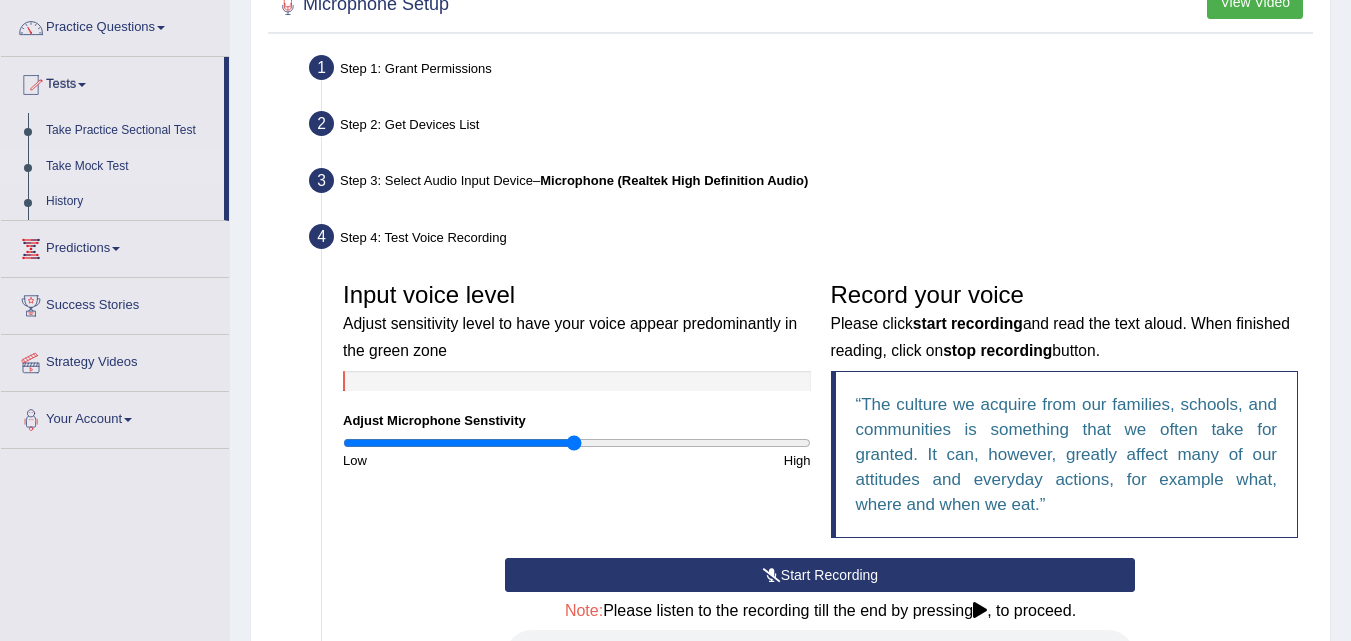 click on "Take Mock Test" at bounding box center [130, 167] 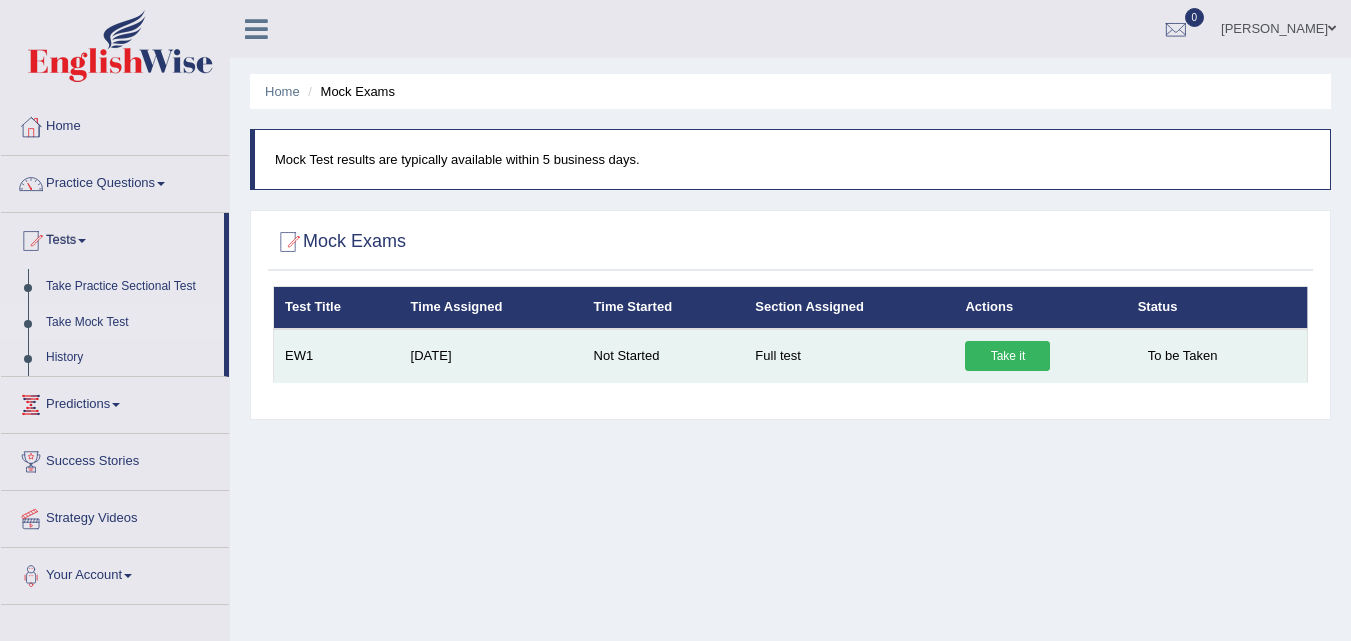 scroll, scrollTop: 0, scrollLeft: 0, axis: both 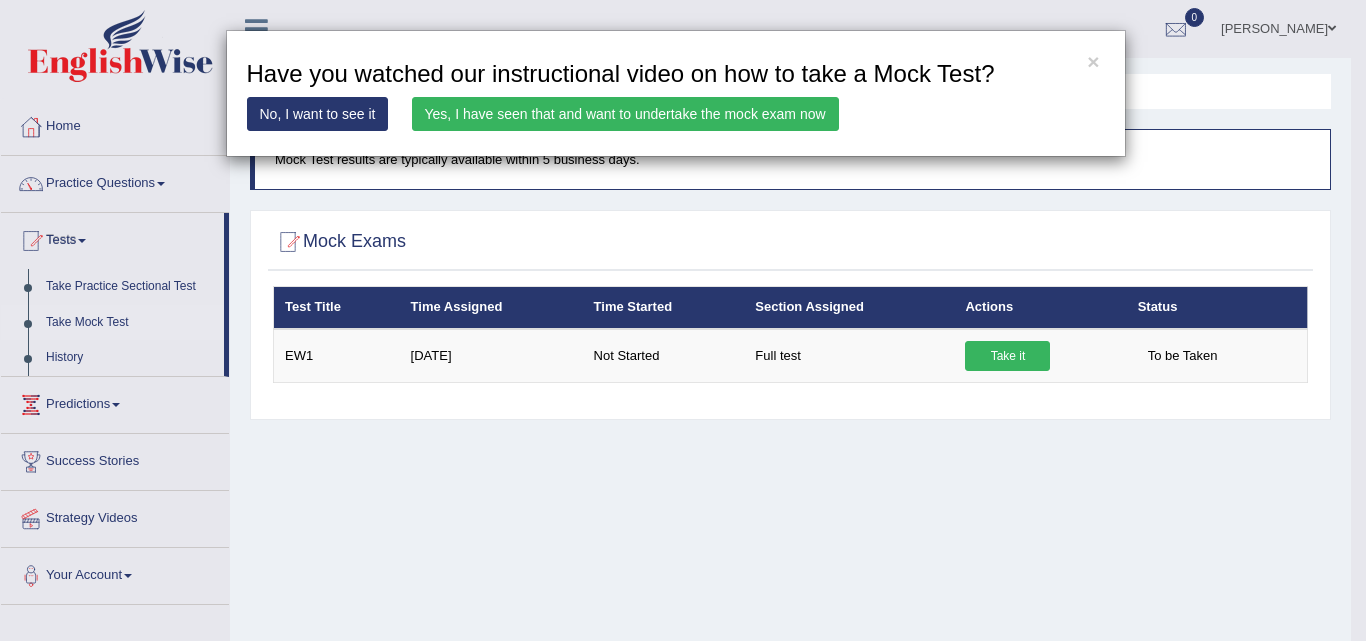 click on "Yes, I have seen that and want to undertake the mock exam now" at bounding box center [625, 114] 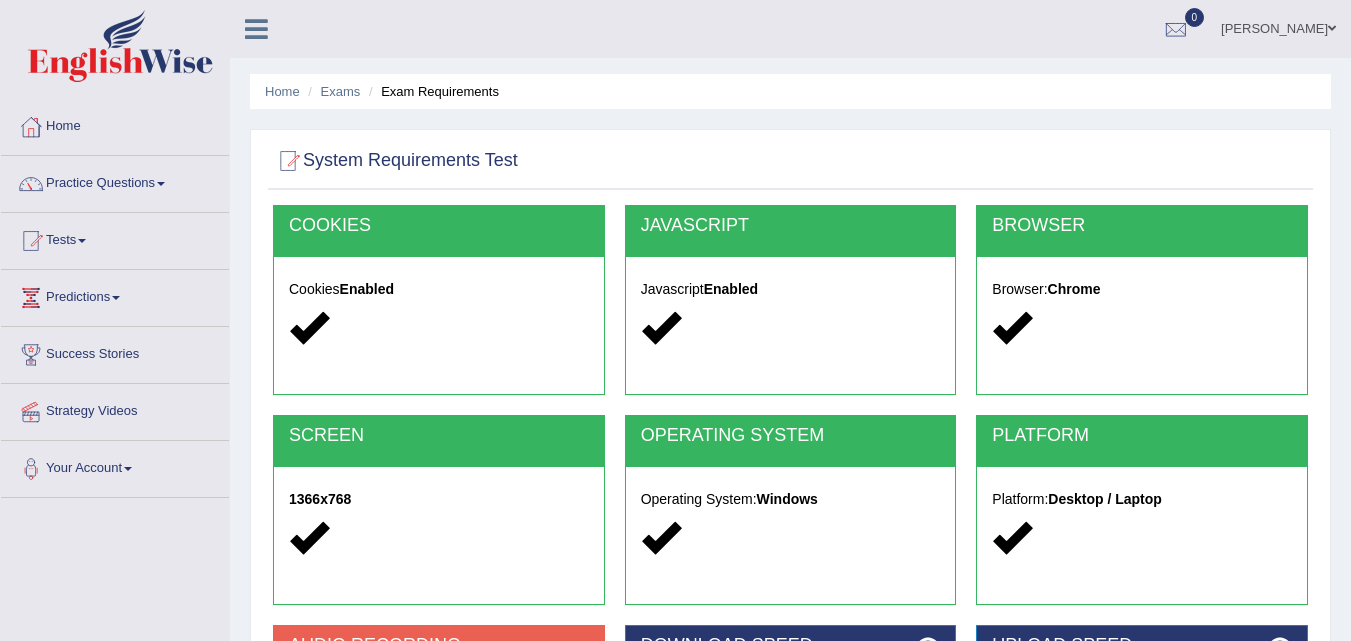 scroll, scrollTop: 0, scrollLeft: 0, axis: both 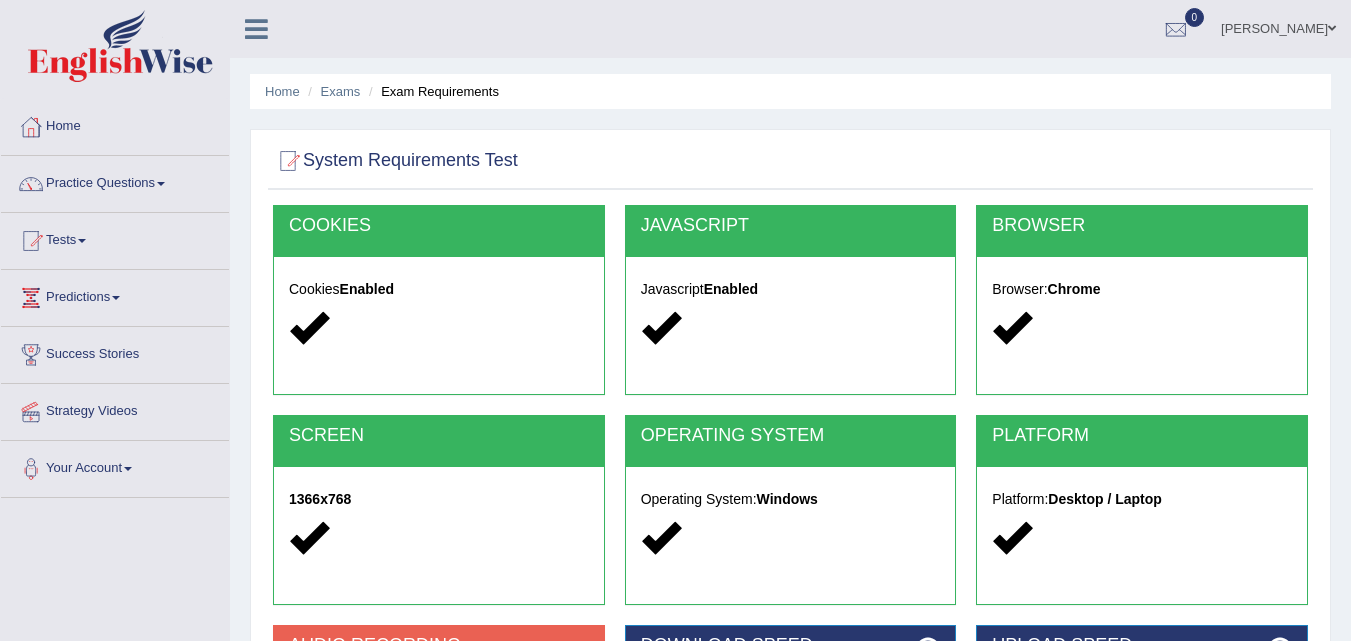 drag, startPoint x: 914, startPoint y: 173, endPoint x: 918, endPoint y: 190, distance: 17.464249 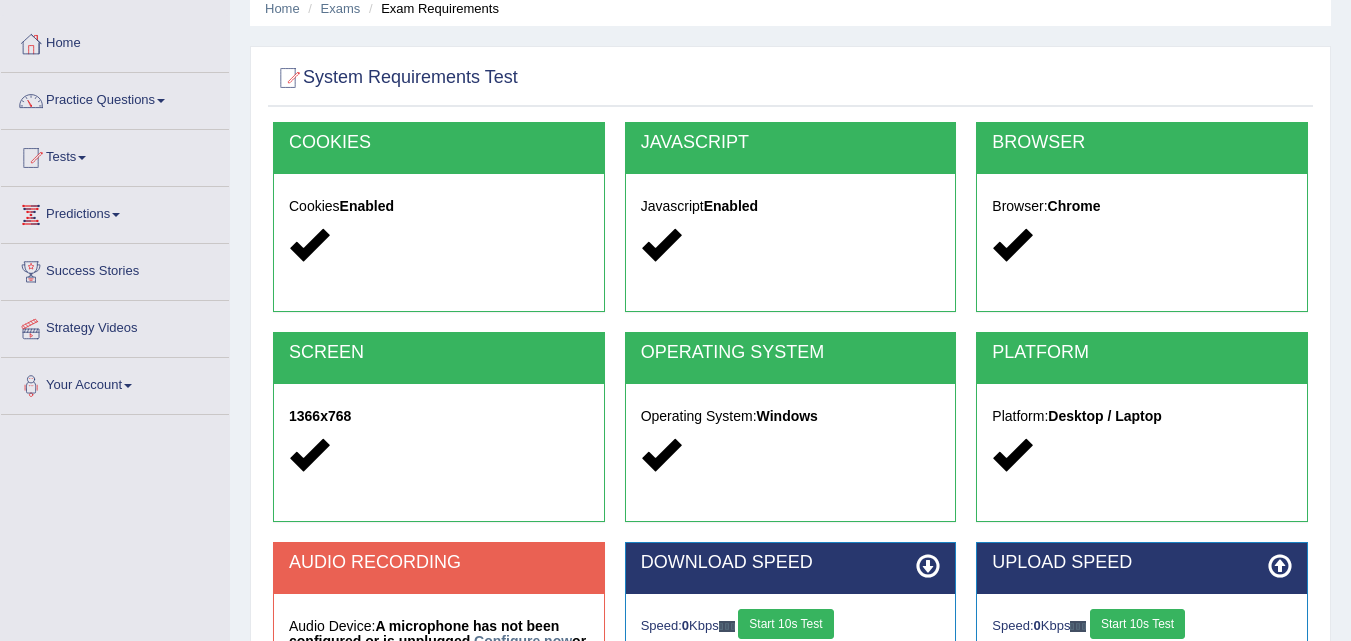 scroll, scrollTop: 409, scrollLeft: 0, axis: vertical 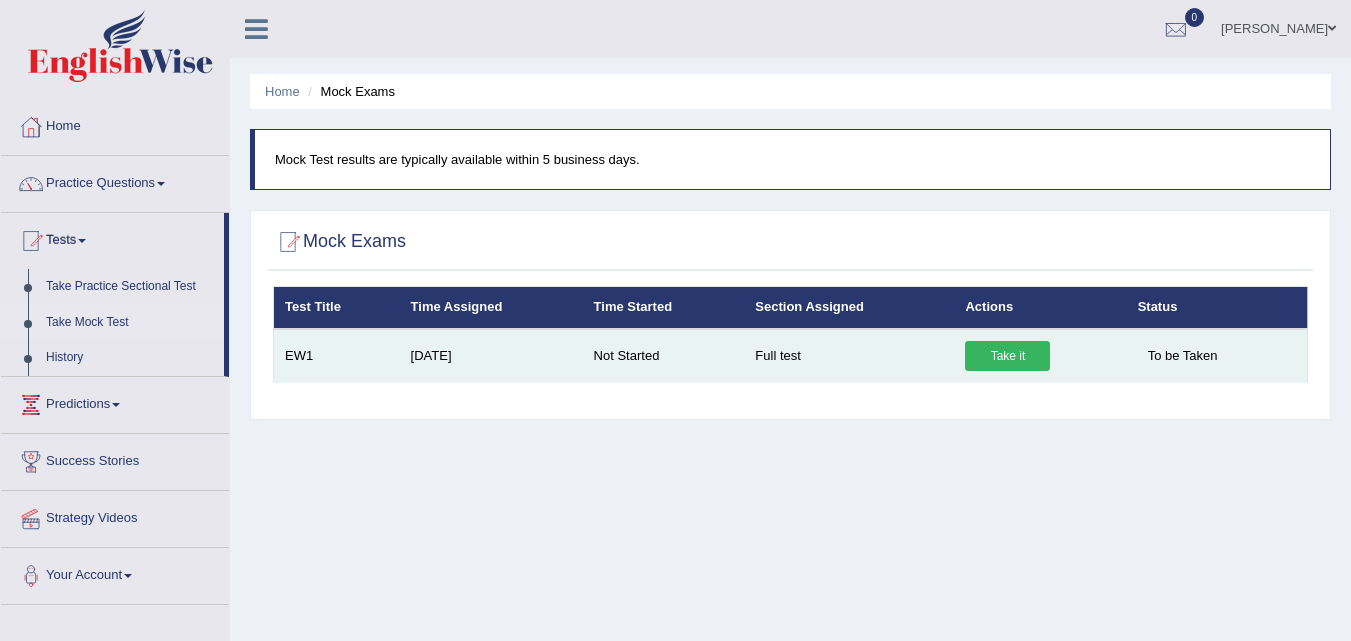 click on "Take it" at bounding box center [1007, 356] 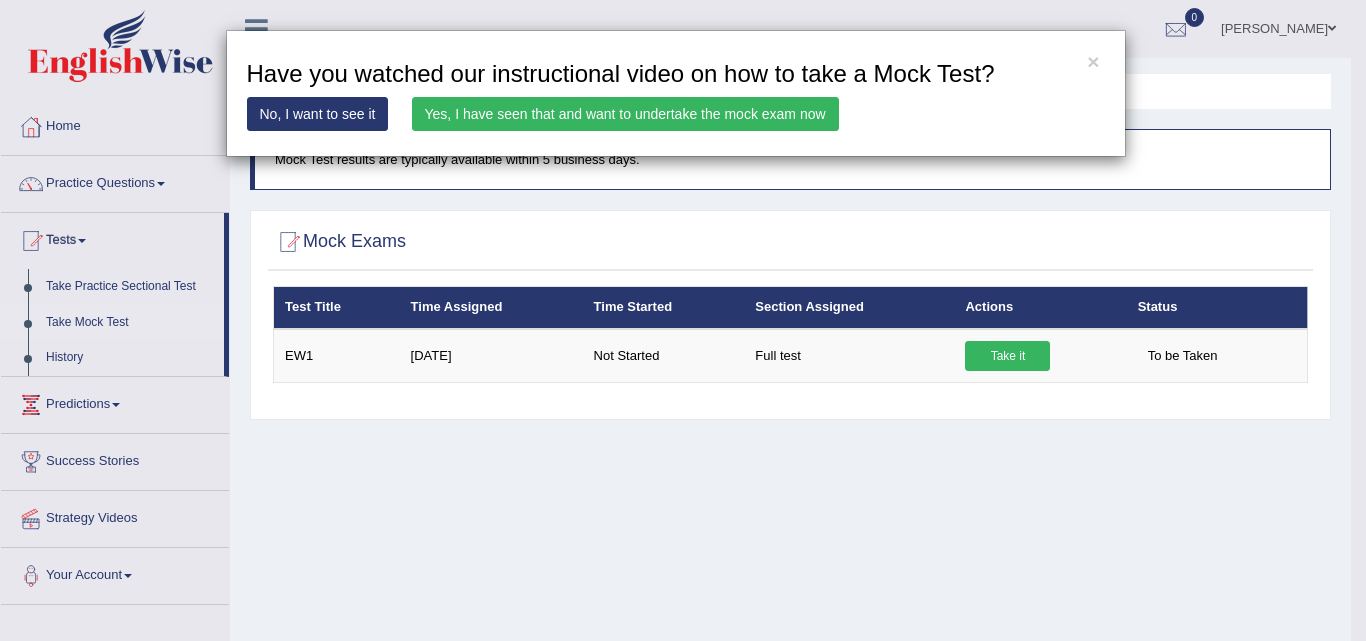 click on "No, I want to see it" at bounding box center [318, 114] 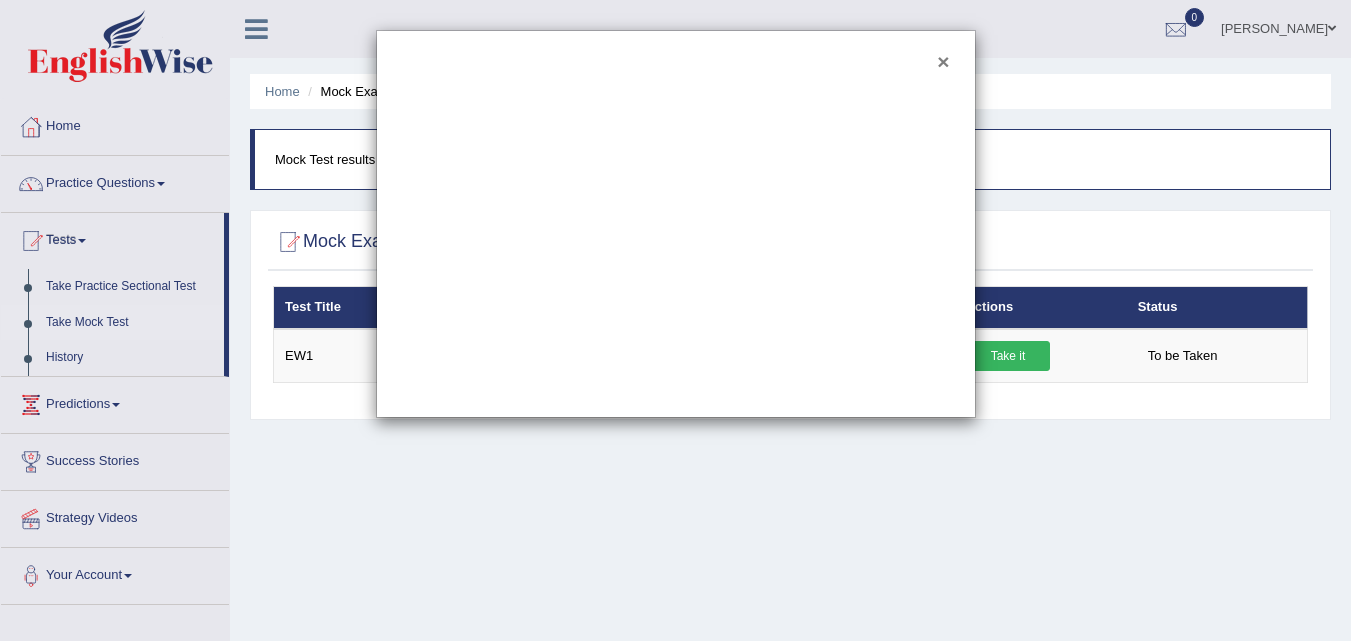 click on "×" at bounding box center (943, 61) 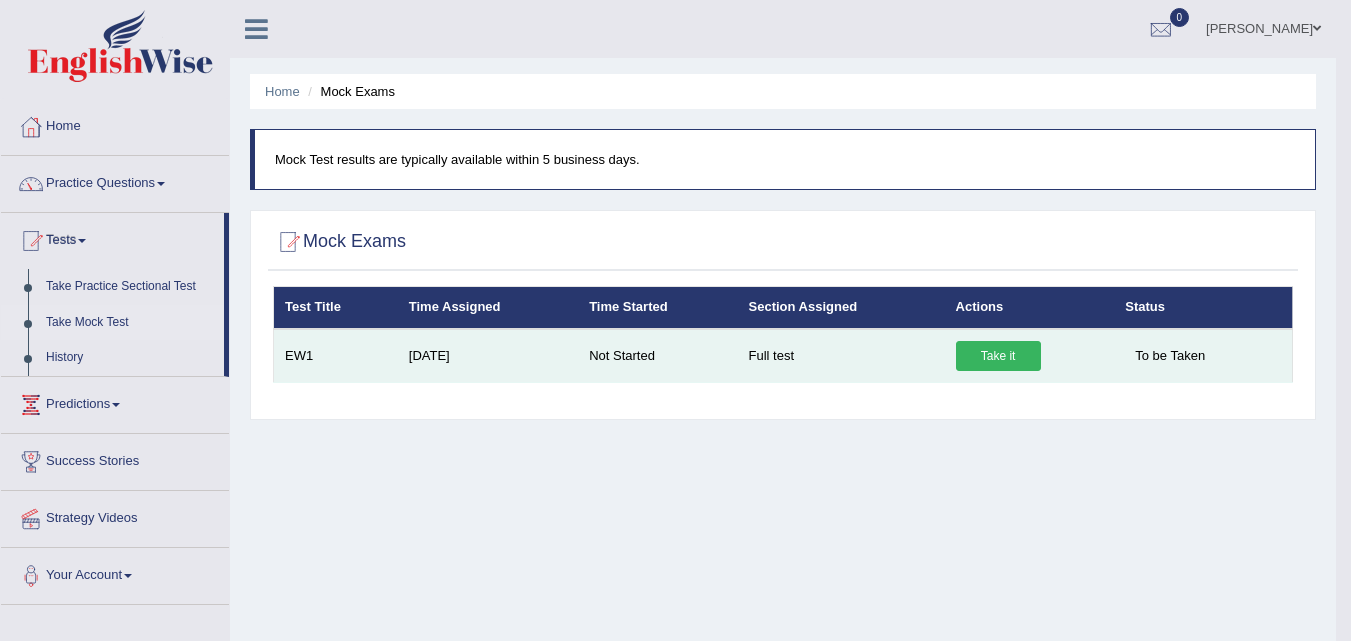 drag, startPoint x: 1166, startPoint y: 343, endPoint x: 1162, endPoint y: 357, distance: 14.56022 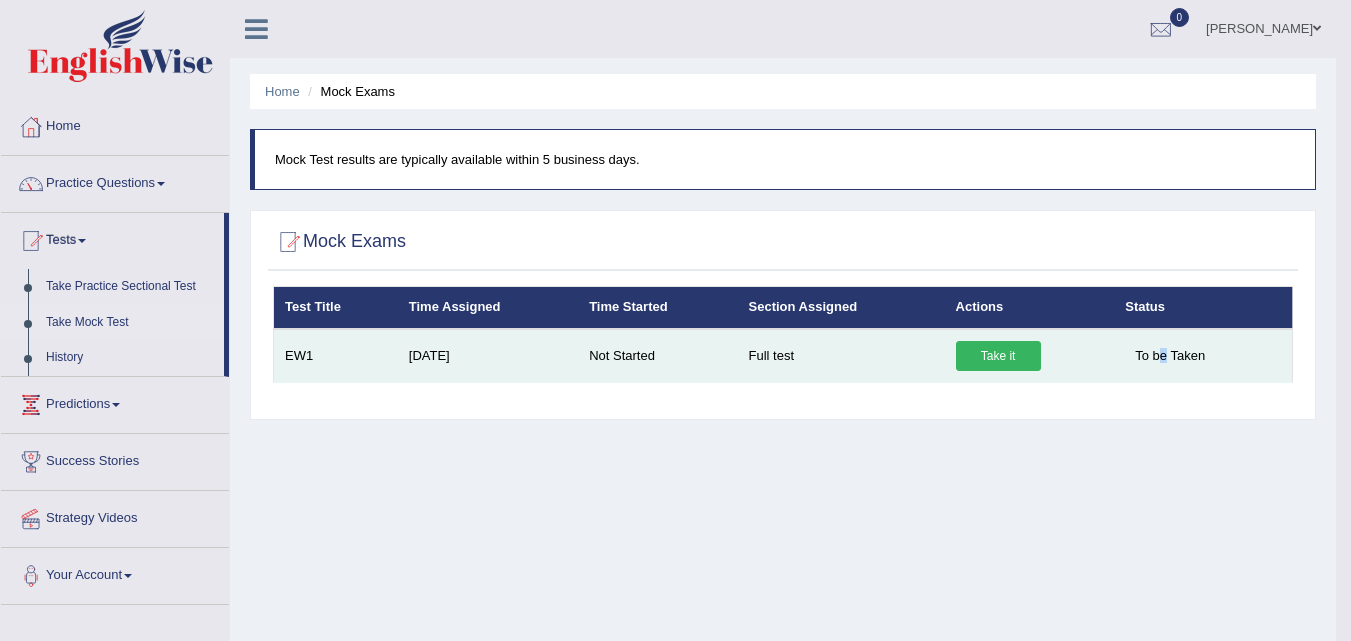 click on "To be Taken" at bounding box center [1170, 356] 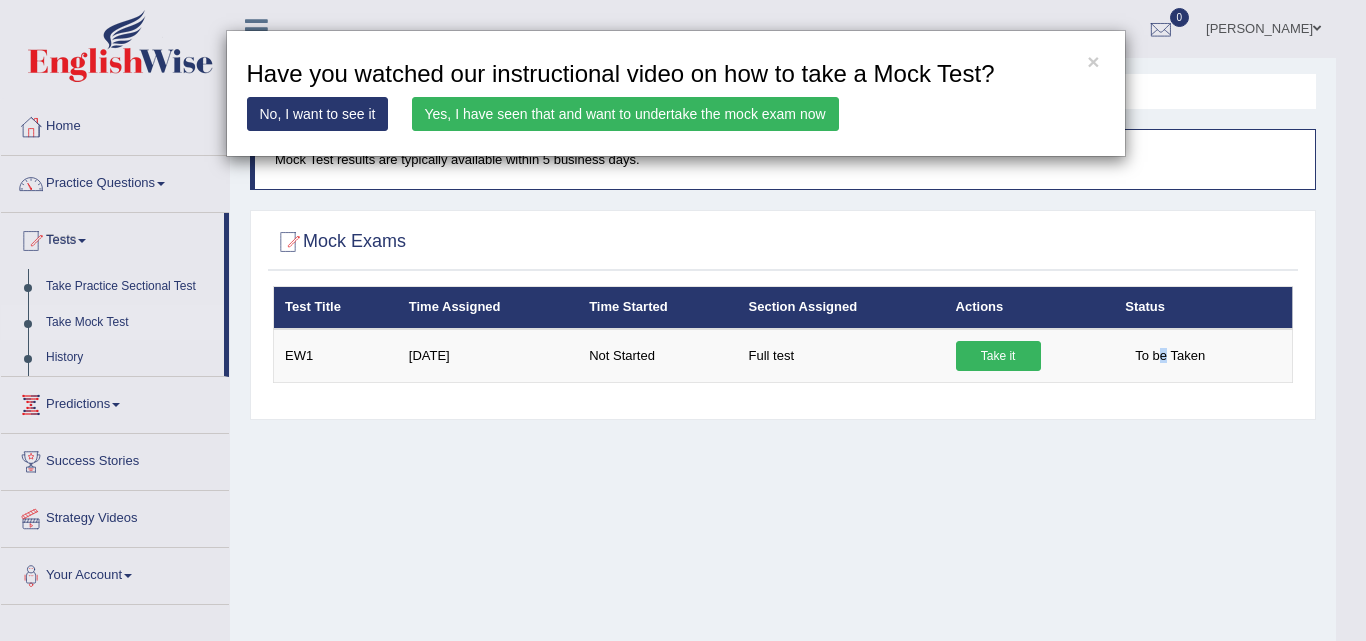 click on "Yes, I have seen that and want to undertake the mock exam now" at bounding box center (625, 114) 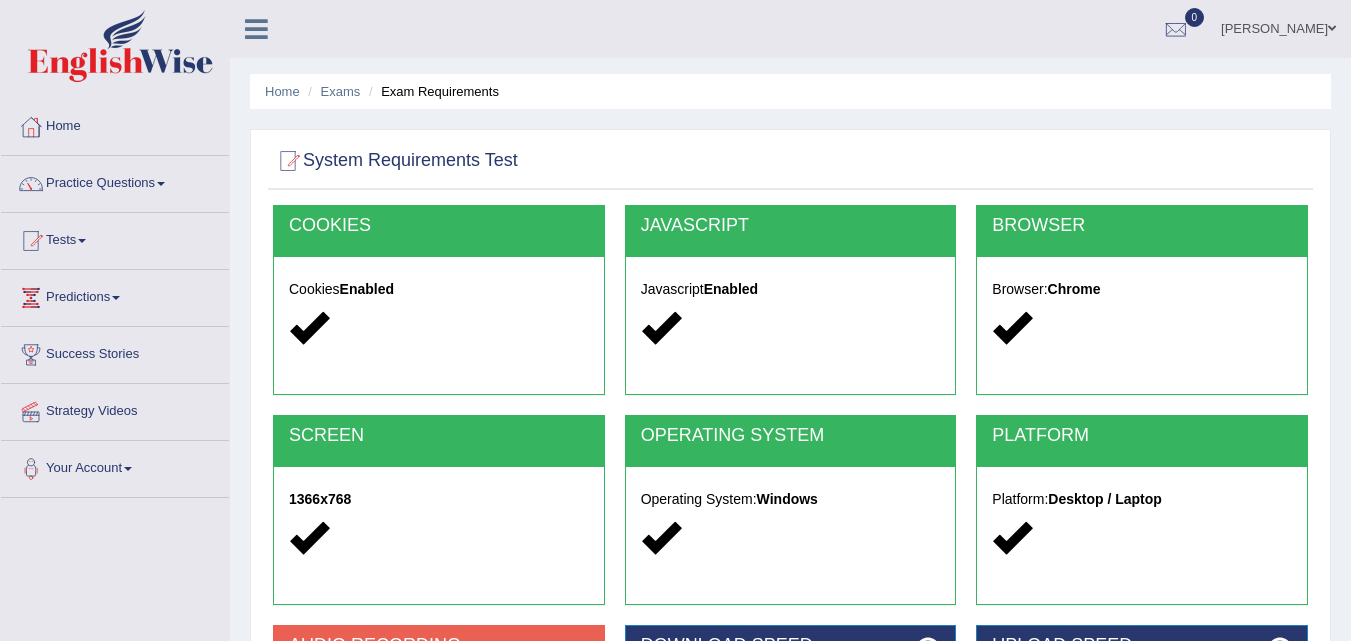 scroll, scrollTop: 0, scrollLeft: 0, axis: both 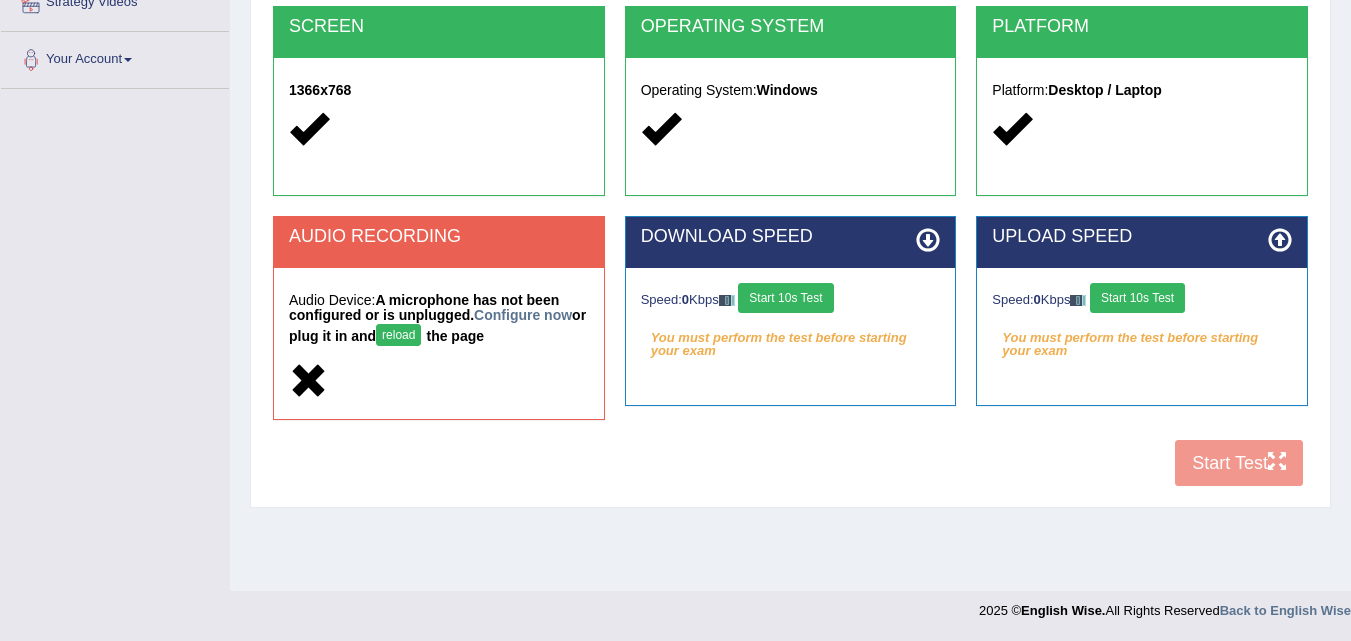 drag, startPoint x: 809, startPoint y: 305, endPoint x: 913, endPoint y: 313, distance: 104.307236 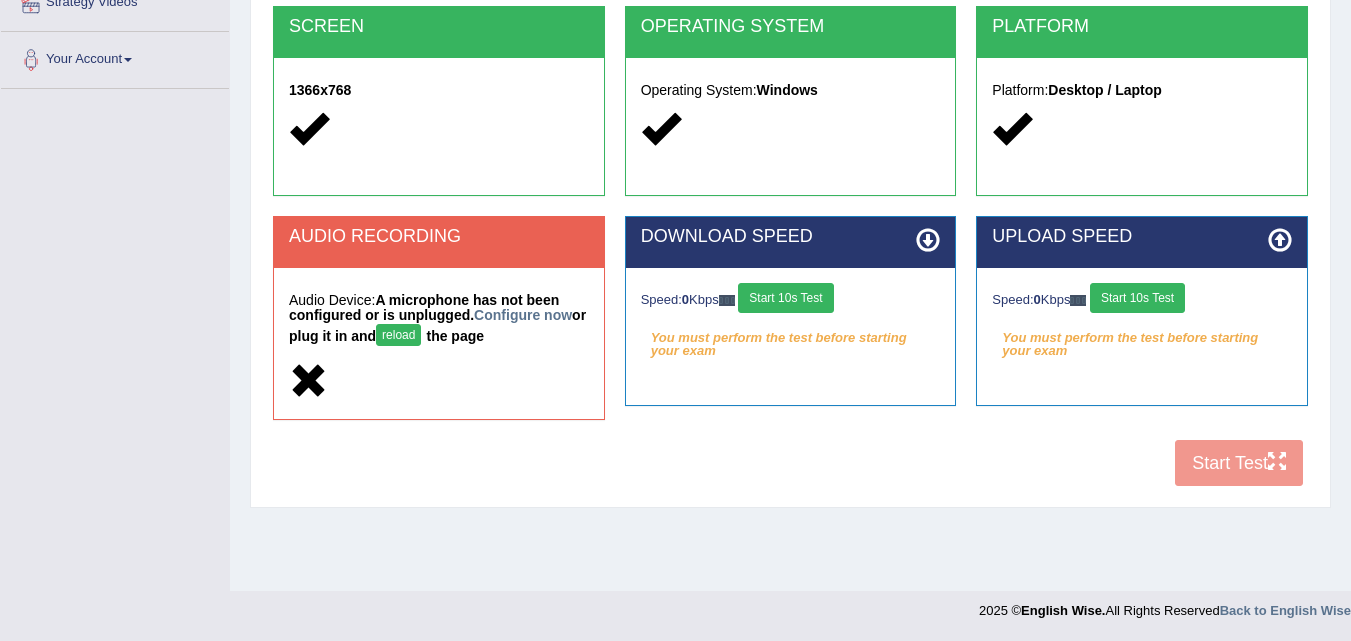 click on "Start 10s Test" at bounding box center (785, 298) 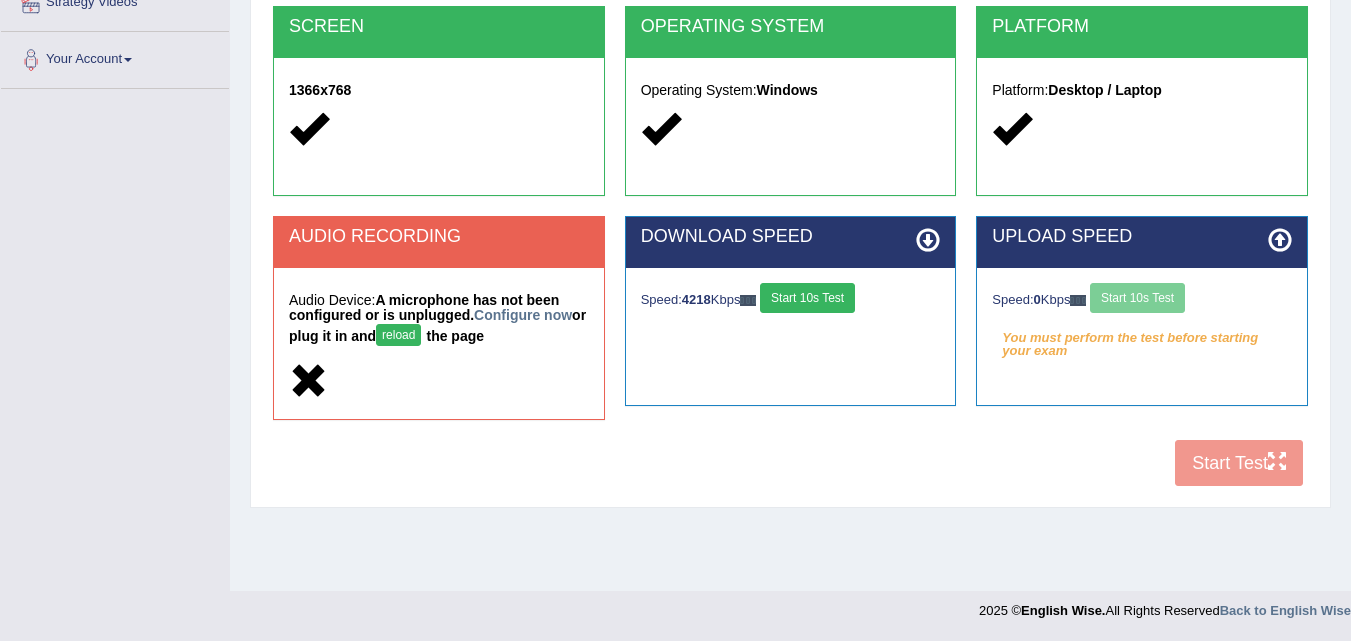 click on "Speed:  0  Kbps    Start 10s Test" at bounding box center (1142, 300) 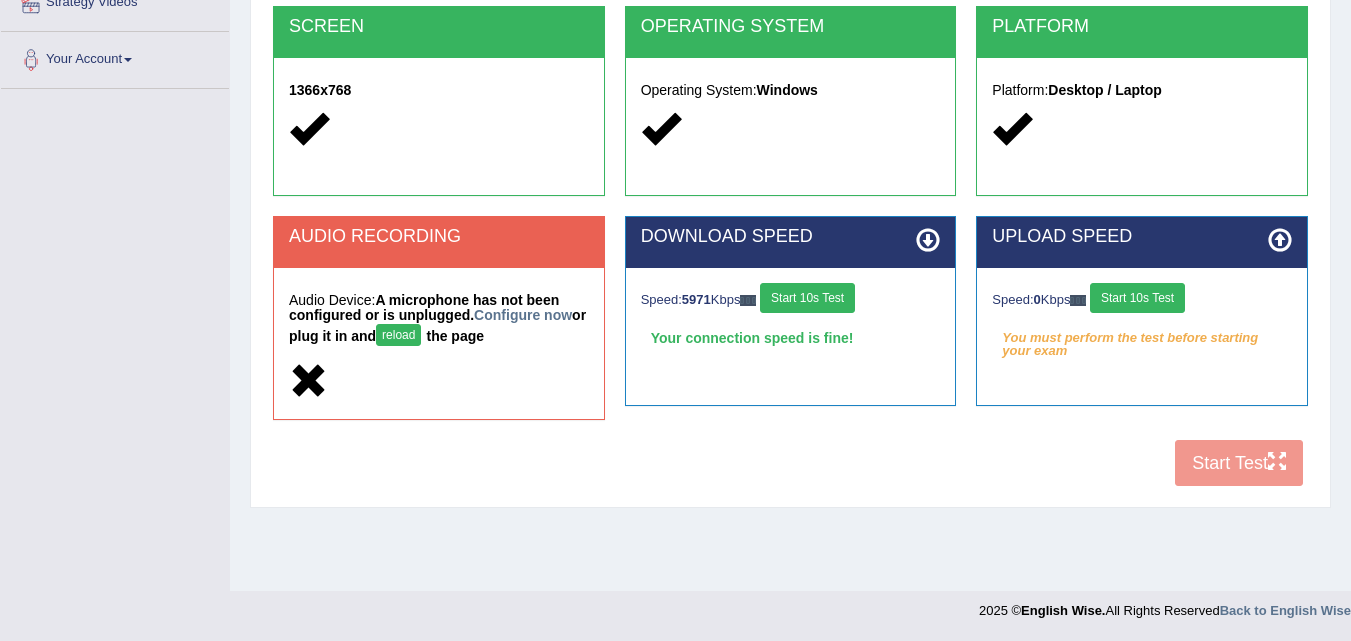click on "Start 10s Test" at bounding box center (1137, 298) 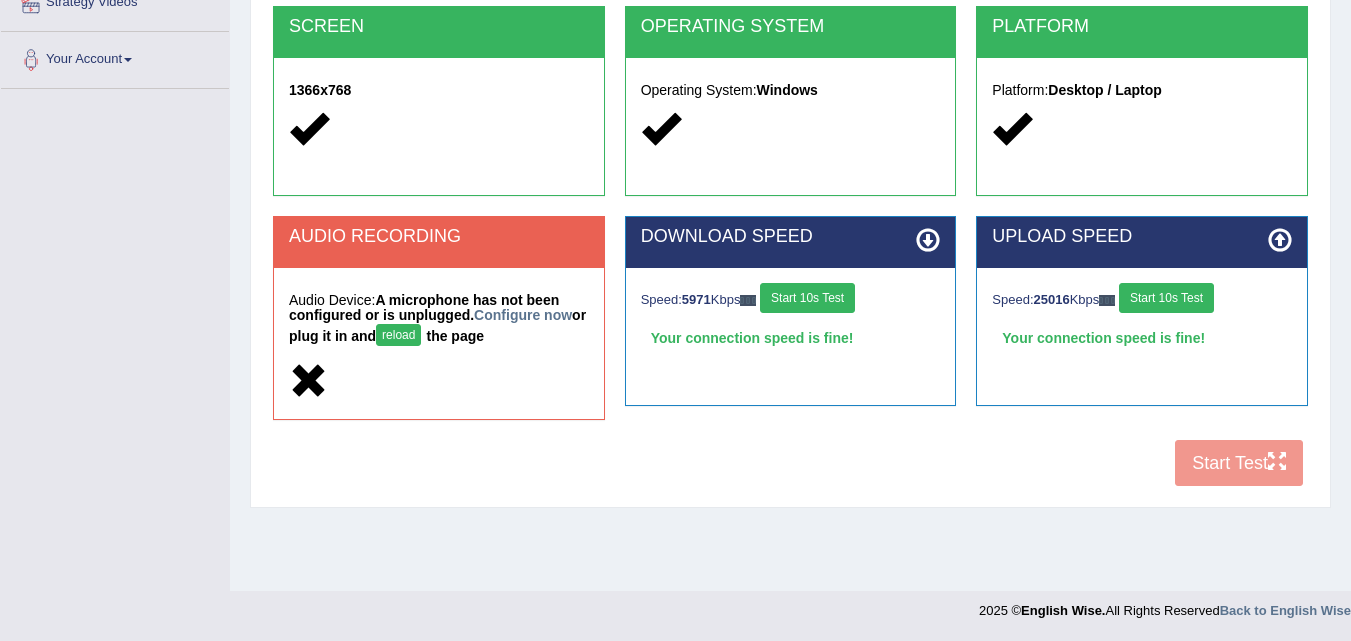 click on "COOKIES
Cookies  Enabled
JAVASCRIPT
Javascript  Enabled
BROWSER
Browser:  Chrome
SCREEN
1366x768
OPERATING SYSTEM
Operating System:  Windows
PLATFORM
Platform:  Desktop / Laptop
AUDIO RECORDING
Audio Device:  A microphone has not been configured or is unplugged.  Configure now  or plug it in and  reload  the page
DOWNLOAD SPEED
Speed:  5971  Kbps    Start 10s Test
Your connection speed is fine!
Select Audio Quality
UPLOAD SPEED
Speed:  25016  Kbps    Start 10s Test
Your connection speed is fine!" at bounding box center (790, 146) 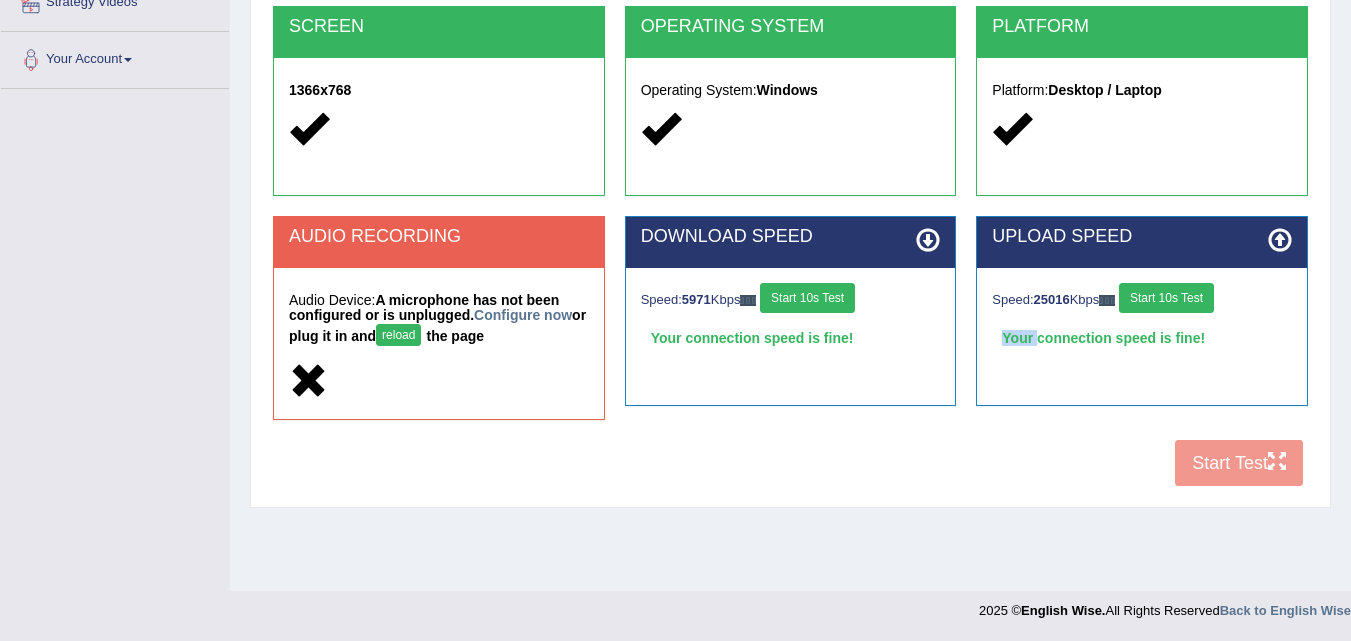 click on "COOKIES
Cookies  Enabled
JAVASCRIPT
Javascript  Enabled
BROWSER
Browser:  Chrome
SCREEN
1366x768
OPERATING SYSTEM
Operating System:  Windows
PLATFORM
Platform:  Desktop / Laptop
AUDIO RECORDING
Audio Device:  A microphone has not been configured or is unplugged.  Configure now  or plug it in and  reload  the page
DOWNLOAD SPEED
Speed:  5971  Kbps    Start 10s Test
Your connection speed is fine!
Select Audio Quality
UPLOAD SPEED
Speed:  25016  Kbps    Start 10s Test
Your connection speed is fine!" at bounding box center (790, 146) 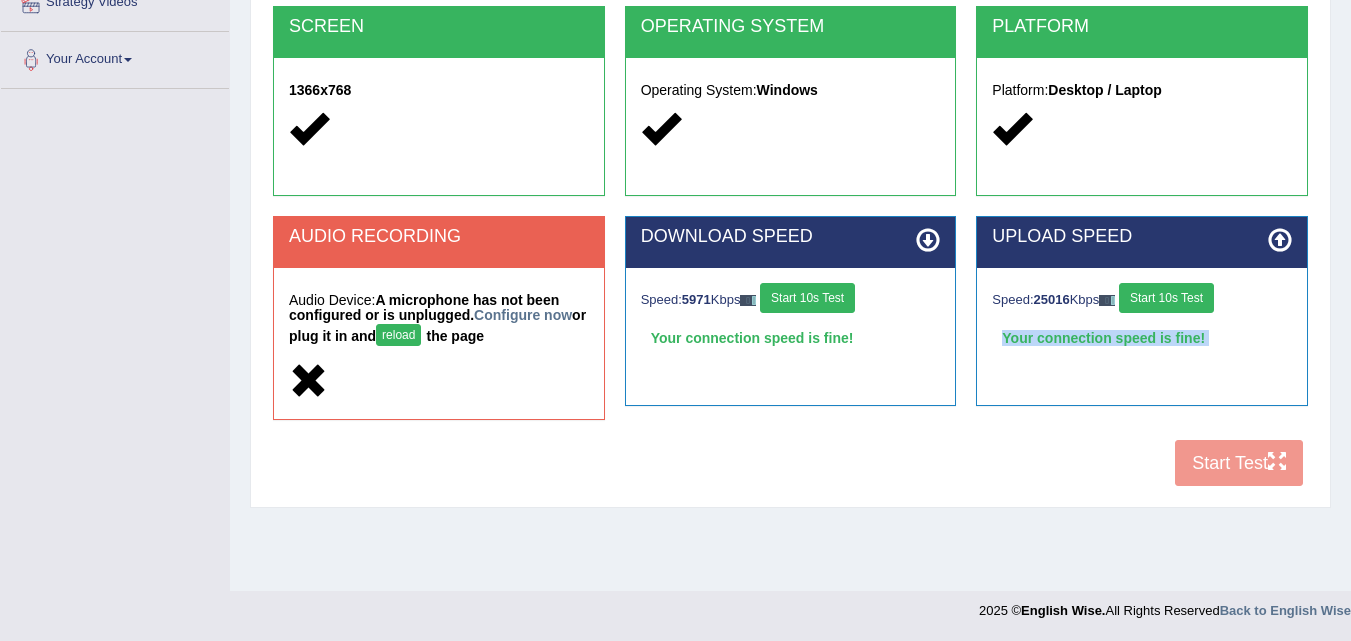 click on "COOKIES
Cookies  Enabled
JAVASCRIPT
Javascript  Enabled
BROWSER
Browser:  Chrome
SCREEN
1366x768
OPERATING SYSTEM
Operating System:  Windows
PLATFORM
Platform:  Desktop / Laptop
AUDIO RECORDING
Audio Device:  A microphone has not been configured or is unplugged.  Configure now  or plug it in and  reload  the page
DOWNLOAD SPEED
Speed:  5971  Kbps    Start 10s Test
Your connection speed is fine!
Select Audio Quality
UPLOAD SPEED
Speed:  25016  Kbps    Start 10s Test
Your connection speed is fine!" at bounding box center (790, 146) 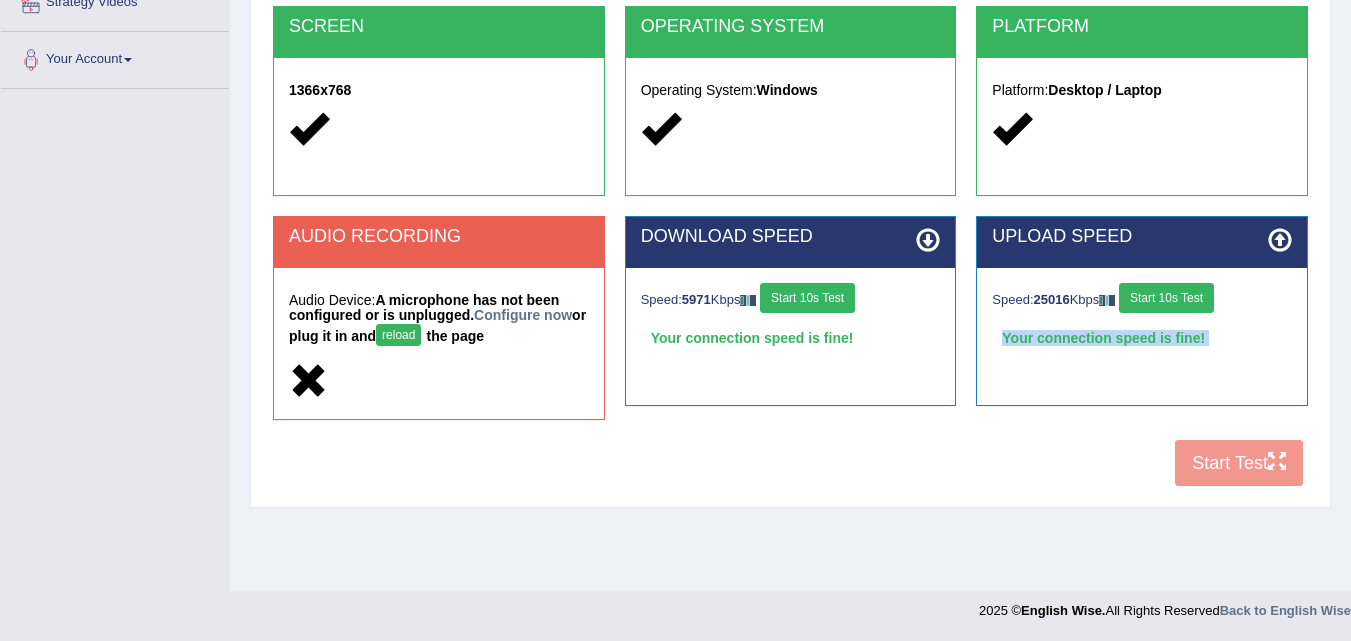 click on "COOKIES
Cookies  Enabled
JAVASCRIPT
Javascript  Enabled
BROWSER
Browser:  Chrome
SCREEN
1366x768
OPERATING SYSTEM
Operating System:  Windows
PLATFORM
Platform:  Desktop / Laptop
AUDIO RECORDING
Audio Device:  A microphone has not been configured or is unplugged.  Configure now  or plug it in and  reload  the page
DOWNLOAD SPEED
Speed:  5971  Kbps    Start 10s Test
Your connection speed is fine!
Select Audio Quality
UPLOAD SPEED
Speed:  25016  Kbps    Start 10s Test
Your connection speed is fine!" at bounding box center (790, 146) 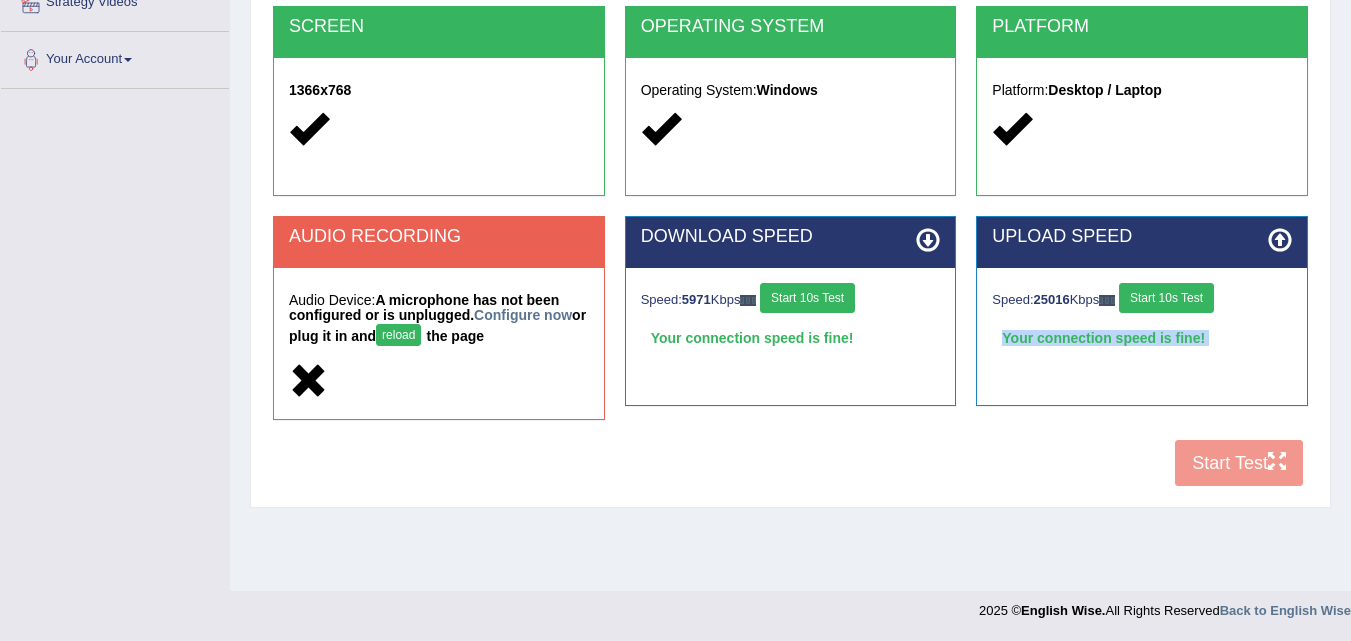 drag, startPoint x: 1231, startPoint y: 465, endPoint x: 1271, endPoint y: 257, distance: 211.81123 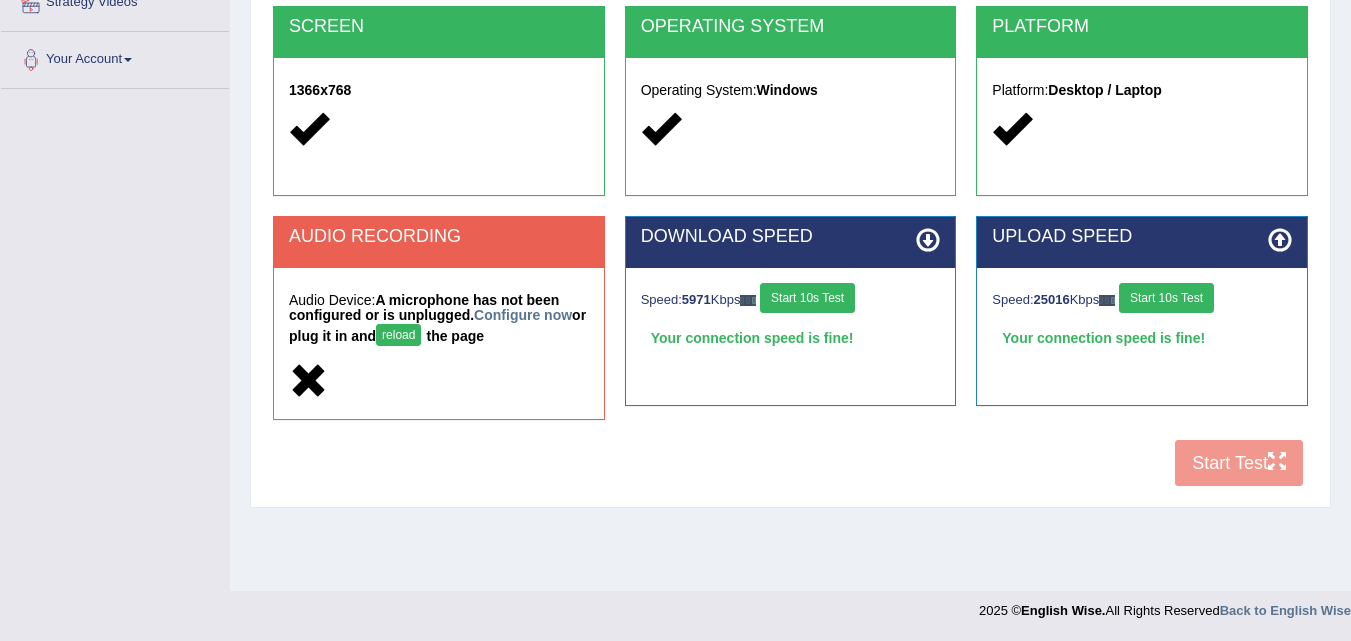 click at bounding box center [1280, 240] 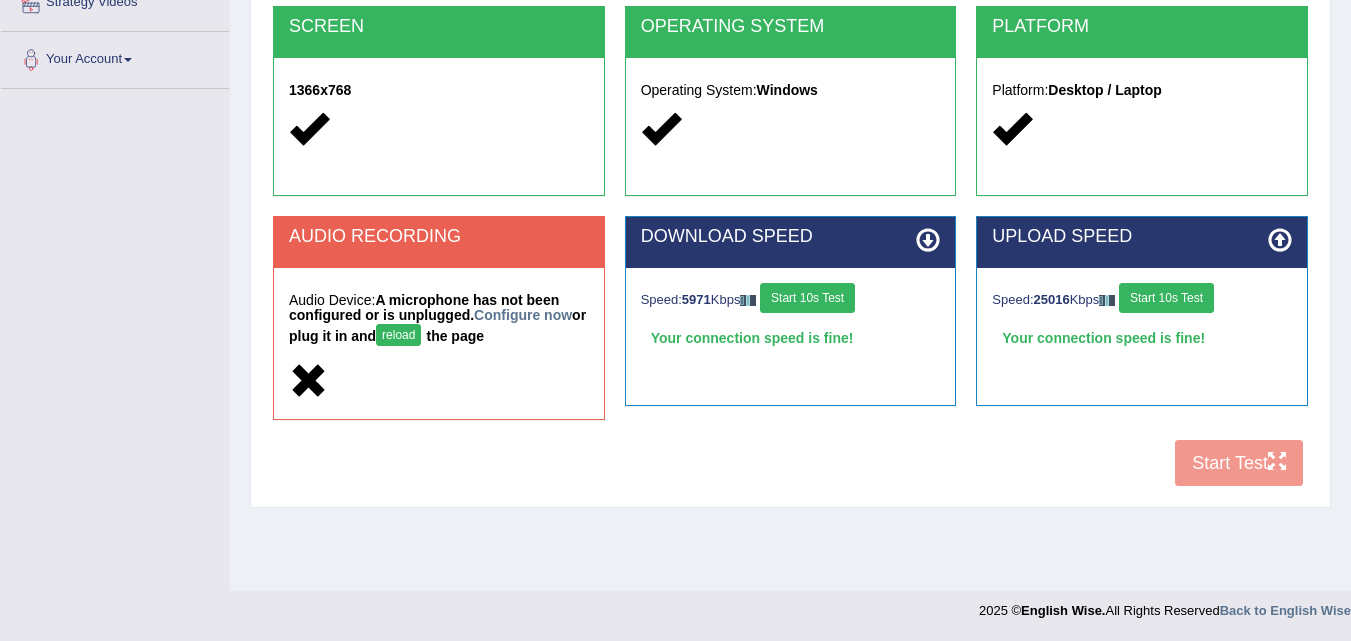 drag, startPoint x: 1278, startPoint y: 243, endPoint x: 1268, endPoint y: 248, distance: 11.18034 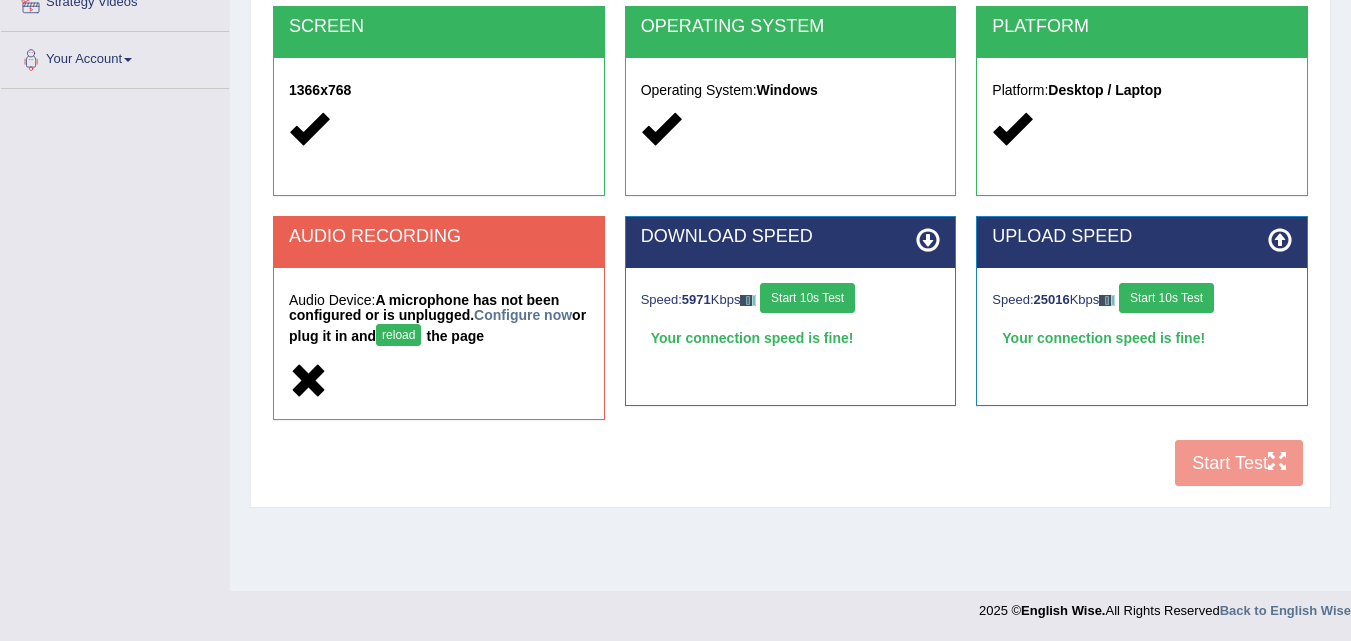 click at bounding box center (1280, 240) 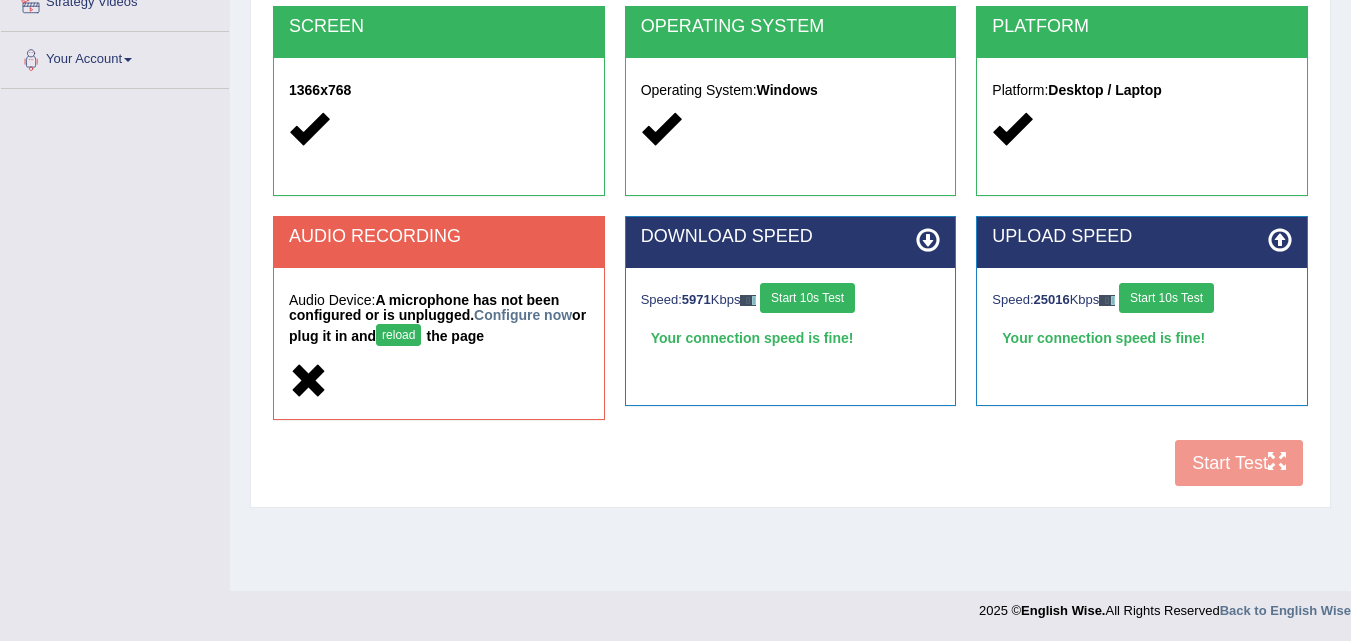 click on "PLATFORM
Platform:  Desktop / Laptop" at bounding box center [1142, 101] 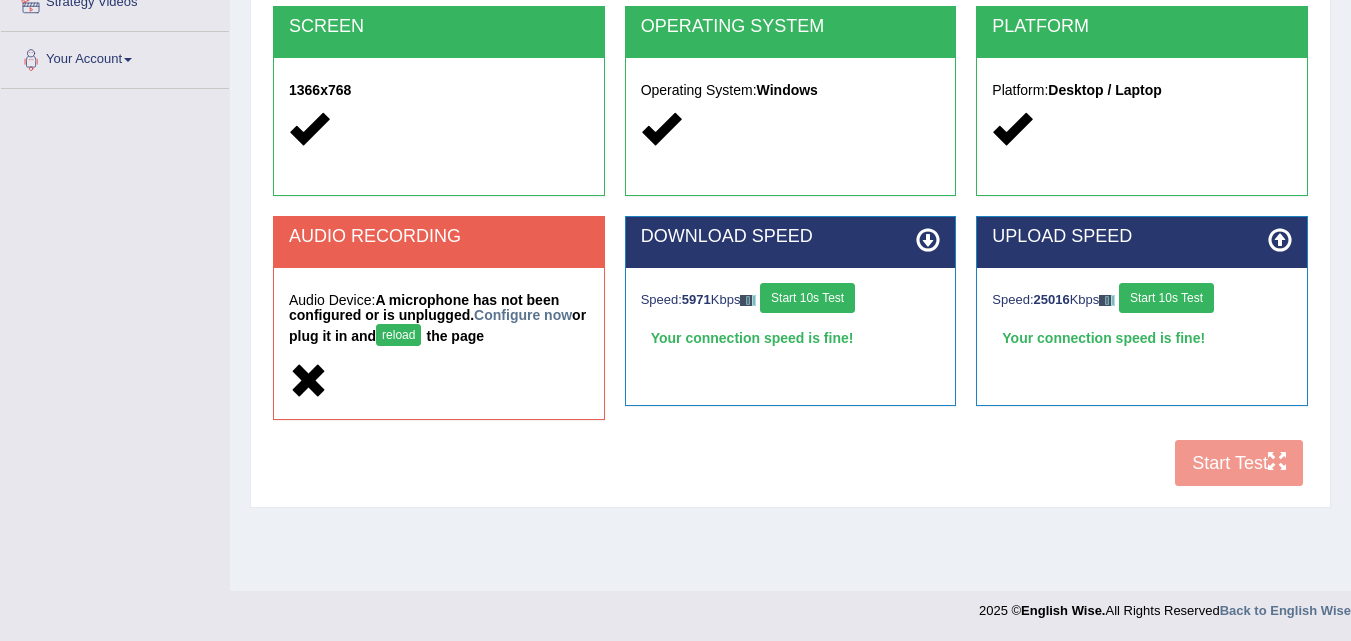 drag, startPoint x: 859, startPoint y: 129, endPoint x: 413, endPoint y: 15, distance: 460.33902 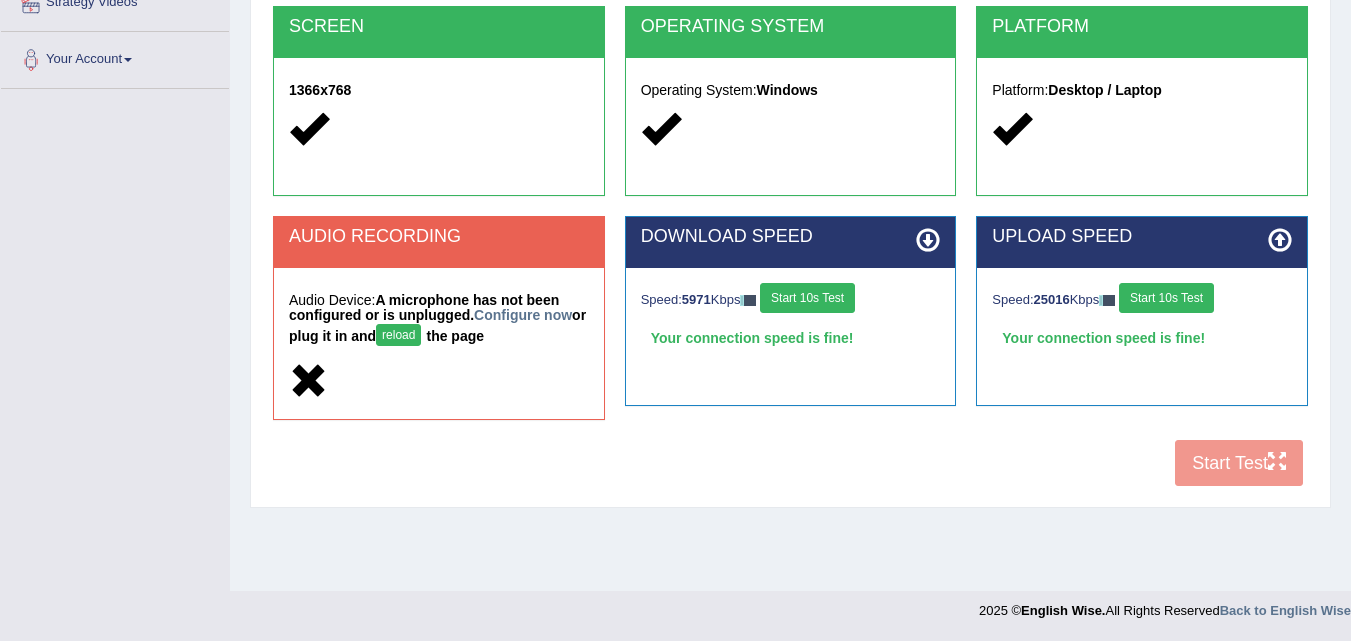 click on "Operating System:  Windows" at bounding box center [791, 112] 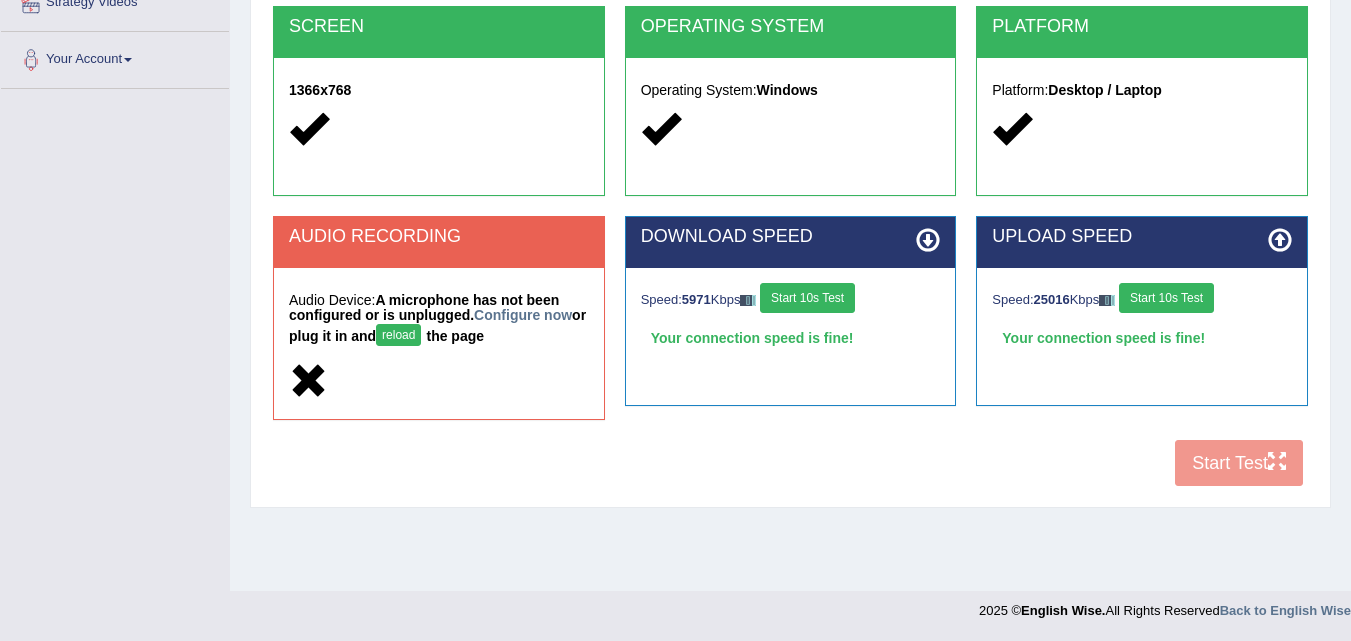 drag, startPoint x: 309, startPoint y: 126, endPoint x: 366, endPoint y: 336, distance: 217.59825 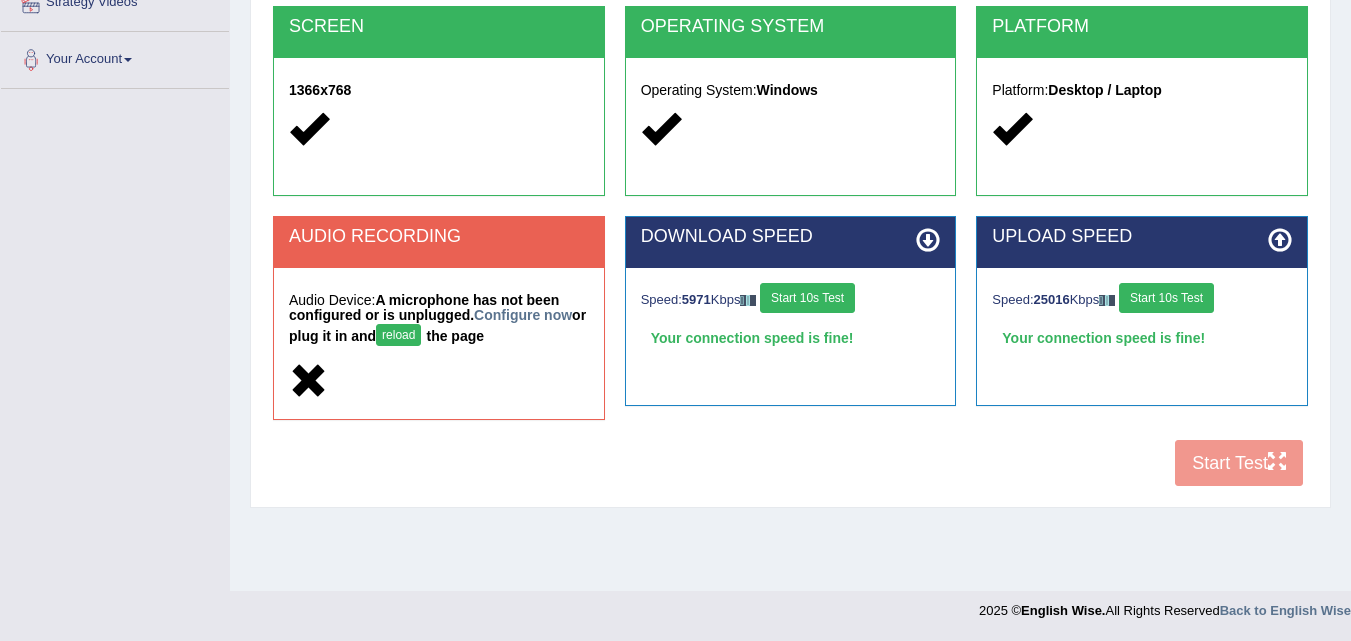 click on "A microphone has not been configured or is unplugged.  Configure now  or plug it in and  reload  the page" at bounding box center [437, 318] 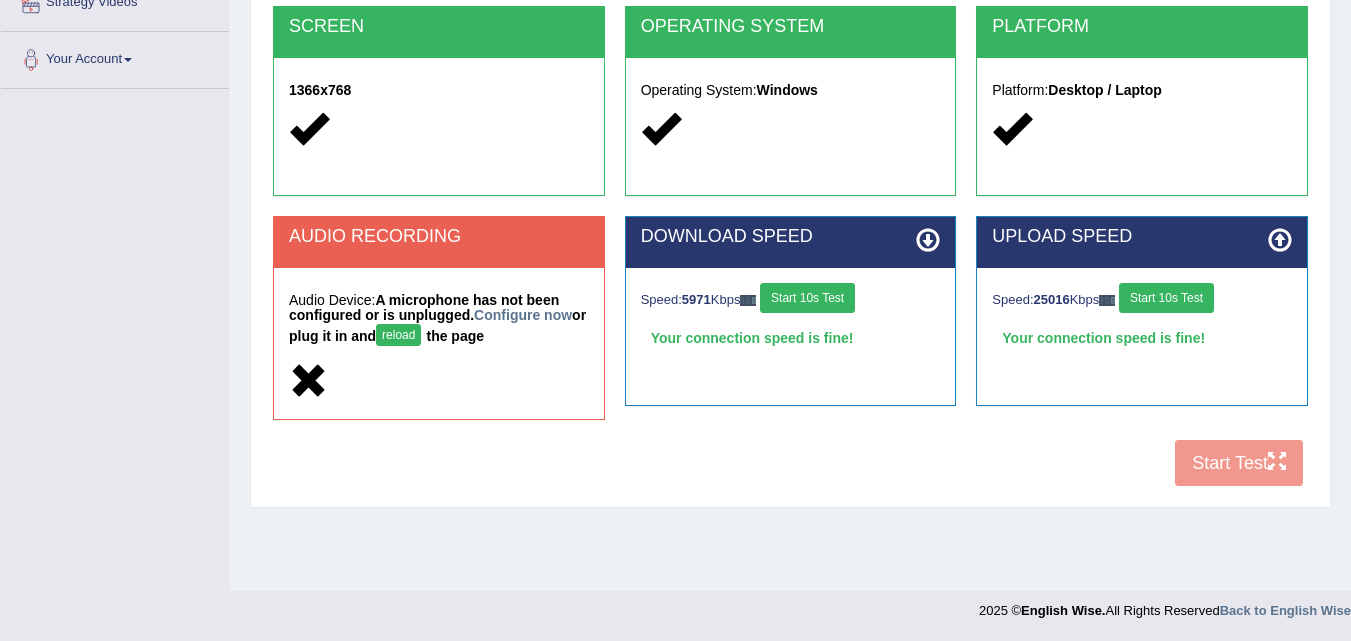 drag, startPoint x: 361, startPoint y: 264, endPoint x: 299, endPoint y: 326, distance: 87.681244 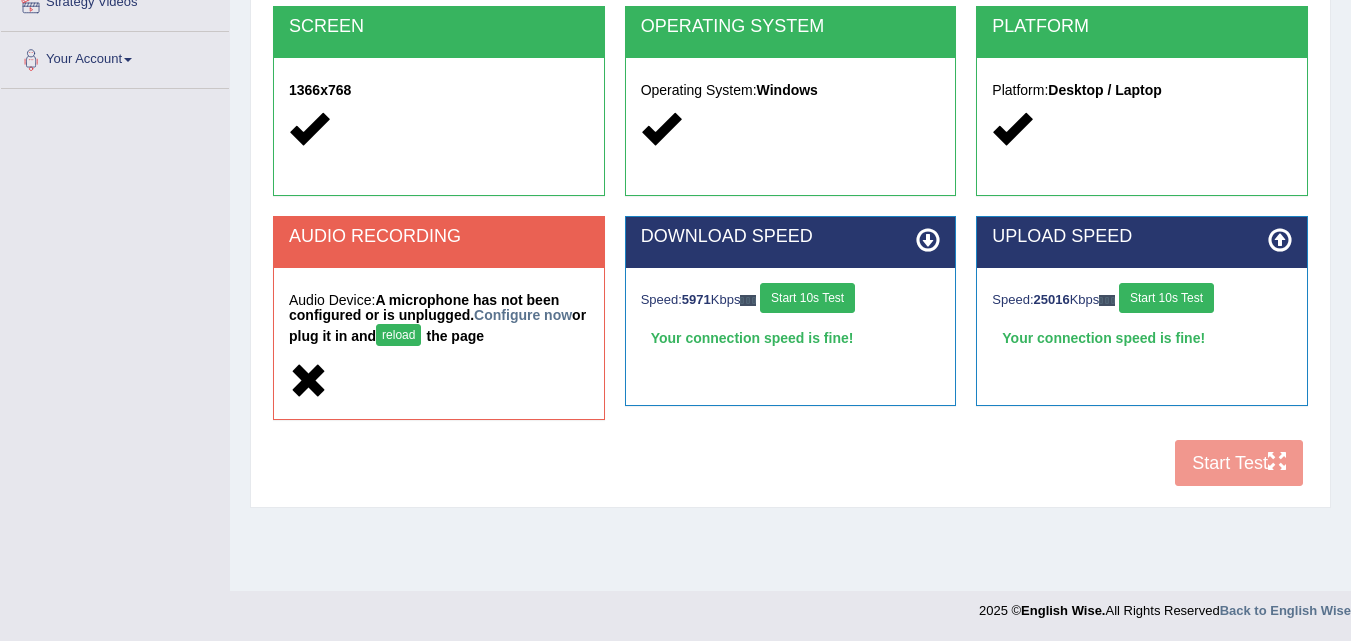 click on "AUDIO RECORDING" at bounding box center [439, 242] 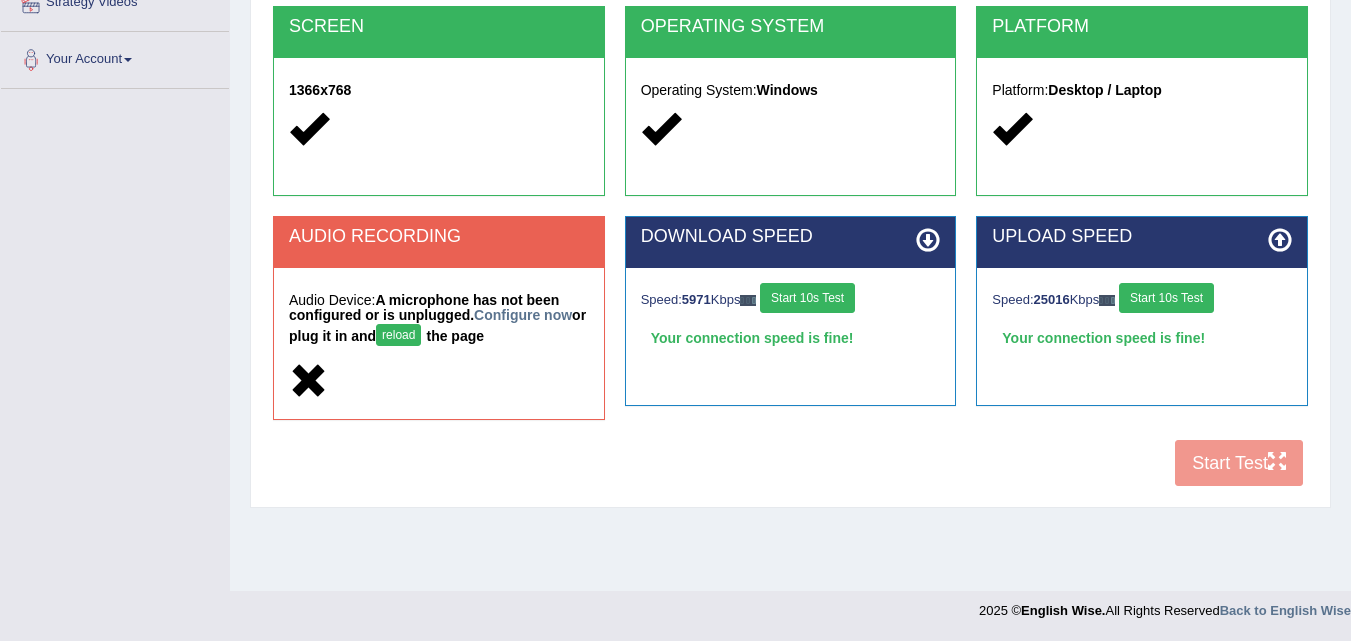 click at bounding box center [308, 381] 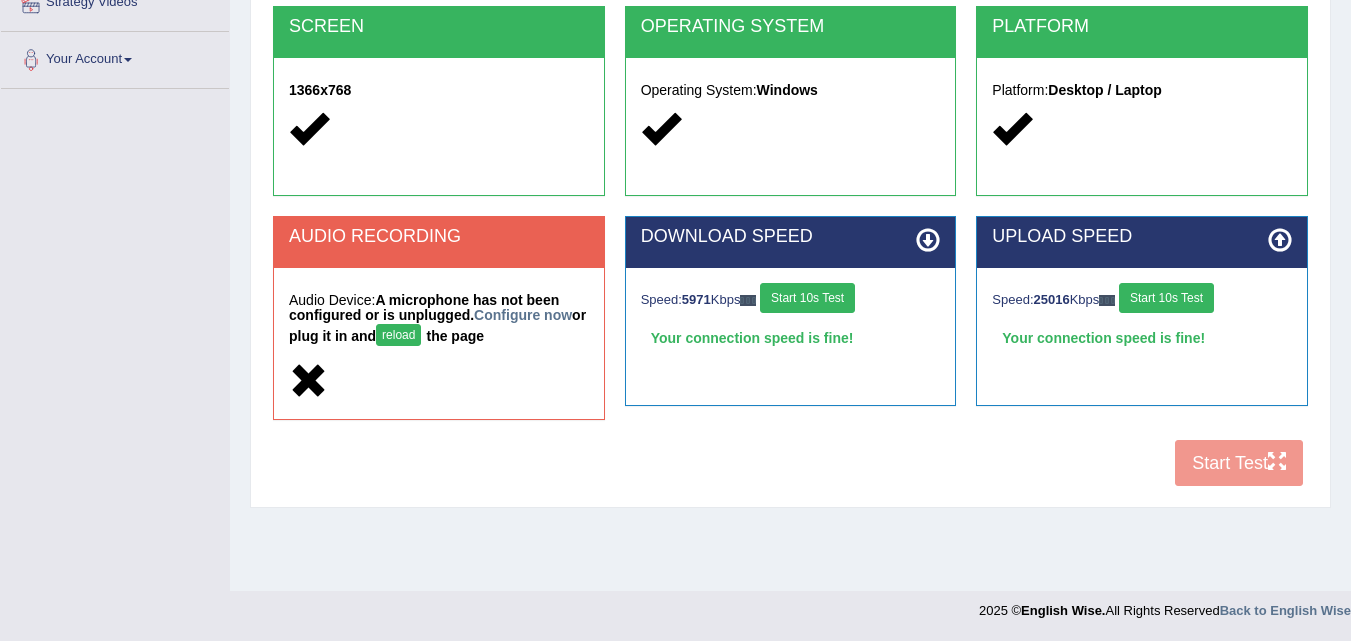 drag, startPoint x: 358, startPoint y: 327, endPoint x: 355, endPoint y: 302, distance: 25.179358 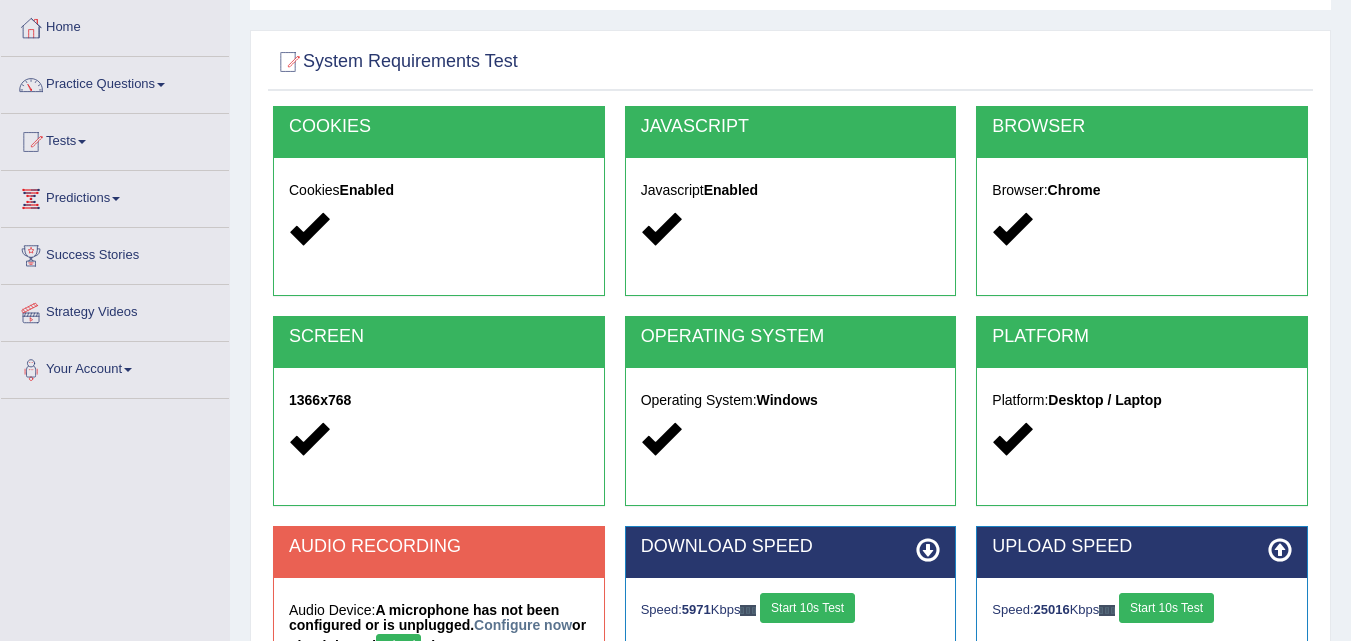 scroll, scrollTop: 96, scrollLeft: 0, axis: vertical 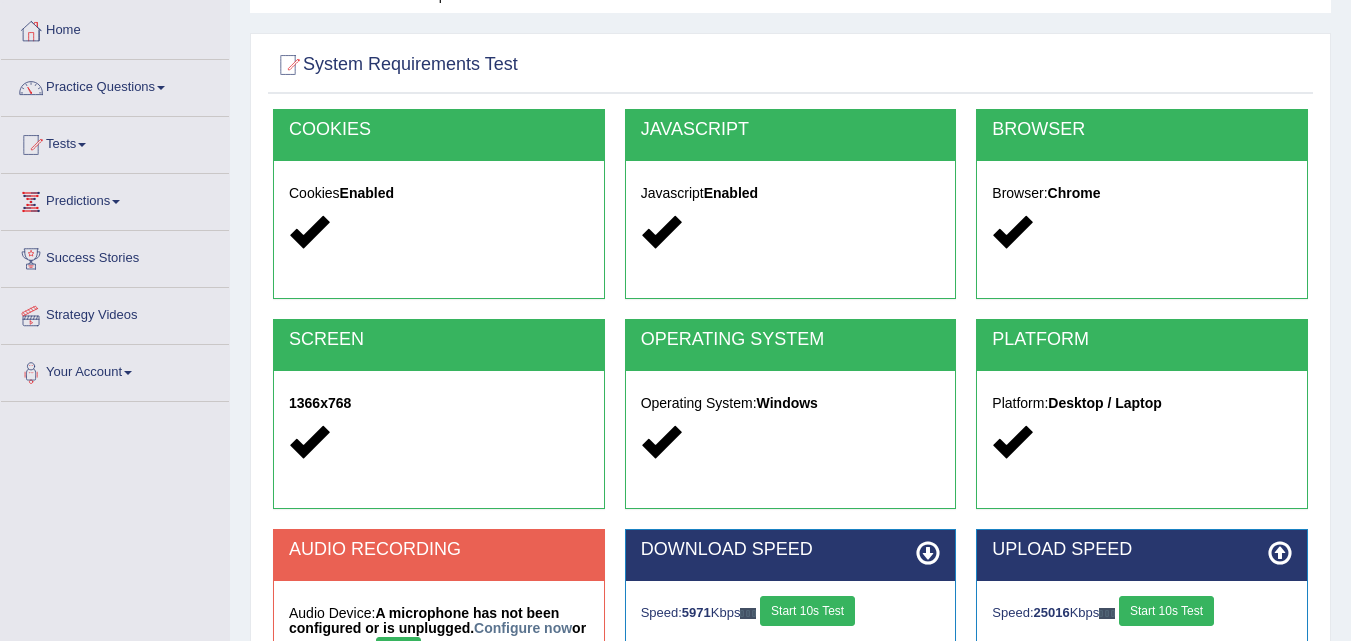 drag, startPoint x: 706, startPoint y: 227, endPoint x: 703, endPoint y: 240, distance: 13.341664 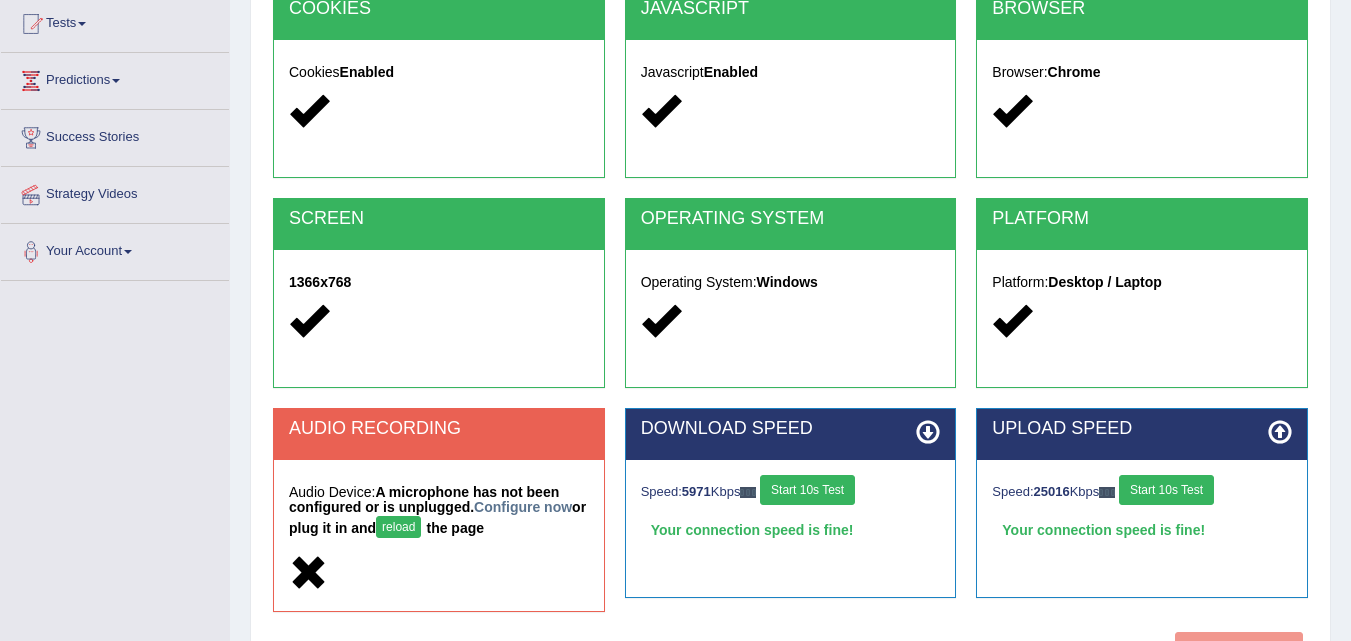 scroll, scrollTop: 409, scrollLeft: 0, axis: vertical 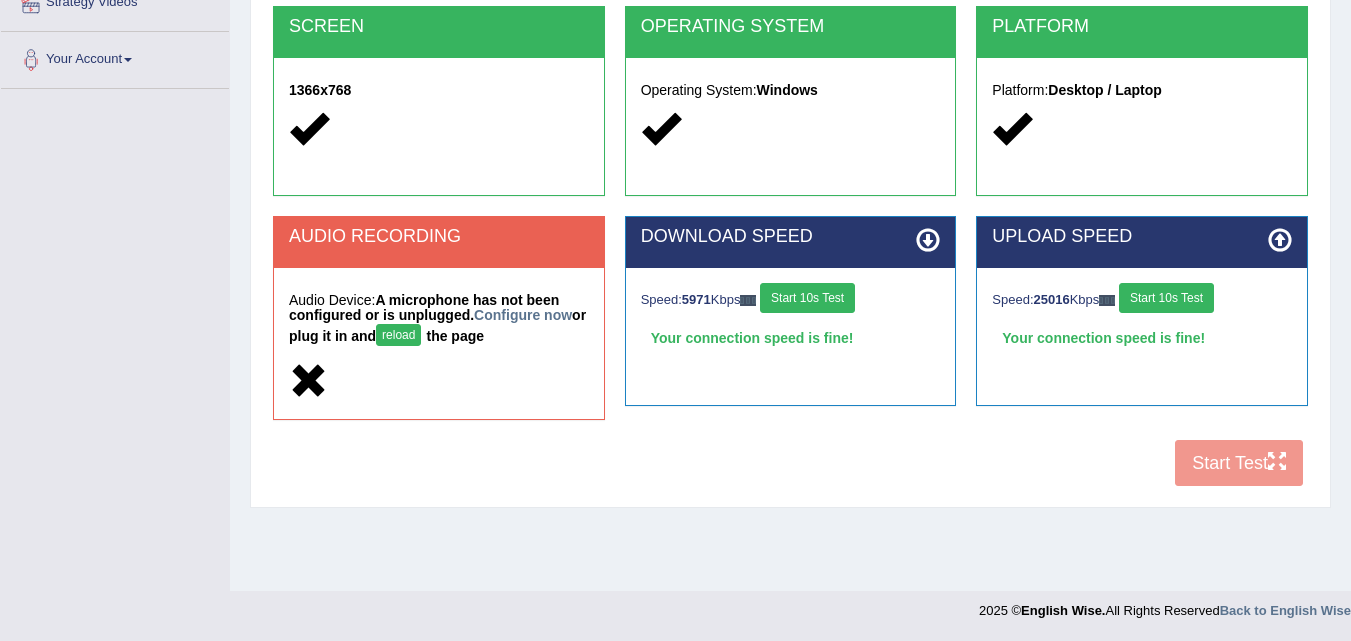 click on "Start 10s Test" at bounding box center (1166, 298) 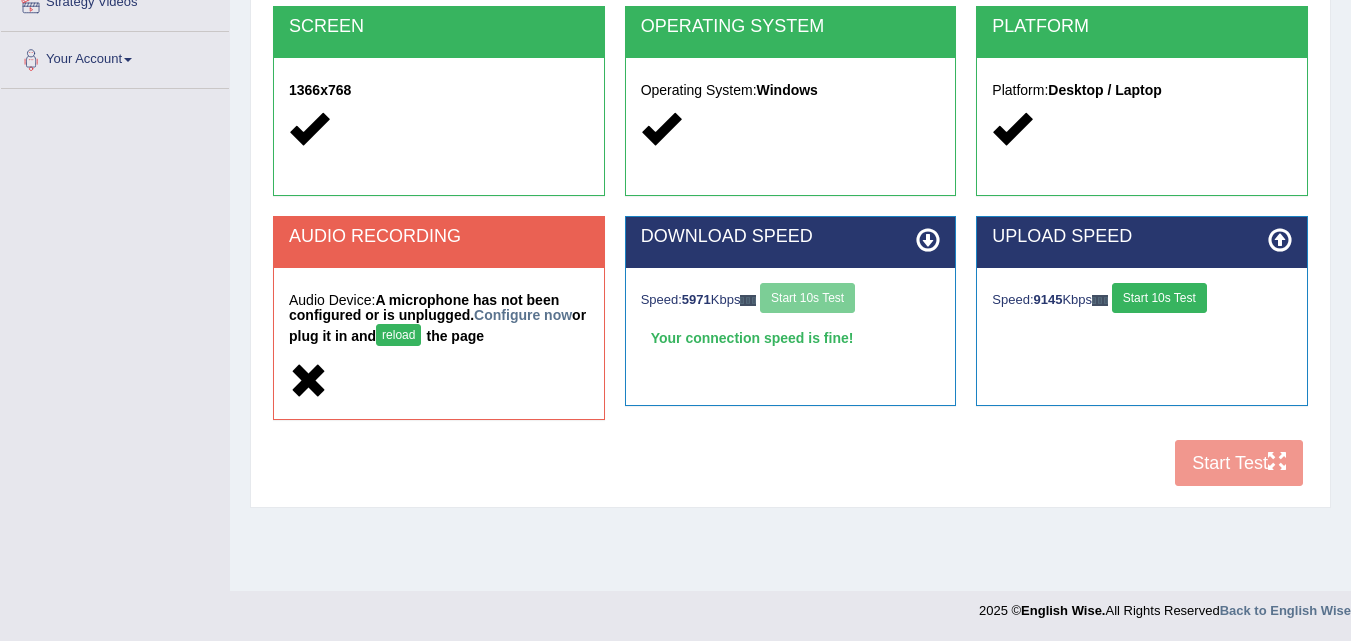 click on "Speed:  5971  Kbps    Start 10s Test" at bounding box center [791, 300] 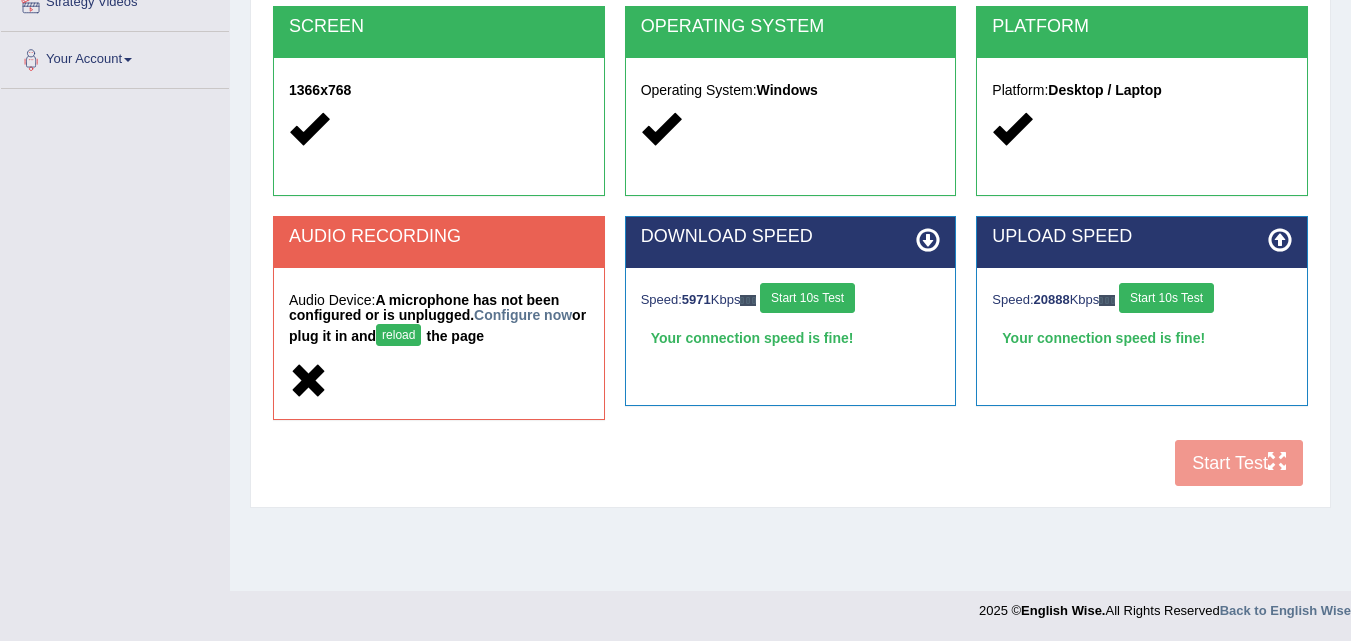 click on "A microphone has not been configured or is unplugged.  Configure now  or plug it in and  reload  the page" at bounding box center (437, 318) 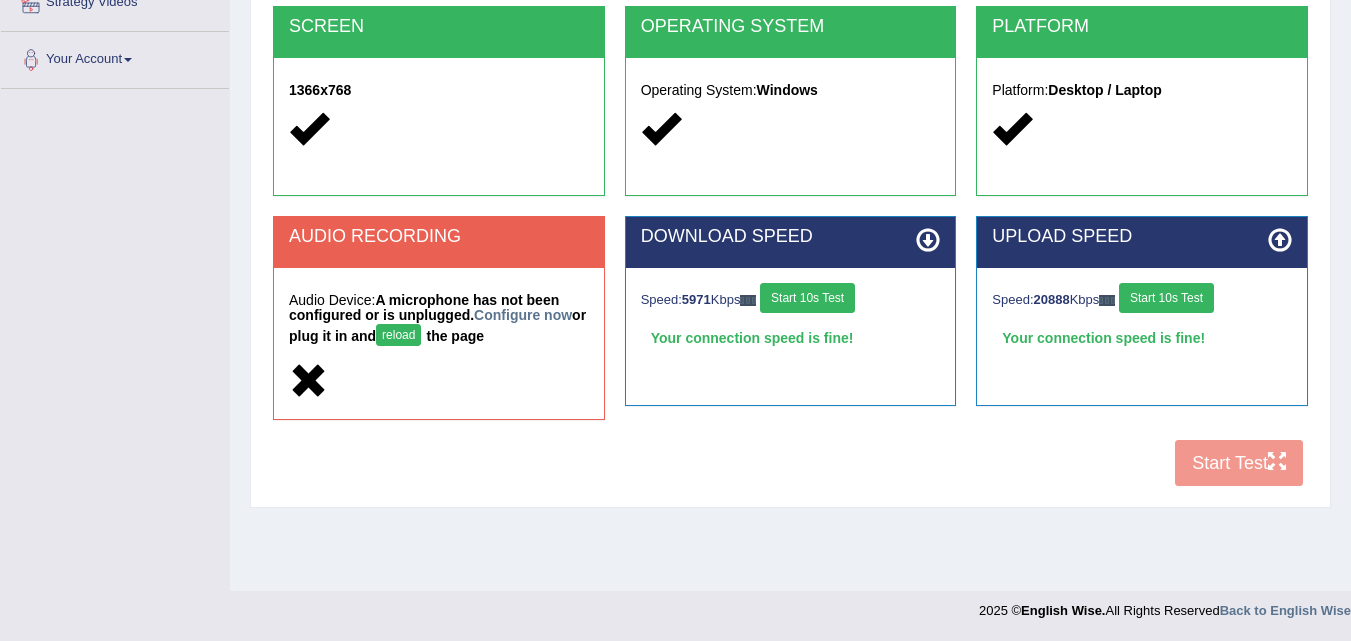 drag, startPoint x: 447, startPoint y: 243, endPoint x: 498, endPoint y: 338, distance: 107.82393 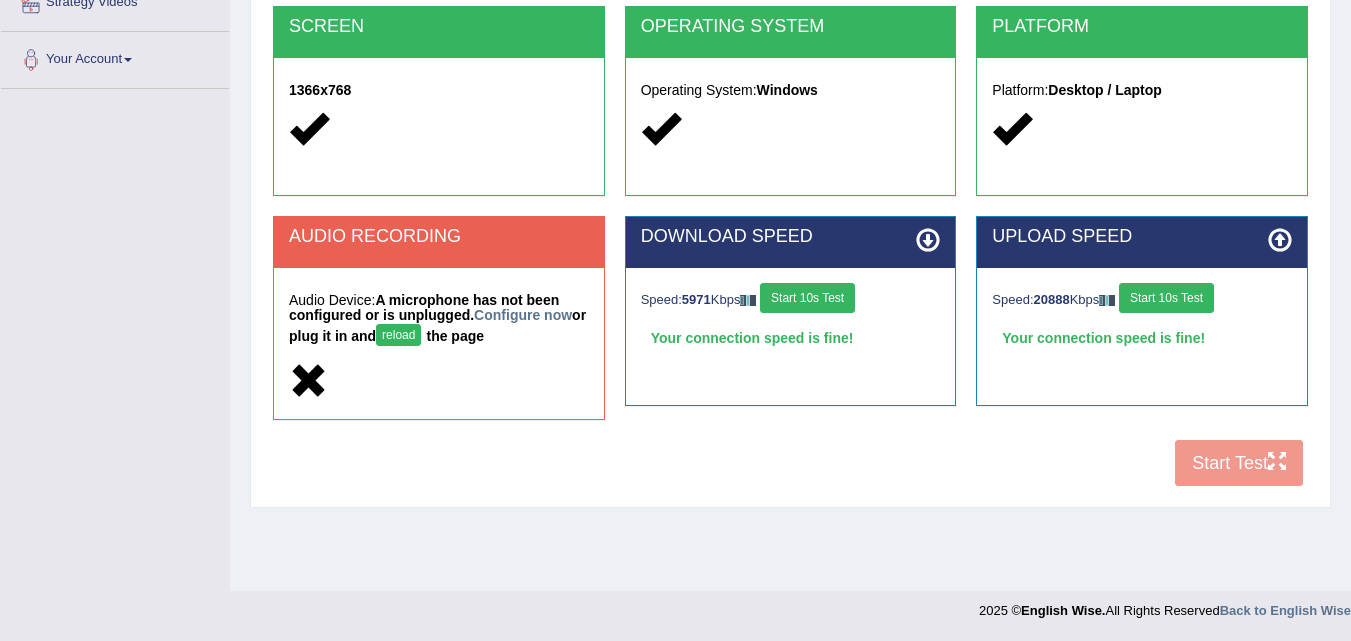 click on "AUDIO RECORDING" at bounding box center [439, 242] 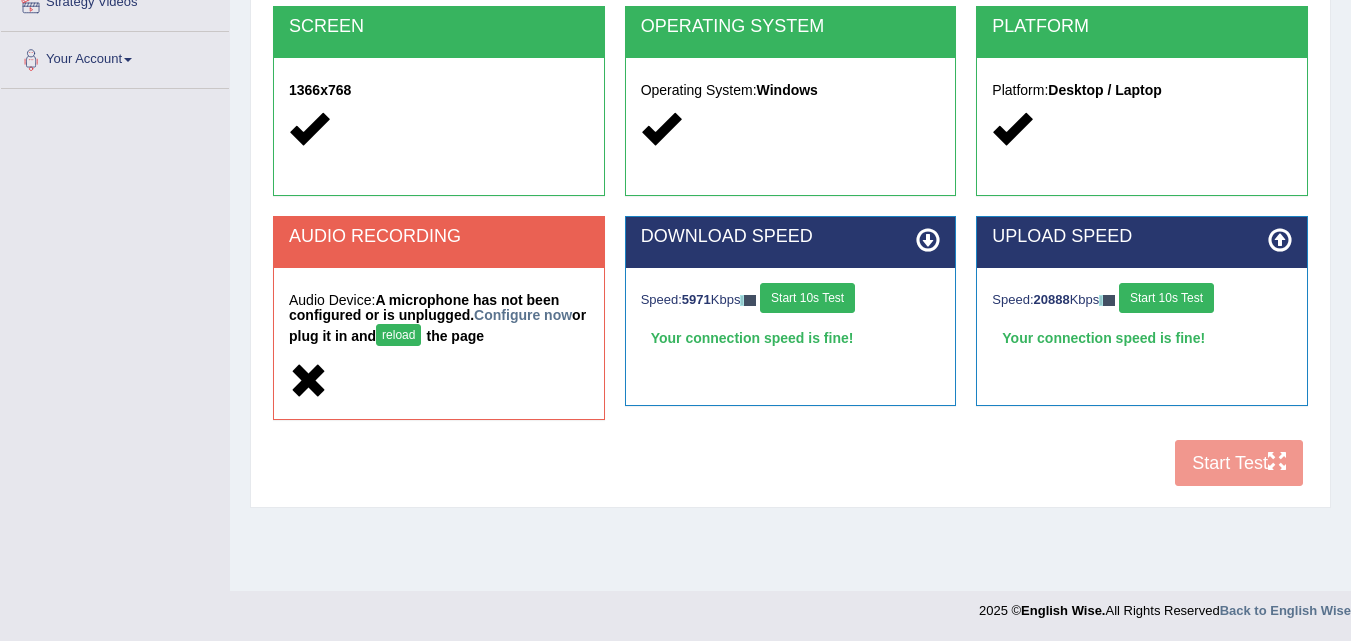 click on "A microphone has not been configured or is unplugged.  Configure now  or plug it in and  reload  the page" at bounding box center (437, 318) 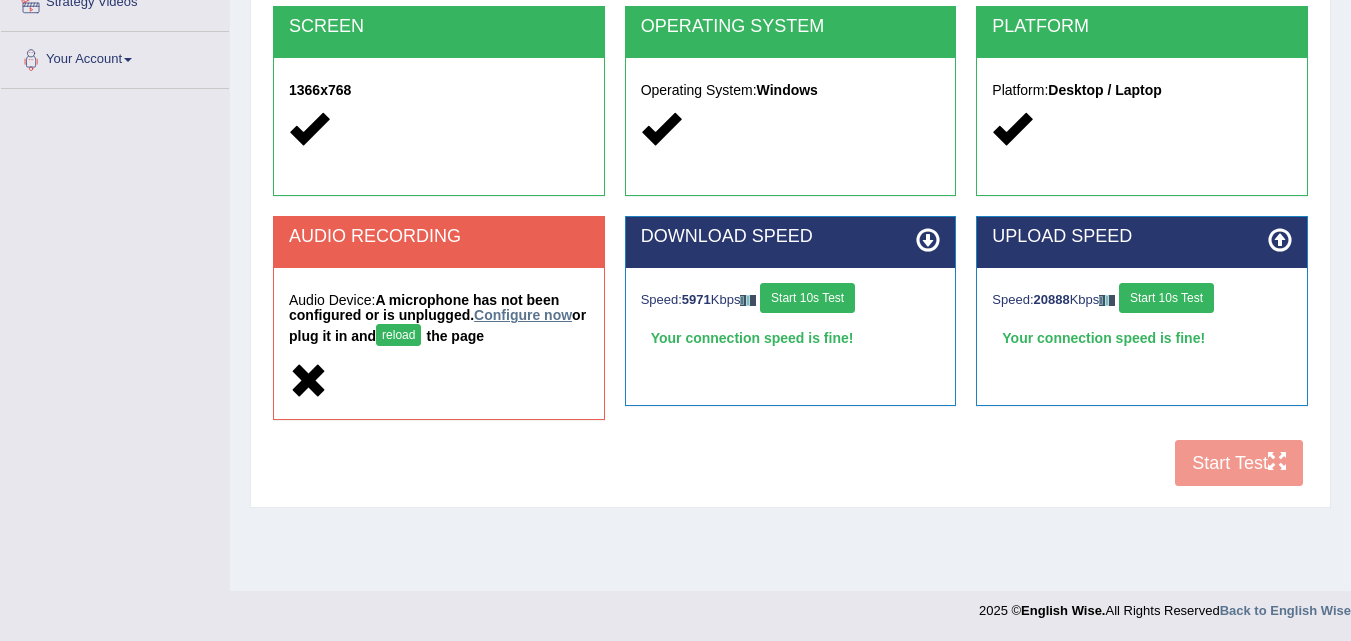 click on "Configure now" at bounding box center (523, 315) 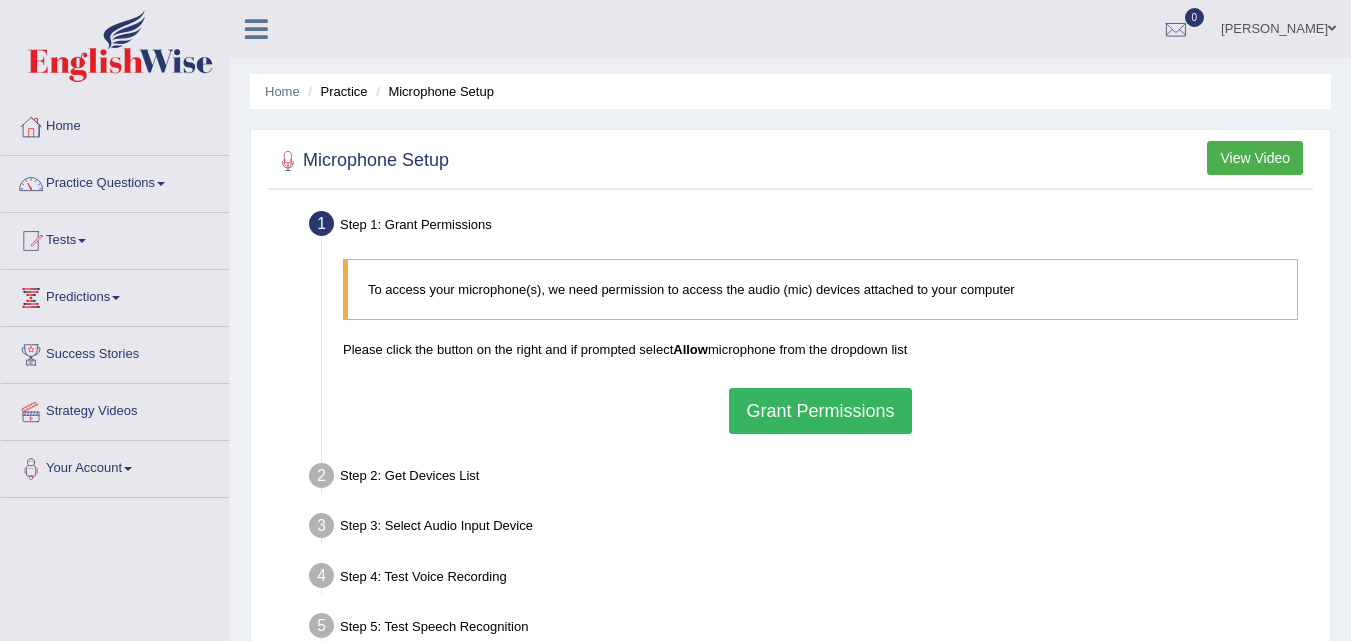 scroll, scrollTop: 0, scrollLeft: 0, axis: both 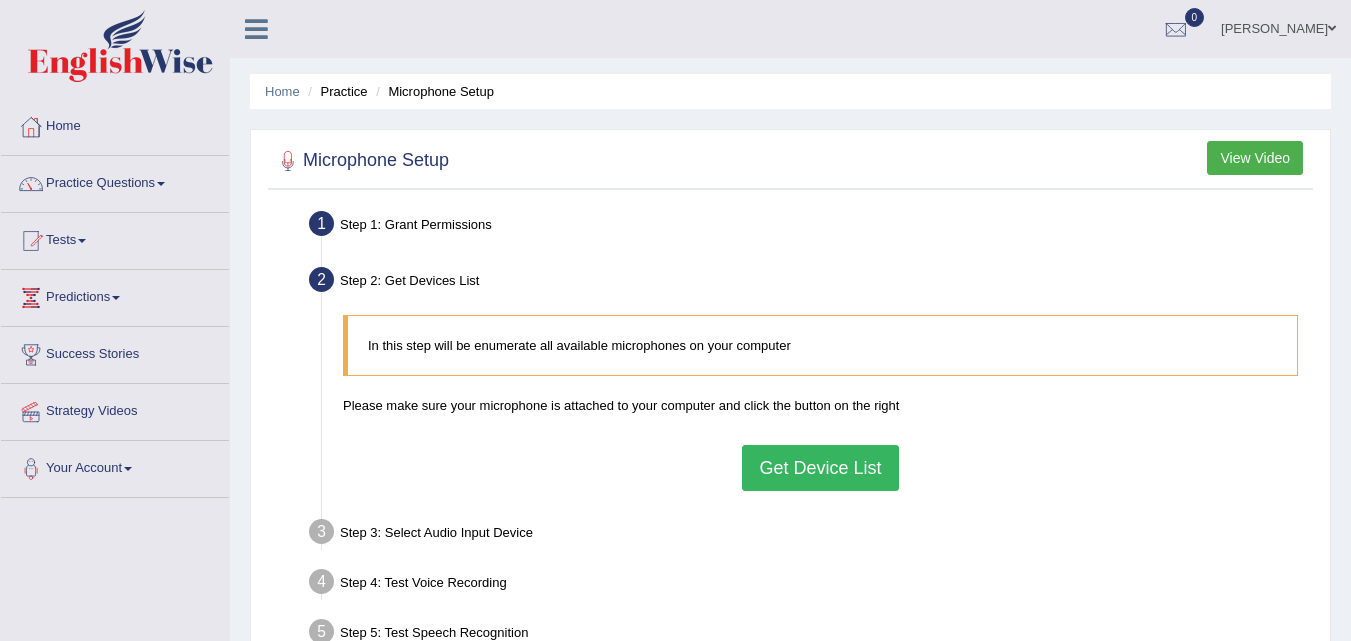 click on "Get Device List" at bounding box center (820, 468) 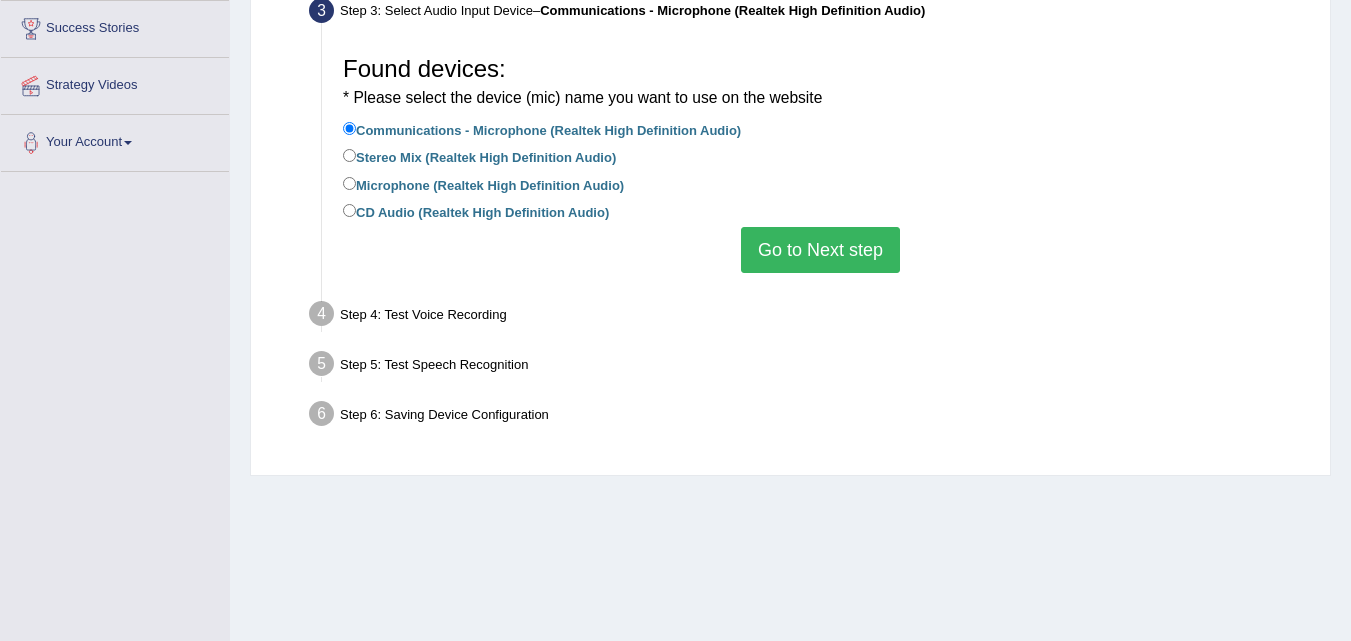scroll, scrollTop: 409, scrollLeft: 0, axis: vertical 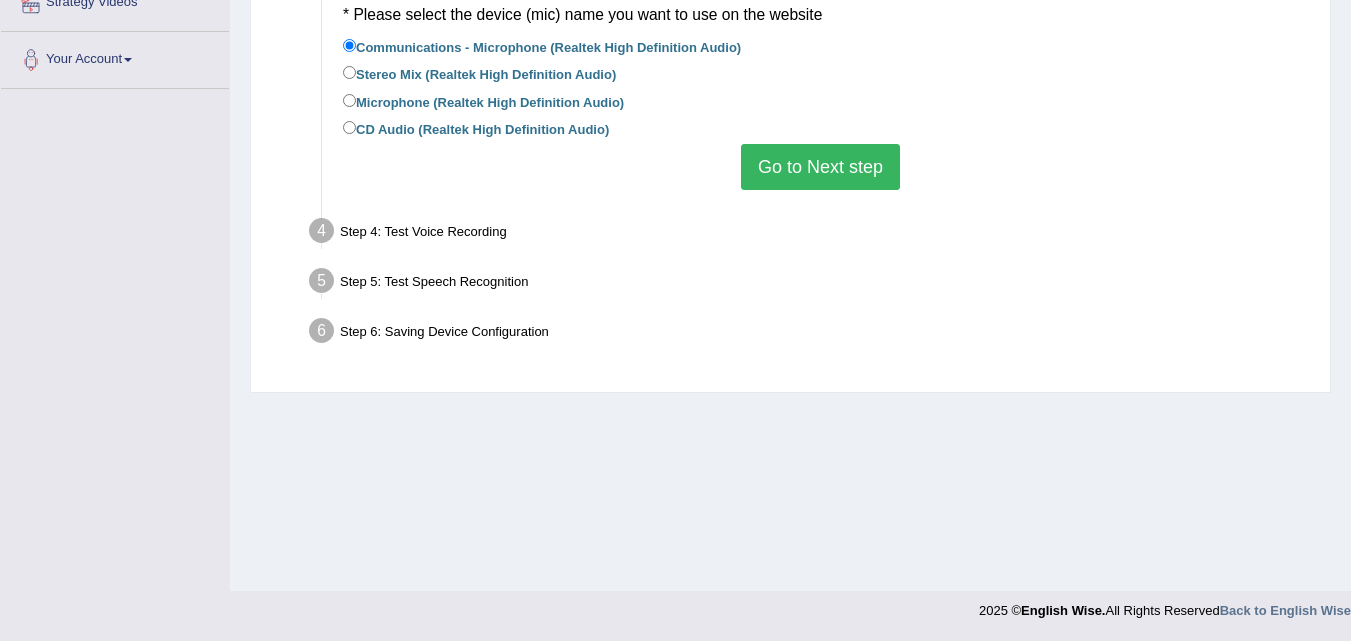 click on "Go to Next step" at bounding box center [820, 167] 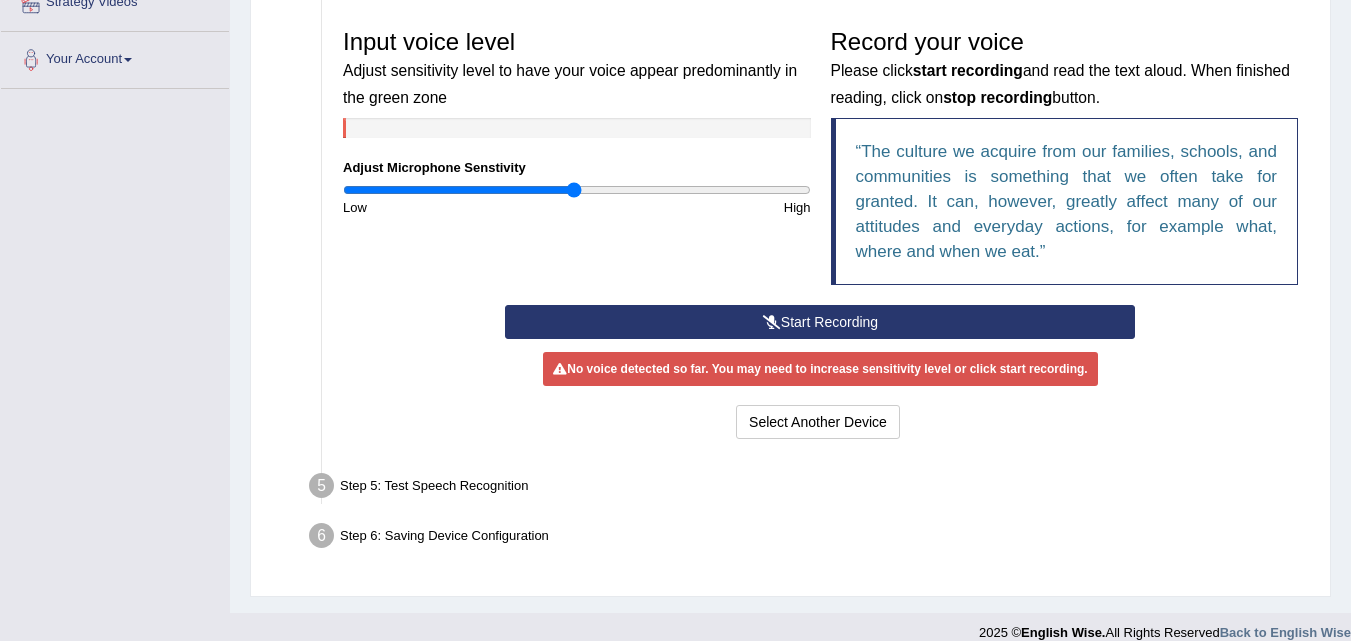click on "No voice detected so far. You may need to increase sensitivity level or click start recording." at bounding box center [820, 369] 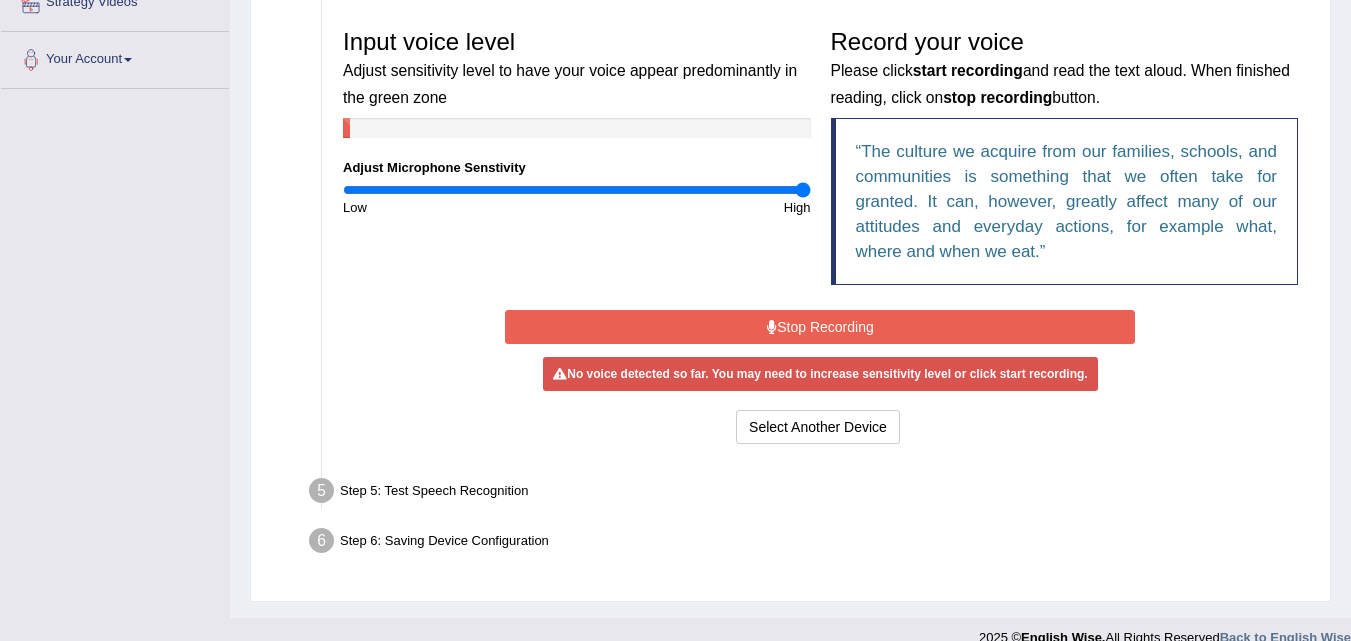 drag, startPoint x: 576, startPoint y: 188, endPoint x: 837, endPoint y: 200, distance: 261.27573 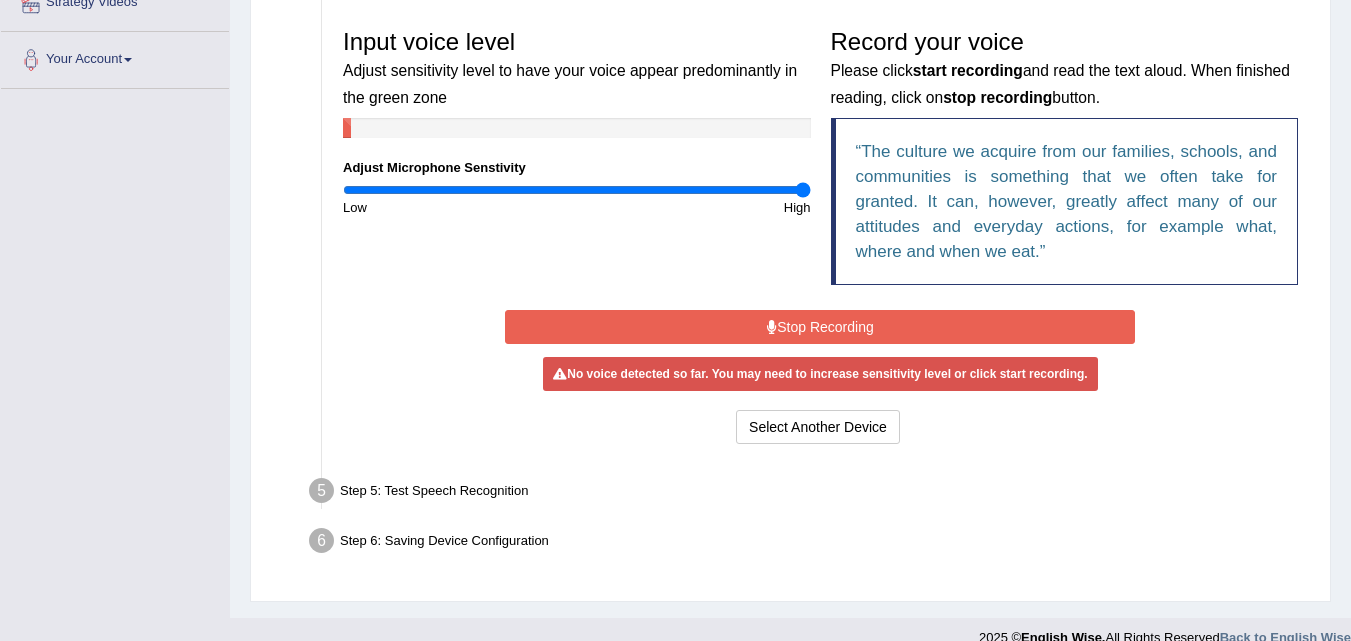 click on "Stop Recording" at bounding box center [820, 327] 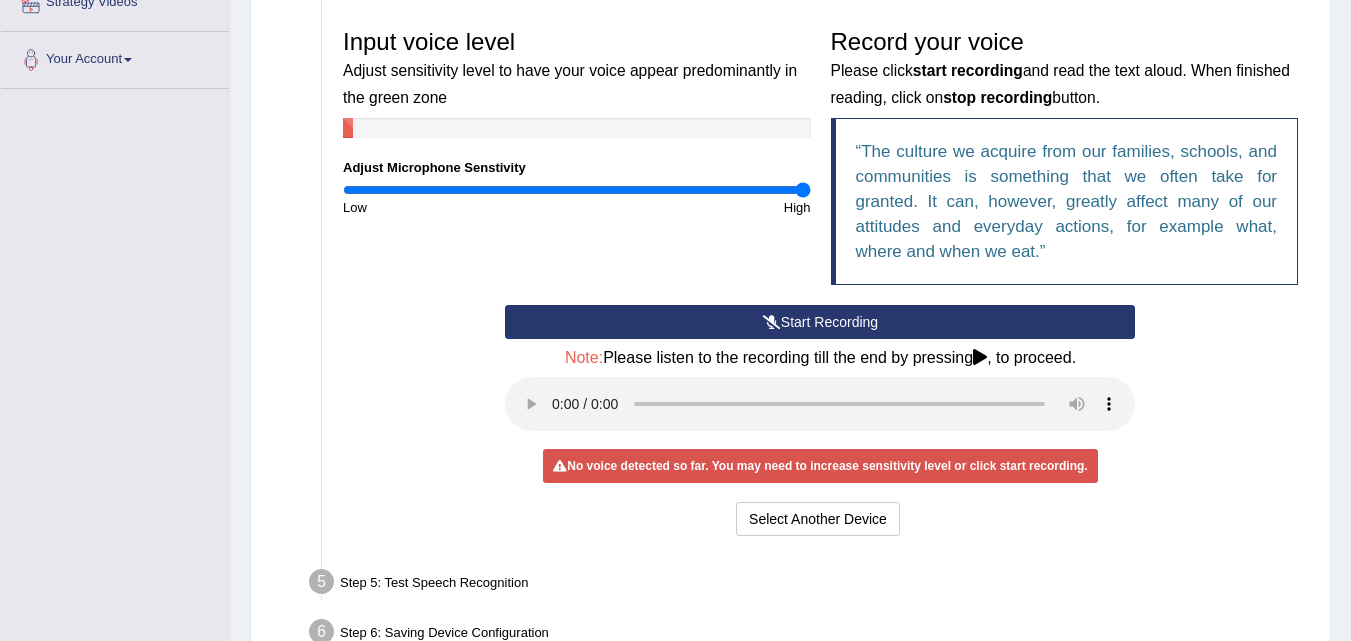 click on "Start Recording" at bounding box center [820, 322] 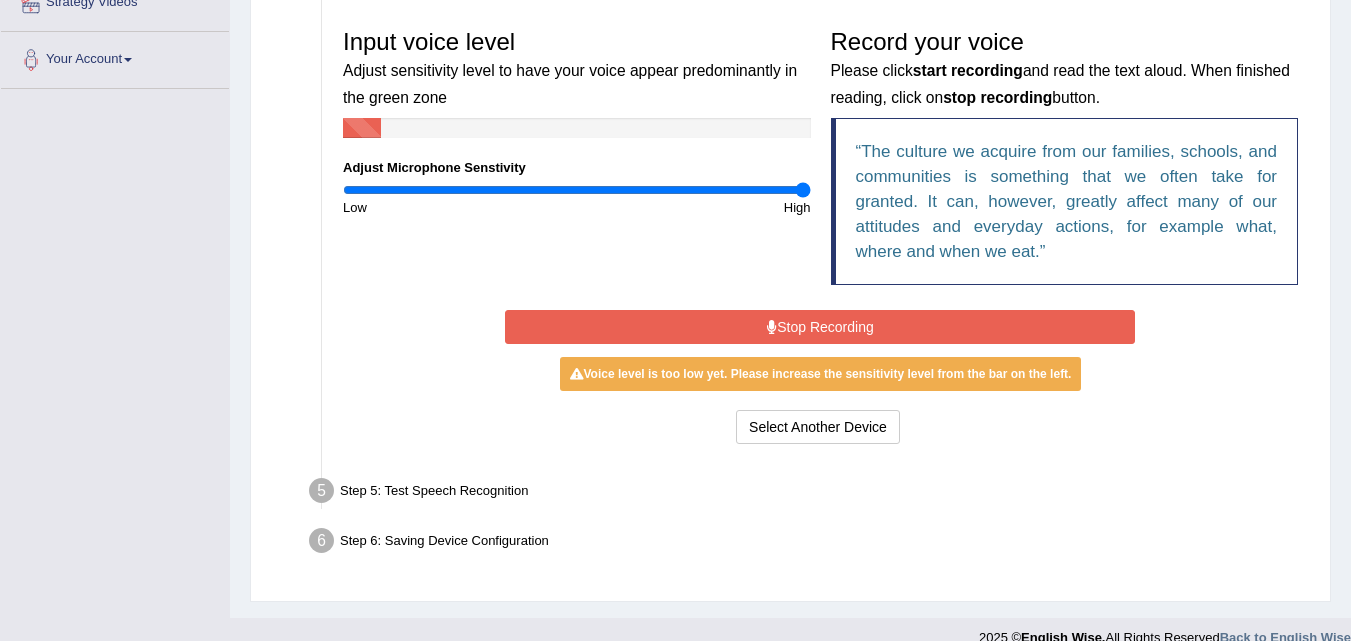 click on "Stop Recording" at bounding box center (820, 327) 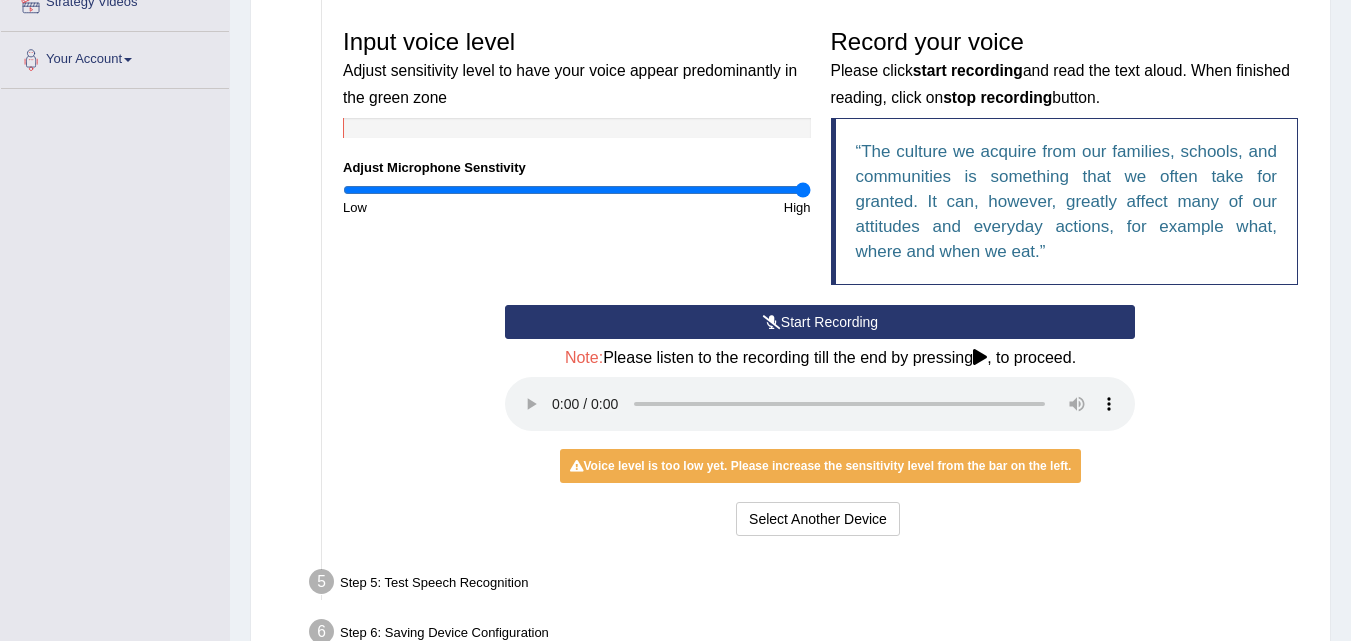 click on "Step 5: Test Speech Recognition" at bounding box center (810, 585) 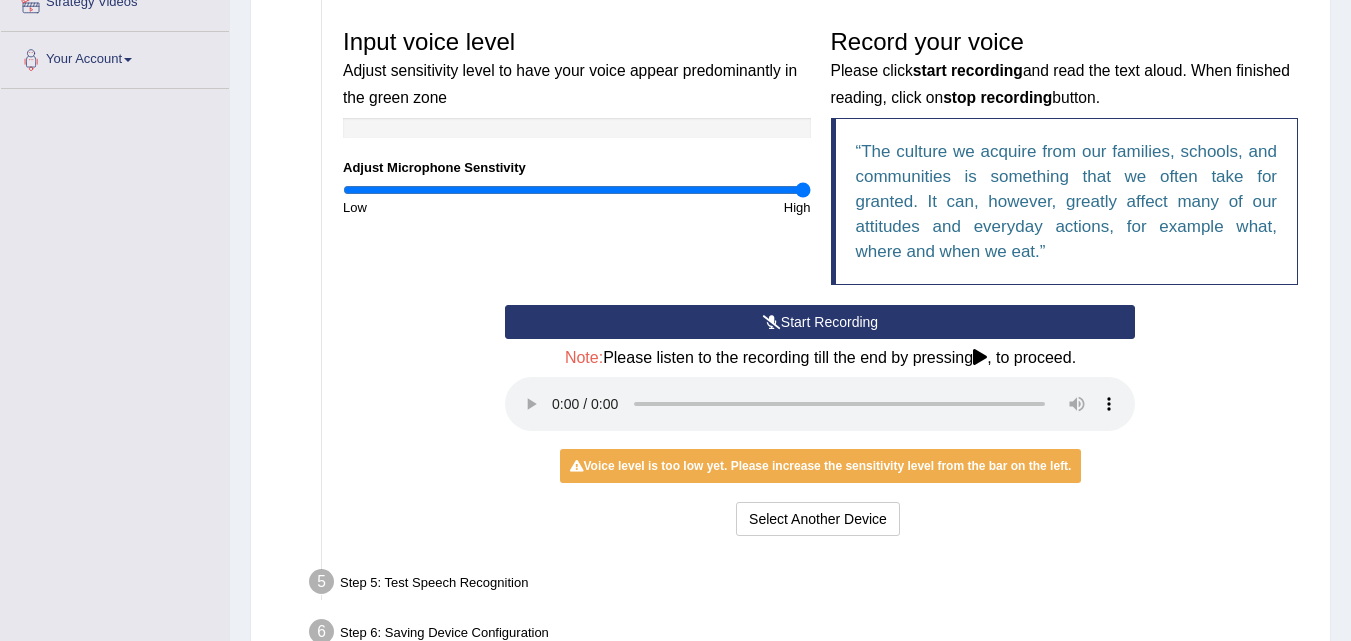 click on "Start Recording" at bounding box center [820, 322] 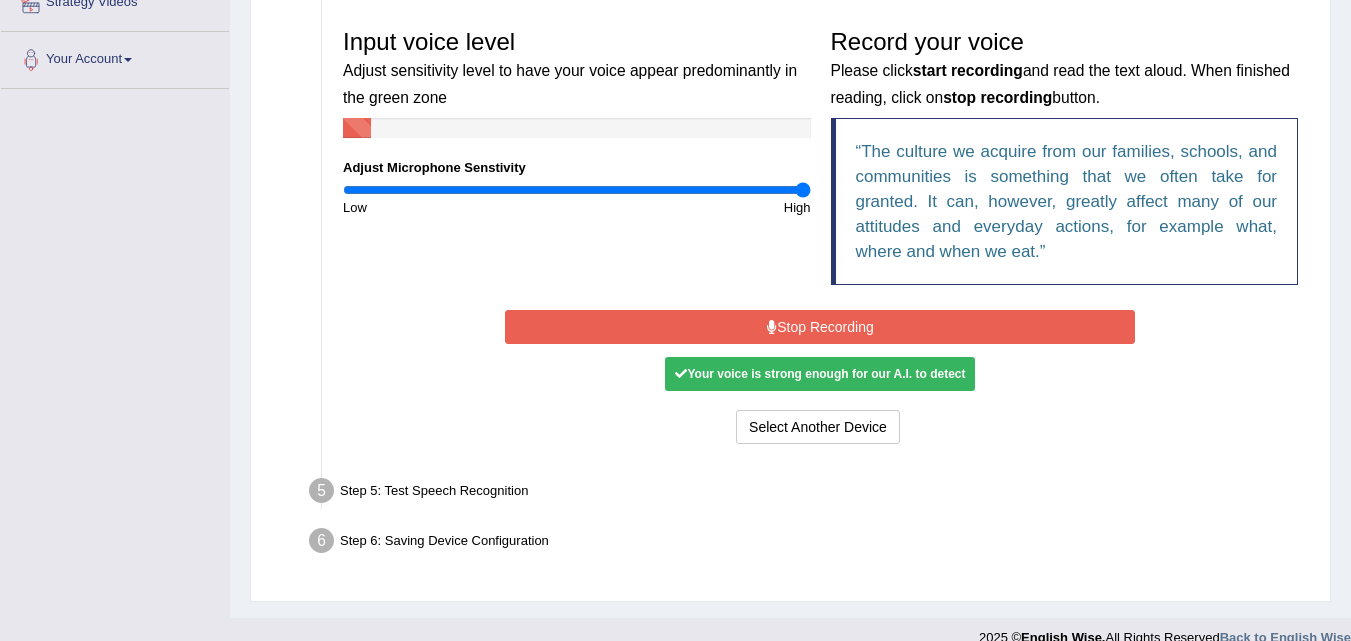 click on "Stop Recording" at bounding box center [820, 327] 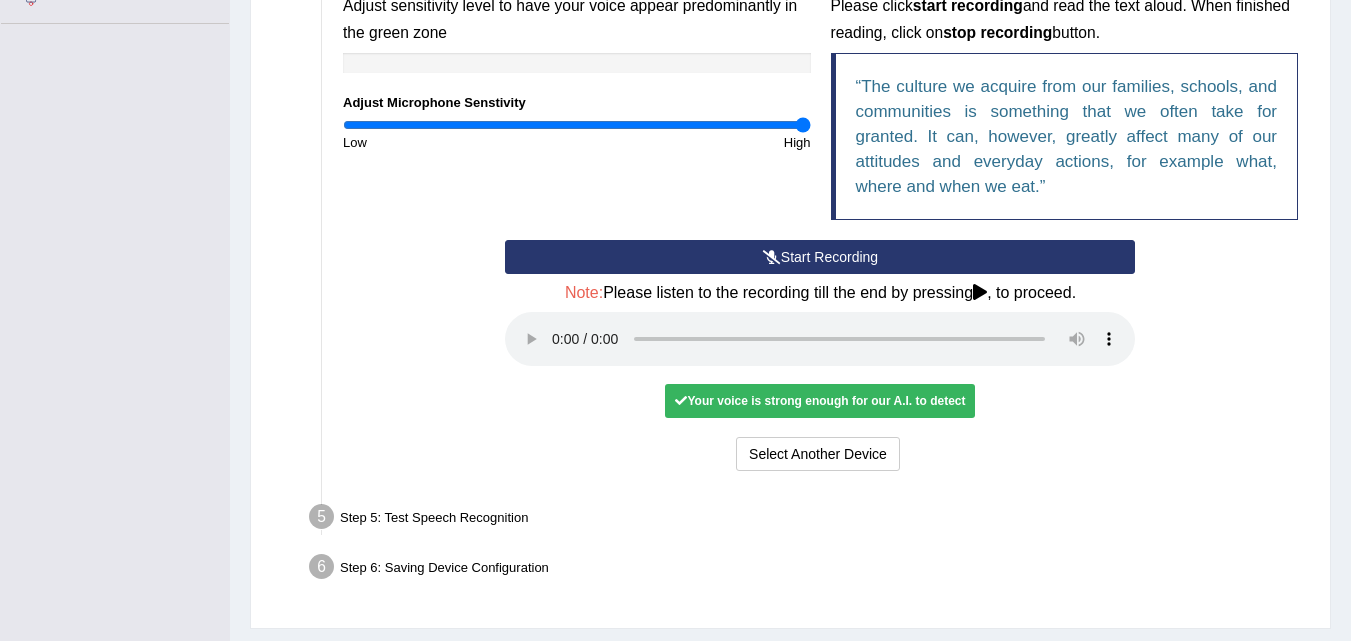 scroll, scrollTop: 527, scrollLeft: 0, axis: vertical 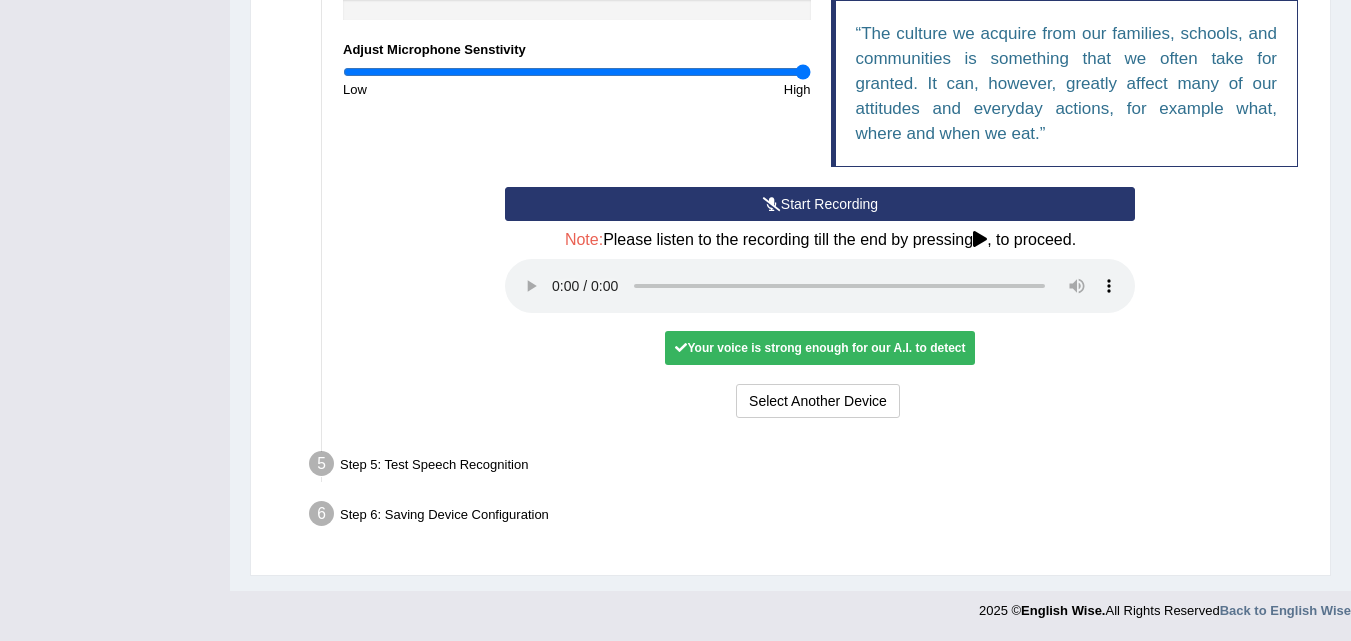 drag, startPoint x: 582, startPoint y: 416, endPoint x: 630, endPoint y: 376, distance: 62.482 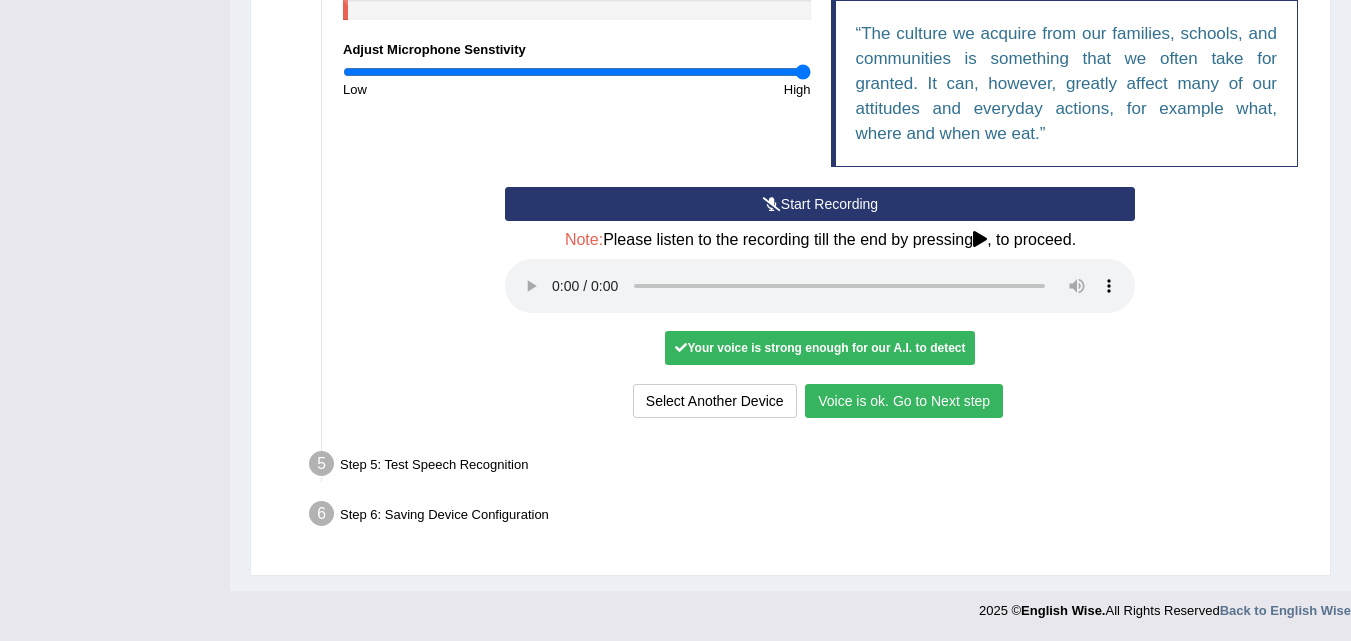 click on "Step 5: Test Speech Recognition" at bounding box center (810, 467) 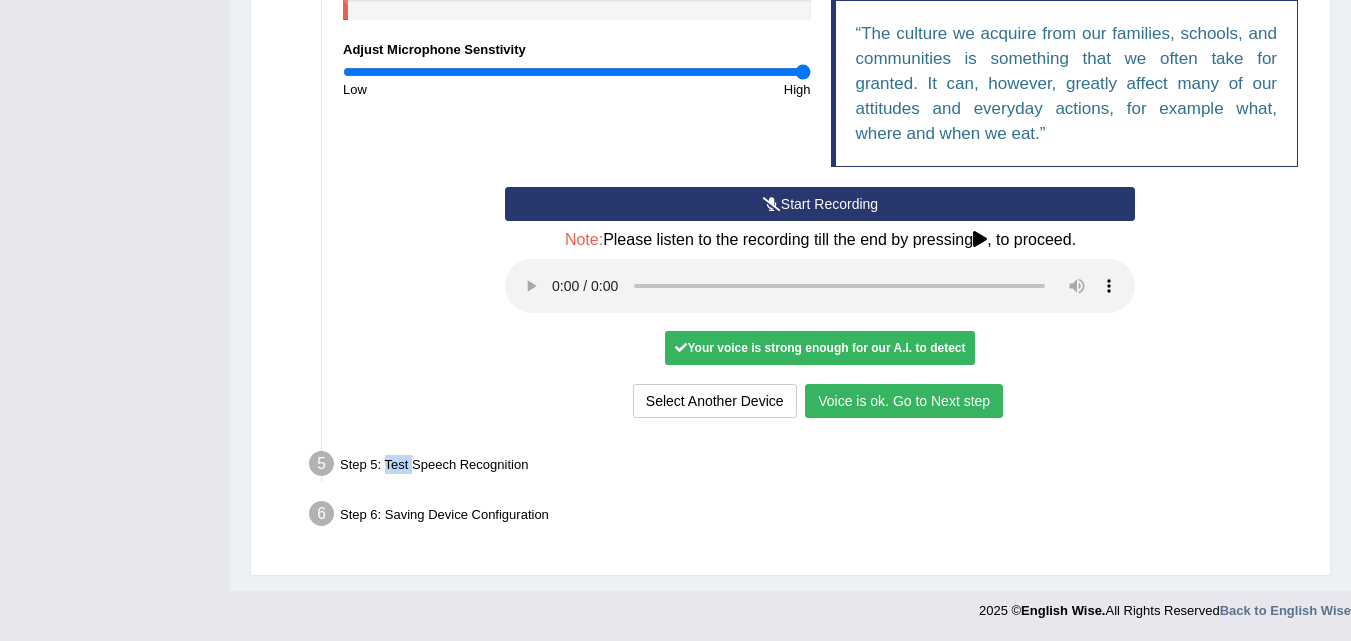 click on "Step 5: Test Speech Recognition" at bounding box center [810, 467] 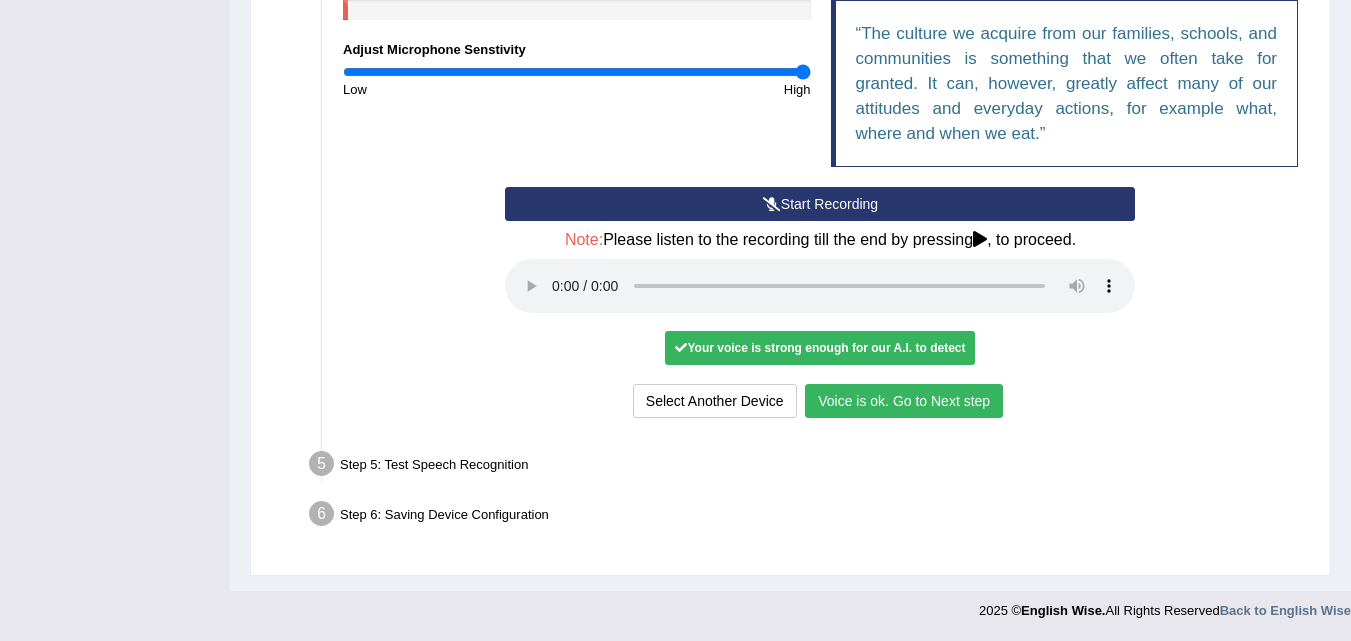 click on "Start Recording    Stop Recording   Note:  Please listen to the recording till the end by pressing  , to proceed.       No voice detected so far. You may need to increase sensitivity level or click start recording.     Voice level is too low yet. Please increase the sensitivity level from the bar on the left.     Your voice is strong enough for our A.I. to detect    Voice level is too high. Please reduce the sensitivity level from the bar on the left.     Select Another Device   Voice is ok. Go to Next step" at bounding box center (820, 305) 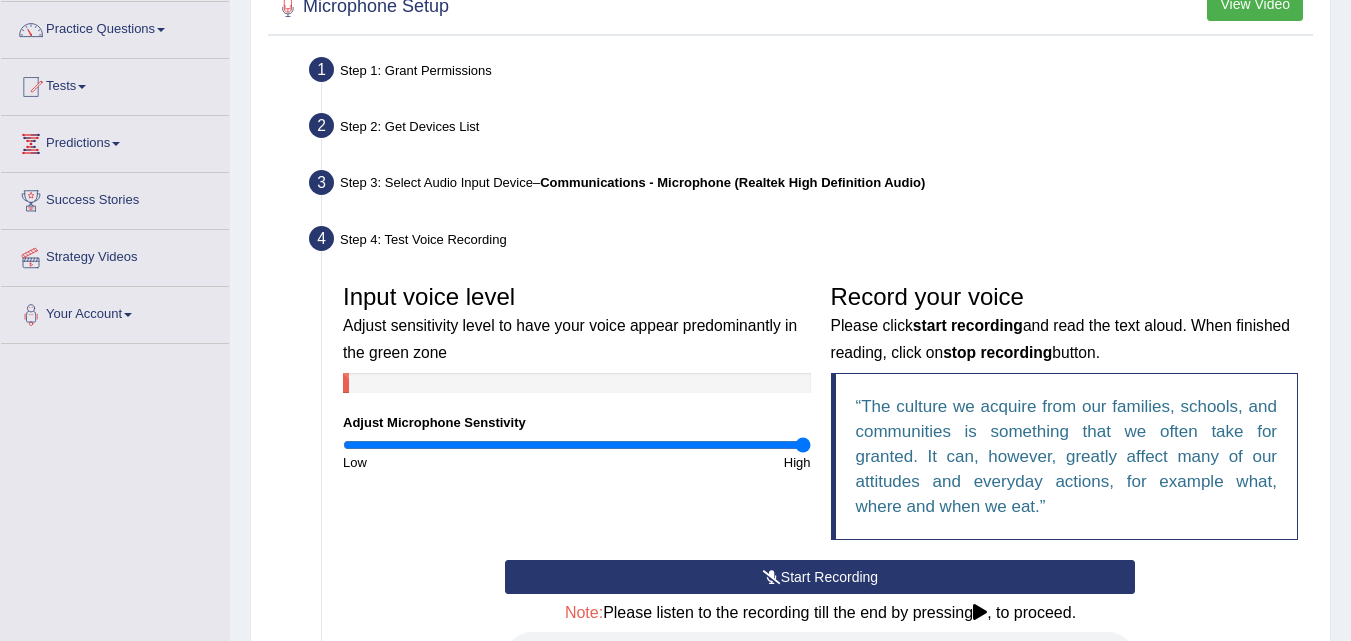 drag, startPoint x: 435, startPoint y: 278, endPoint x: 465, endPoint y: 383, distance: 109.201645 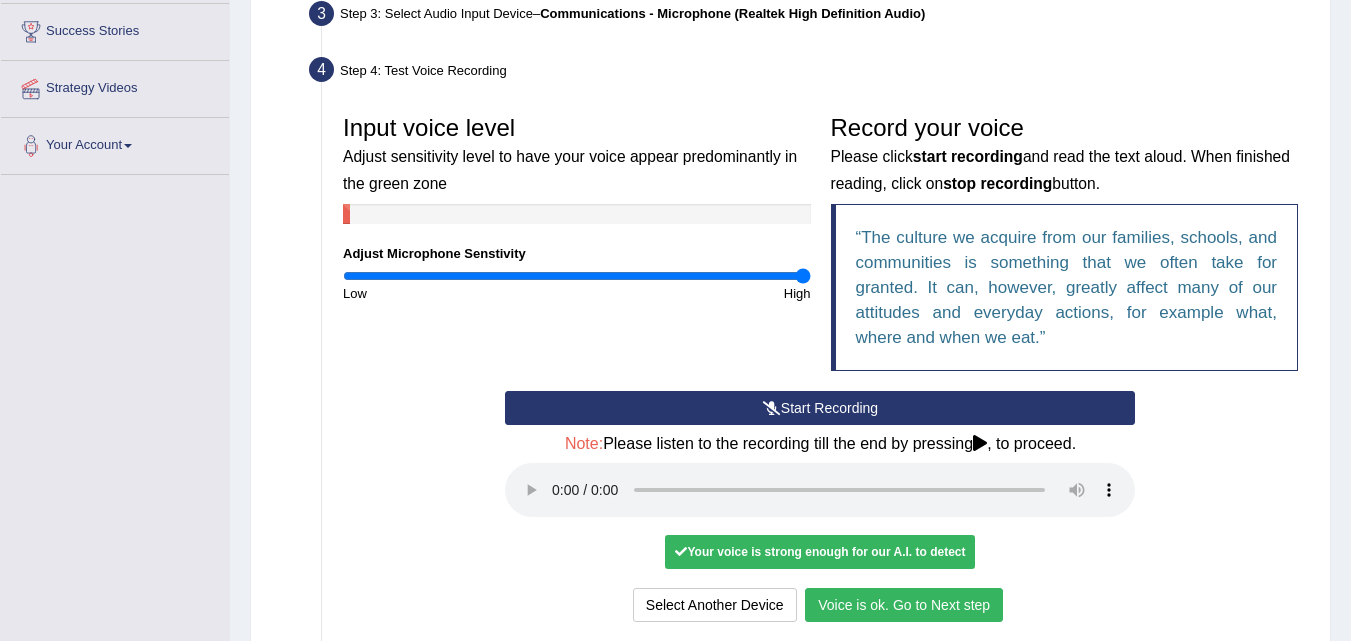 scroll, scrollTop: 527, scrollLeft: 0, axis: vertical 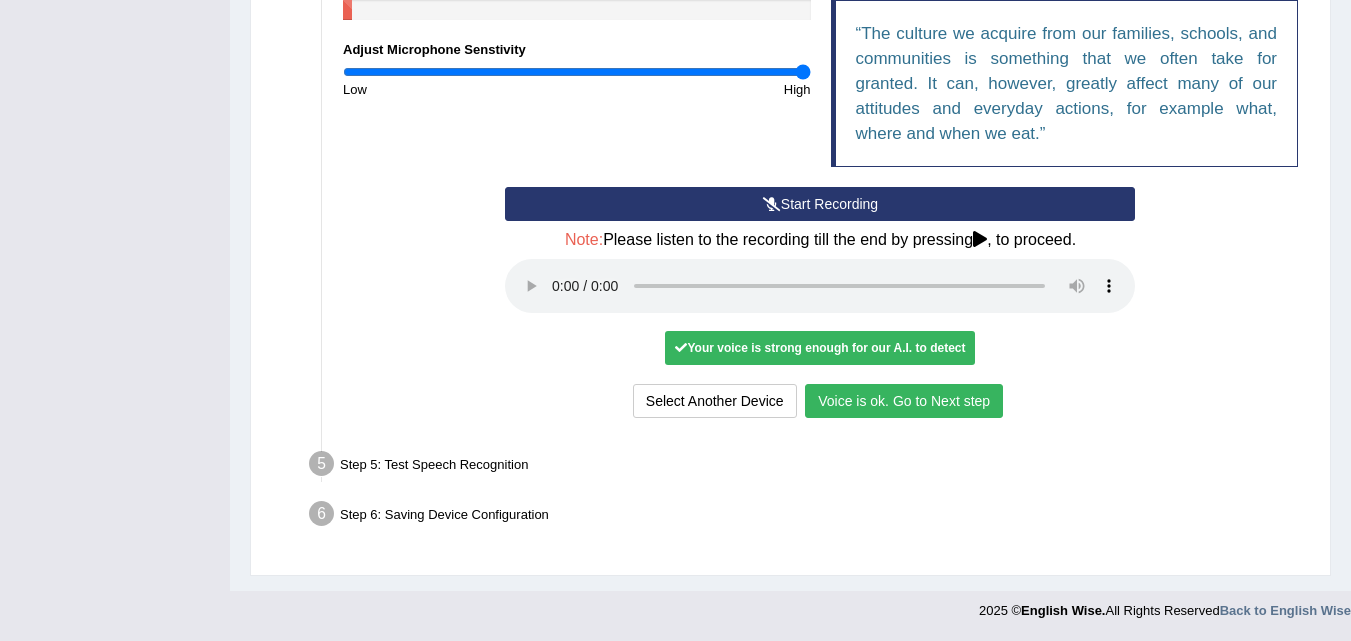 click on "Voice is ok. Go to Next step" at bounding box center (904, 401) 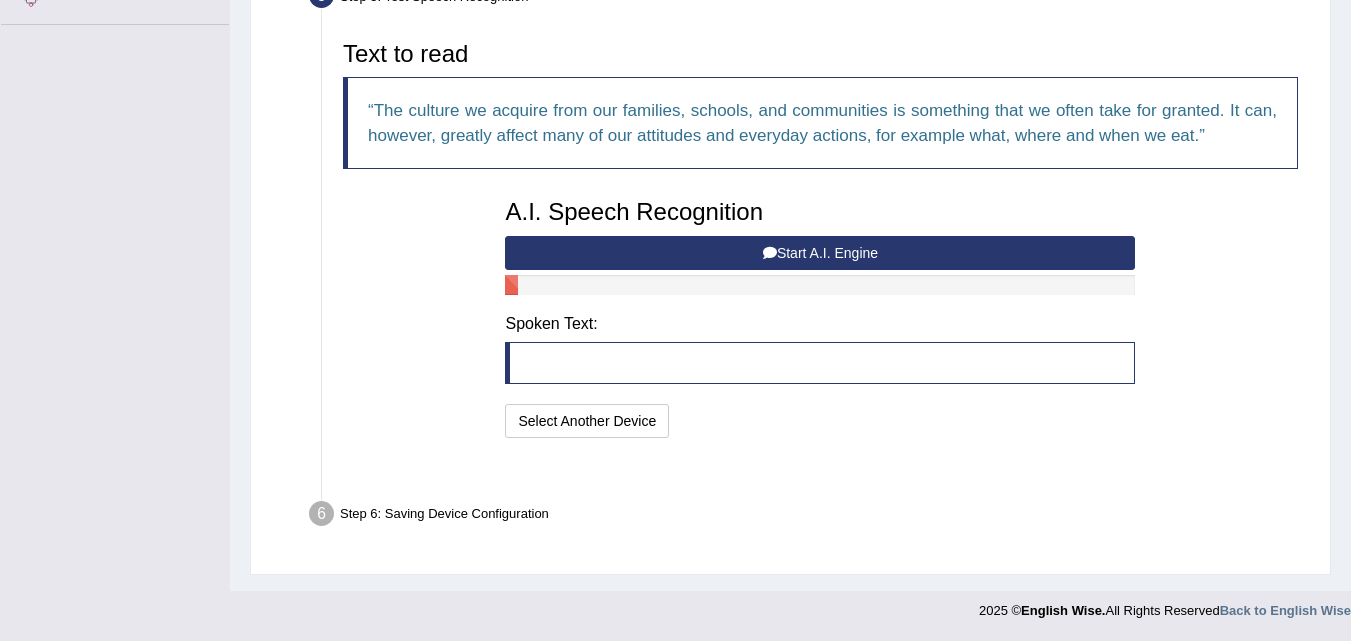 scroll, scrollTop: 424, scrollLeft: 0, axis: vertical 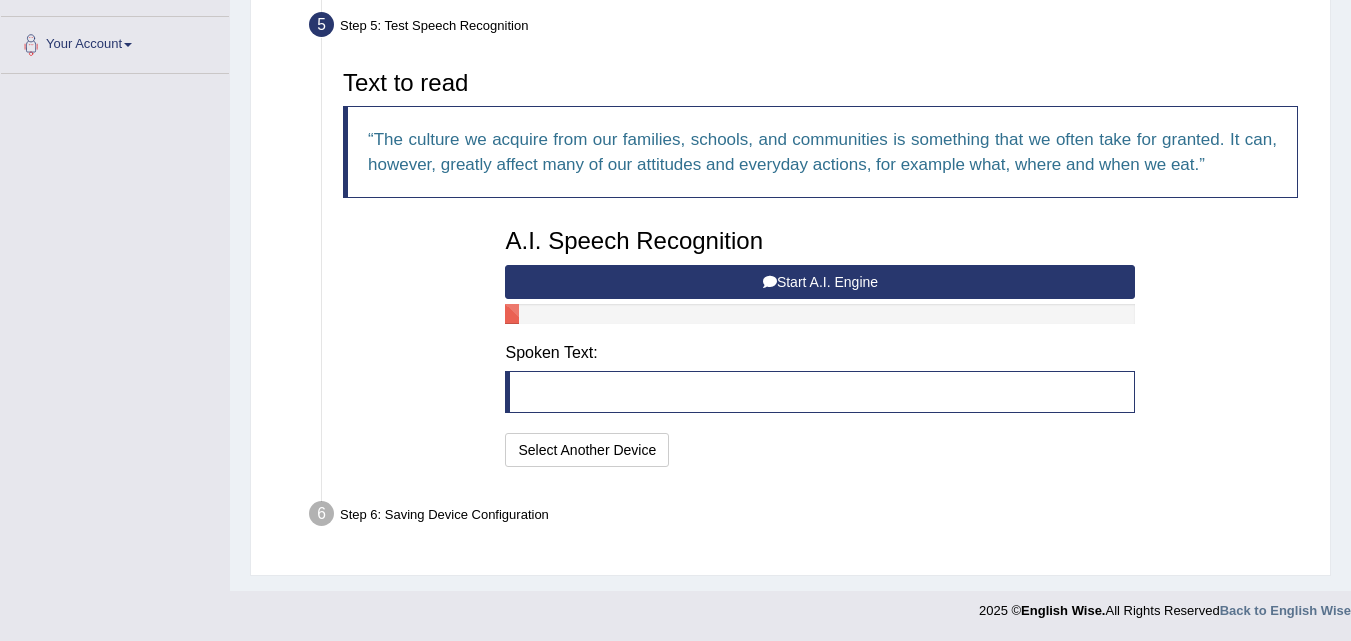 click at bounding box center [512, 314] 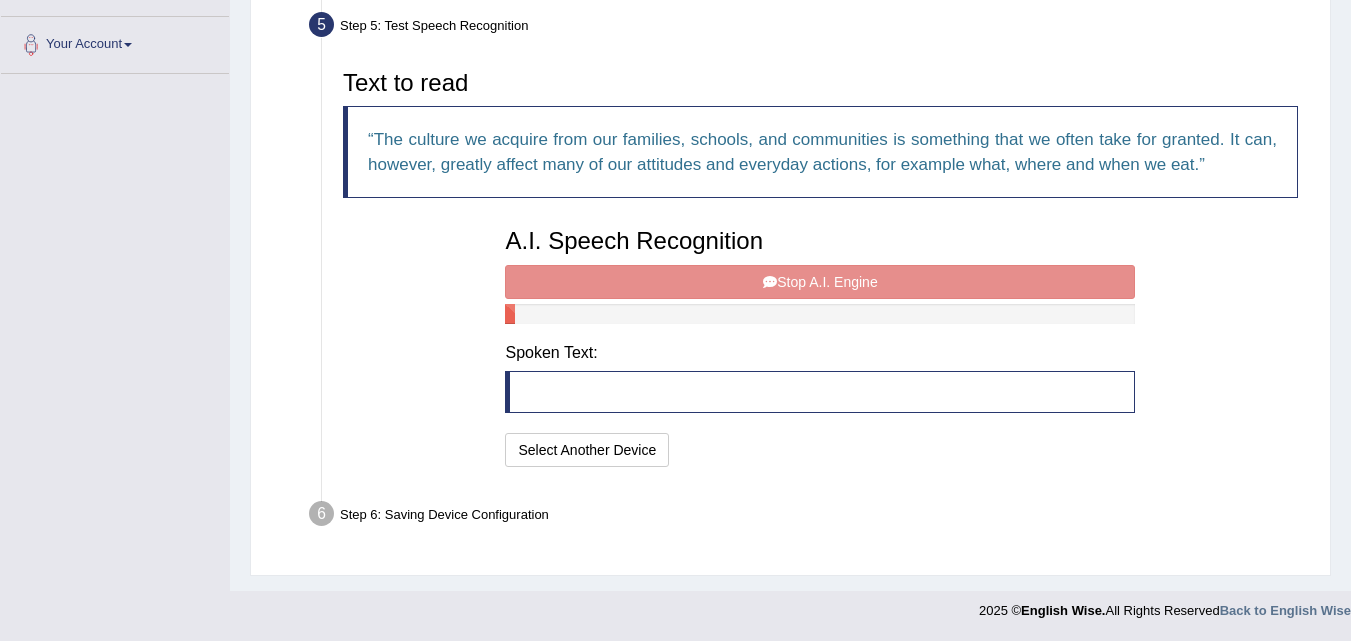 click on "A.I. Speech Recognition    Start A.I. Engine    Stop A.I. Engine     Note:  Please listen to the recording till the end by pressing  , to proceed.     Spoken Text:     I will practice without this feature   Select Another Device   Speech is ok. Go to Last step" at bounding box center [820, 345] 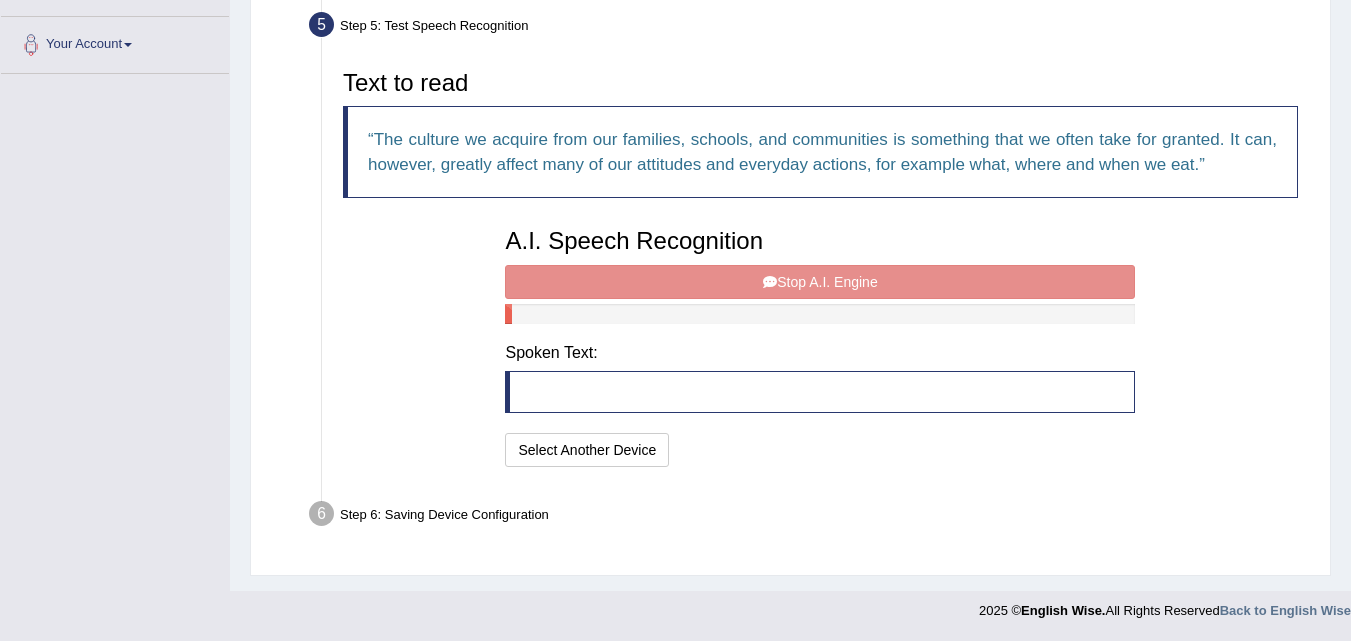 click at bounding box center [820, 314] 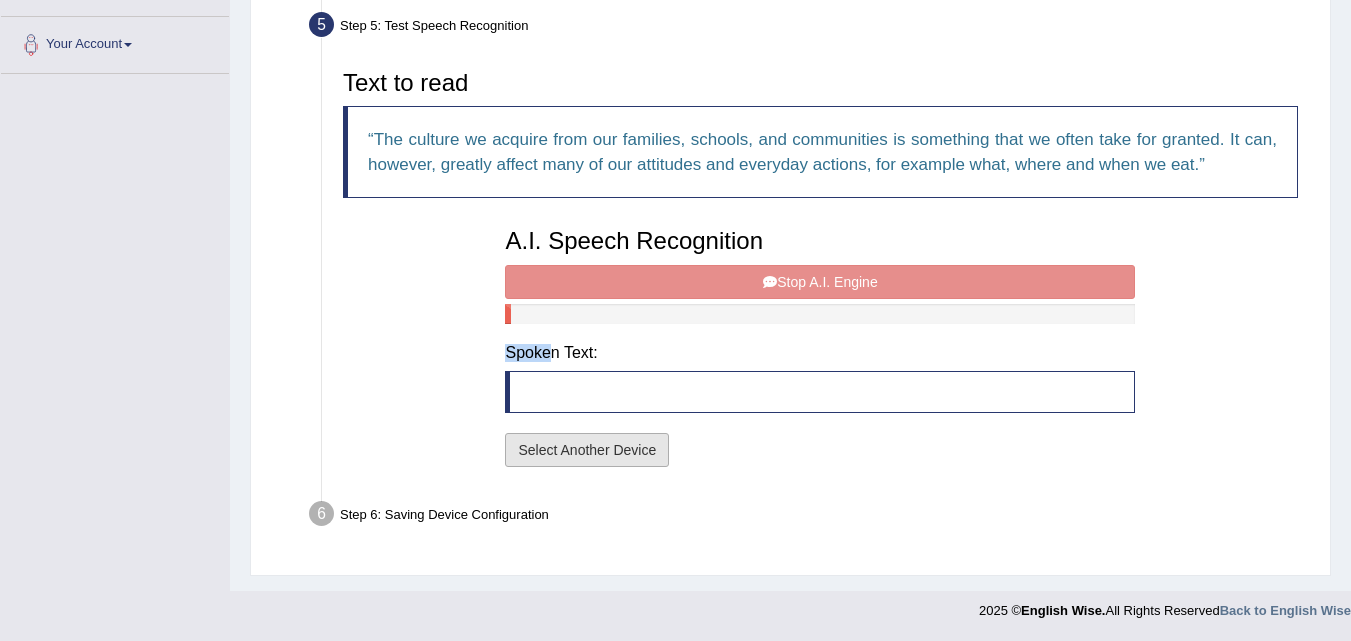 click on "Select Another Device" at bounding box center (587, 450) 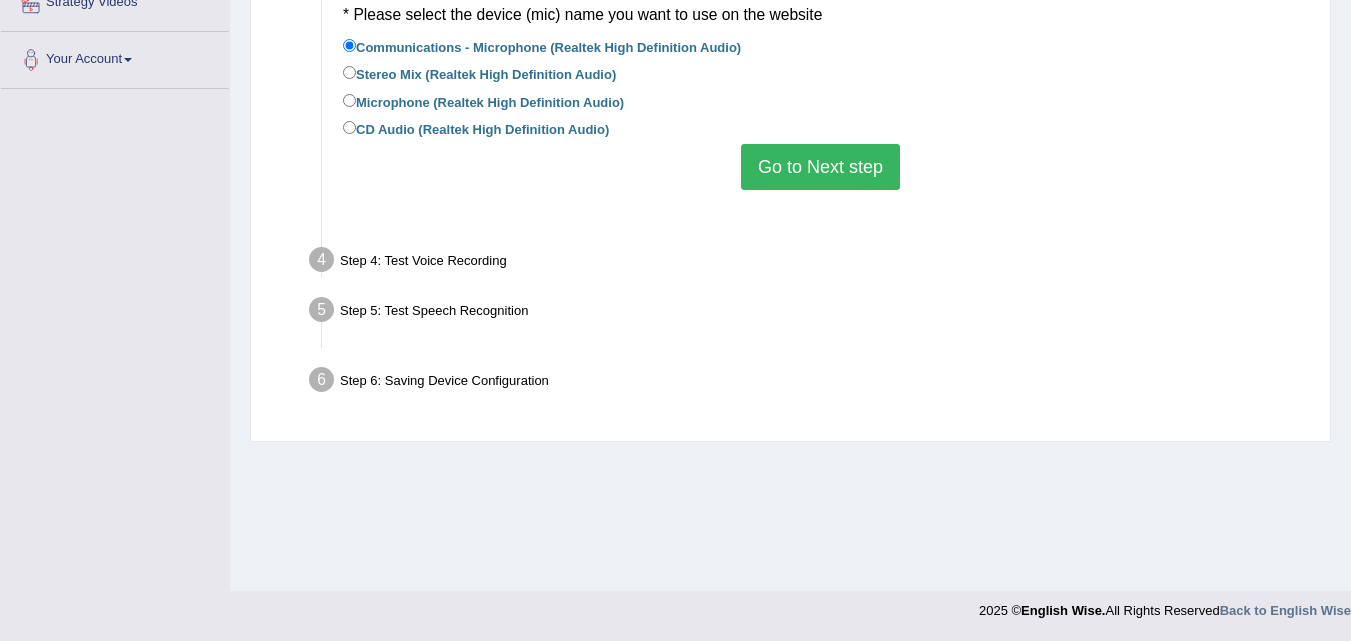scroll, scrollTop: 409, scrollLeft: 0, axis: vertical 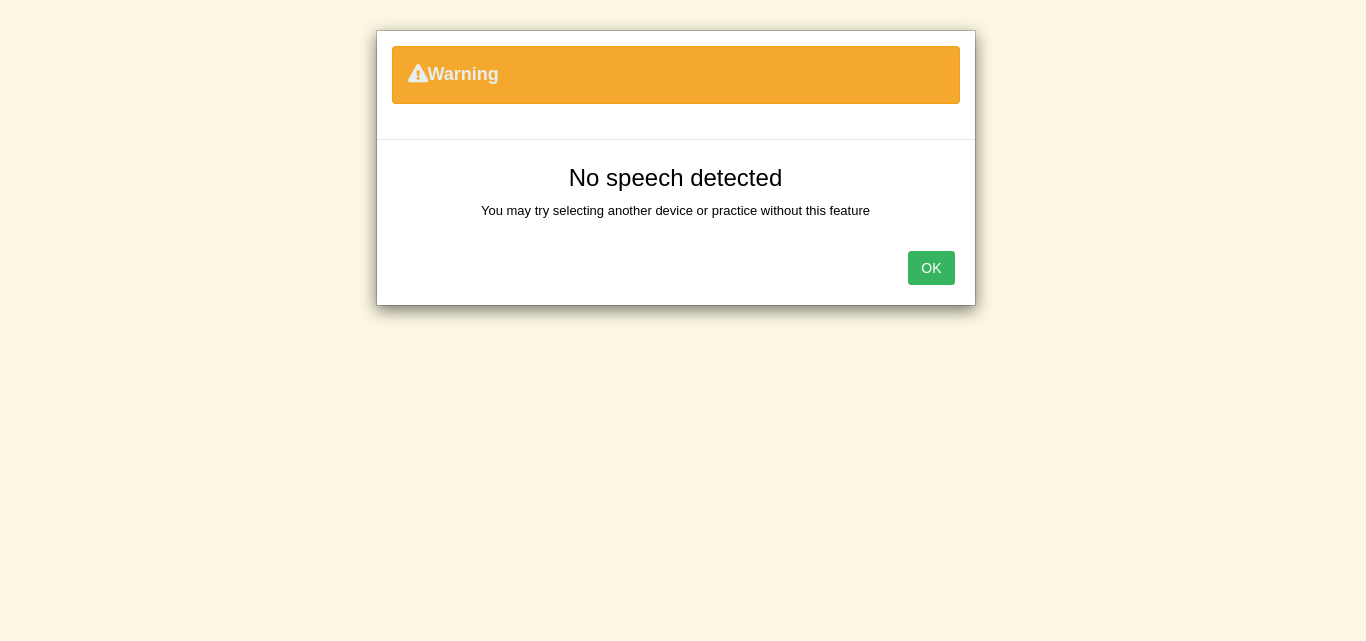 click on "OK" at bounding box center (931, 268) 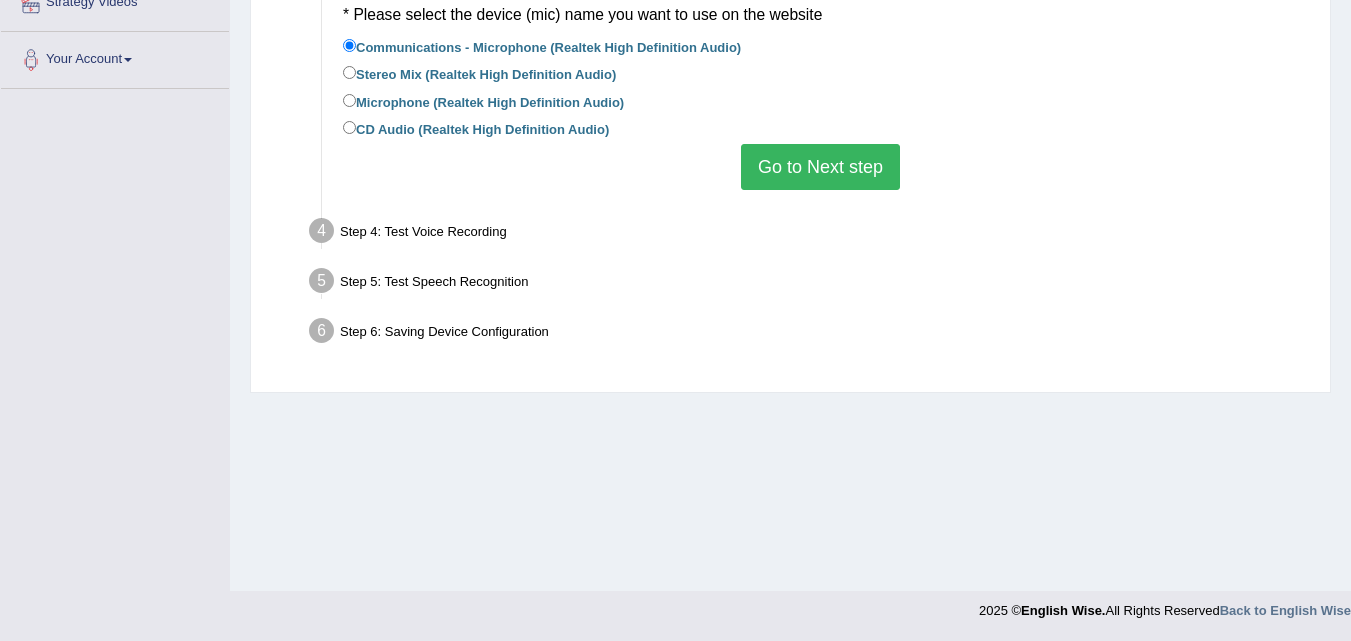 click on "Go to Next step" at bounding box center [820, 167] 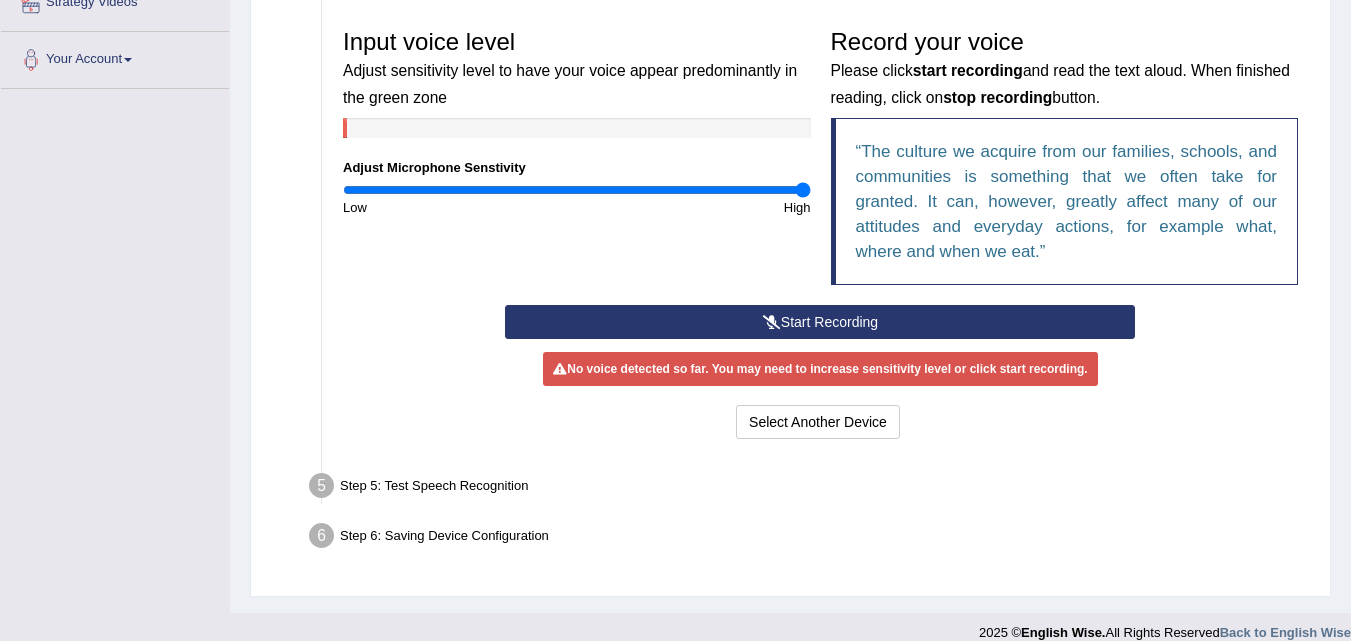 click on "Start Recording" at bounding box center [820, 322] 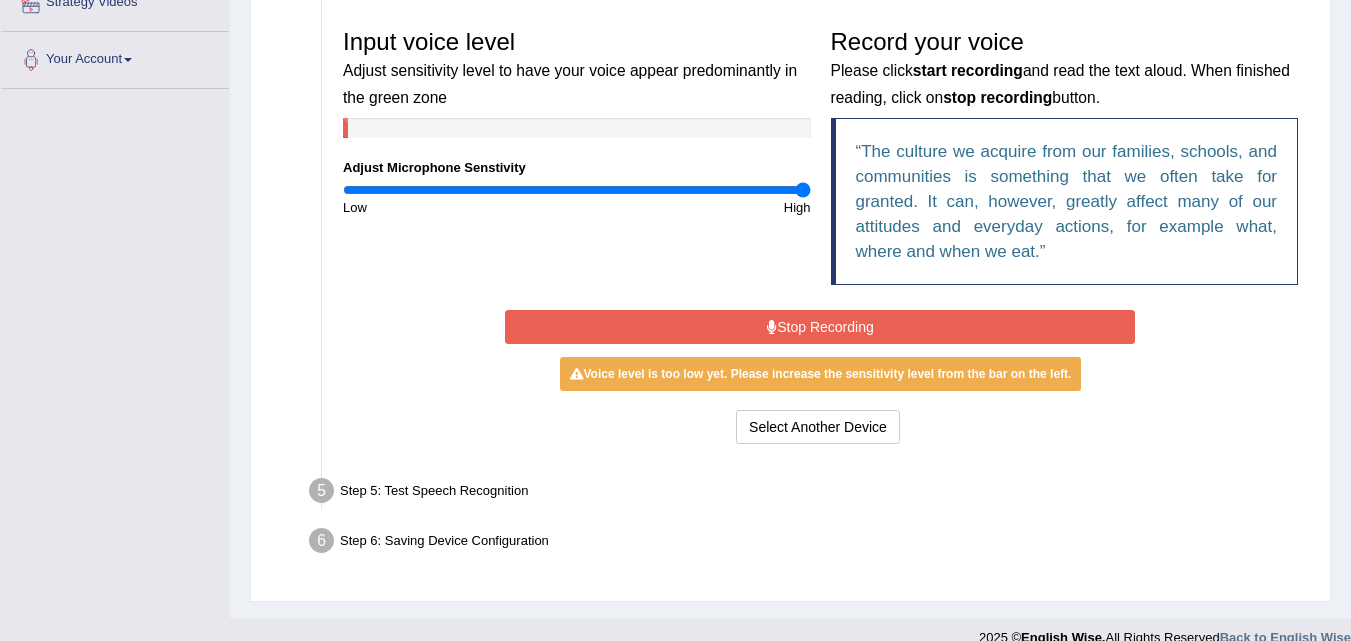 click on "Stop Recording" at bounding box center (820, 327) 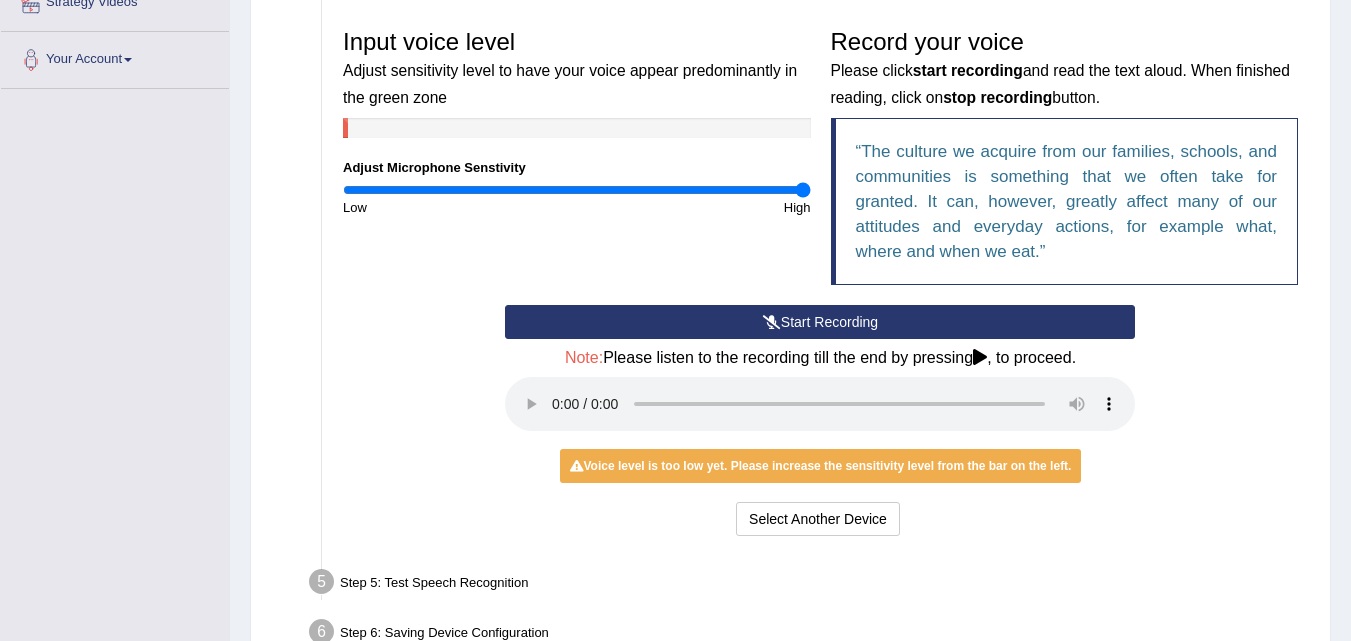 click on "Start Recording" at bounding box center [820, 322] 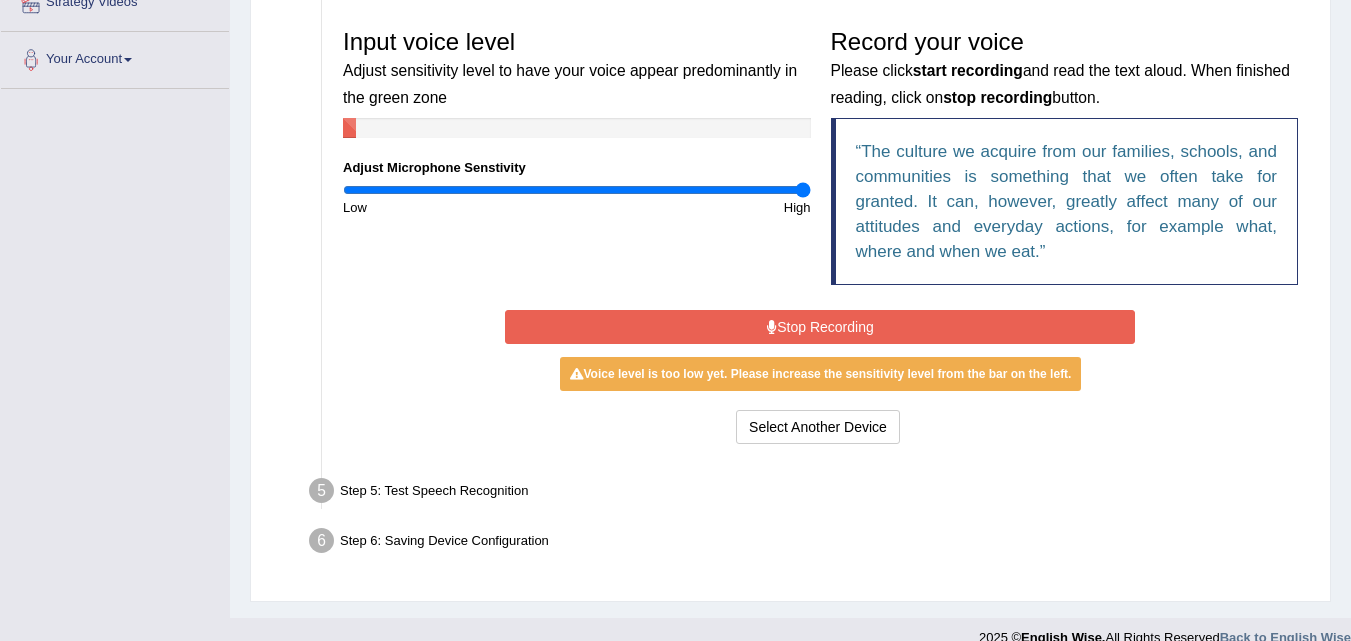 click on "Stop Recording" at bounding box center [820, 327] 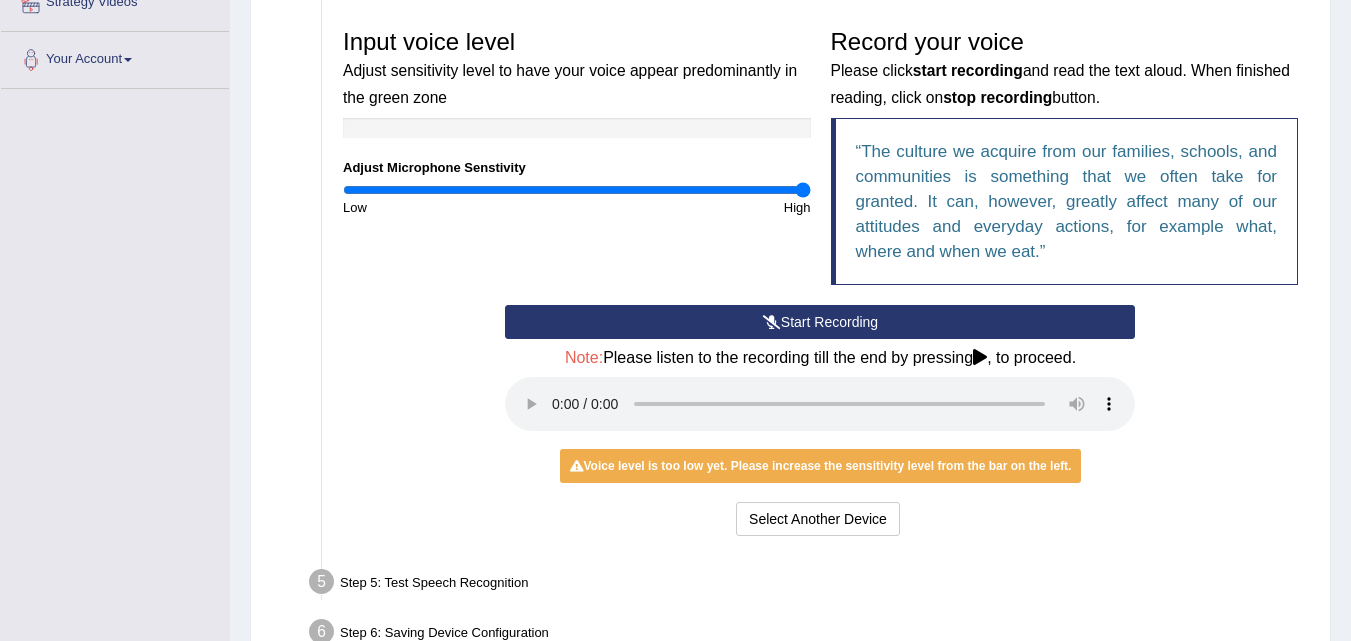 drag, startPoint x: 581, startPoint y: 526, endPoint x: 642, endPoint y: 579, distance: 80.80842 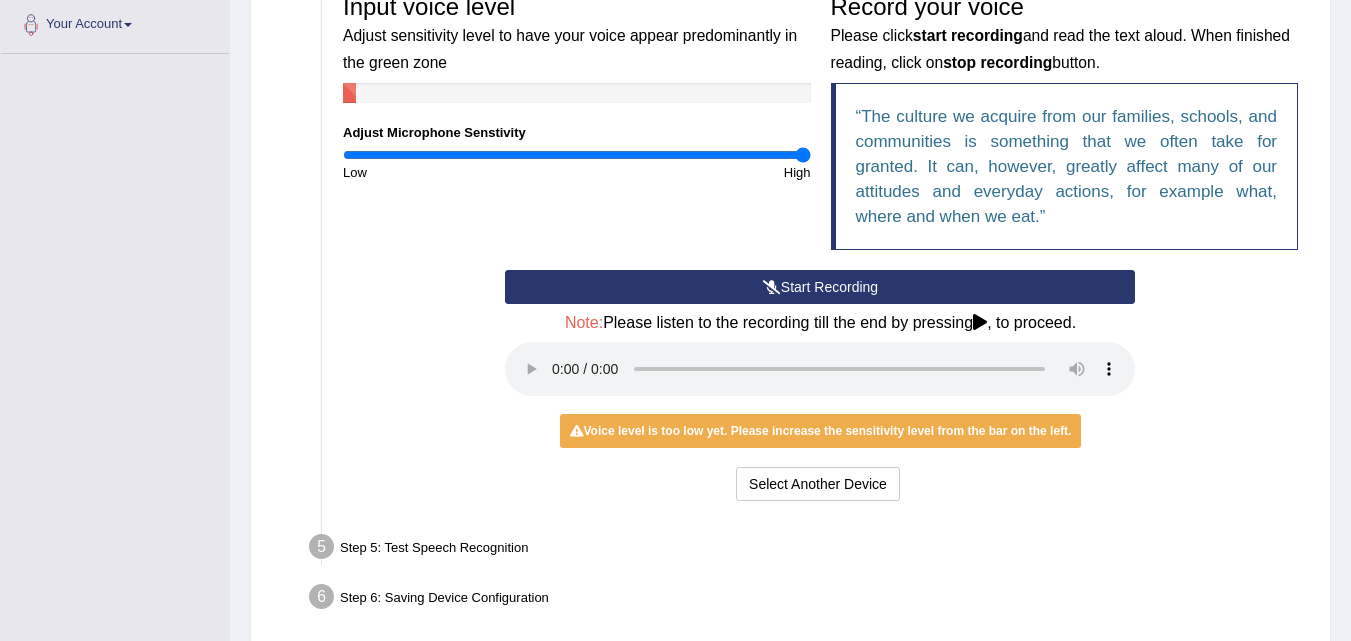 scroll, scrollTop: 527, scrollLeft: 0, axis: vertical 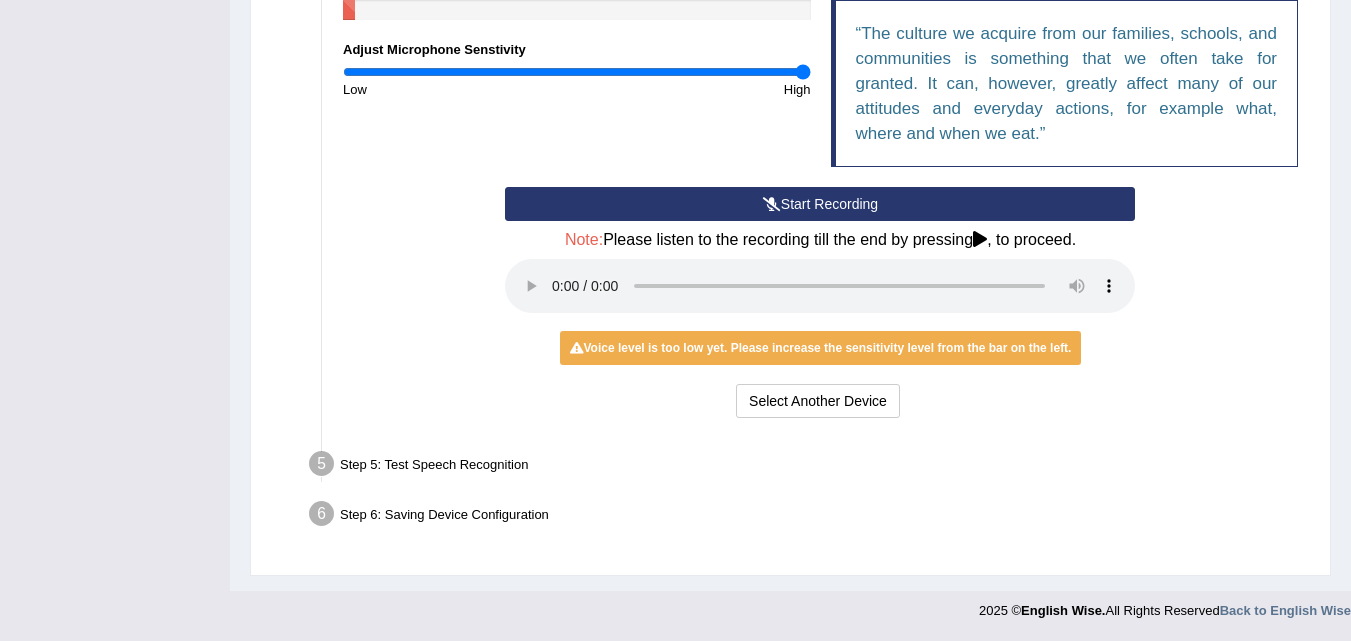 click at bounding box center [772, 204] 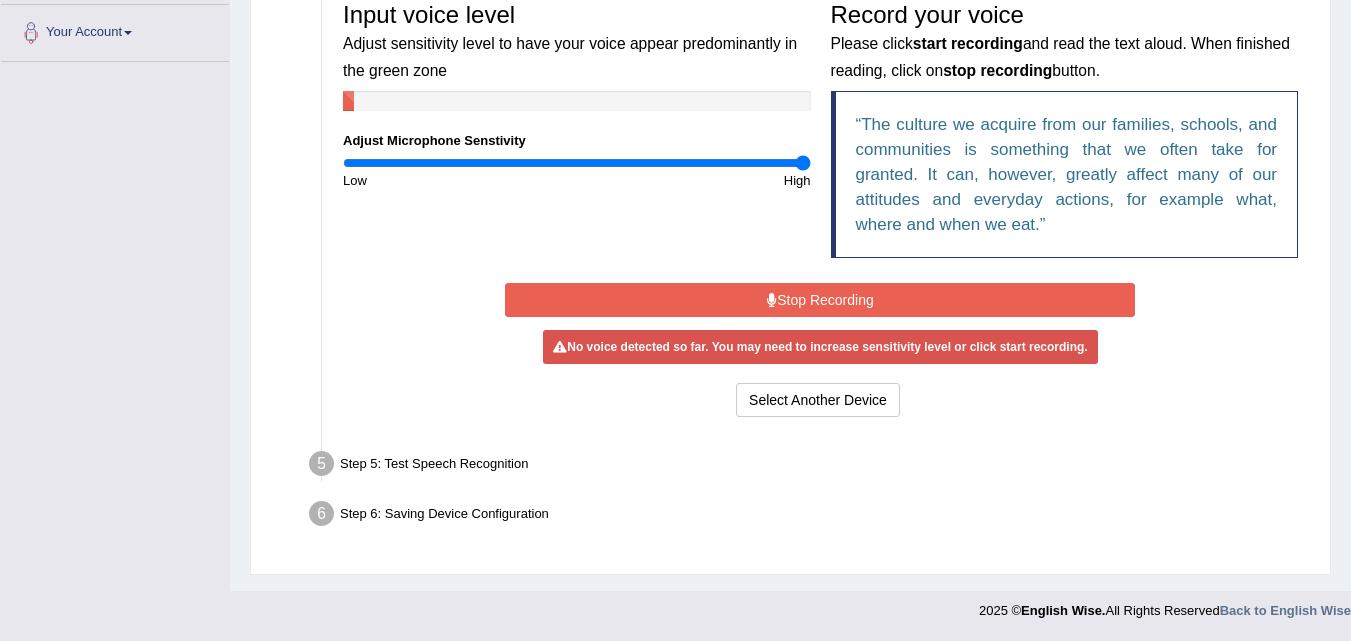 scroll, scrollTop: 436, scrollLeft: 0, axis: vertical 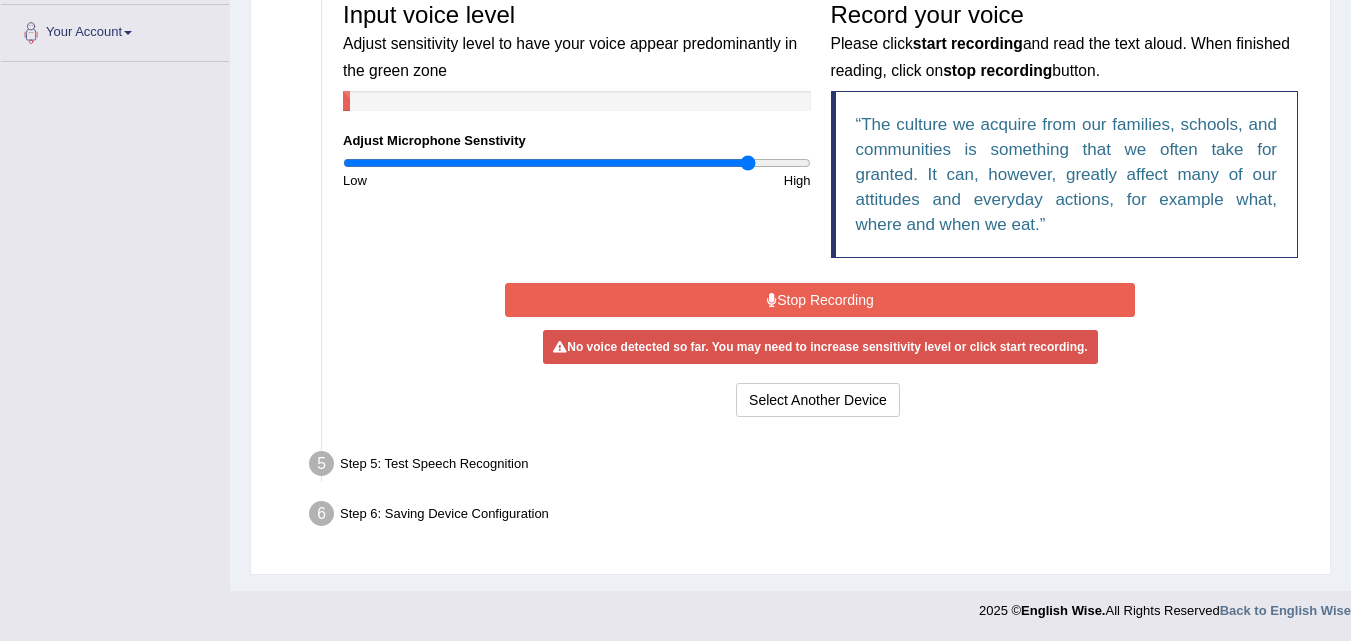 drag, startPoint x: 747, startPoint y: 155, endPoint x: 765, endPoint y: 155, distance: 18 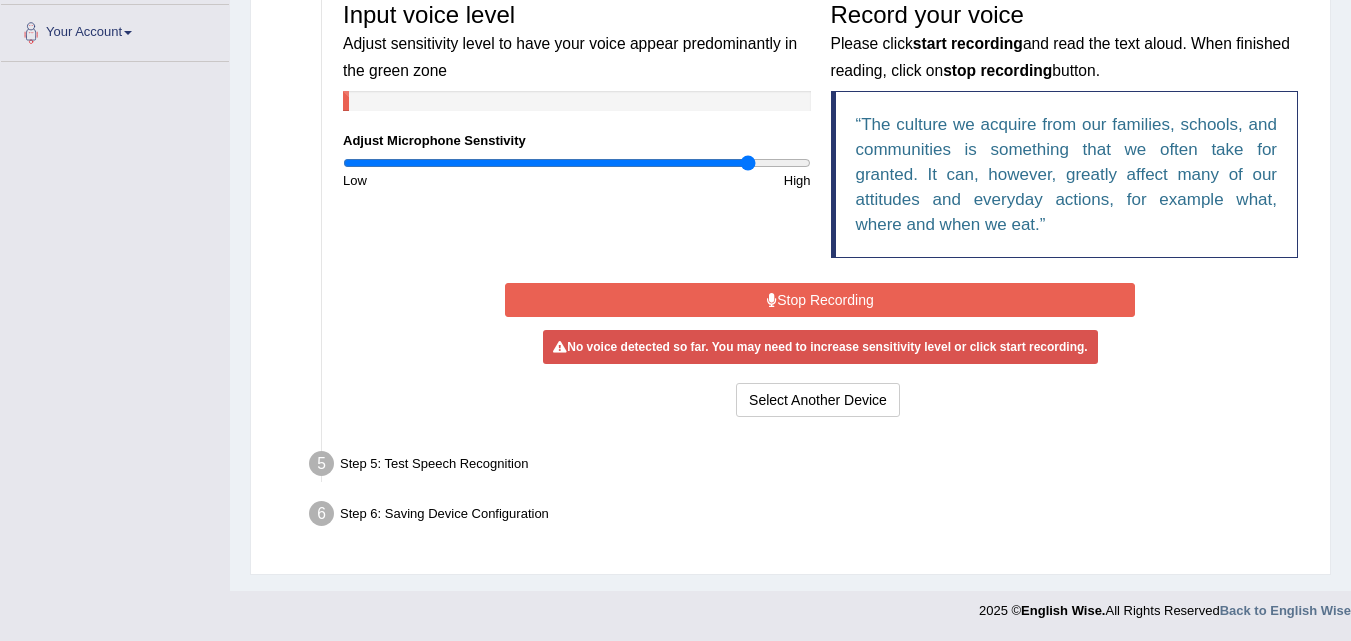 click on "Stop Recording" at bounding box center (820, 300) 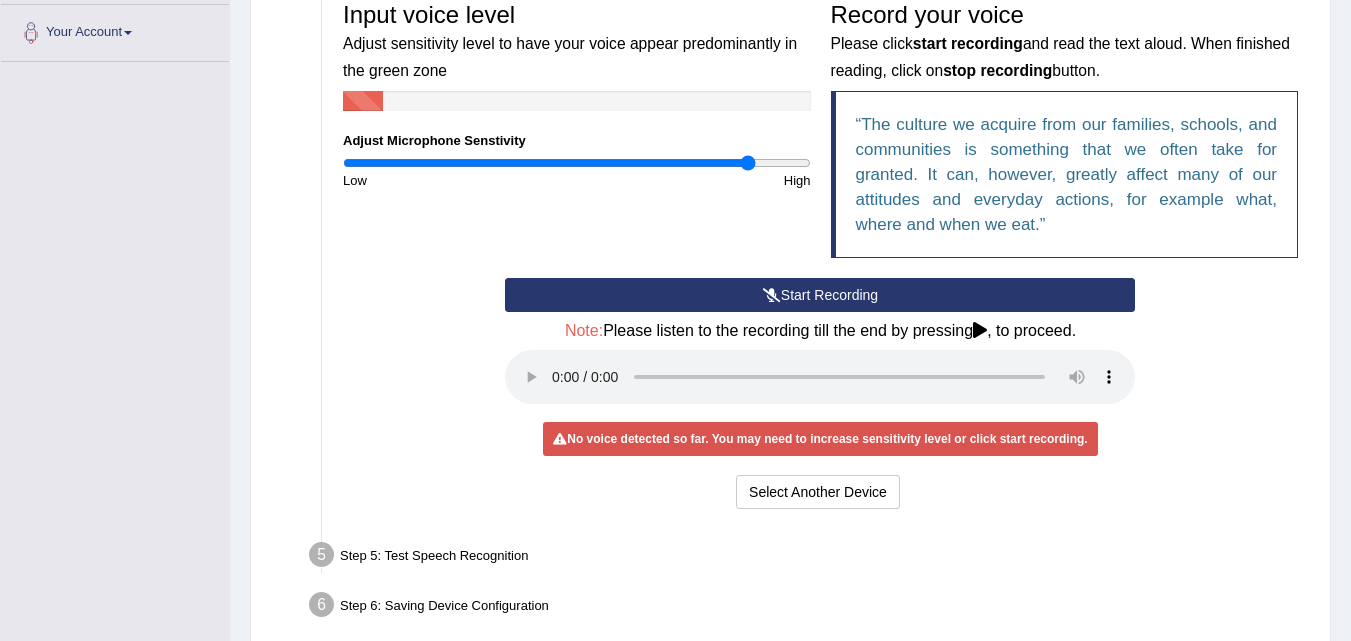 click on "Start Recording" at bounding box center (820, 295) 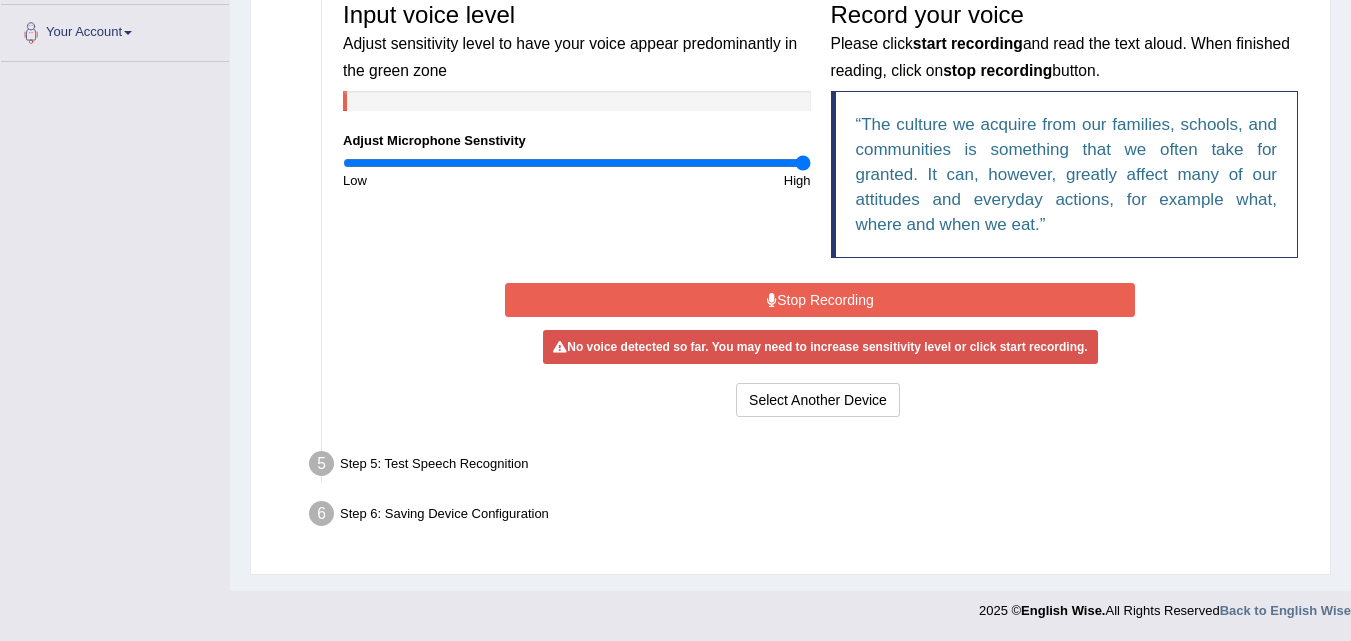 drag, startPoint x: 751, startPoint y: 157, endPoint x: 927, endPoint y: 158, distance: 176.00284 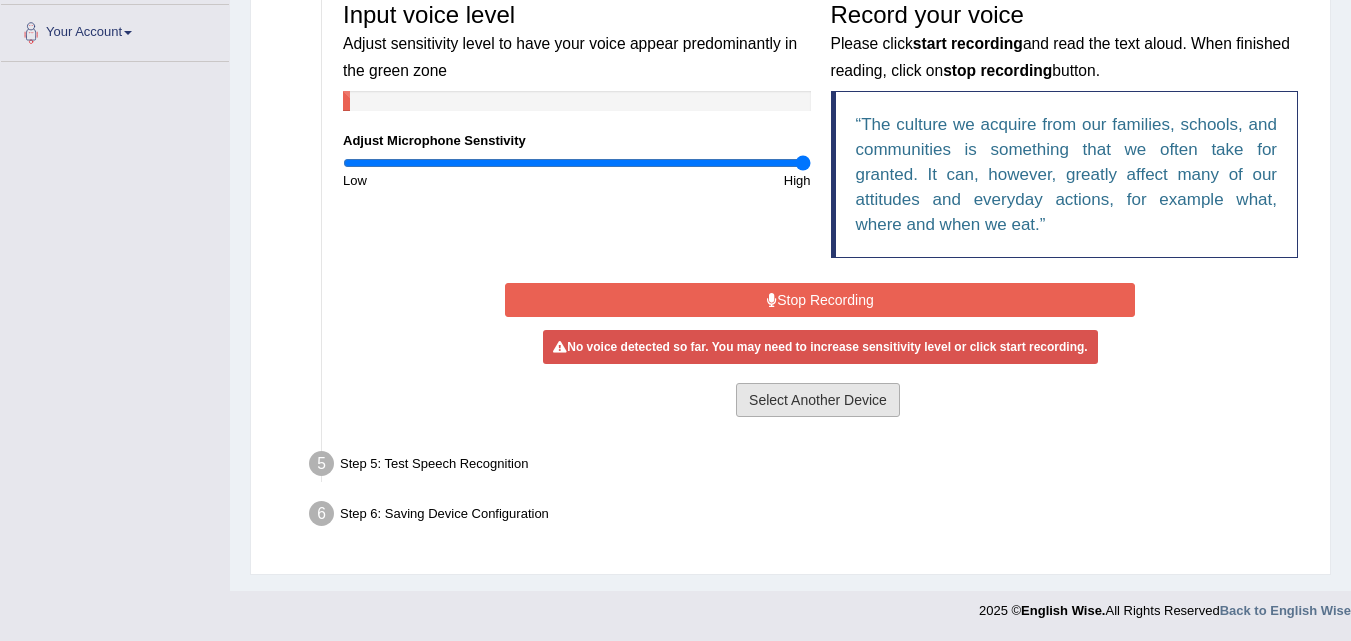 drag, startPoint x: 858, startPoint y: 394, endPoint x: 843, endPoint y: 392, distance: 15.132746 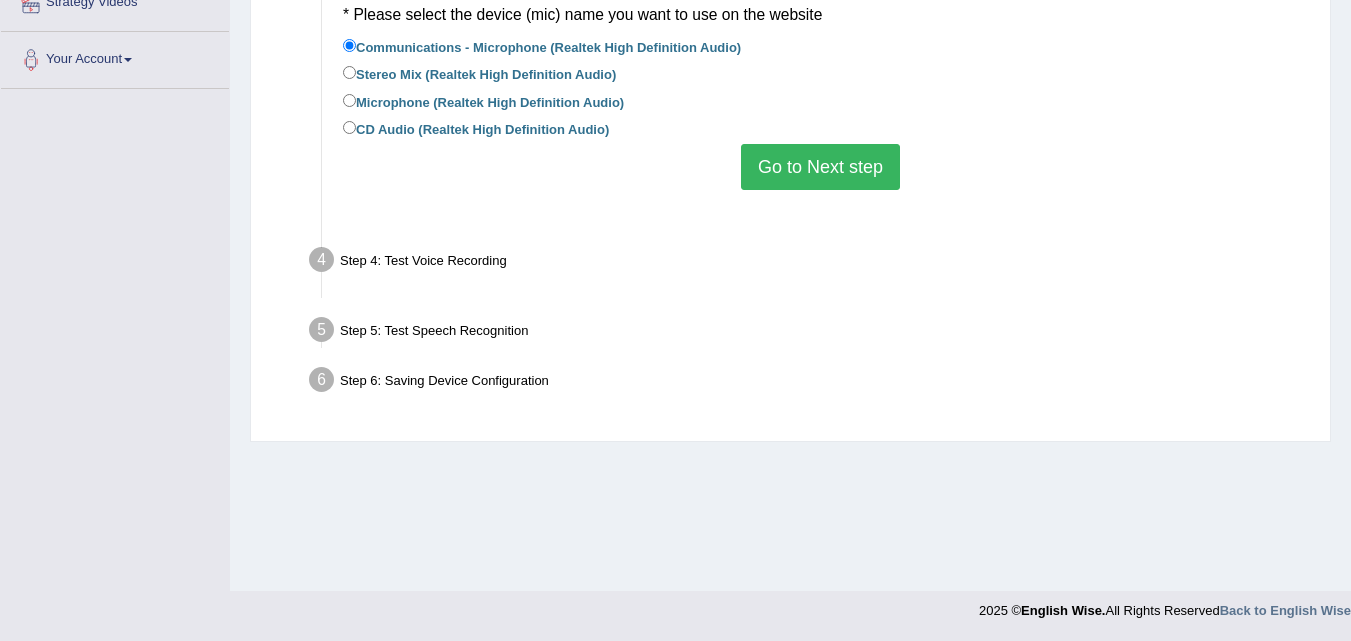 scroll, scrollTop: 409, scrollLeft: 0, axis: vertical 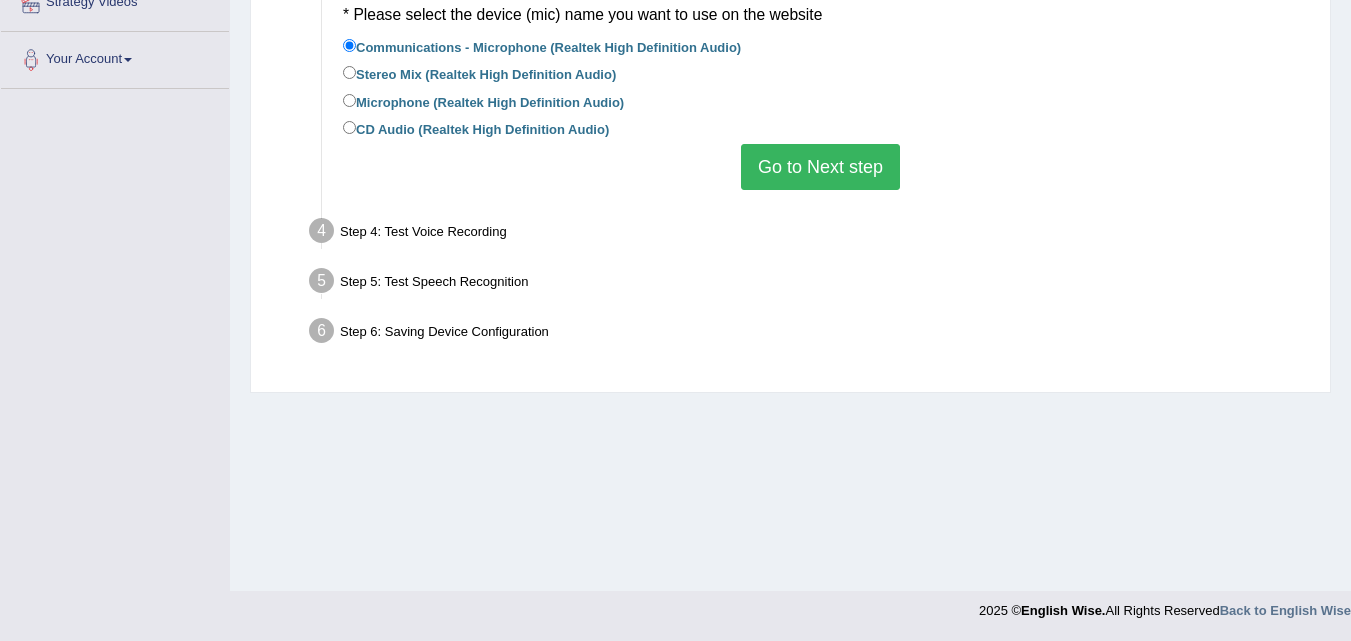 click on "Stereo Mix (Realtek High Definition Audio)" at bounding box center (479, 73) 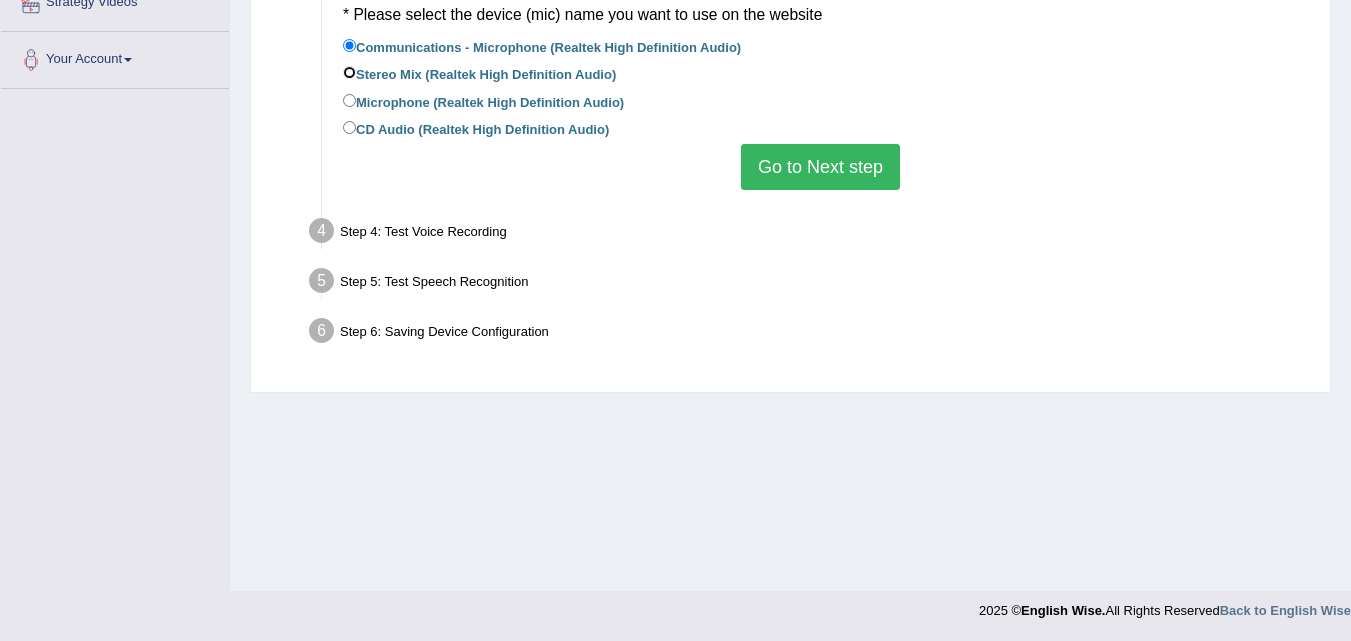 radio on "true" 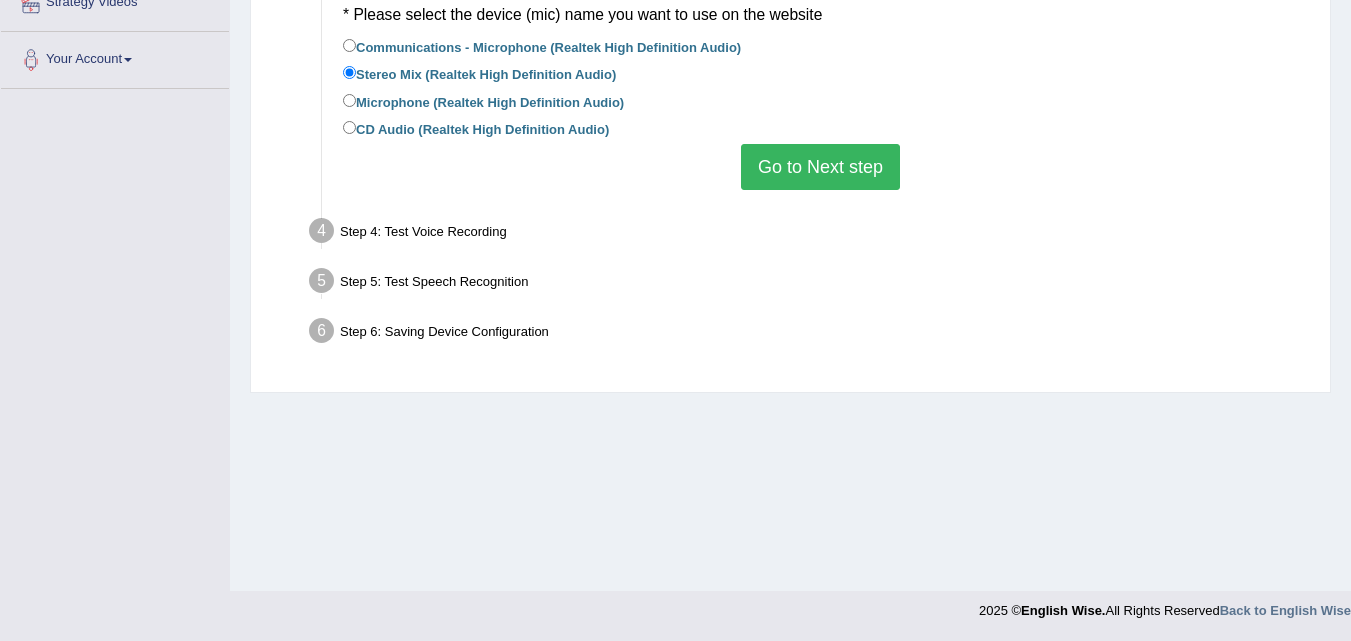 click on "Microphone (Realtek High Definition Audio)" at bounding box center (483, 101) 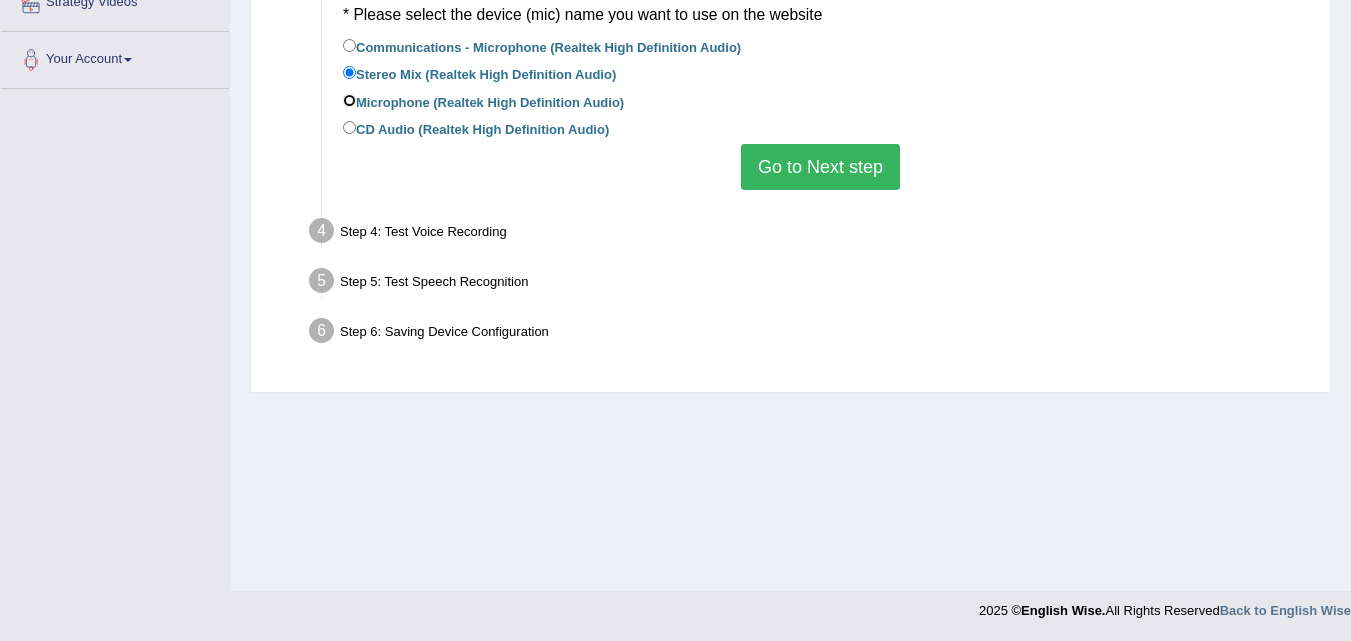 radio on "true" 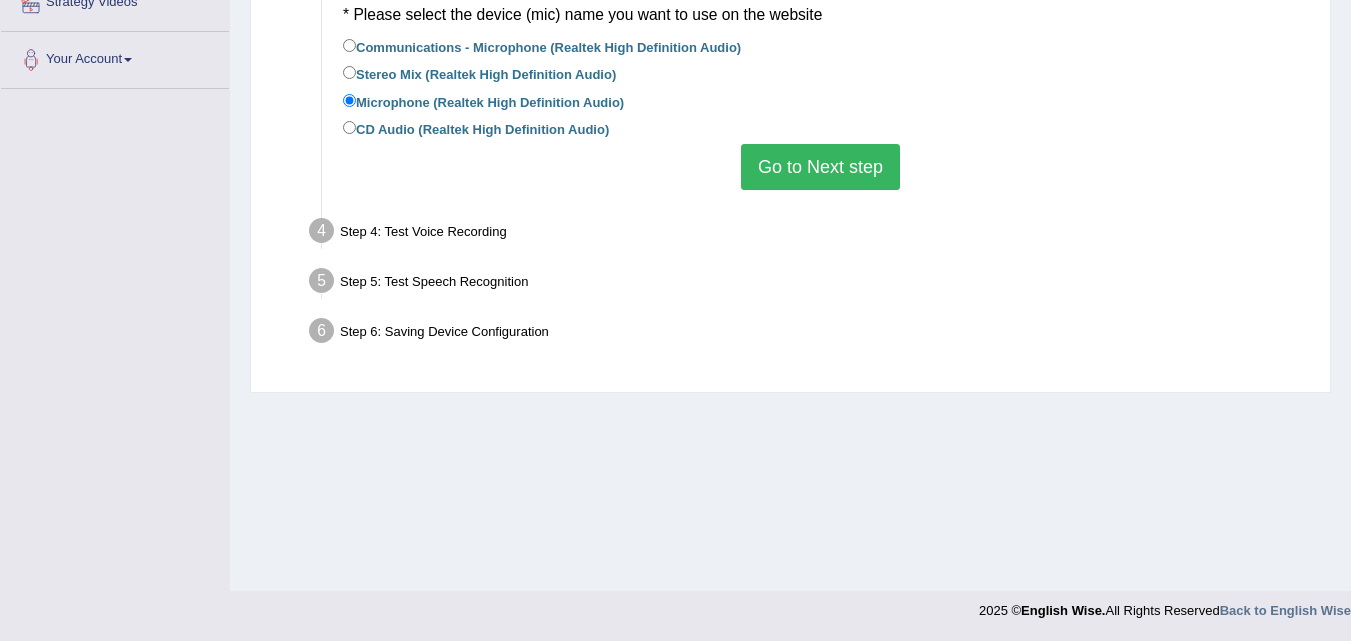 click on "Go to Next step" at bounding box center [820, 167] 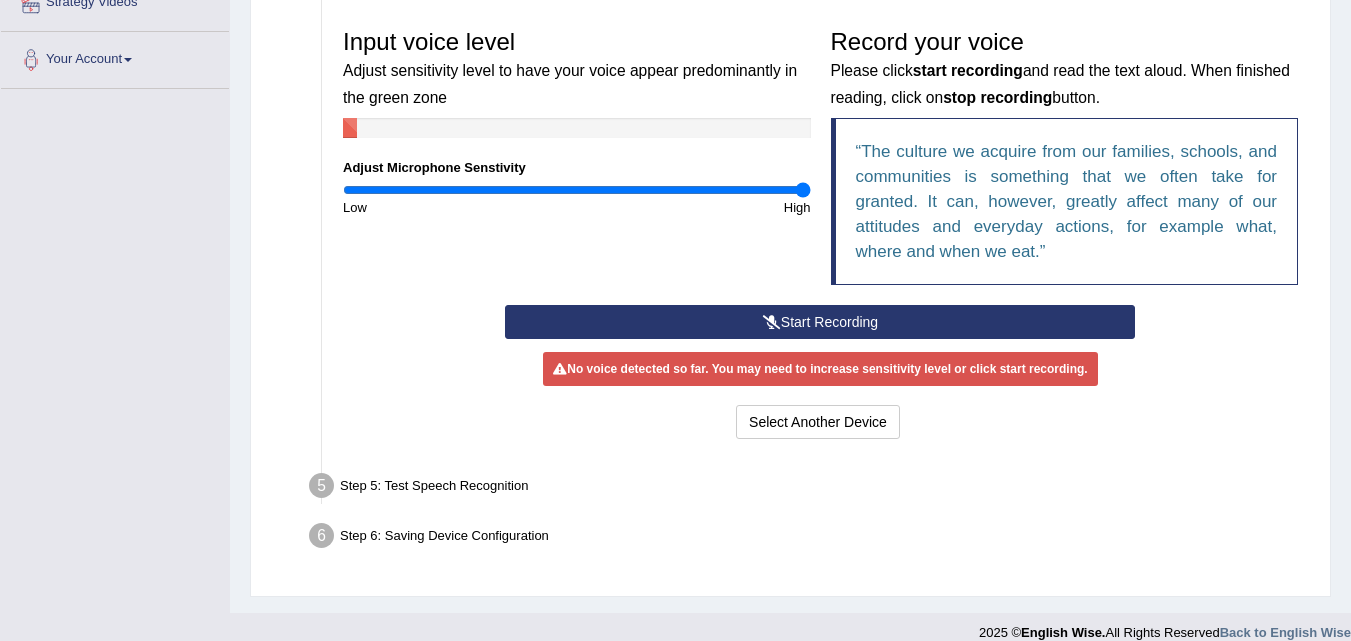 click on "Start Recording" at bounding box center (820, 322) 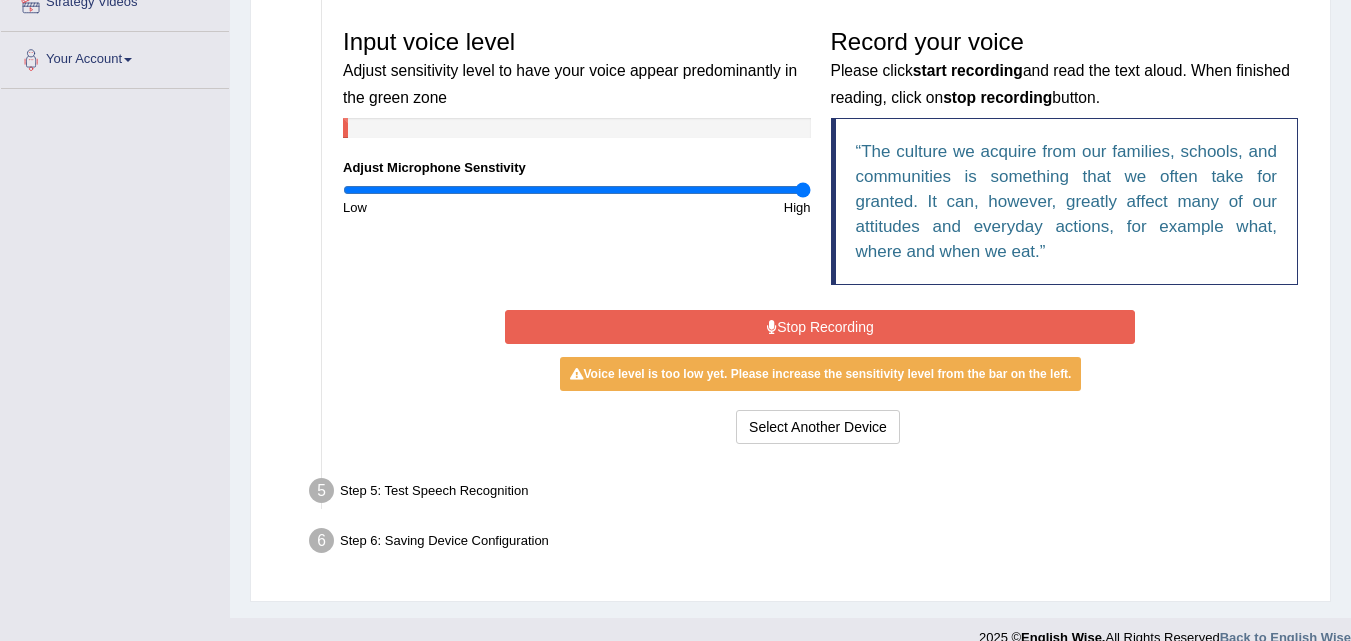 click on "Stop Recording" at bounding box center (820, 327) 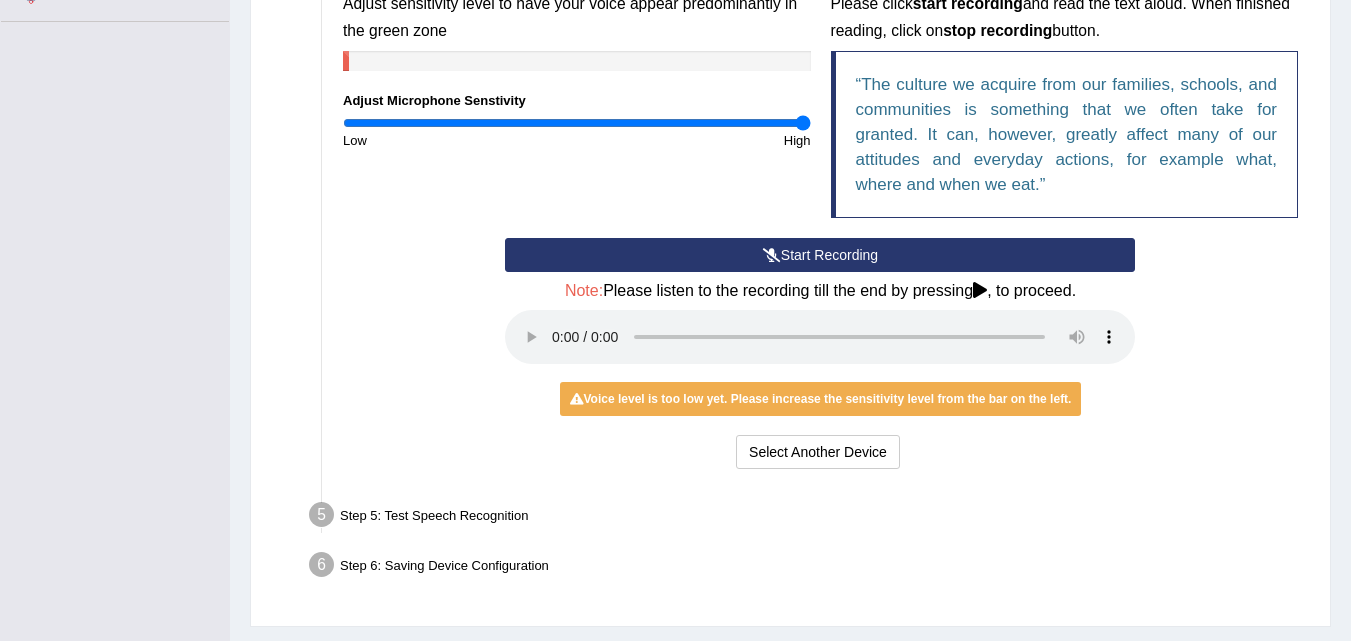 scroll, scrollTop: 527, scrollLeft: 0, axis: vertical 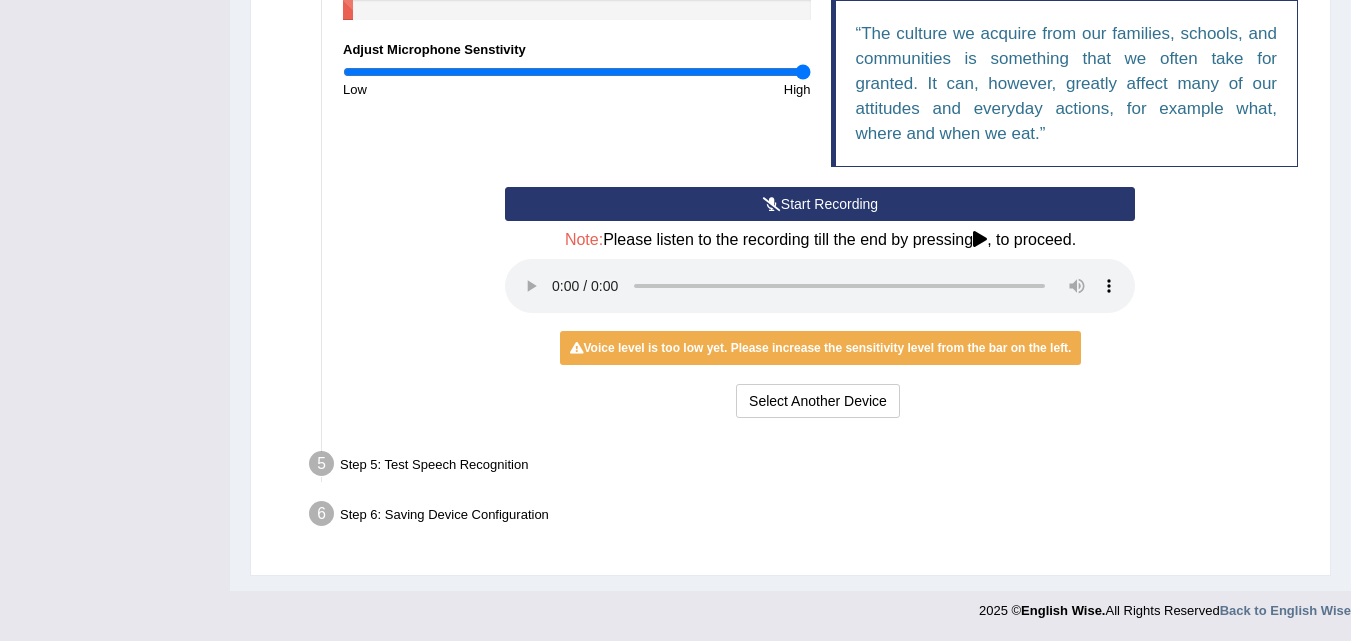 click on "Voice level is too low yet. Please increase the sensitivity level from the bar on the left." at bounding box center (821, 348) 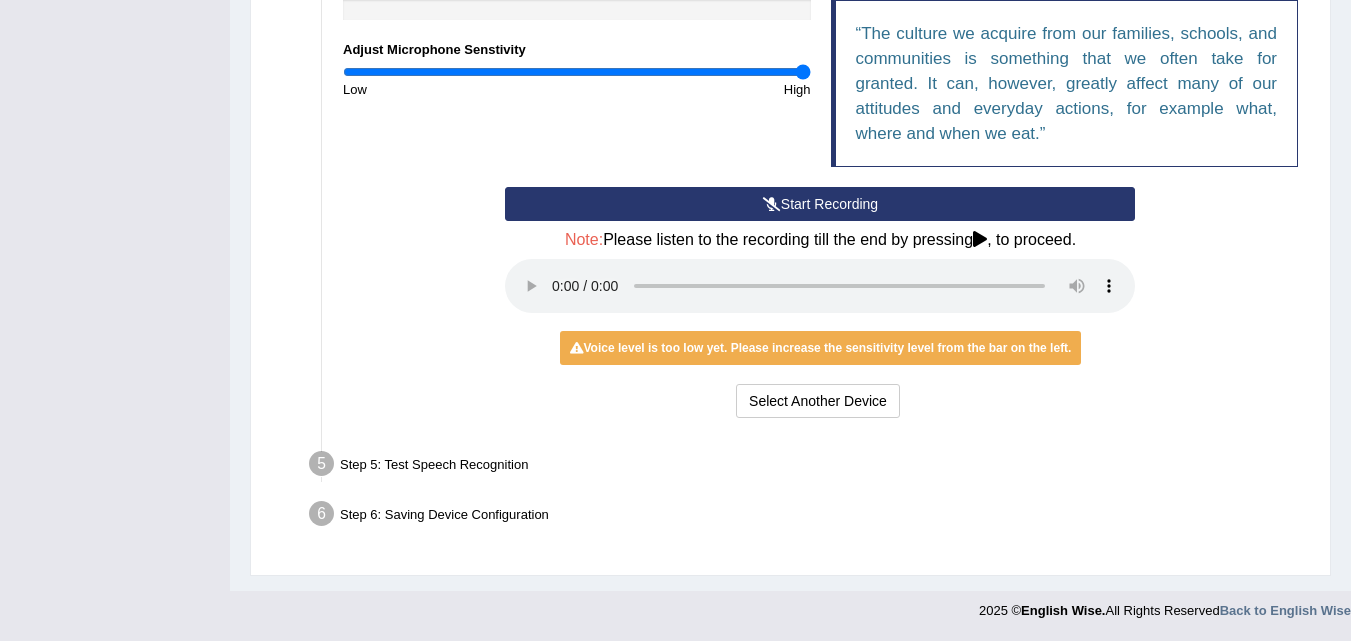 click on "Start Recording" at bounding box center [820, 204] 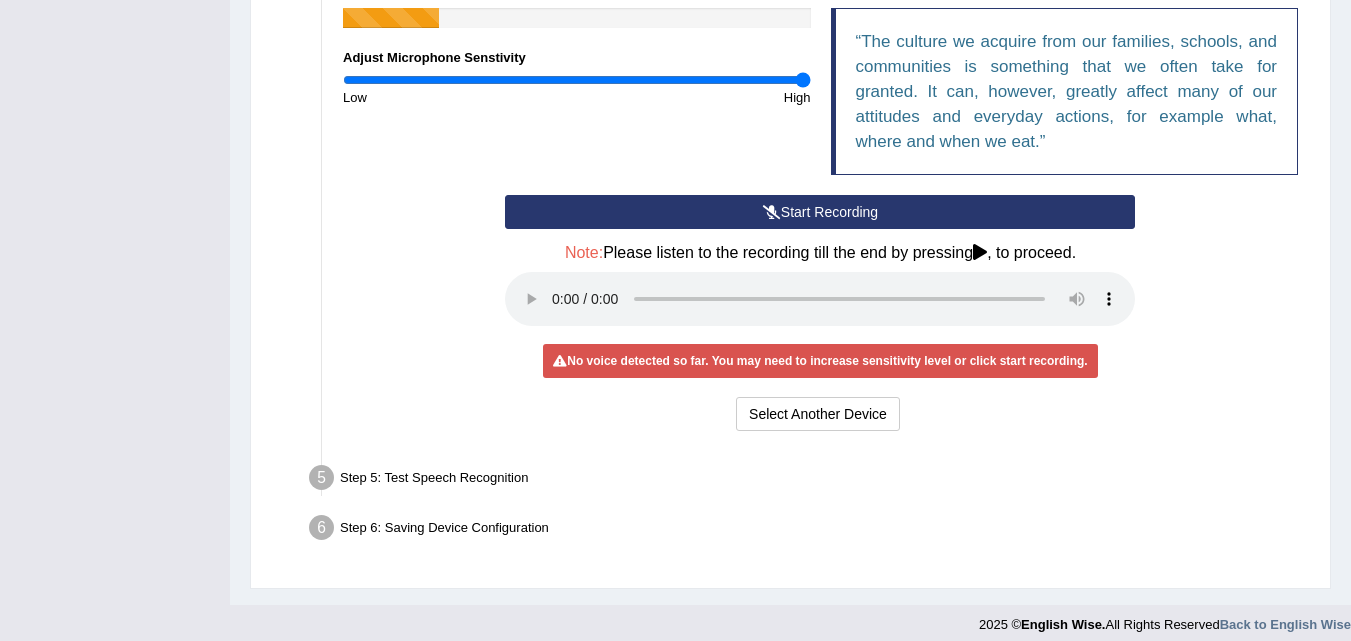 scroll, scrollTop: 527, scrollLeft: 0, axis: vertical 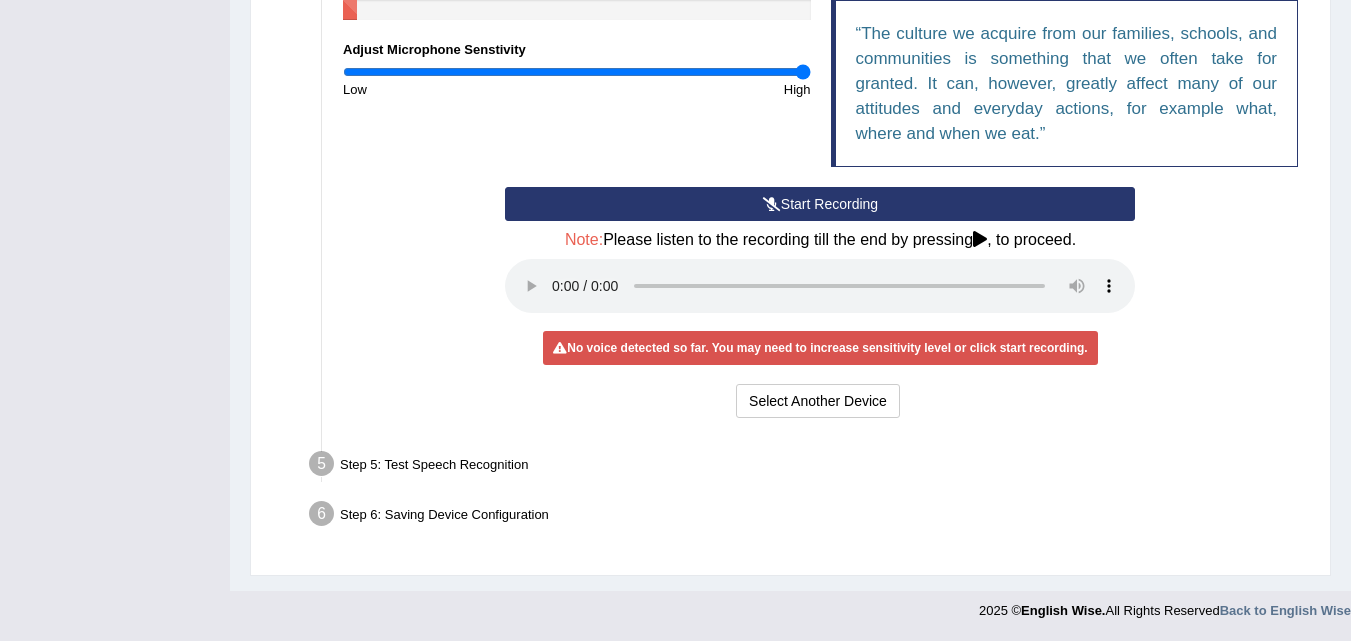 drag, startPoint x: 782, startPoint y: 201, endPoint x: 699, endPoint y: 226, distance: 86.683334 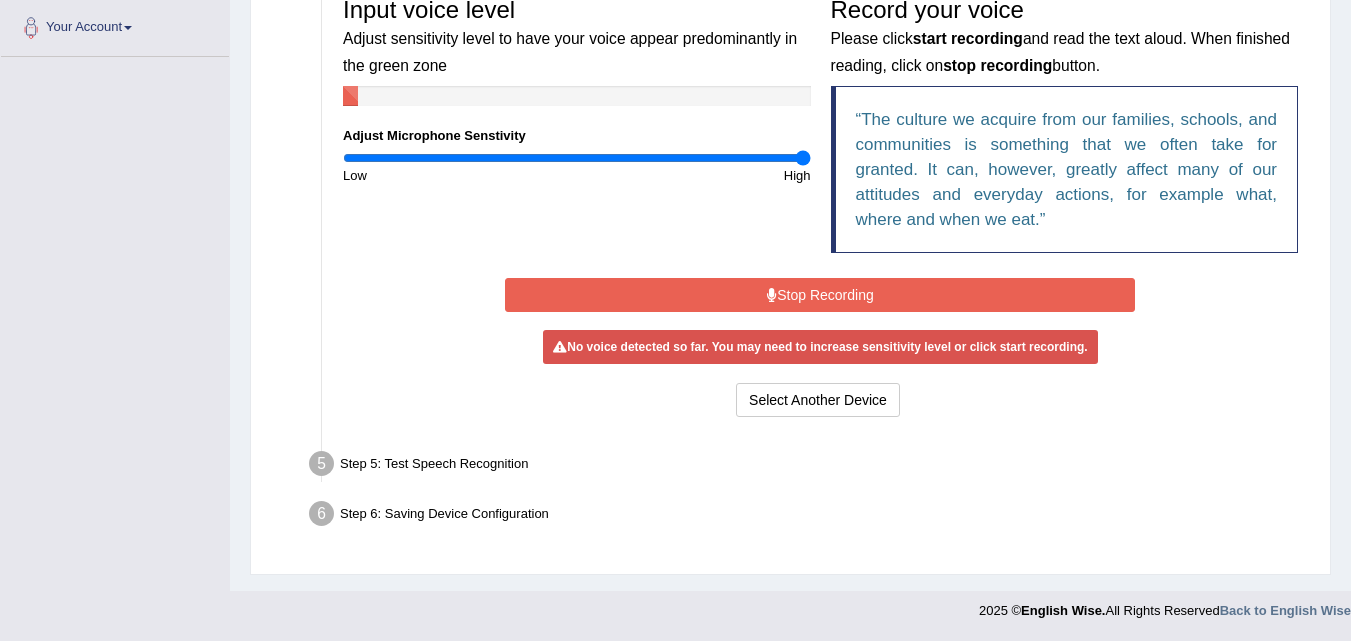 scroll, scrollTop: 436, scrollLeft: 0, axis: vertical 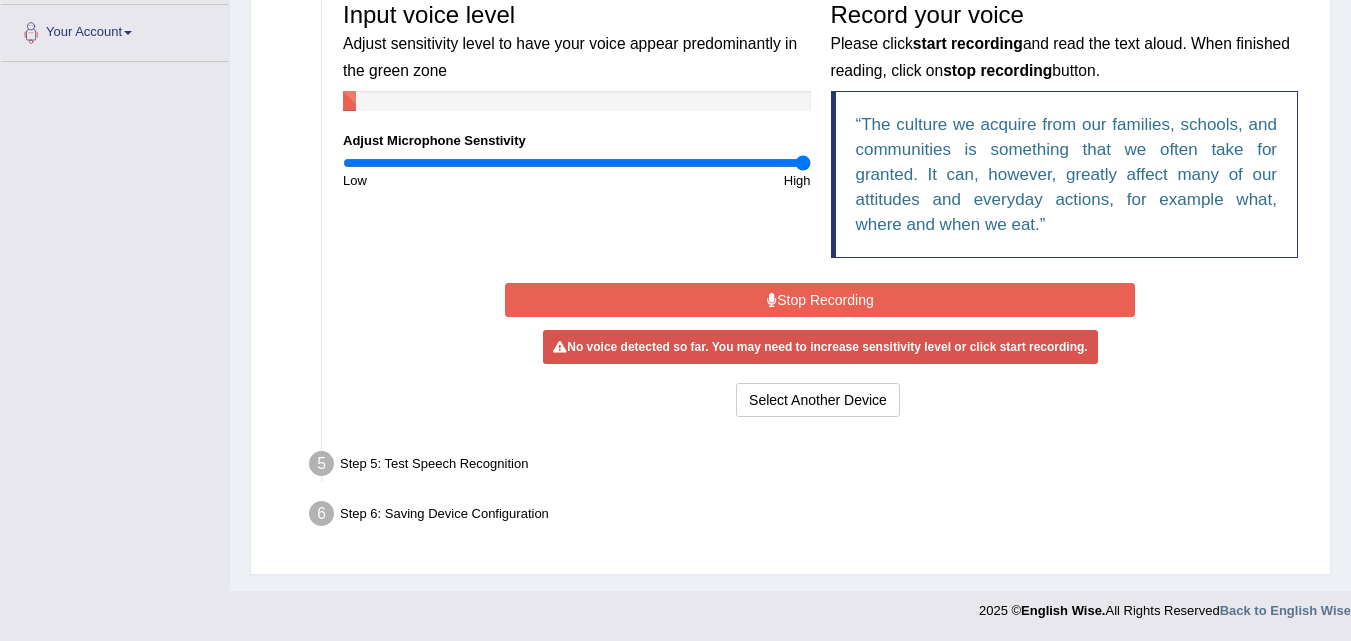 drag, startPoint x: 342, startPoint y: 161, endPoint x: 357, endPoint y: 159, distance: 15.132746 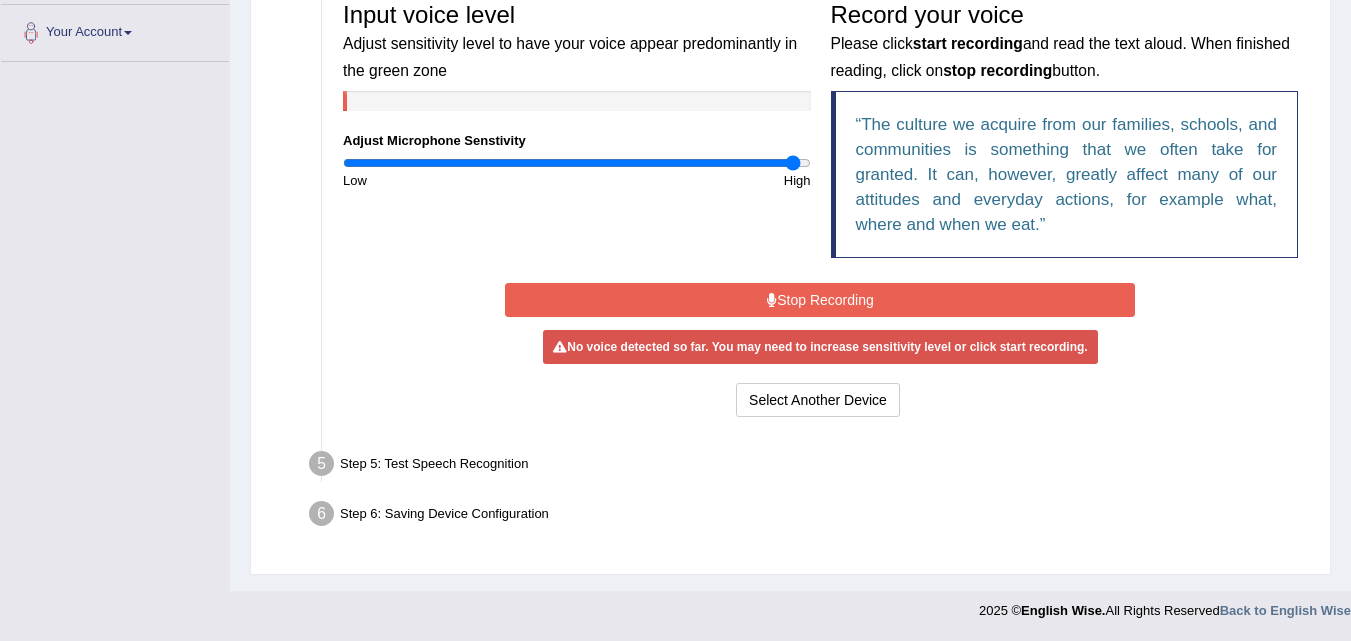 type on "2" 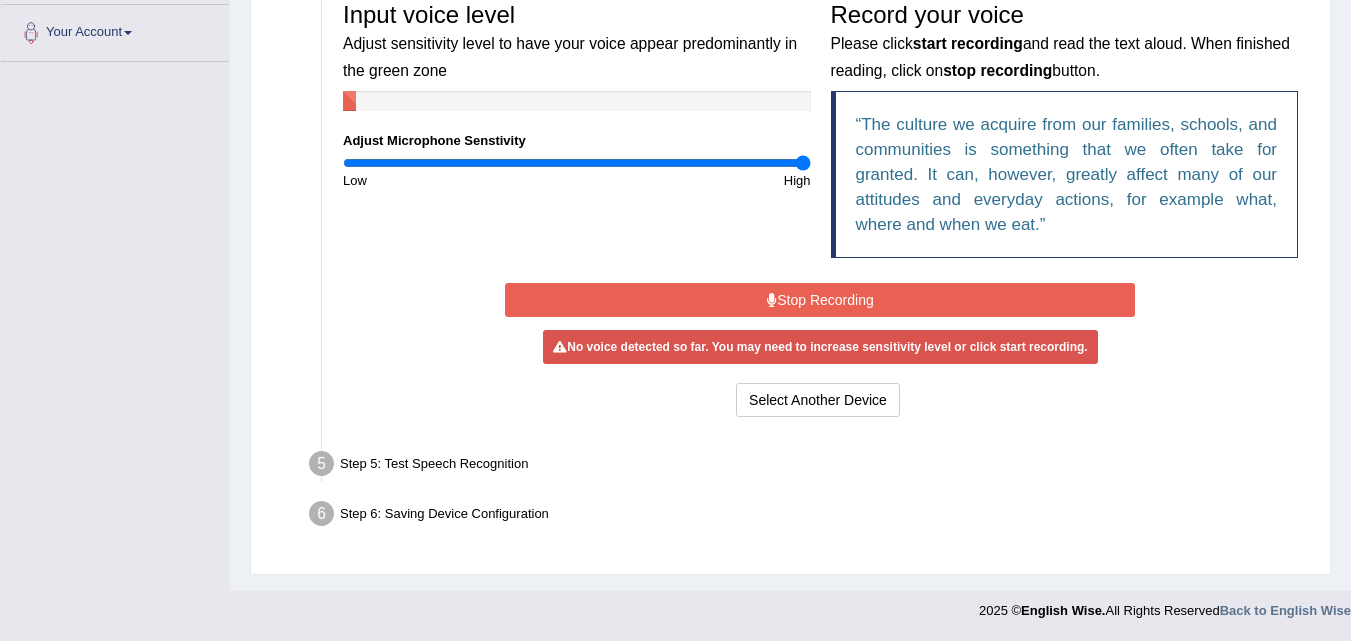 drag, startPoint x: 357, startPoint y: 159, endPoint x: 914, endPoint y: 191, distance: 557.91846 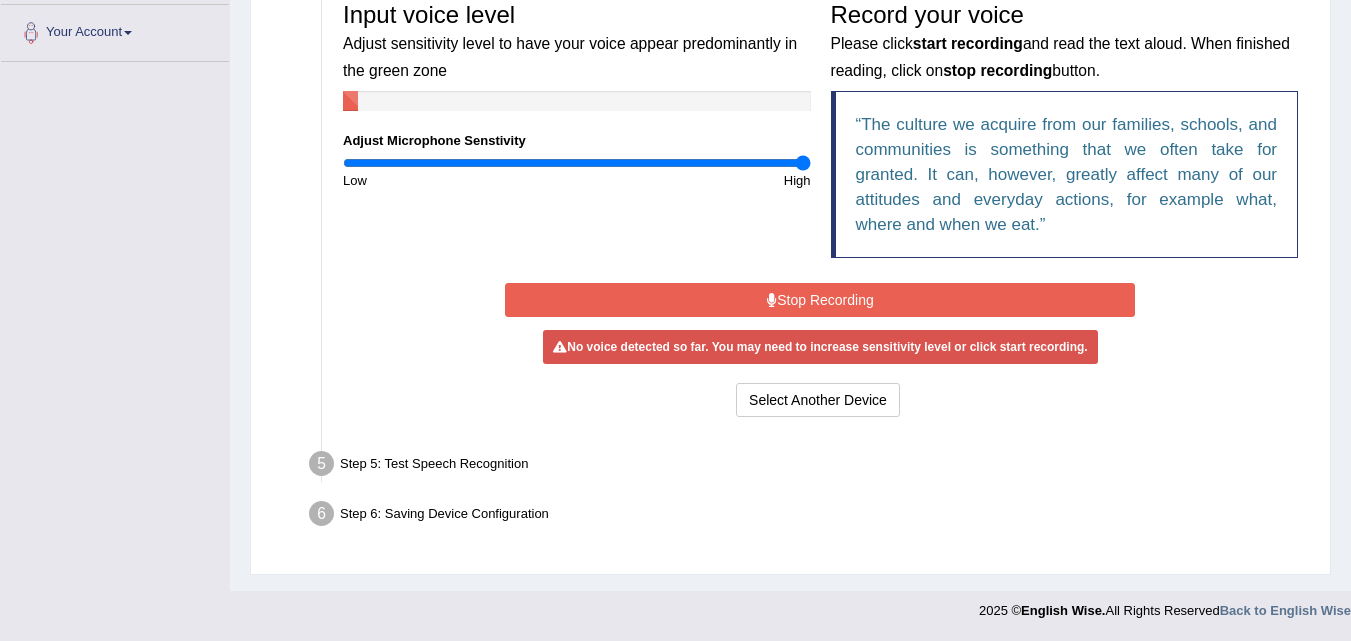 click on "Stop Recording" at bounding box center (820, 300) 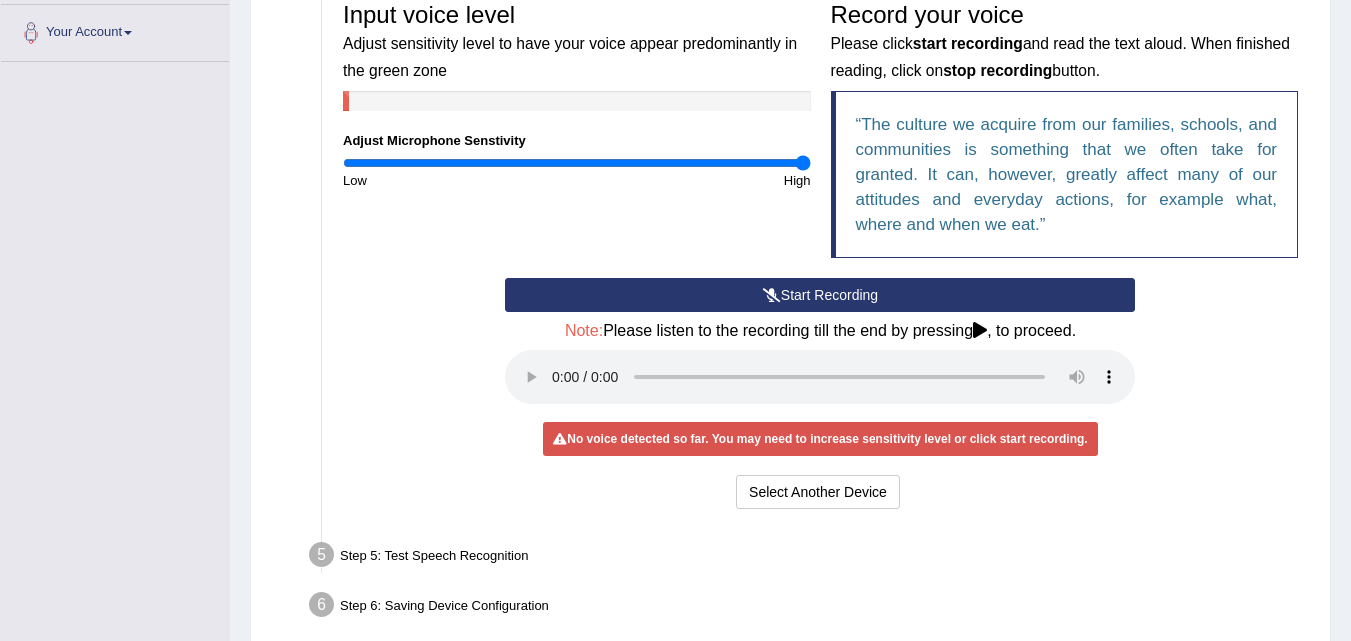 click on "Start Recording" at bounding box center (820, 295) 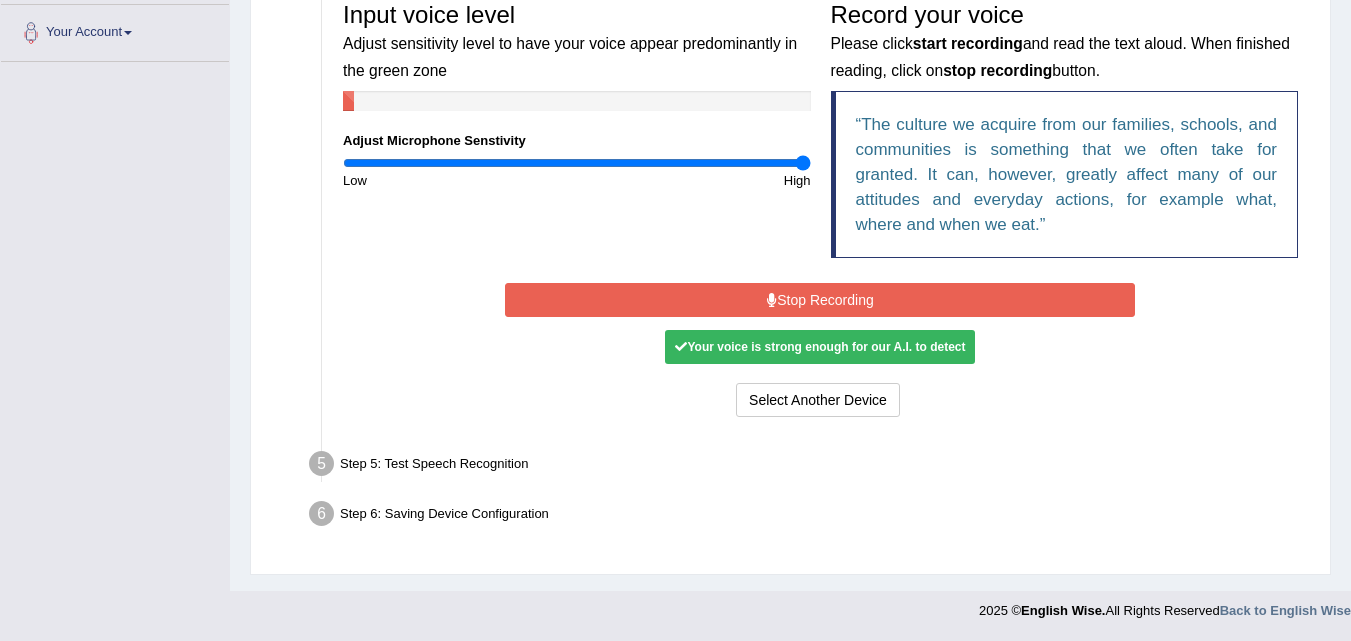 click on "Stop Recording" at bounding box center (820, 300) 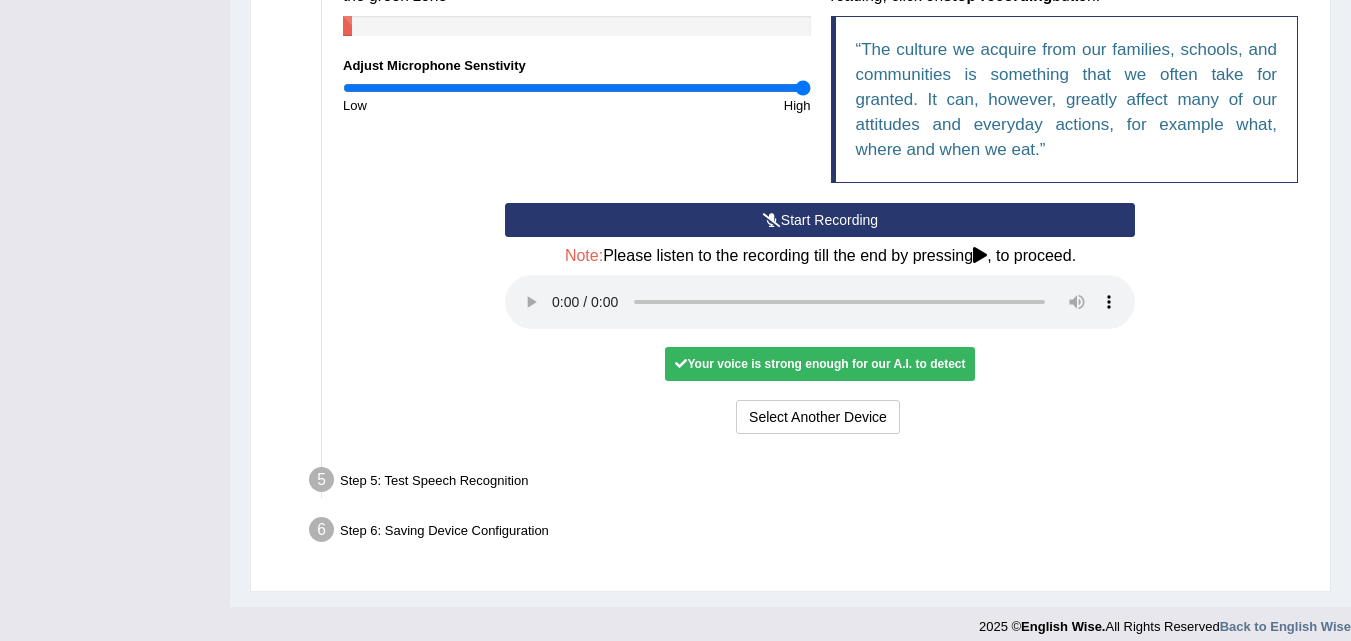 scroll, scrollTop: 527, scrollLeft: 0, axis: vertical 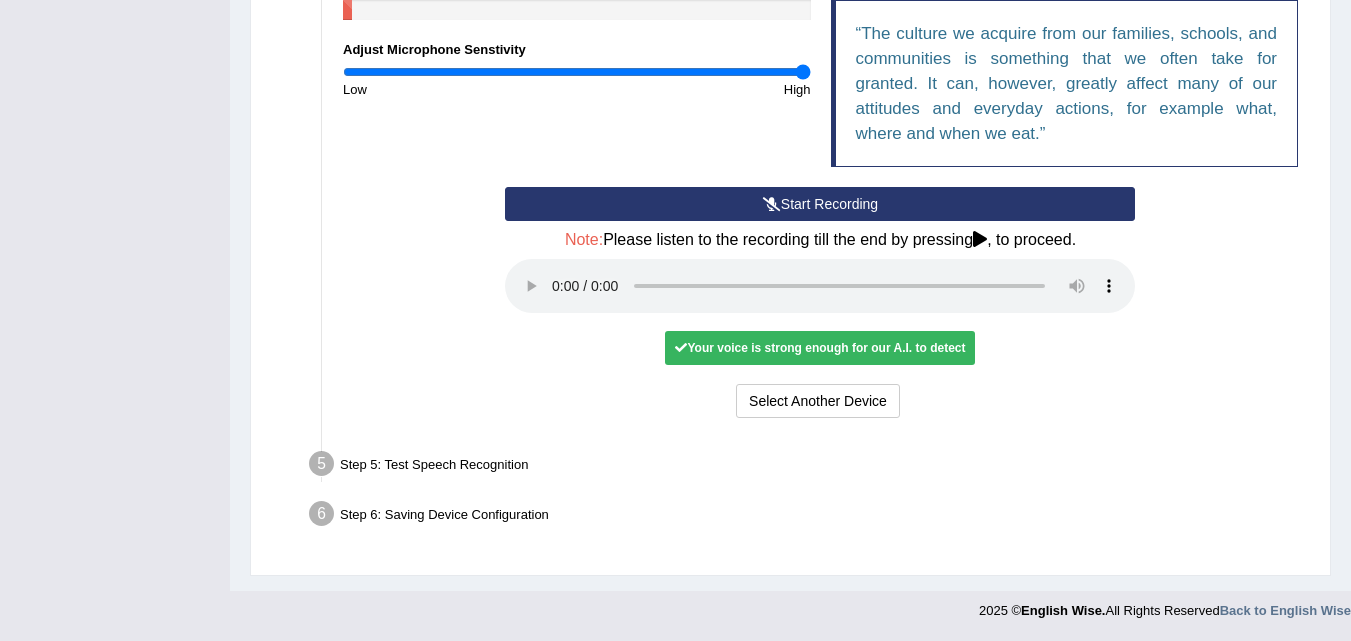 click on "Your voice is strong enough for our A.I. to detect" at bounding box center (820, 348) 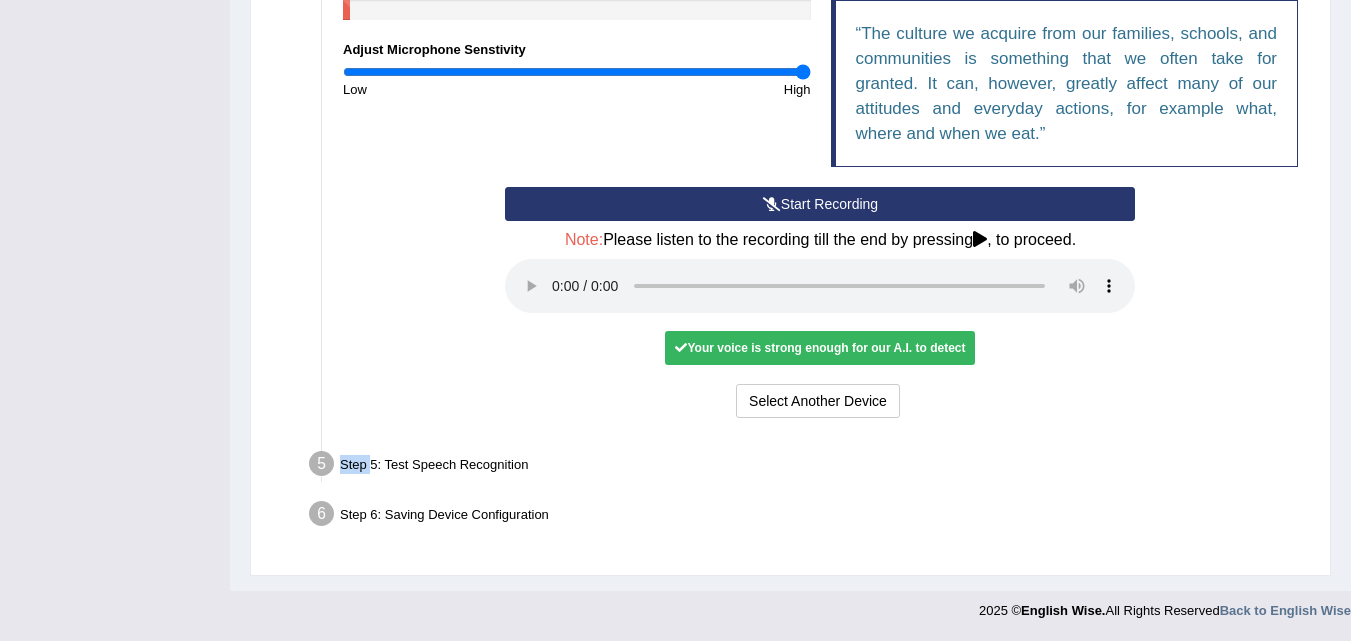 click on "Select Another Device   Voice is ok. Go to Next step" at bounding box center [820, 403] 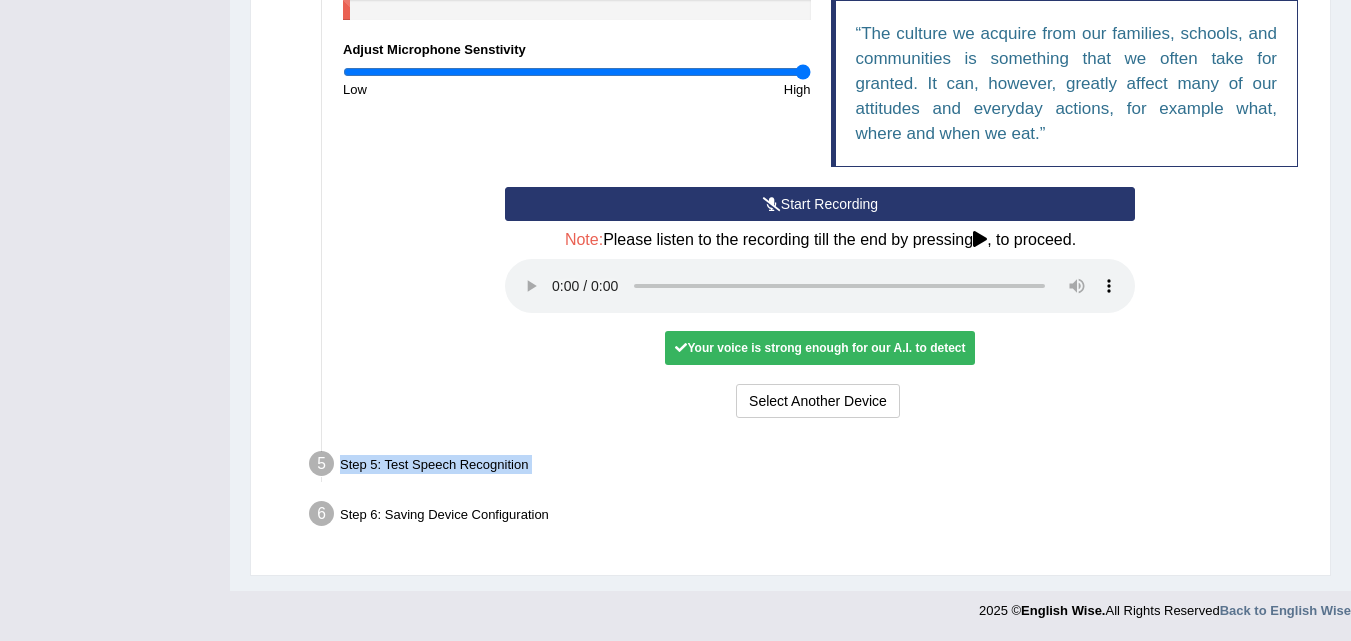 click on "Select Another Device   Voice is ok. Go to Next step" at bounding box center [820, 403] 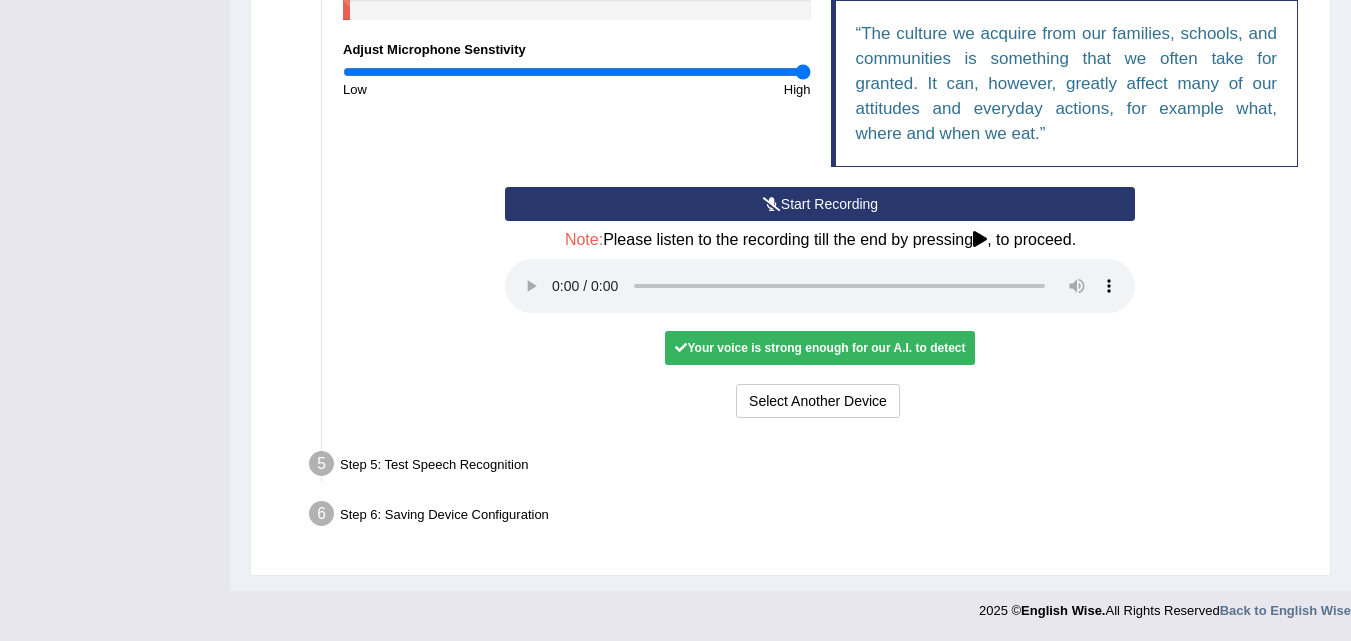 click on "No voice detected so far. You may need to increase sensitivity level or click start recording.     Voice level is too low yet. Please increase the sensitivity level from the bar on the left.     Your voice is strong enough for our A.I. to detect    Voice level is too high. Please reduce the sensitivity level from the bar on the left." at bounding box center (820, 347) 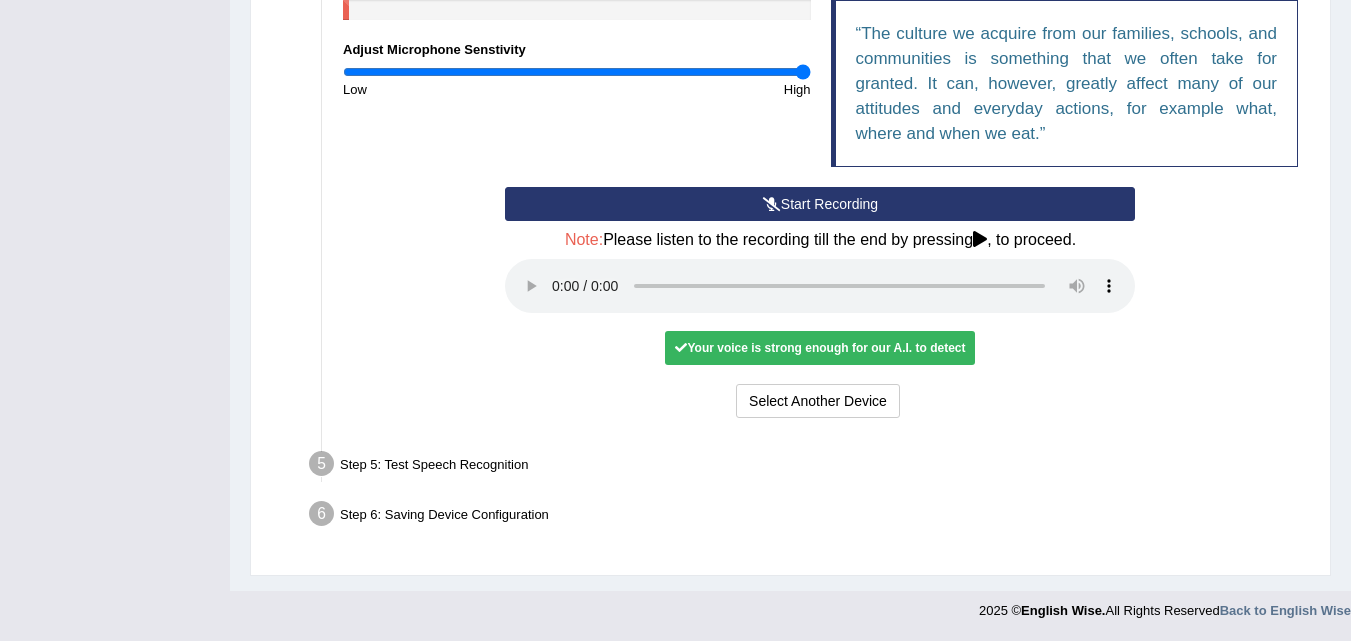 click on "Select Another Device   Voice is ok. Go to Next step" at bounding box center (820, 403) 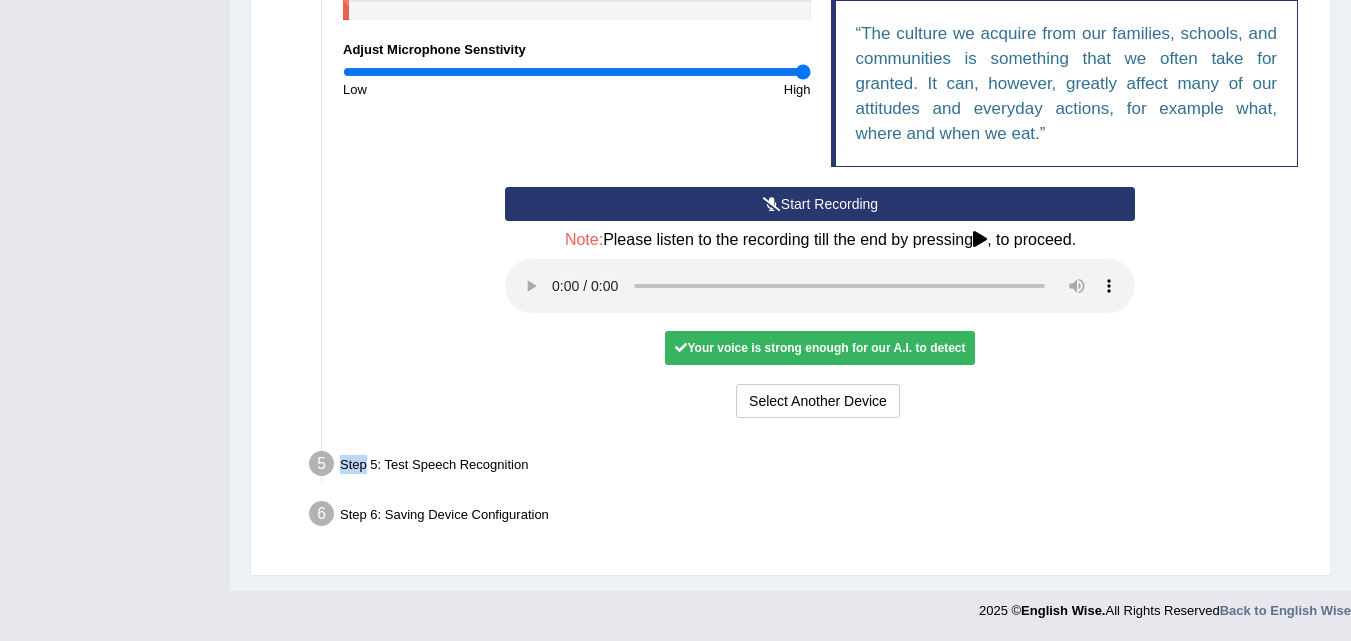 click on "Select Another Device   Voice is ok. Go to Next step" at bounding box center (820, 403) 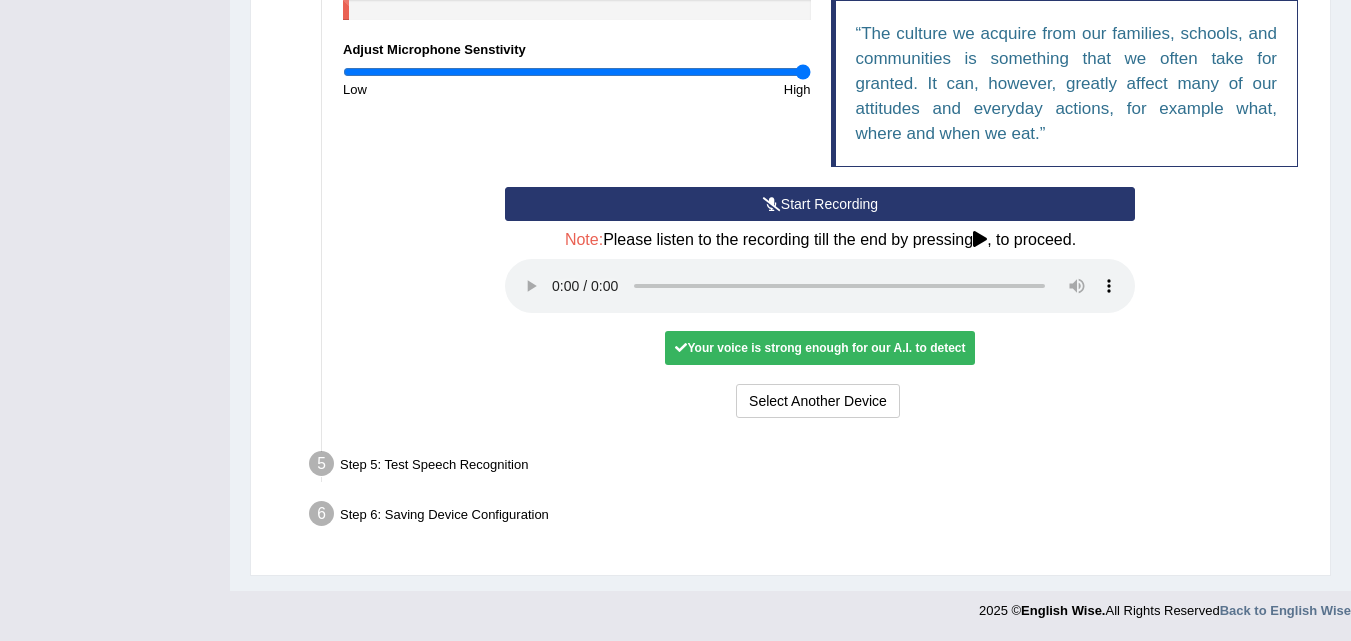 click on "Select Another Device   Voice is ok. Go to Next step" at bounding box center (820, 403) 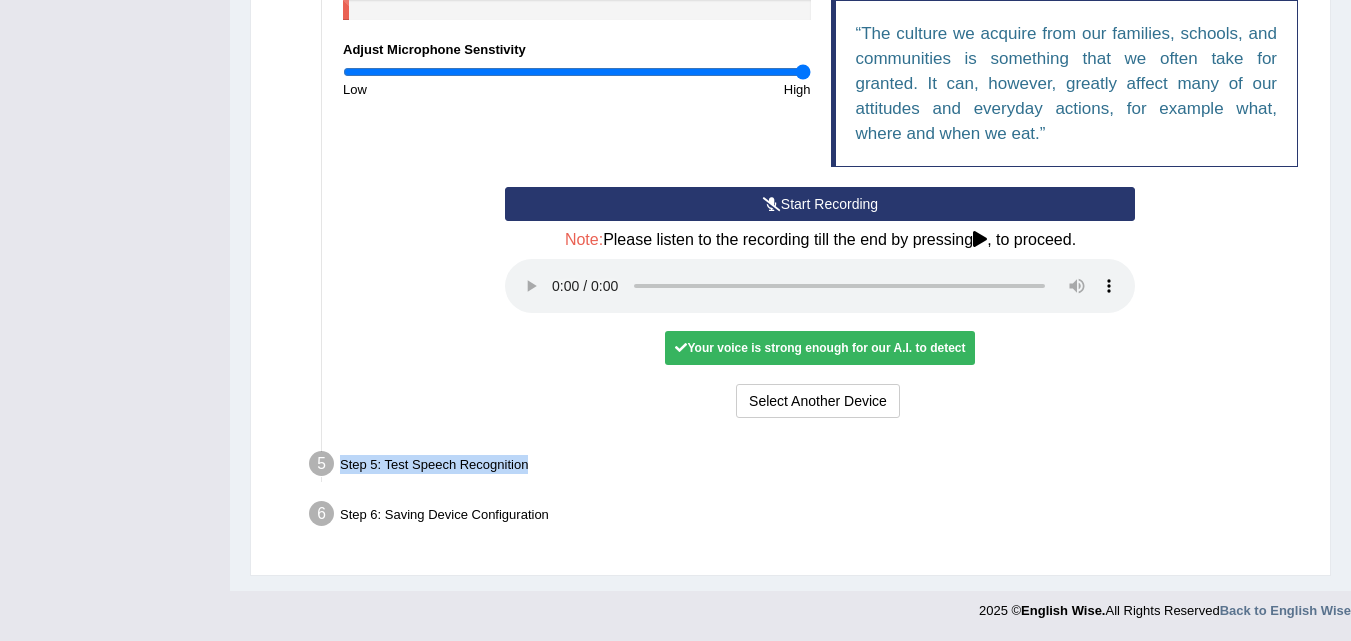 click on "Step 5: Test Speech Recognition" at bounding box center (810, 467) 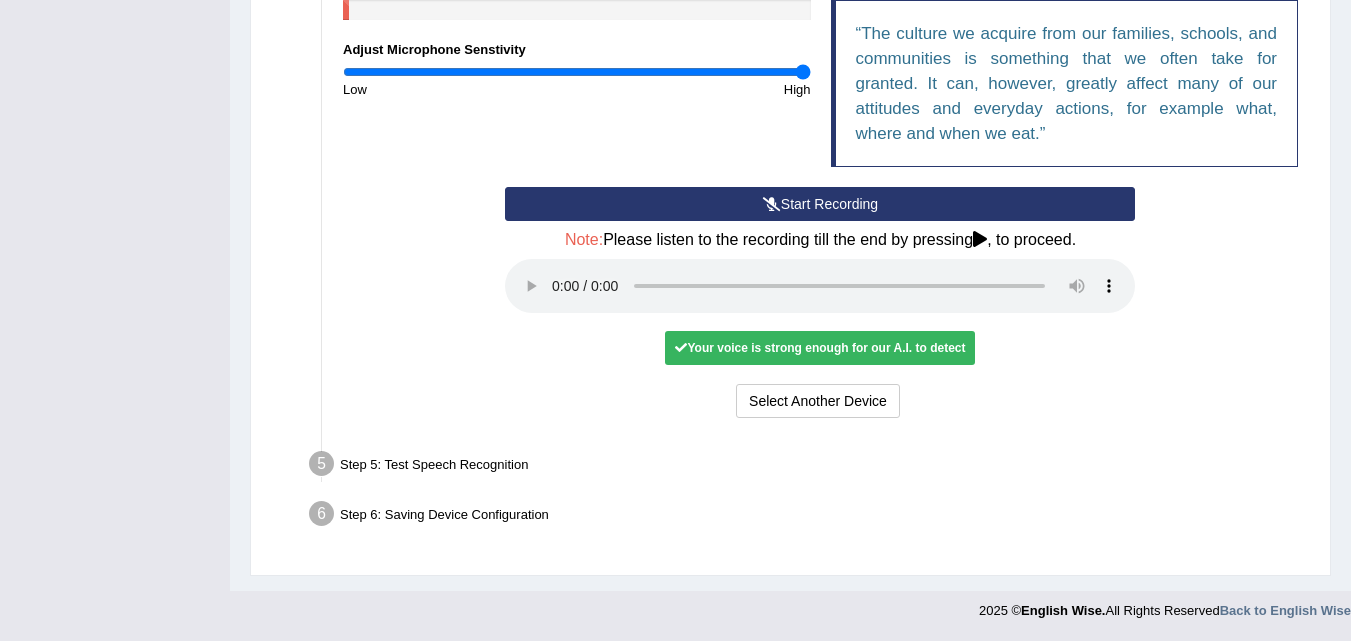 drag, startPoint x: 316, startPoint y: 461, endPoint x: 618, endPoint y: 463, distance: 302.00662 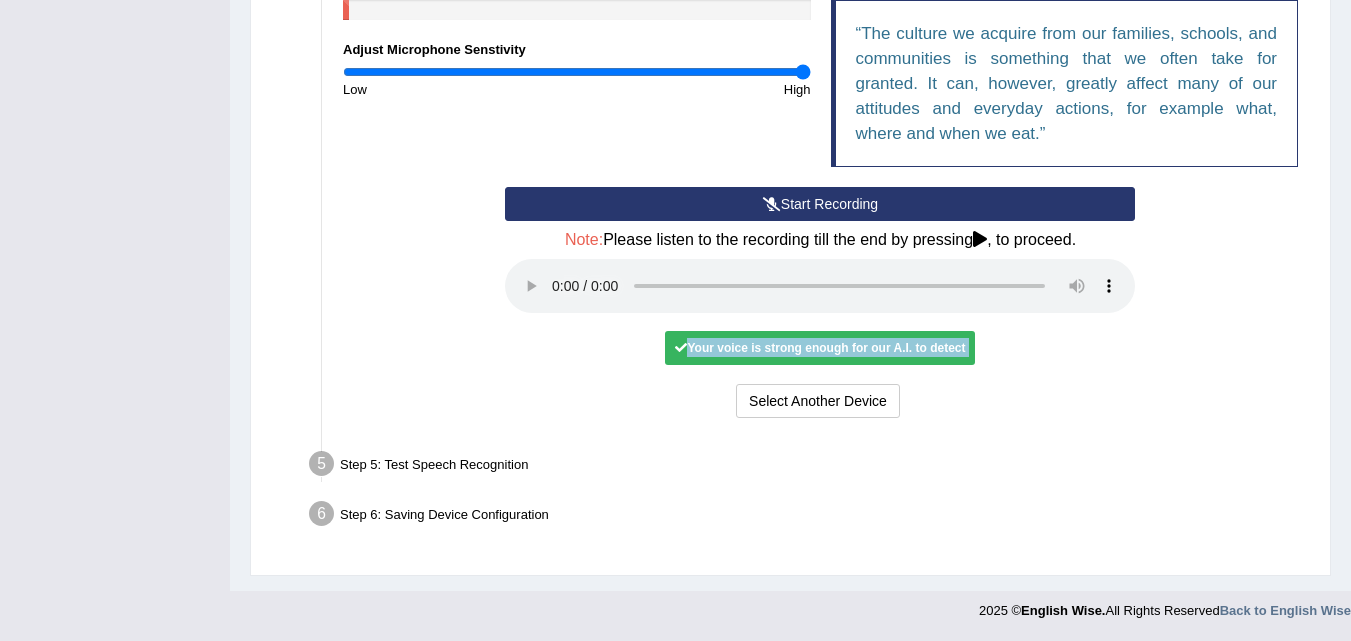 click on "Your voice is strong enough for our A.I. to detect" at bounding box center (820, 348) 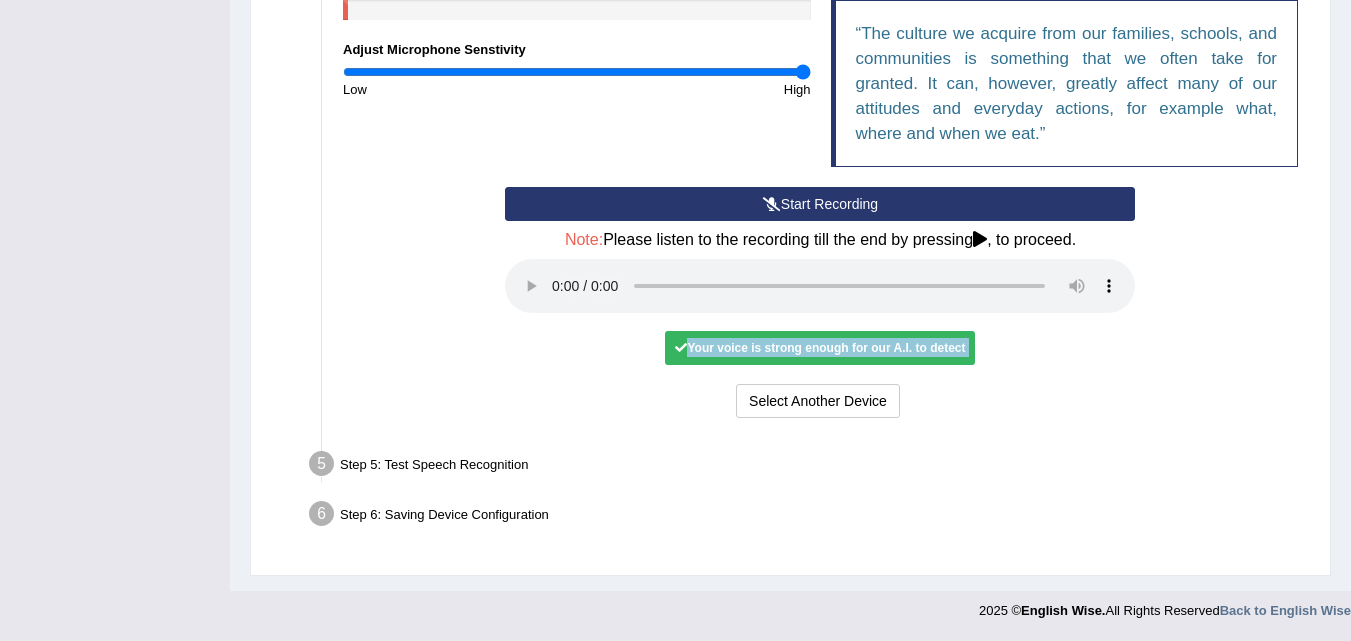 click on "Select Another Device   Voice is ok. Go to Next step" at bounding box center (820, 403) 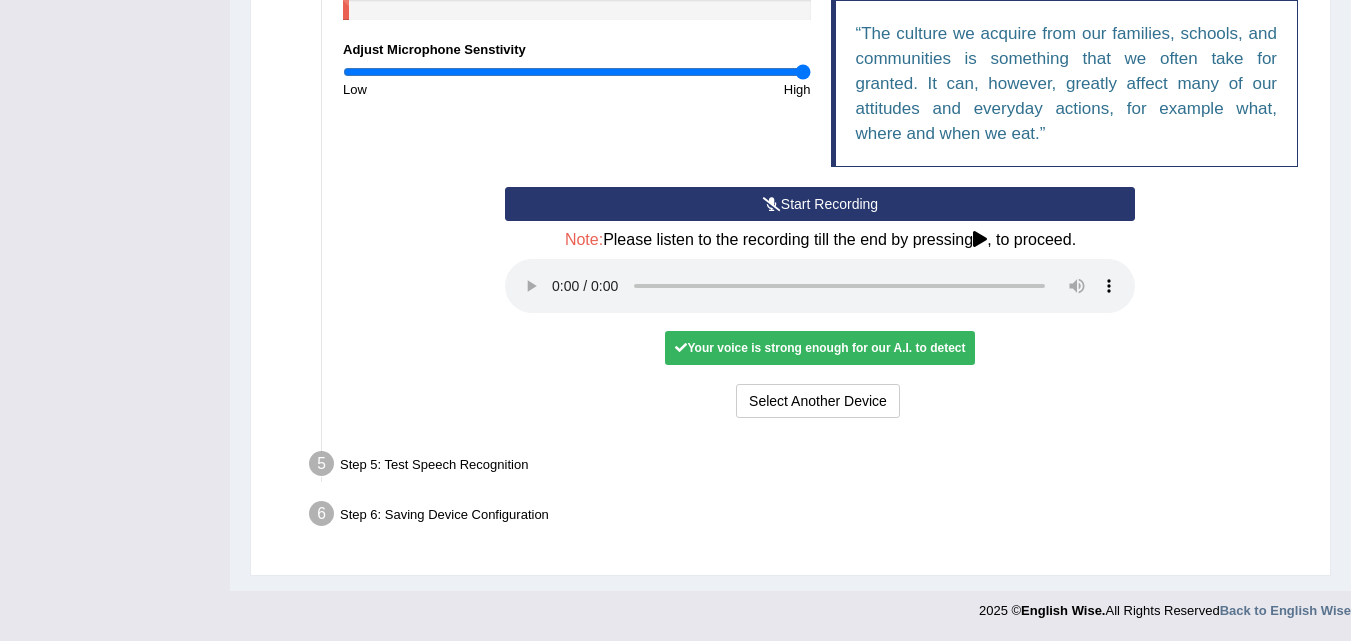 click on "Select Another Device   Voice is ok. Go to Next step" at bounding box center [820, 403] 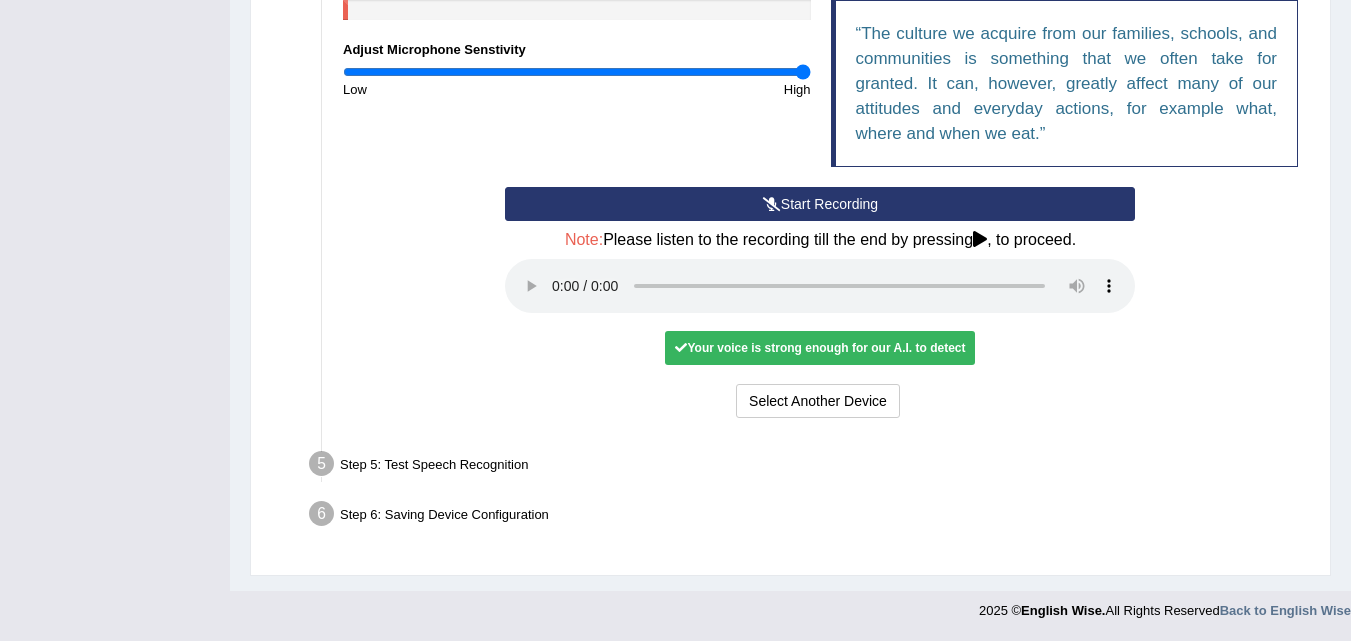 drag, startPoint x: 1041, startPoint y: 408, endPoint x: 989, endPoint y: 384, distance: 57.271286 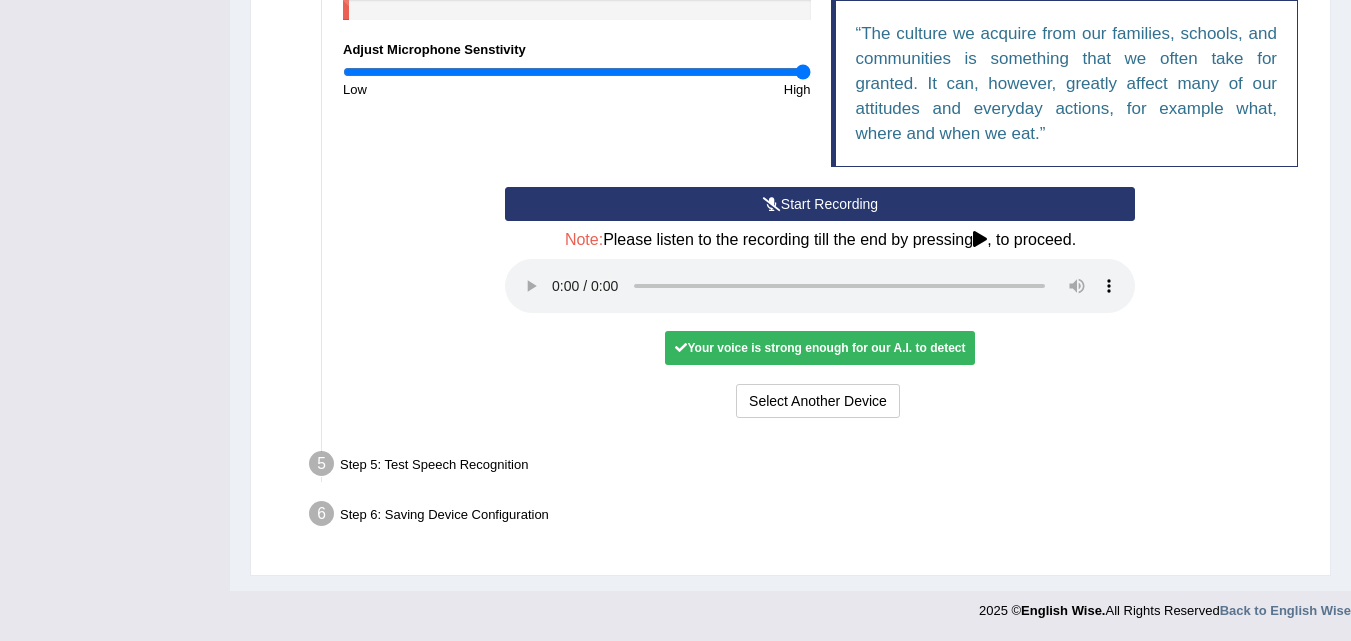 click on "Your voice is strong enough for our A.I. to detect" at bounding box center [820, 348] 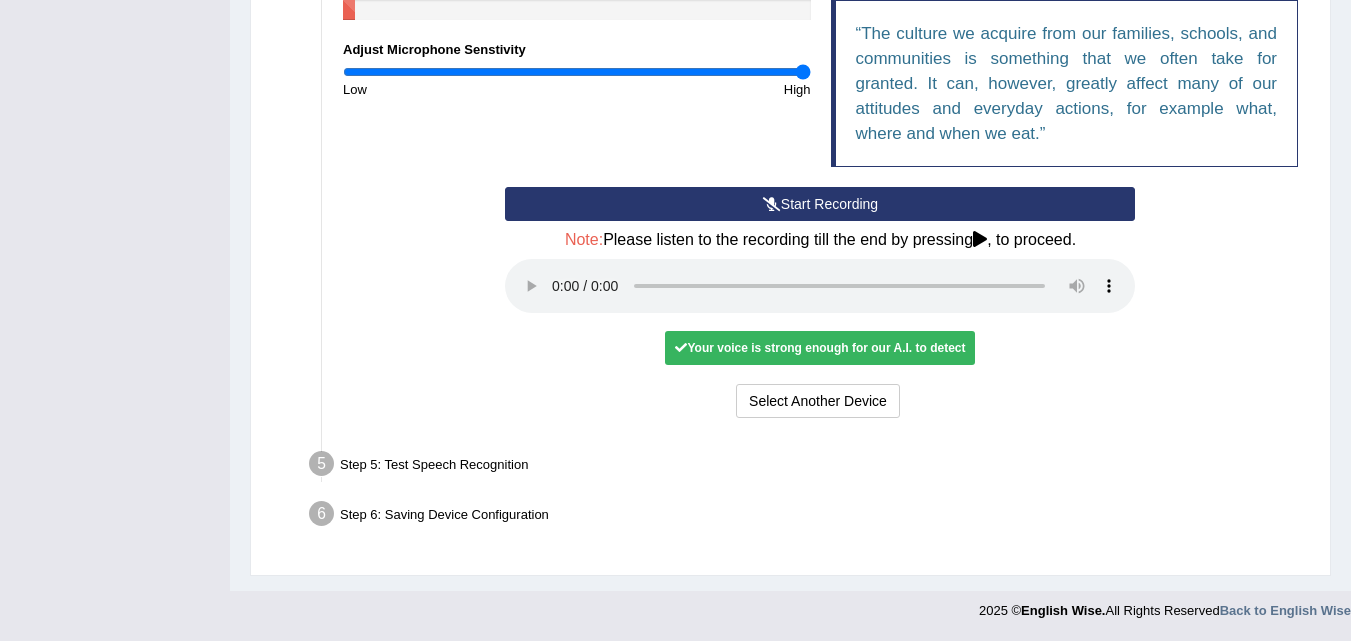 click on "No voice detected so far. You may need to increase sensitivity level or click start recording.     Voice level is too low yet. Please increase the sensitivity level from the bar on the left.     Your voice is strong enough for our A.I. to detect    Voice level is too high. Please reduce the sensitivity level from the bar on the left." at bounding box center [820, 347] 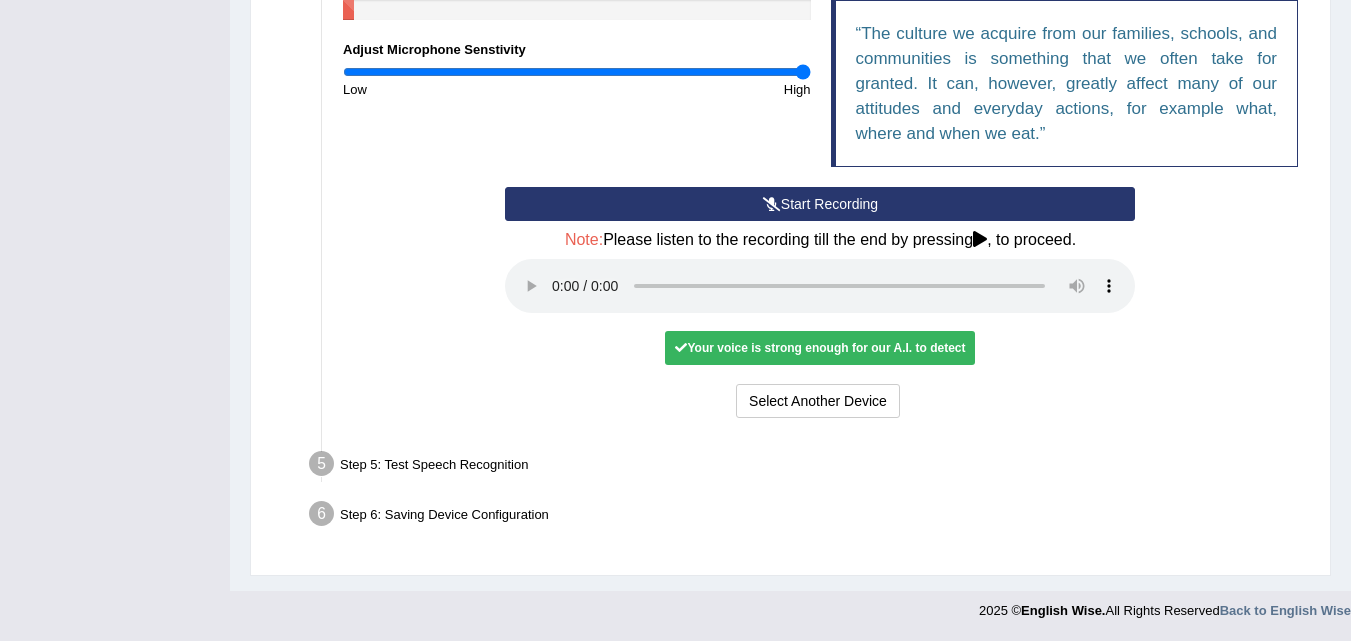 click on "Step 5: Test Speech Recognition" at bounding box center (810, 467) 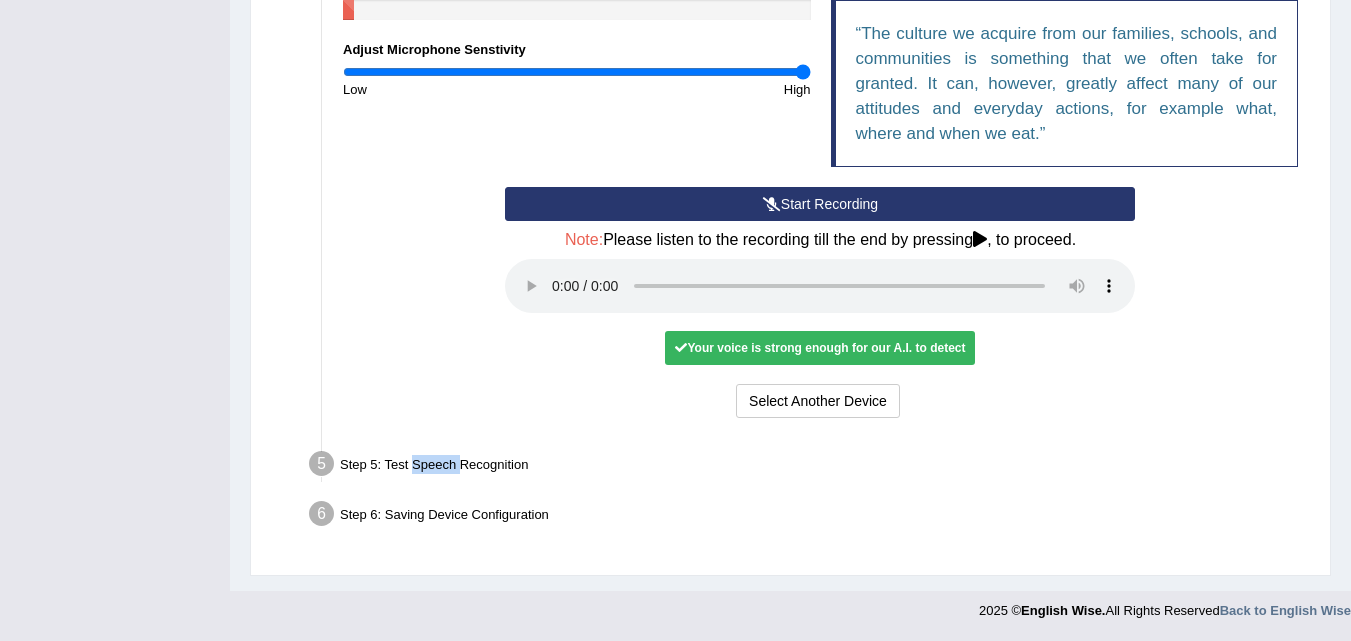 click on "Step 5: Test Speech Recognition" at bounding box center (810, 467) 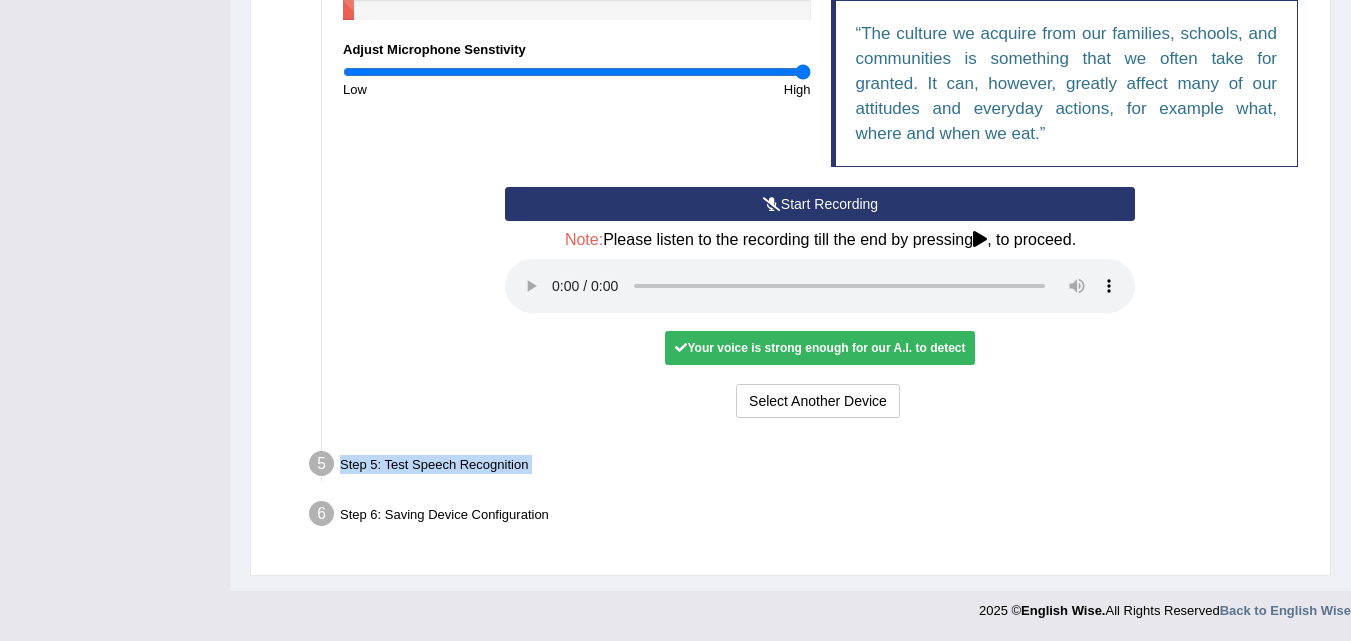 click on "Step 5: Test Speech Recognition" at bounding box center (810, 467) 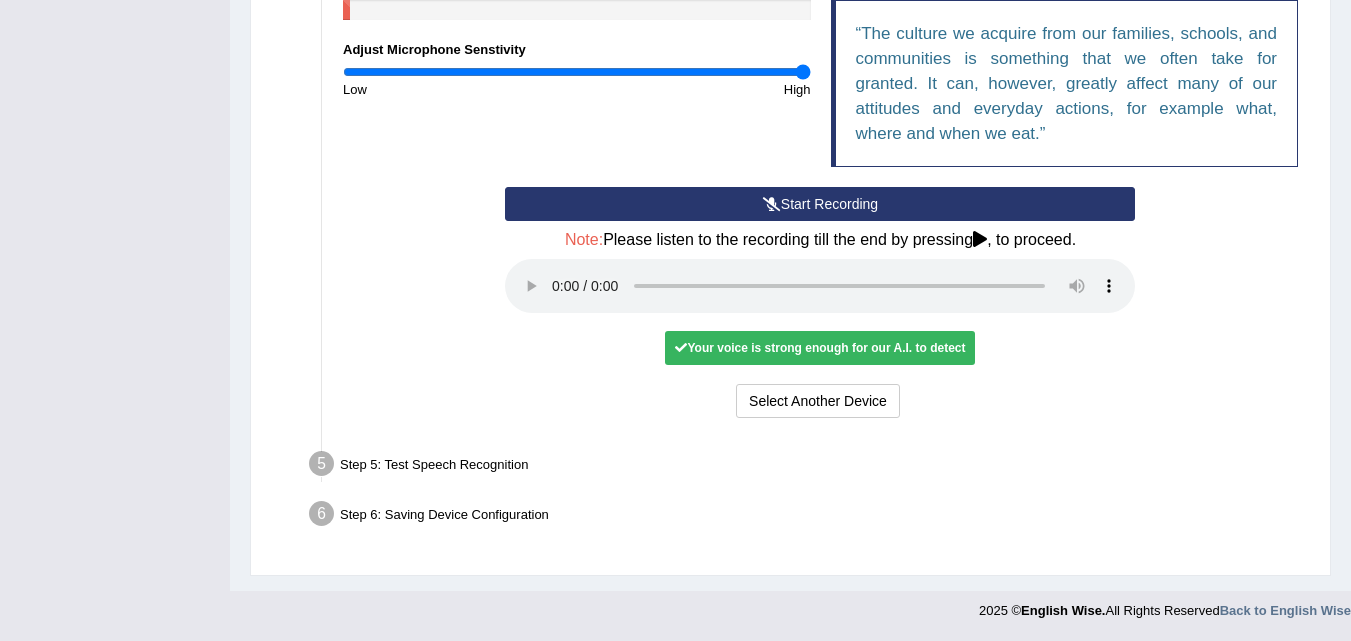 drag, startPoint x: 1104, startPoint y: 418, endPoint x: 1058, endPoint y: 477, distance: 74.8131 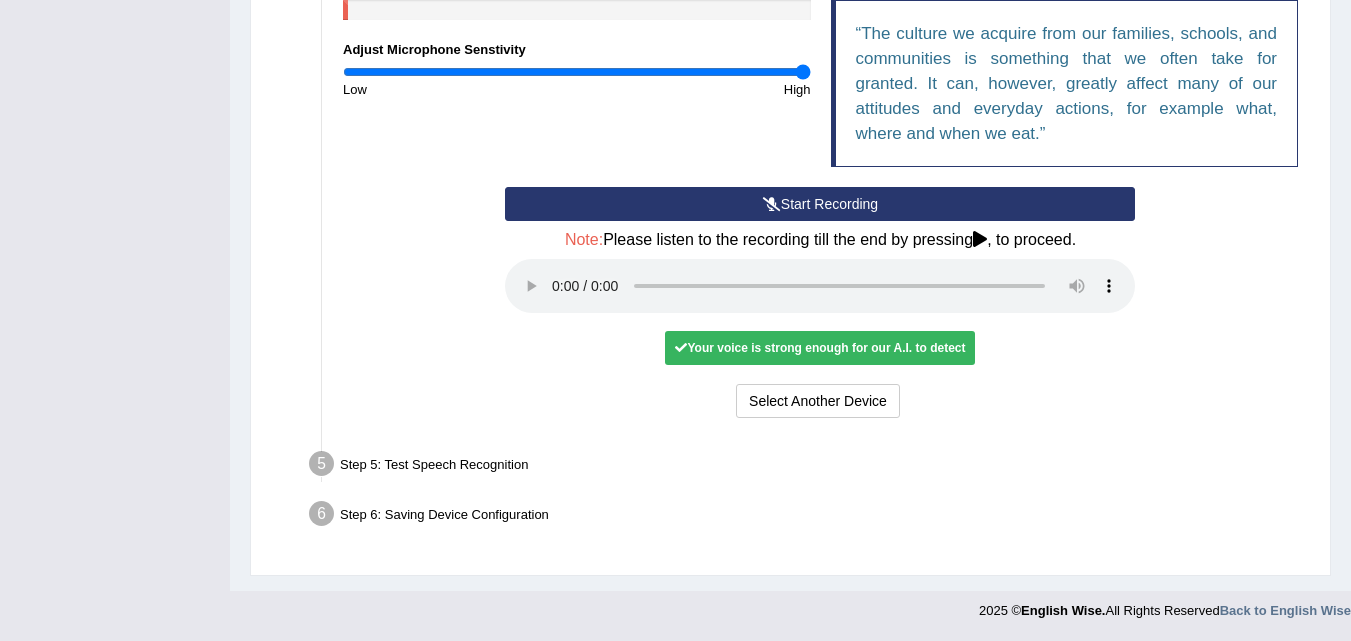 click on "Start Recording" at bounding box center [820, 204] 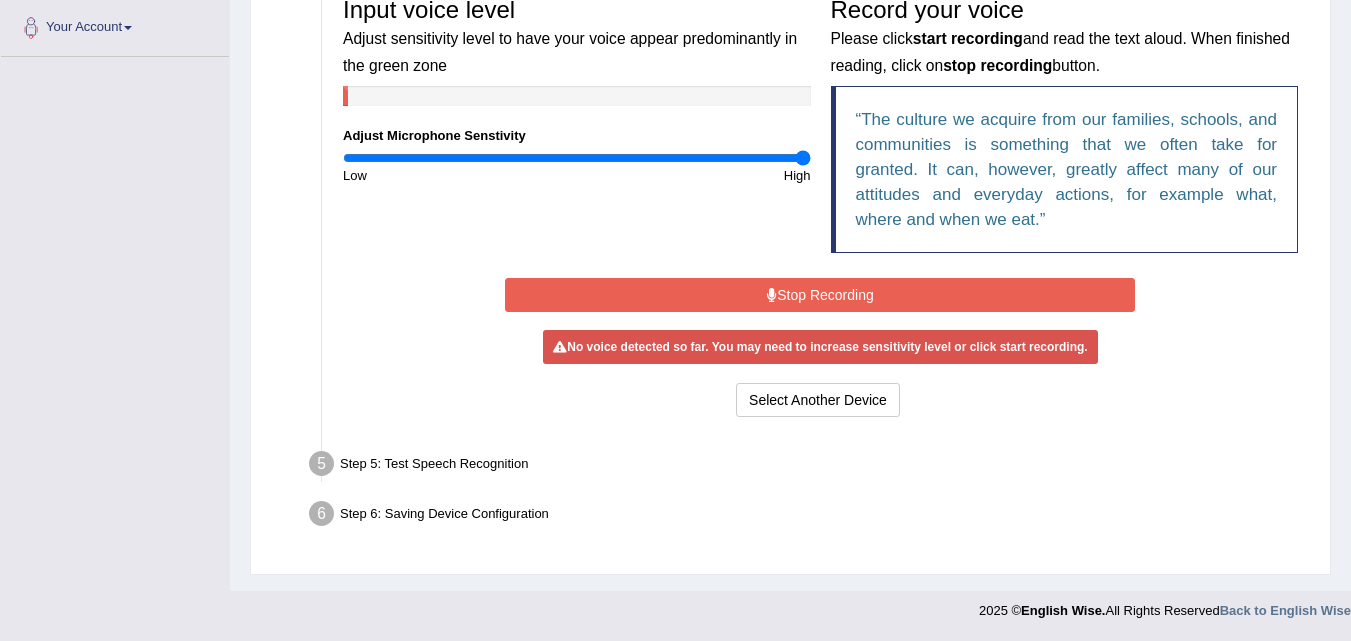 scroll, scrollTop: 436, scrollLeft: 0, axis: vertical 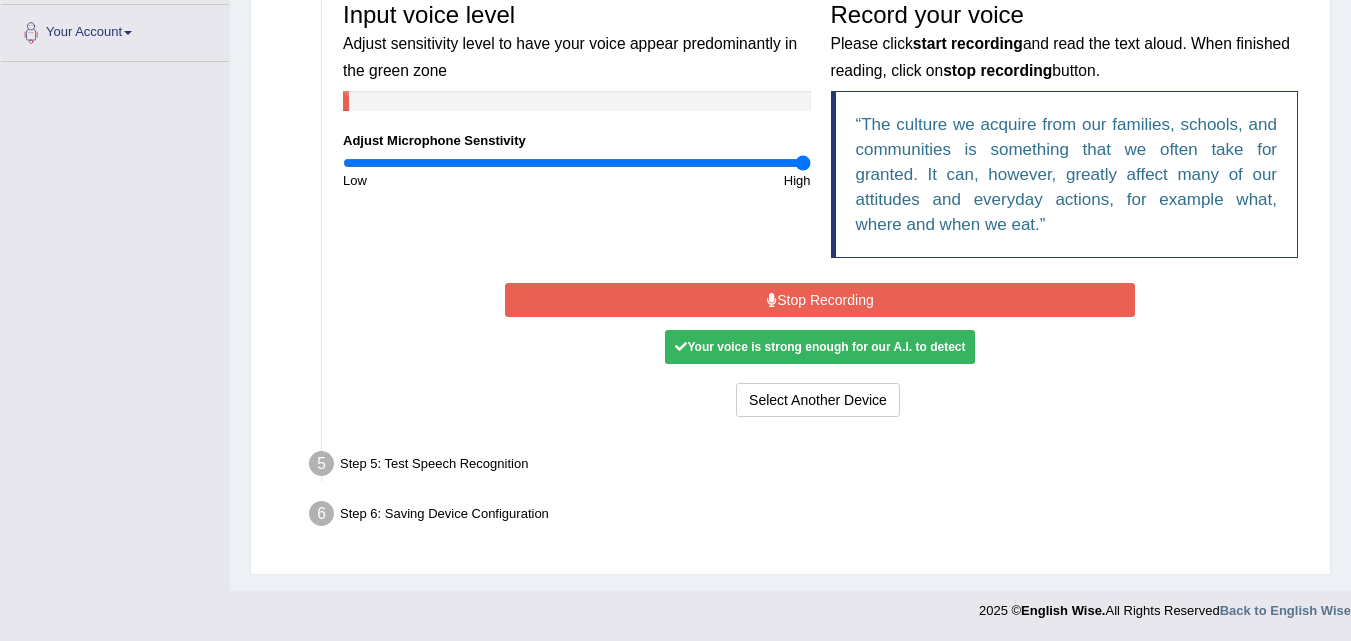 click on "Stop Recording" at bounding box center (820, 300) 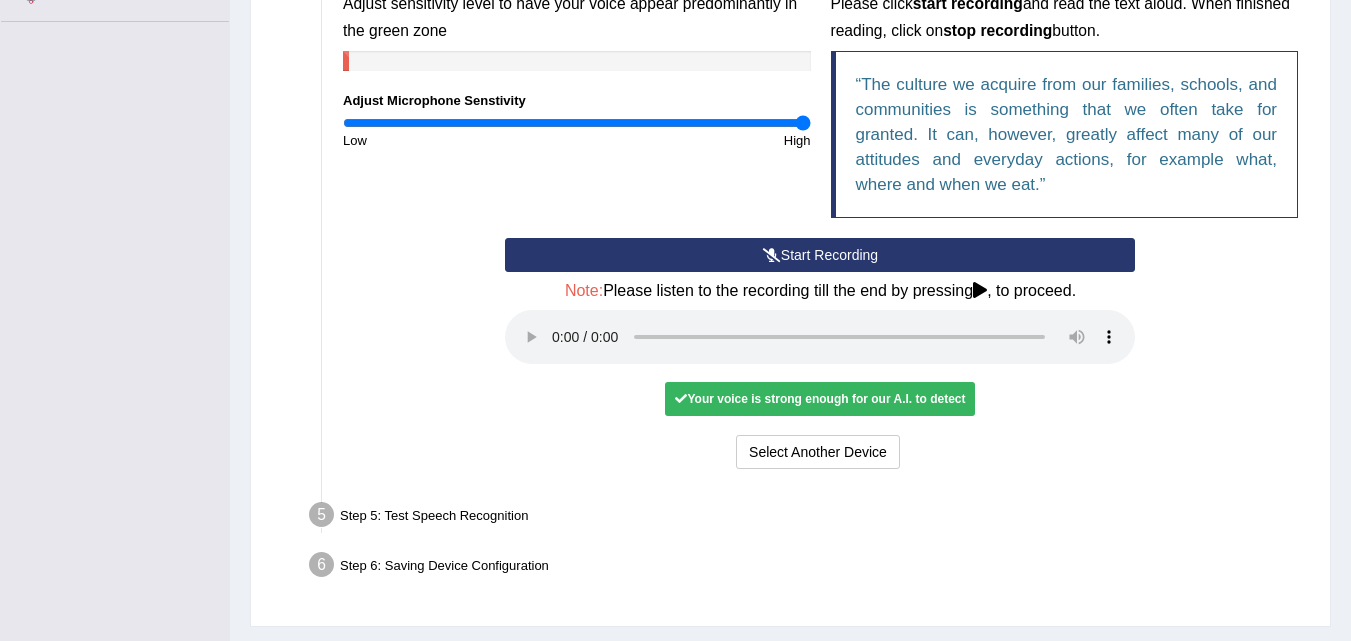 scroll, scrollTop: 527, scrollLeft: 0, axis: vertical 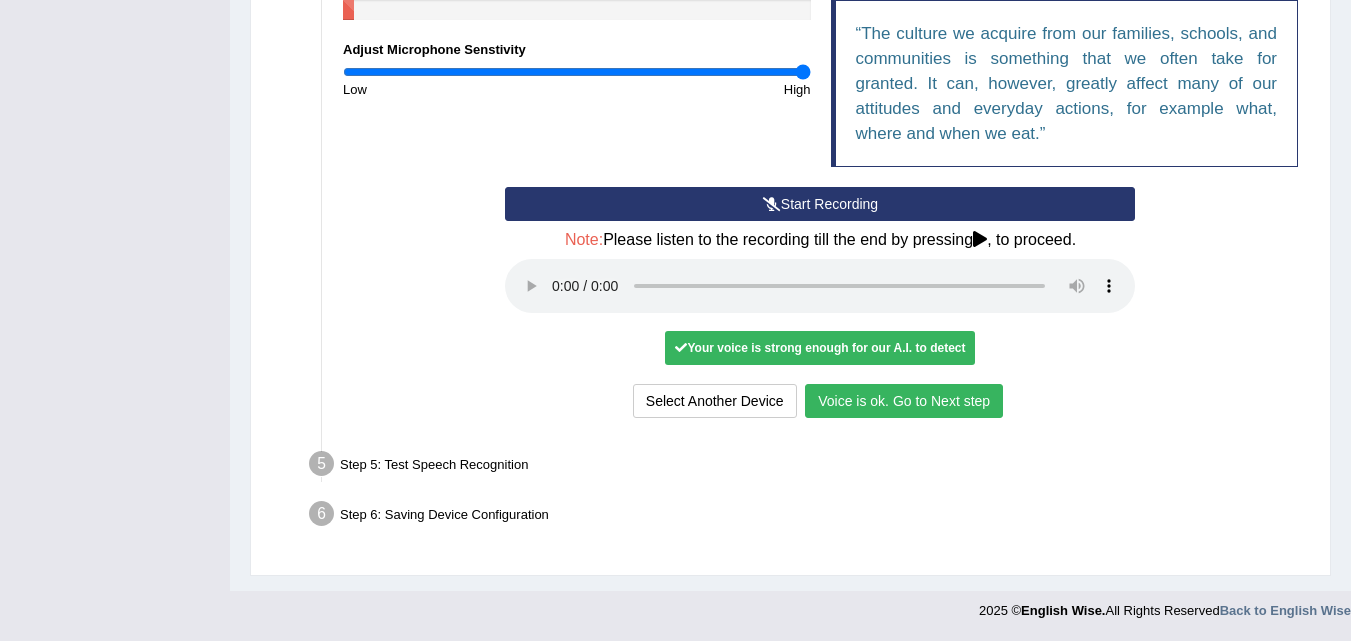 click on "Voice is ok. Go to Next step" at bounding box center [904, 401] 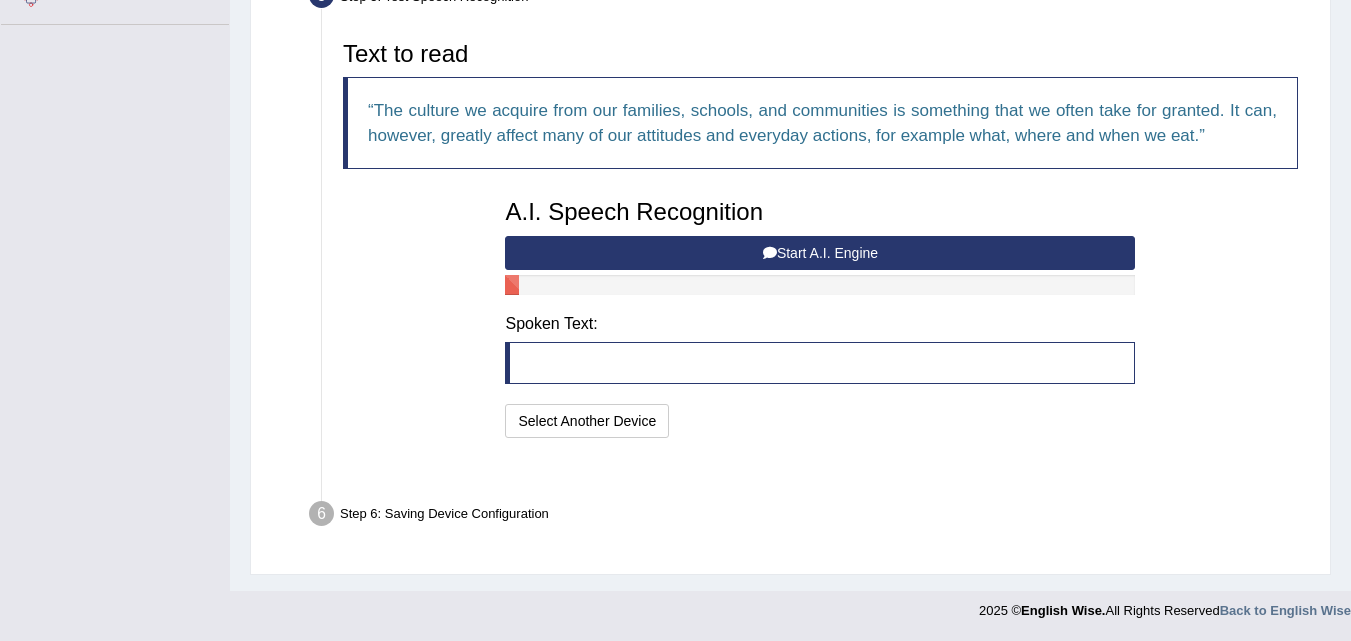 scroll, scrollTop: 424, scrollLeft: 0, axis: vertical 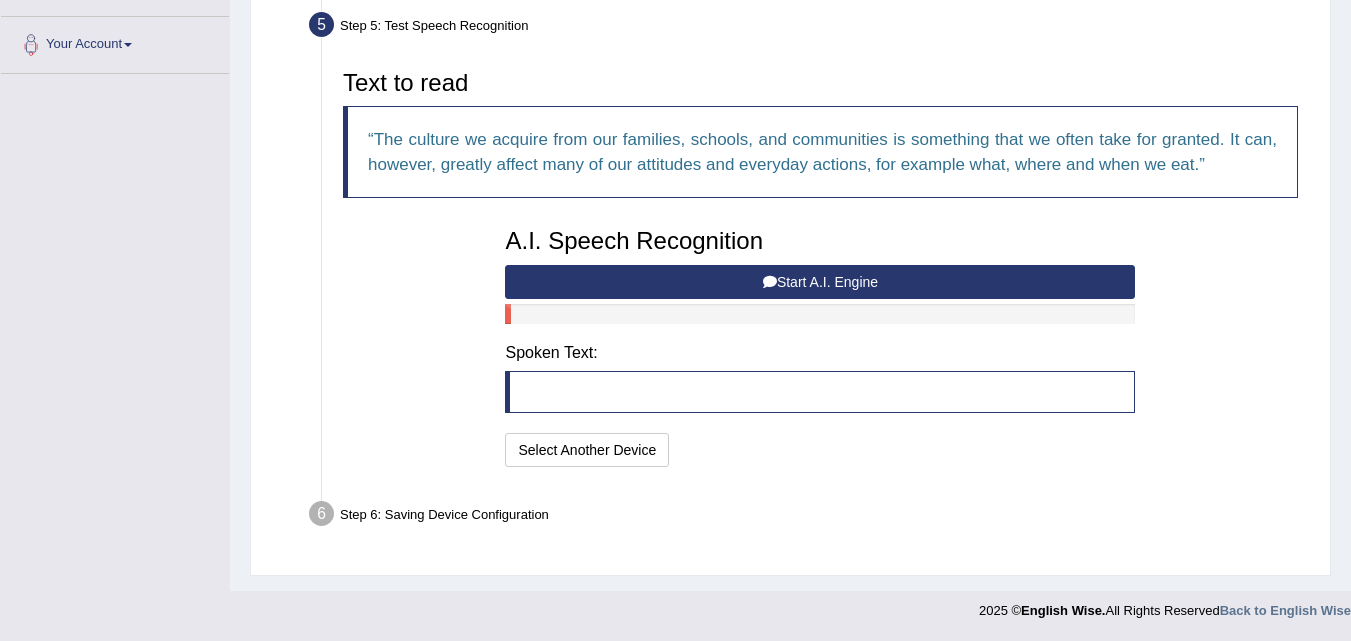 click on "Start A.I. Engine" at bounding box center (820, 282) 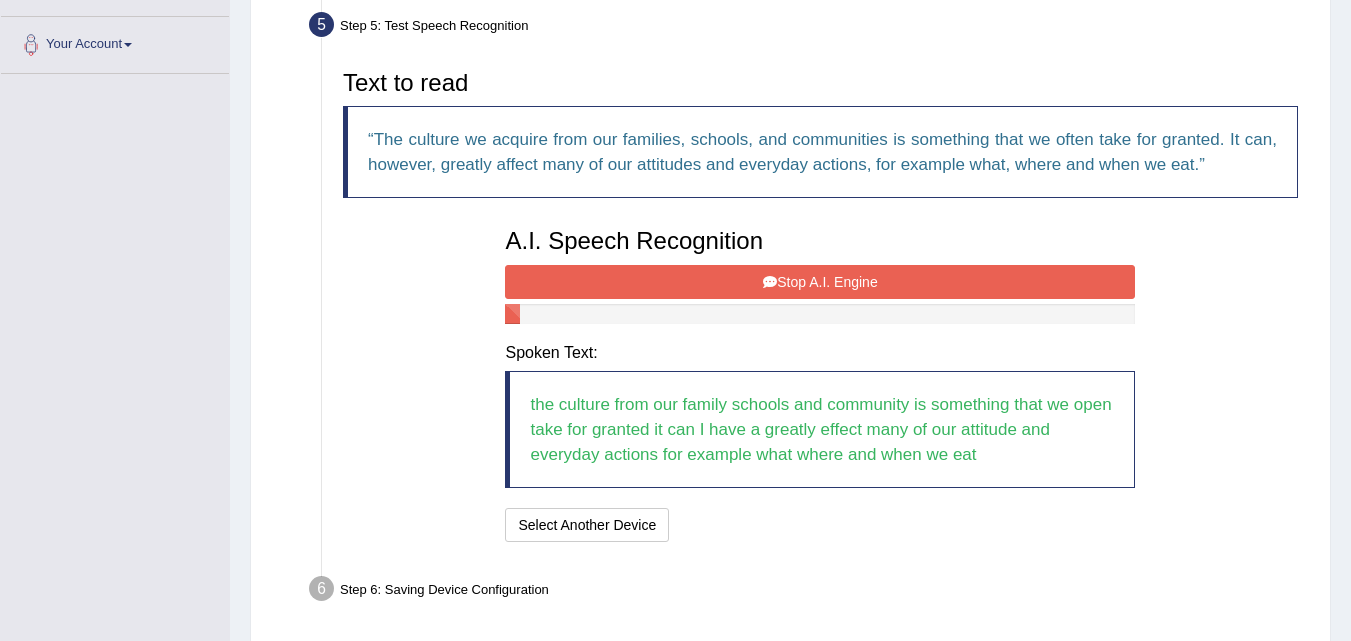 drag, startPoint x: 736, startPoint y: 549, endPoint x: 734, endPoint y: 566, distance: 17.117243 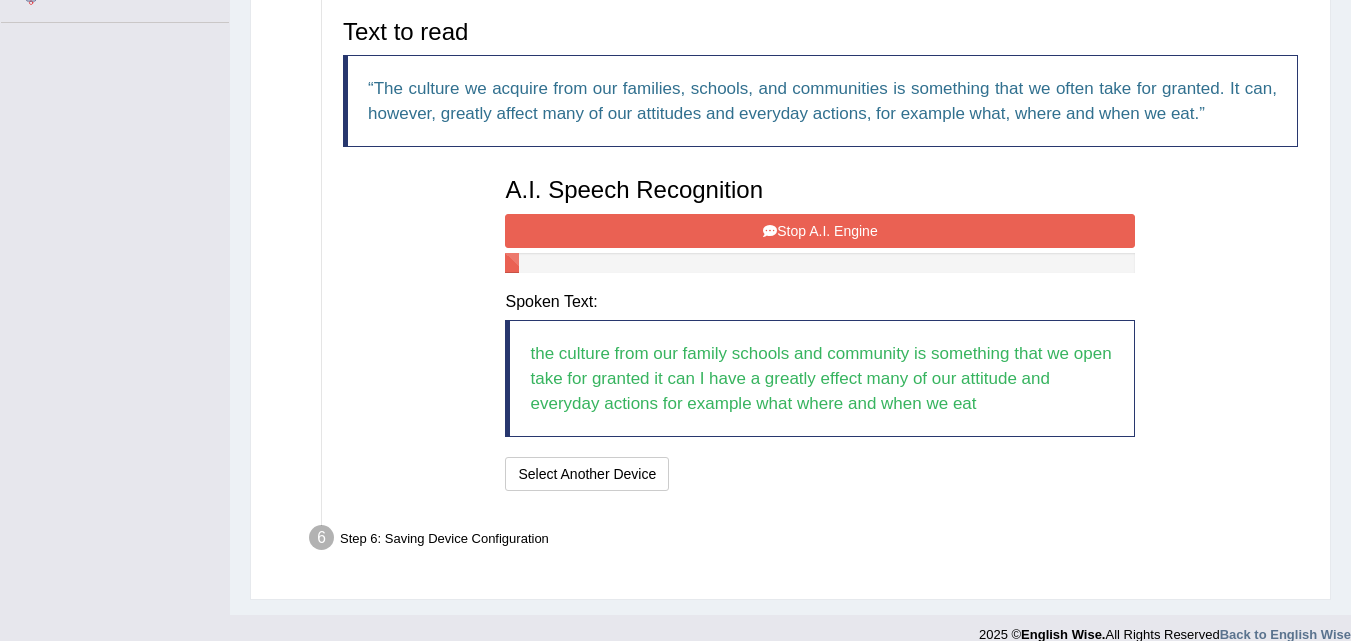 scroll, scrollTop: 499, scrollLeft: 0, axis: vertical 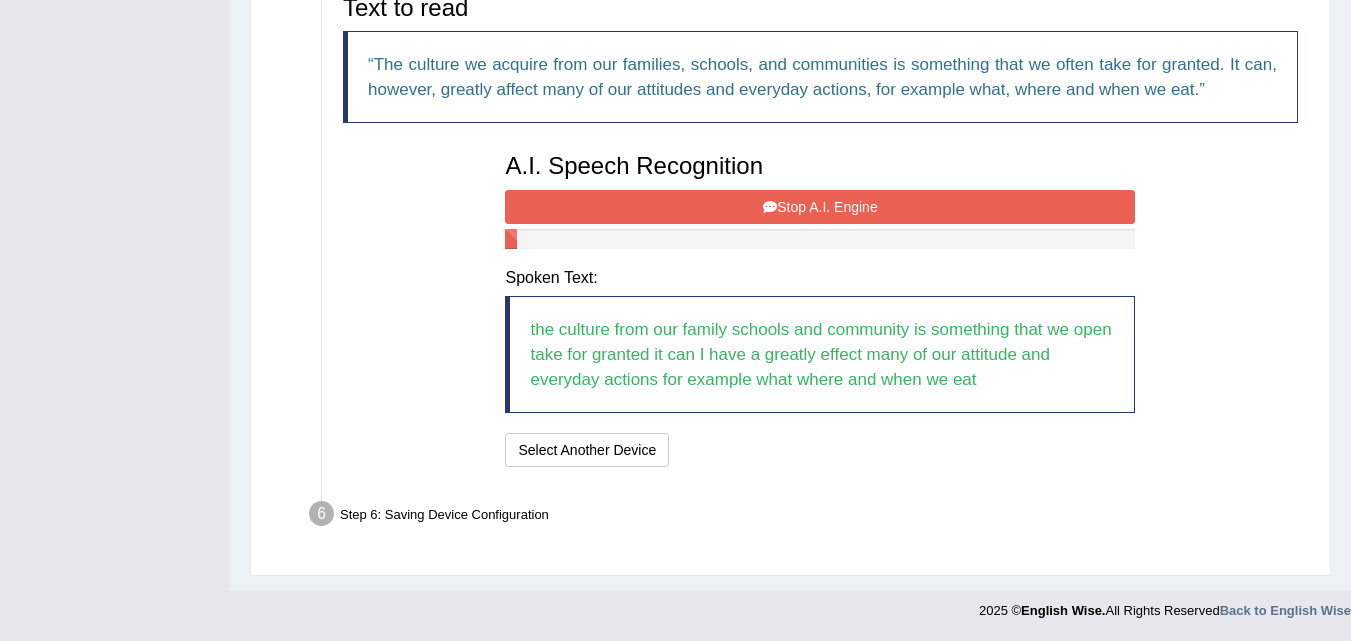 click on "the culture from our family schools and community is something that we open take for granted it can I have a greatly effect many of our attitude and everyday actions for example what where and when we eat" at bounding box center (820, 354) 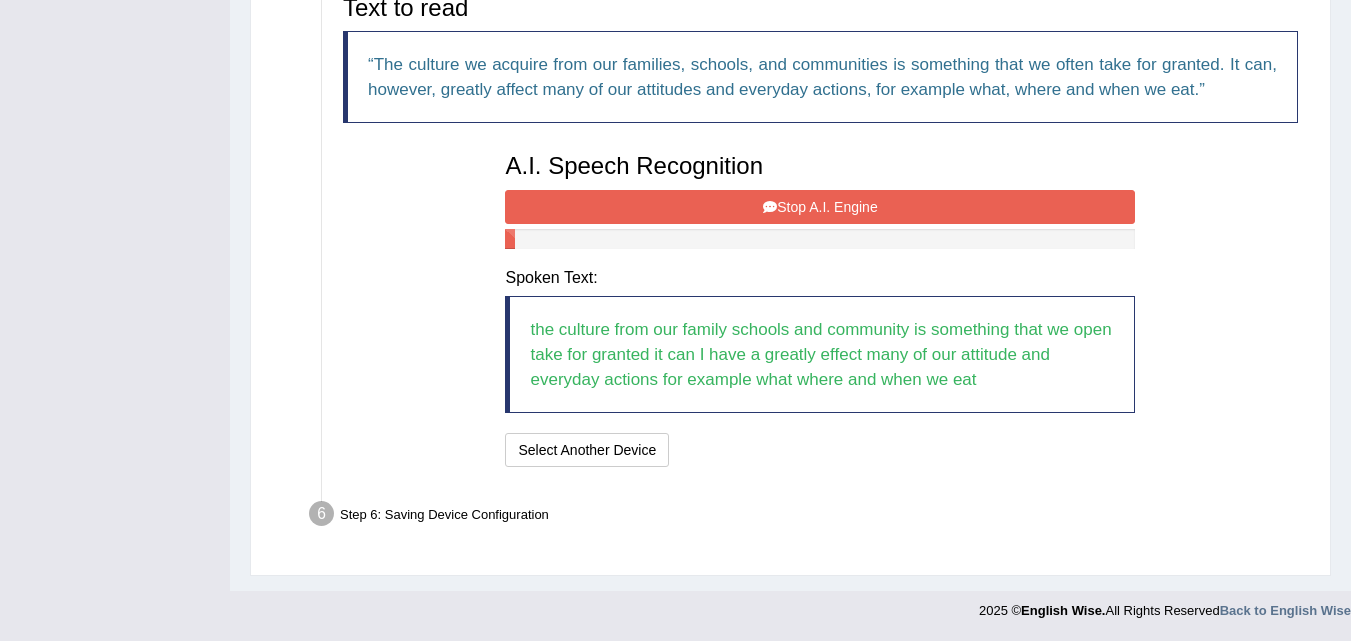 click at bounding box center [820, 239] 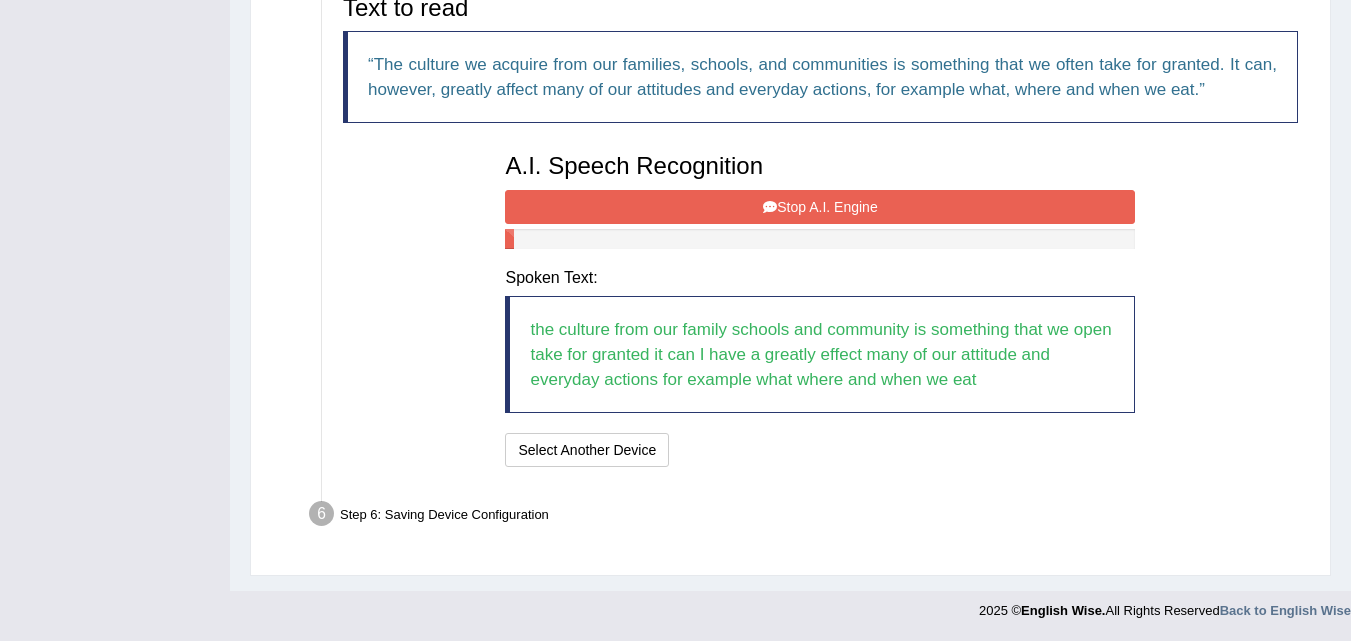 click at bounding box center [509, 239] 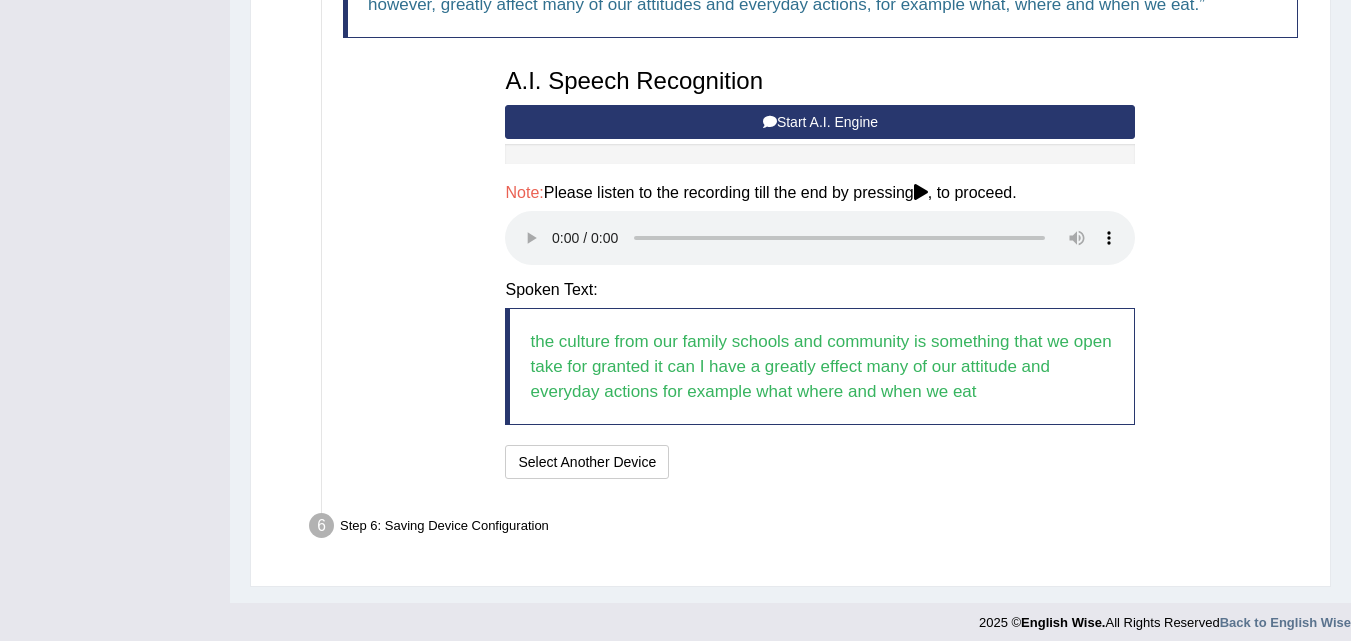 scroll, scrollTop: 596, scrollLeft: 0, axis: vertical 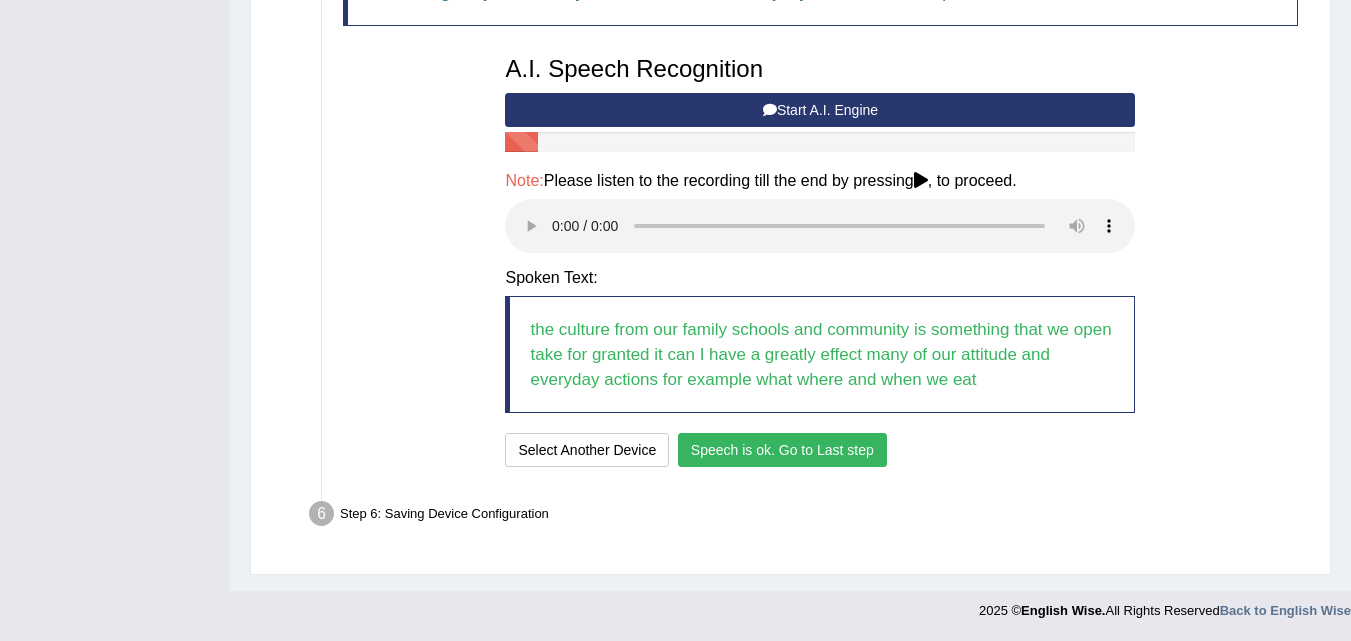 click on "Speech is ok. Go to Last step" at bounding box center [782, 450] 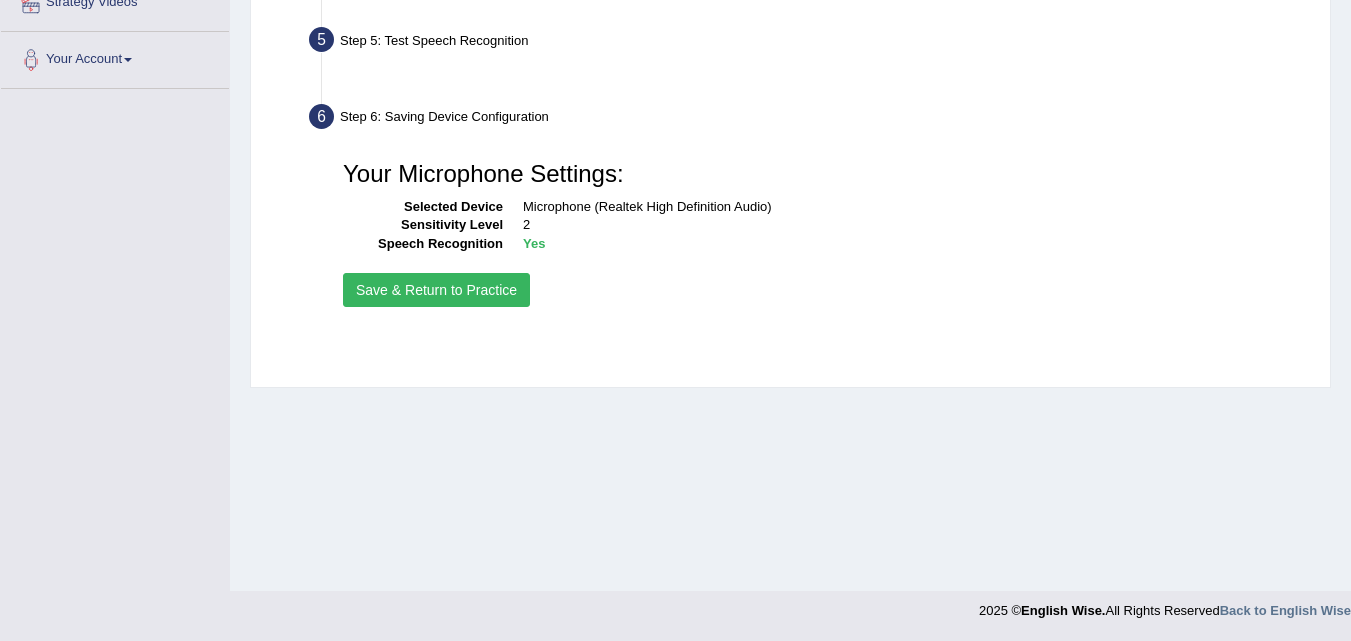 scroll, scrollTop: 409, scrollLeft: 0, axis: vertical 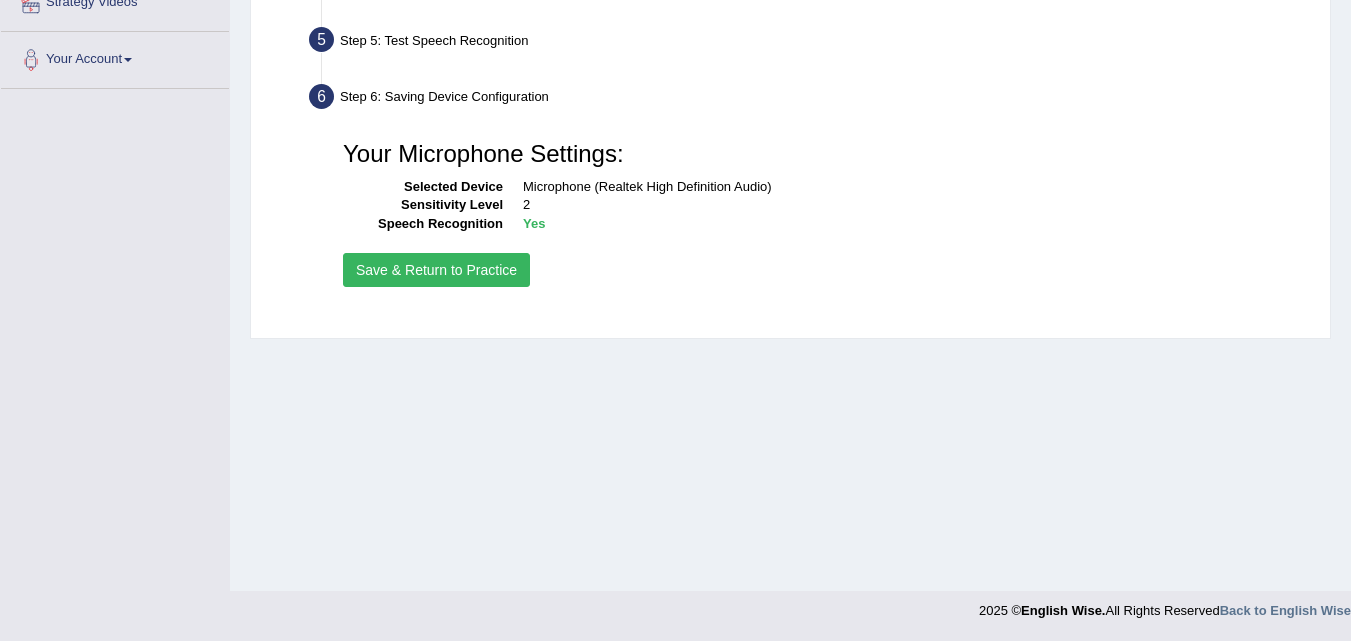 click on "Save & Return to Practice" at bounding box center (436, 270) 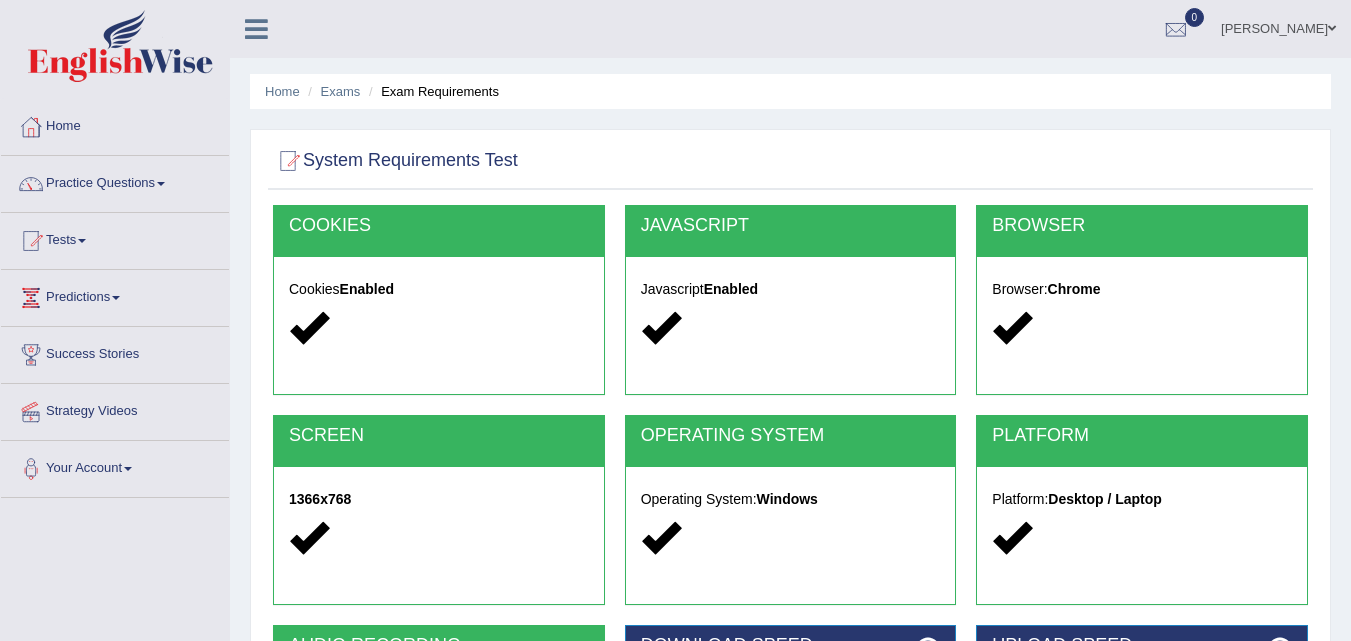 scroll, scrollTop: 0, scrollLeft: 0, axis: both 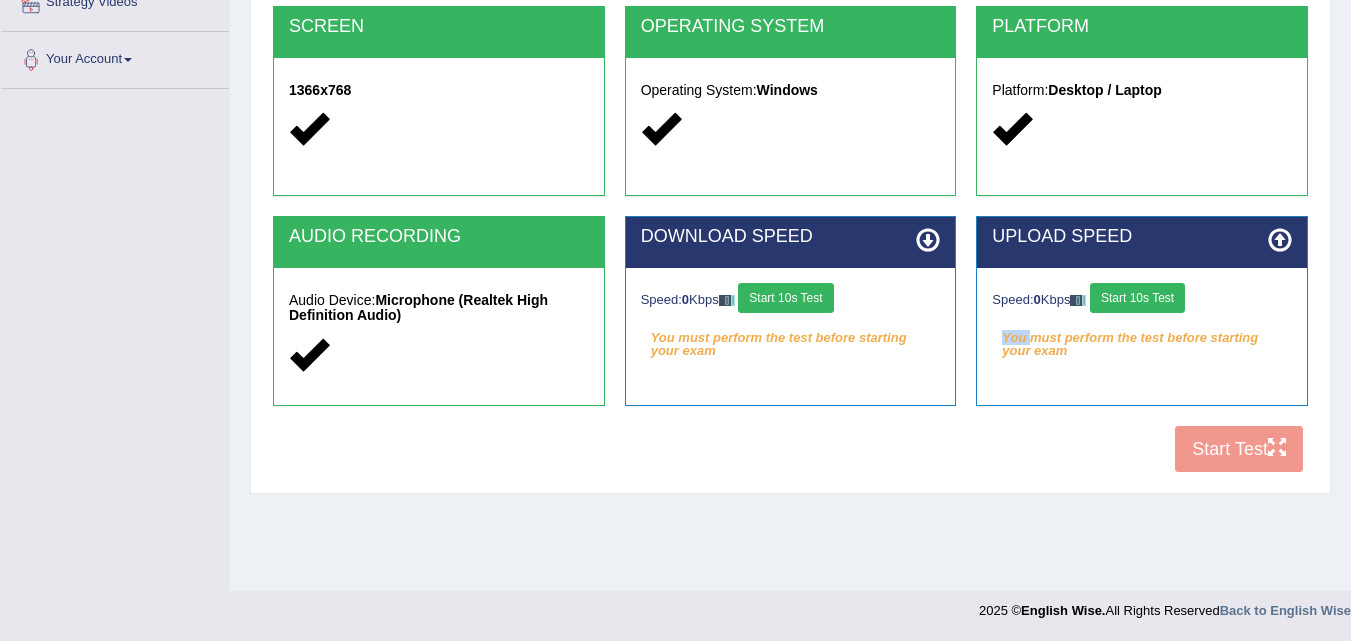click on "COOKIES
Cookies  Enabled
JAVASCRIPT
Javascript  Enabled
BROWSER
Browser:  Chrome
SCREEN
1366x768
OPERATING SYSTEM
Operating System:  Windows
PLATFORM
Platform:  Desktop / Laptop
AUDIO RECORDING
Audio Device:  Microphone (Realtek High Definition Audio)
DOWNLOAD SPEED
Speed:  0  Kbps    Start 10s Test
You must perform the test before starting your exam
Select Audio Quality
UPLOAD SPEED
Speed:  0  Kbps    Start 10s Test
You must perform the test before starting your exam" at bounding box center (790, 139) 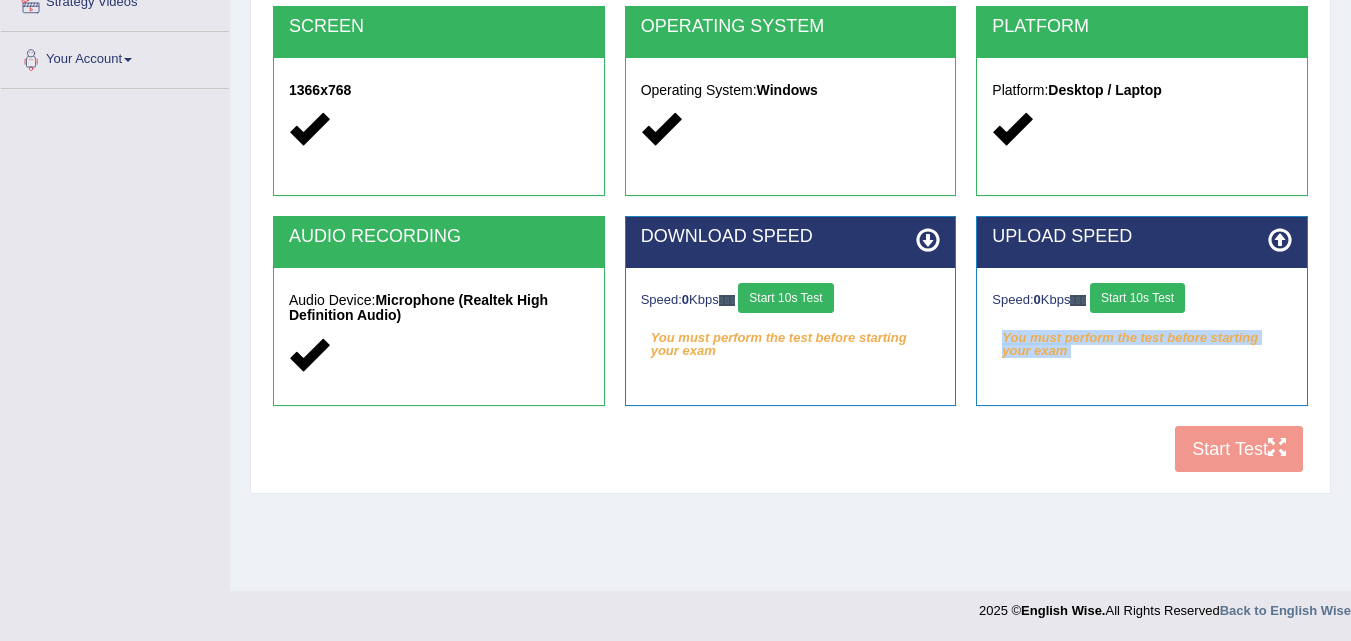 click on "COOKIES
Cookies  Enabled
JAVASCRIPT
Javascript  Enabled
BROWSER
Browser:  Chrome
SCREEN
1366x768
OPERATING SYSTEM
Operating System:  Windows
PLATFORM
Platform:  Desktop / Laptop
AUDIO RECORDING
Audio Device:  Microphone (Realtek High Definition Audio)
DOWNLOAD SPEED
Speed:  0  Kbps    Start 10s Test
You must perform the test before starting your exam
Select Audio Quality
UPLOAD SPEED
Speed:  0  Kbps    Start 10s Test
You must perform the test before starting your exam" at bounding box center (790, 139) 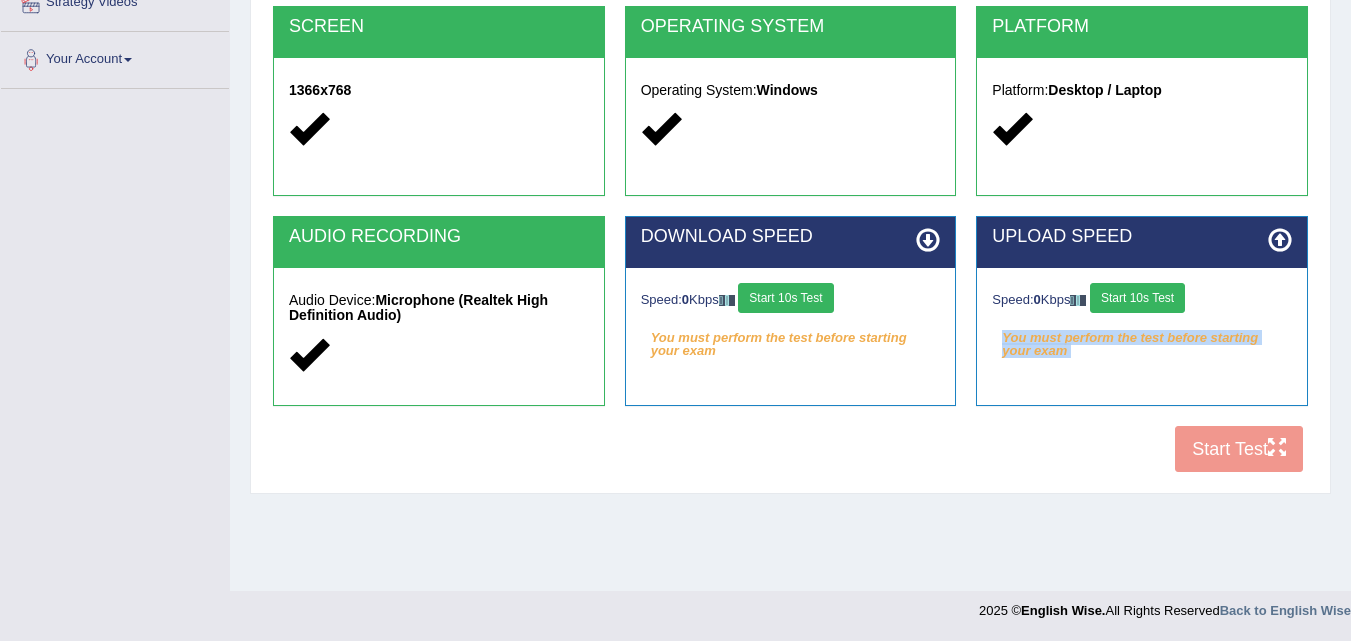 click on "COOKIES
Cookies  Enabled
JAVASCRIPT
Javascript  Enabled
BROWSER
Browser:  Chrome
SCREEN
1366x768
OPERATING SYSTEM
Operating System:  Windows
PLATFORM
Platform:  Desktop / Laptop
AUDIO RECORDING
Audio Device:  Microphone (Realtek High Definition Audio)
DOWNLOAD SPEED
Speed:  0  Kbps    Start 10s Test
You must perform the test before starting your exam
Select Audio Quality
UPLOAD SPEED
Speed:  0  Kbps    Start 10s Test
You must perform the test before starting your exam" at bounding box center (790, 139) 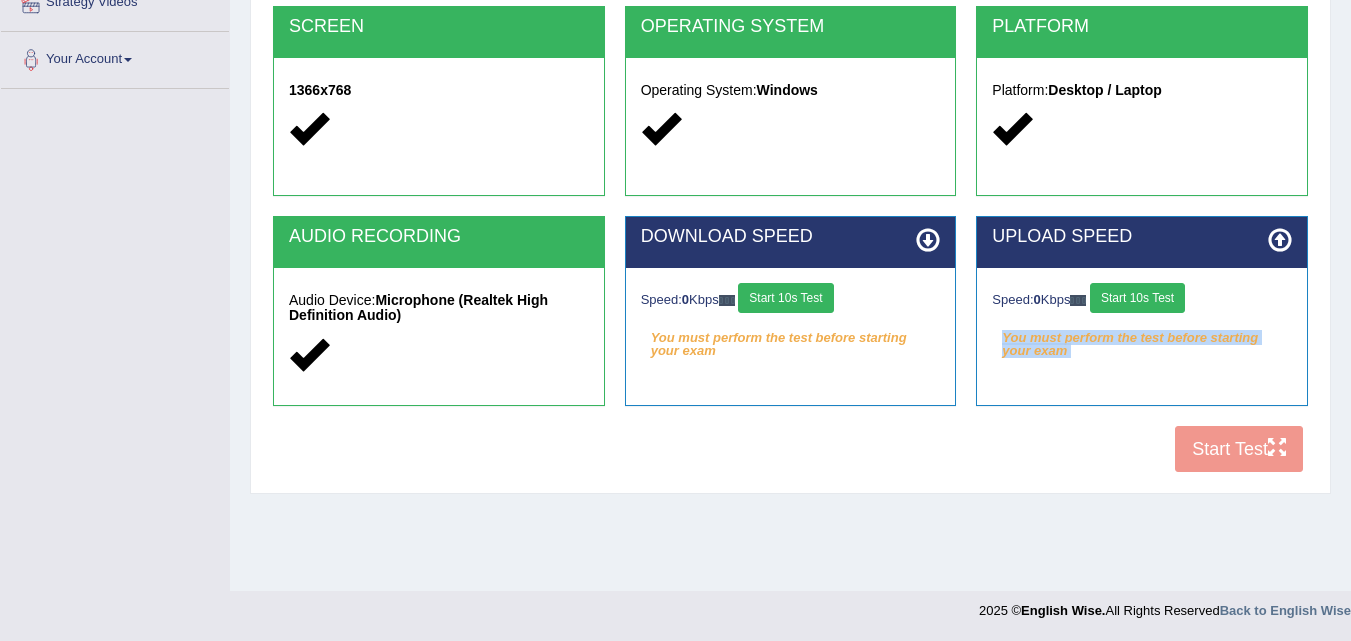 click on "COOKIES
Cookies  Enabled
JAVASCRIPT
Javascript  Enabled
BROWSER
Browser:  Chrome
SCREEN
1366x768
OPERATING SYSTEM
Operating System:  Windows
PLATFORM
Platform:  Desktop / Laptop
AUDIO RECORDING
Audio Device:  Microphone (Realtek High Definition Audio)
DOWNLOAD SPEED
Speed:  0  Kbps    Start 10s Test
You must perform the test before starting your exam
Select Audio Quality
UPLOAD SPEED
Speed:  0  Kbps    Start 10s Test
You must perform the test before starting your exam" at bounding box center (790, 139) 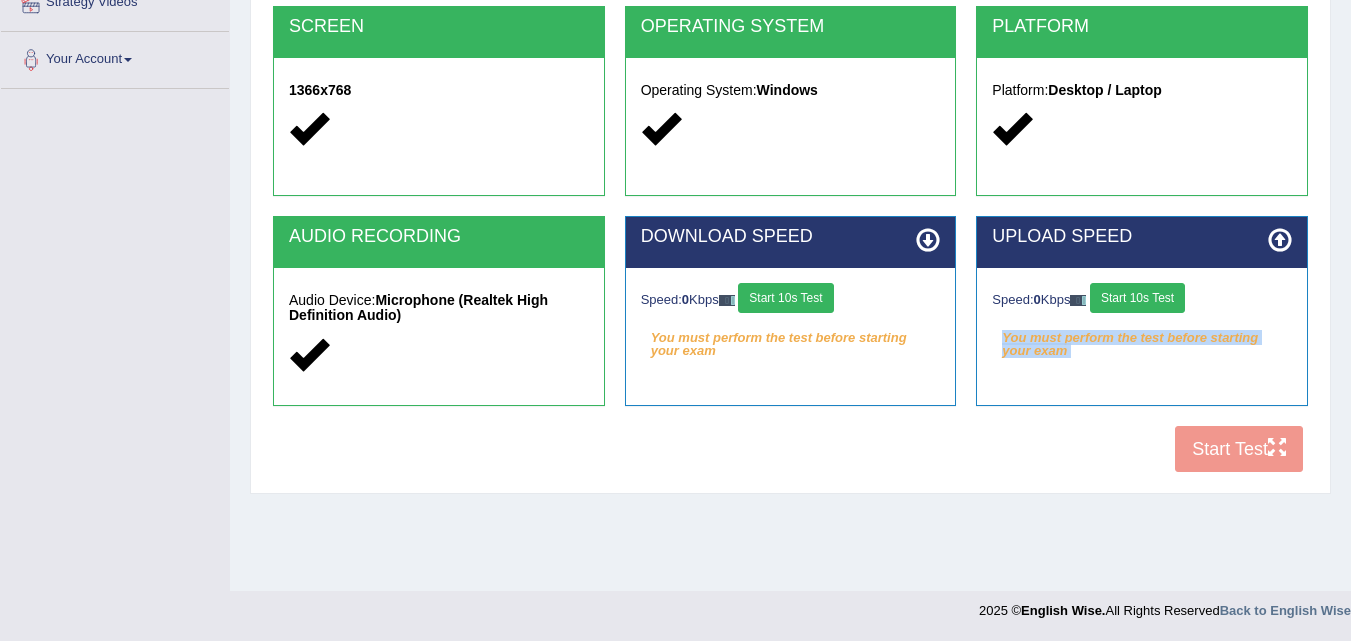 click on "COOKIES
Cookies  Enabled
JAVASCRIPT
Javascript  Enabled
BROWSER
Browser:  Chrome
SCREEN
1366x768
OPERATING SYSTEM
Operating System:  Windows
PLATFORM
Platform:  Desktop / Laptop
AUDIO RECORDING
Audio Device:  Microphone (Realtek High Definition Audio)
DOWNLOAD SPEED
Speed:  0  Kbps    Start 10s Test
You must perform the test before starting your exam
Select Audio Quality
UPLOAD SPEED
Speed:  0  Kbps    Start 10s Test
You must perform the test before starting your exam" at bounding box center (790, 139) 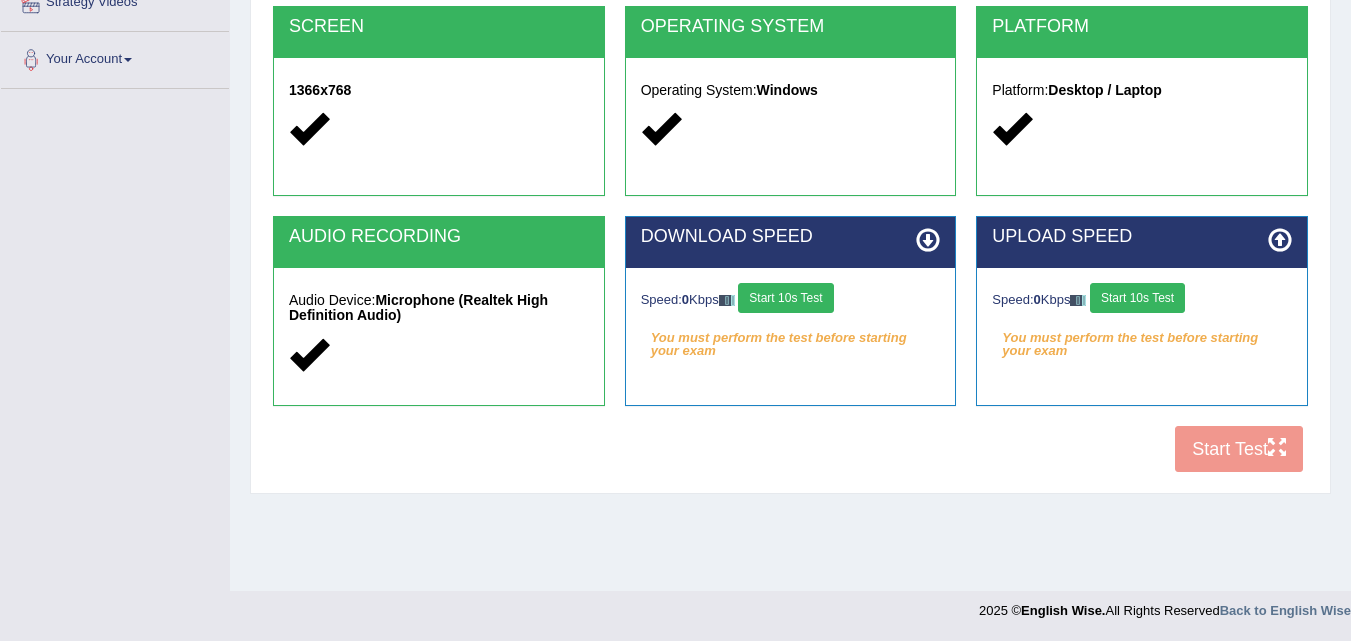 click on "COOKIES
Cookies  Enabled
JAVASCRIPT
Javascript  Enabled
BROWSER
Browser:  Chrome
SCREEN
1366x768
OPERATING SYSTEM
Operating System:  Windows
PLATFORM
Platform:  Desktop / Laptop
AUDIO RECORDING
Audio Device:  Microphone (Realtek High Definition Audio)
DOWNLOAD SPEED
Speed:  0  Kbps    Start 10s Test
You must perform the test before starting your exam
Select Audio Quality
UPLOAD SPEED
Speed:  0  Kbps    Start 10s Test
You must perform the test before starting your exam" at bounding box center (790, 139) 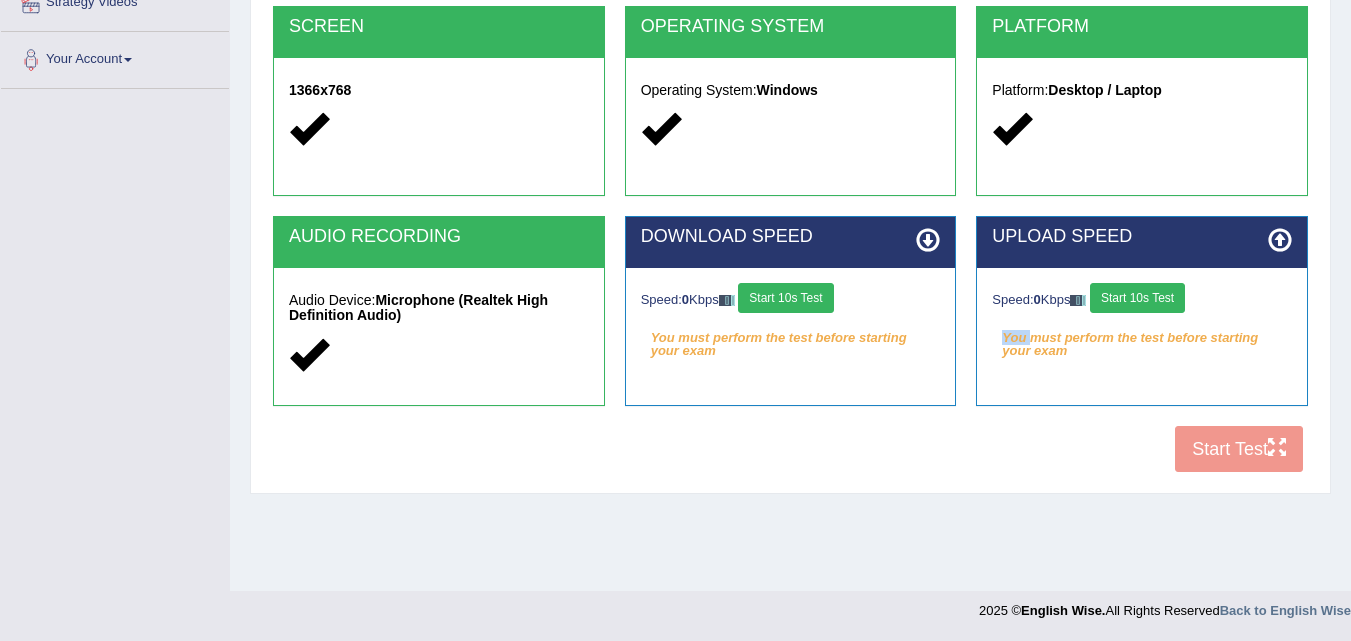 click on "COOKIES
Cookies  Enabled
JAVASCRIPT
Javascript  Enabled
BROWSER
Browser:  Chrome
SCREEN
1366x768
OPERATING SYSTEM
Operating System:  Windows
PLATFORM
Platform:  Desktop / Laptop
AUDIO RECORDING
Audio Device:  Microphone (Realtek High Definition Audio)
DOWNLOAD SPEED
Speed:  0  Kbps    Start 10s Test
You must perform the test before starting your exam
Select Audio Quality
UPLOAD SPEED
Speed:  0  Kbps    Start 10s Test
You must perform the test before starting your exam" at bounding box center (790, 139) 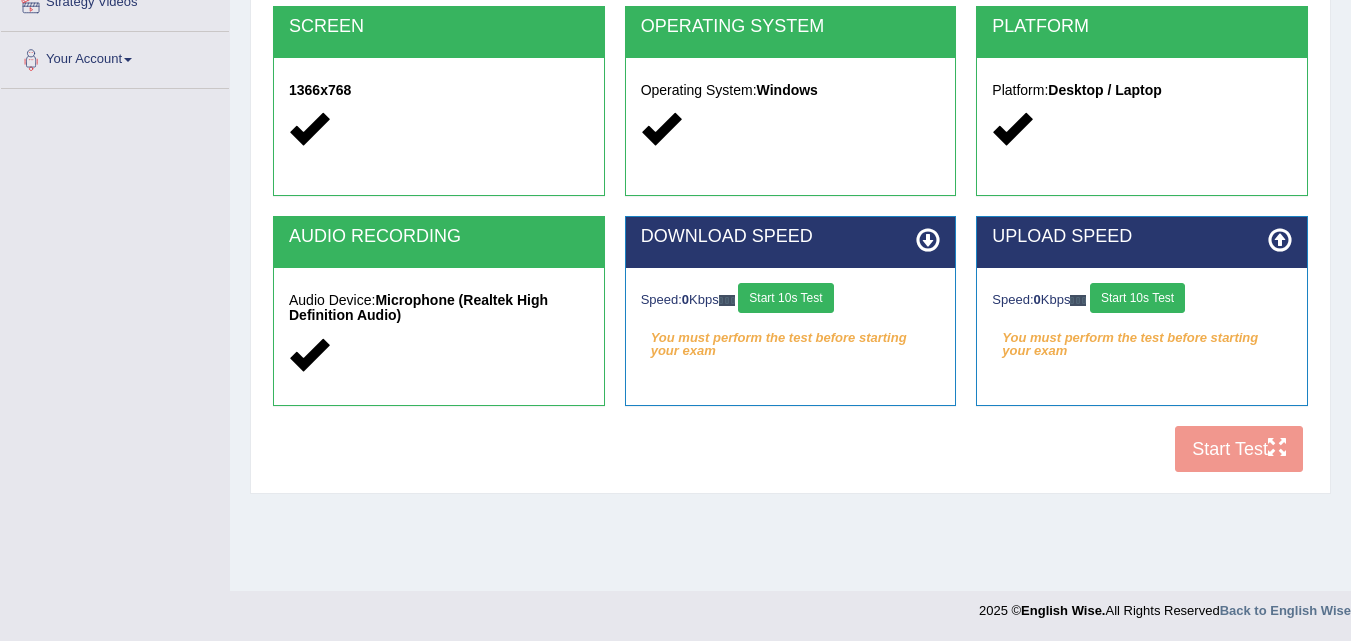 drag, startPoint x: 1150, startPoint y: 363, endPoint x: 1205, endPoint y: 392, distance: 62.177166 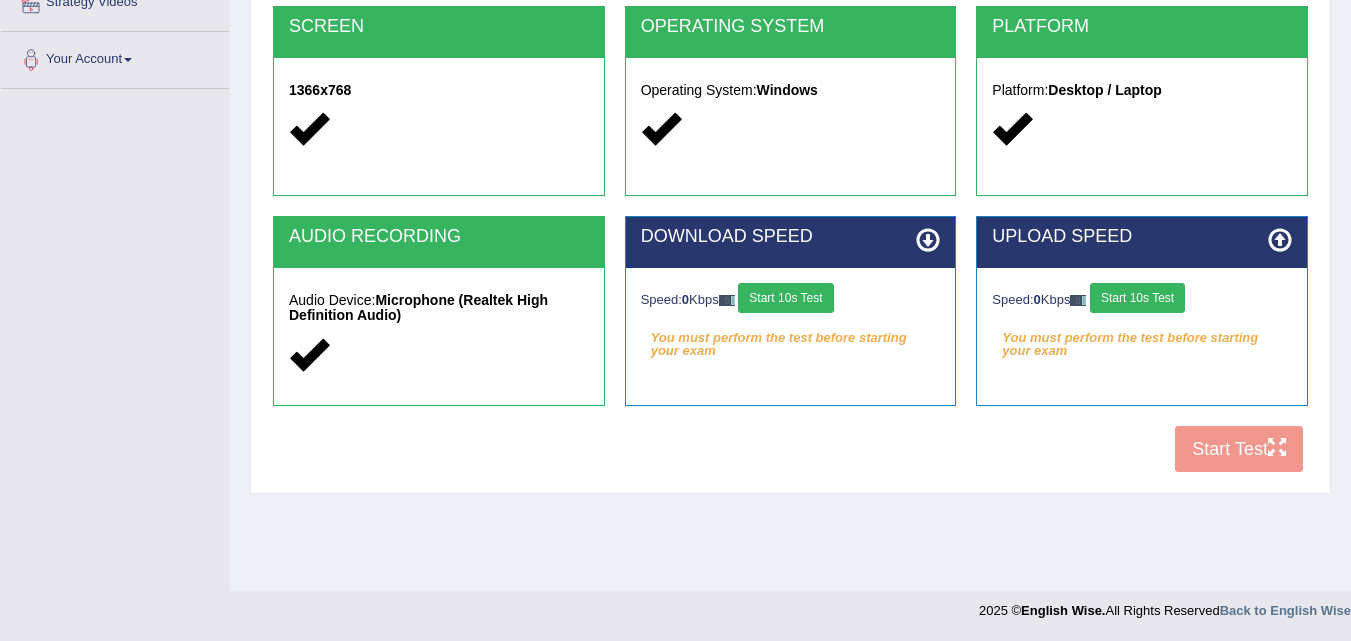 click on "Speed:  0  Kbps    Start 10s Test
You must perform the test before starting your exam" at bounding box center (1142, 318) 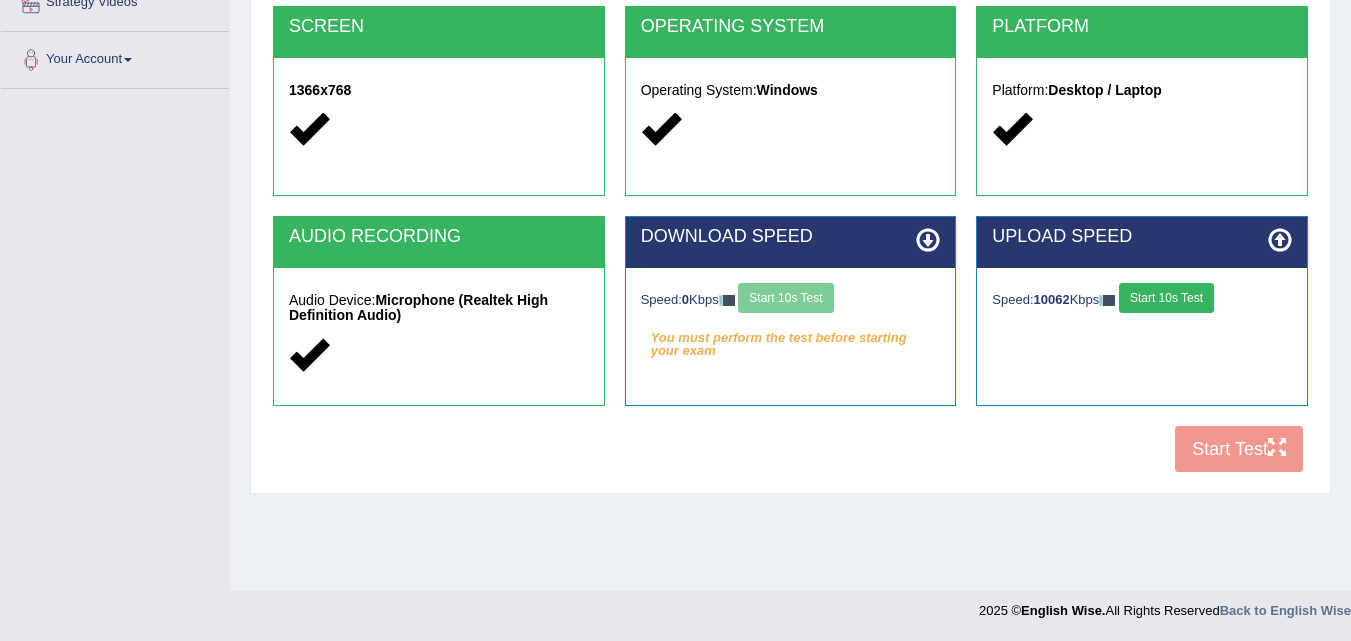 click on "Start 10s Test" at bounding box center [1166, 298] 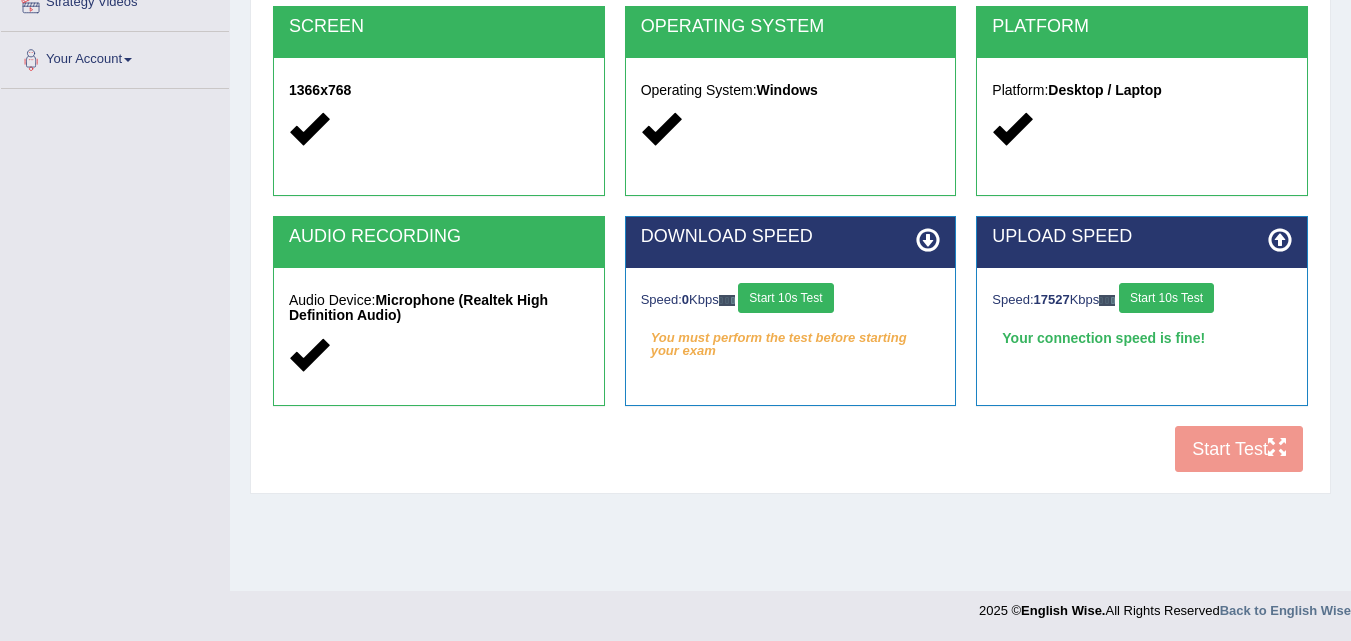 click on "Start 10s Test" at bounding box center (785, 298) 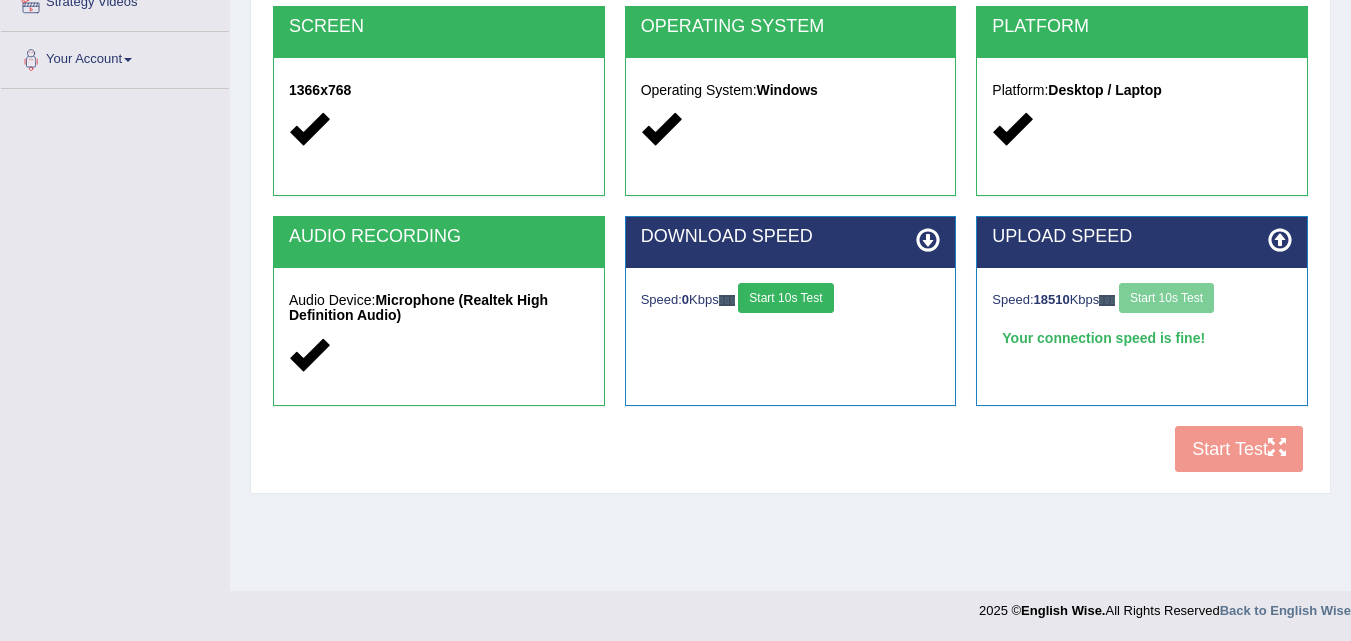 click on "Start 10s Test" at bounding box center (785, 298) 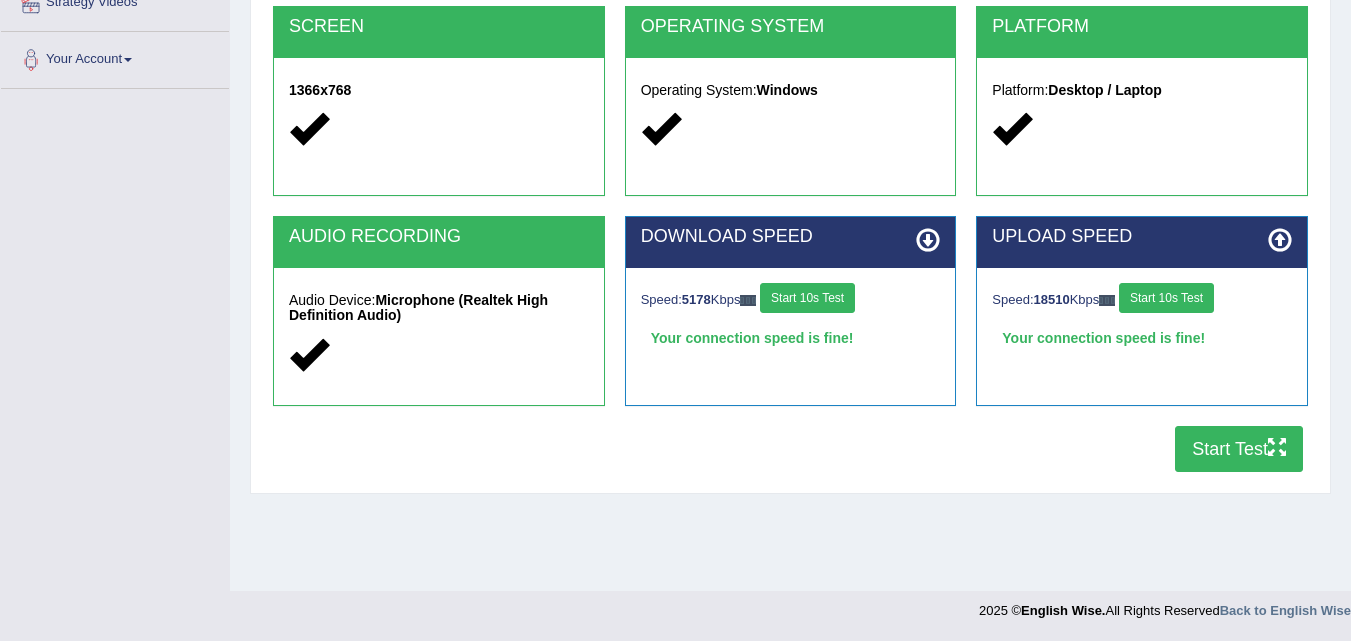 click on "Start Test" at bounding box center (1239, 449) 